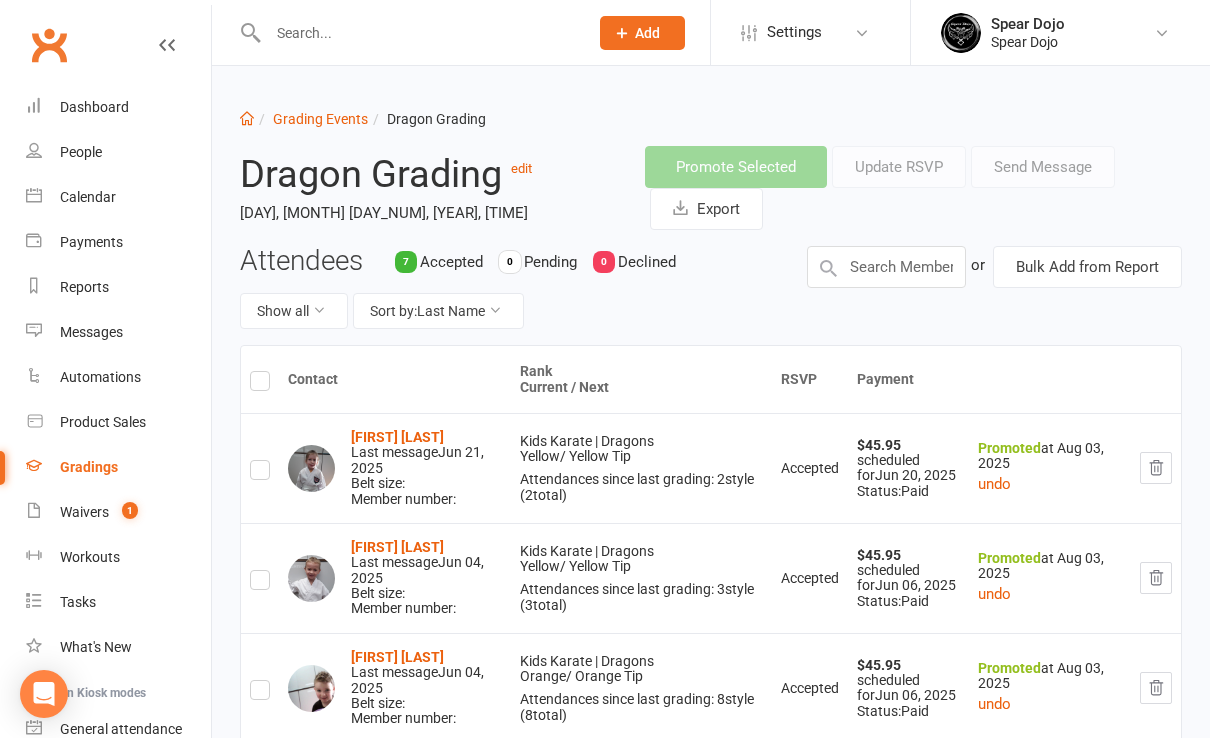 scroll, scrollTop: 0, scrollLeft: 0, axis: both 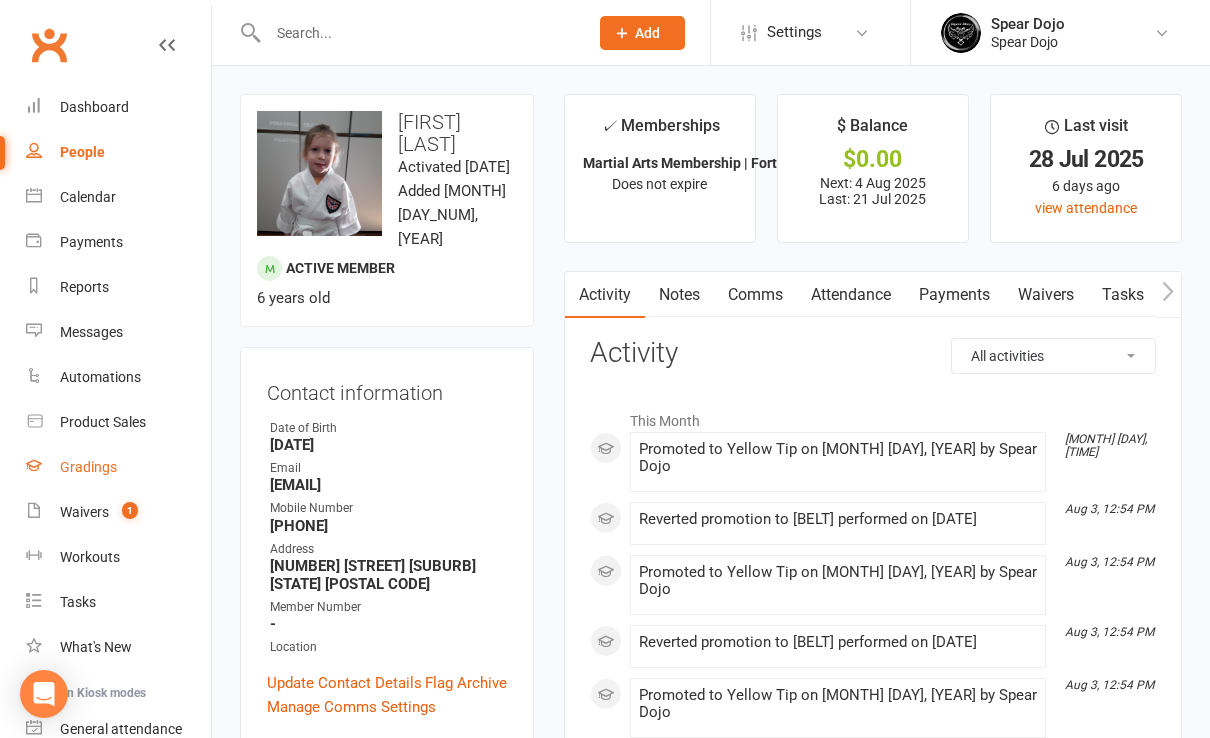 click on "Gradings" at bounding box center (88, 467) 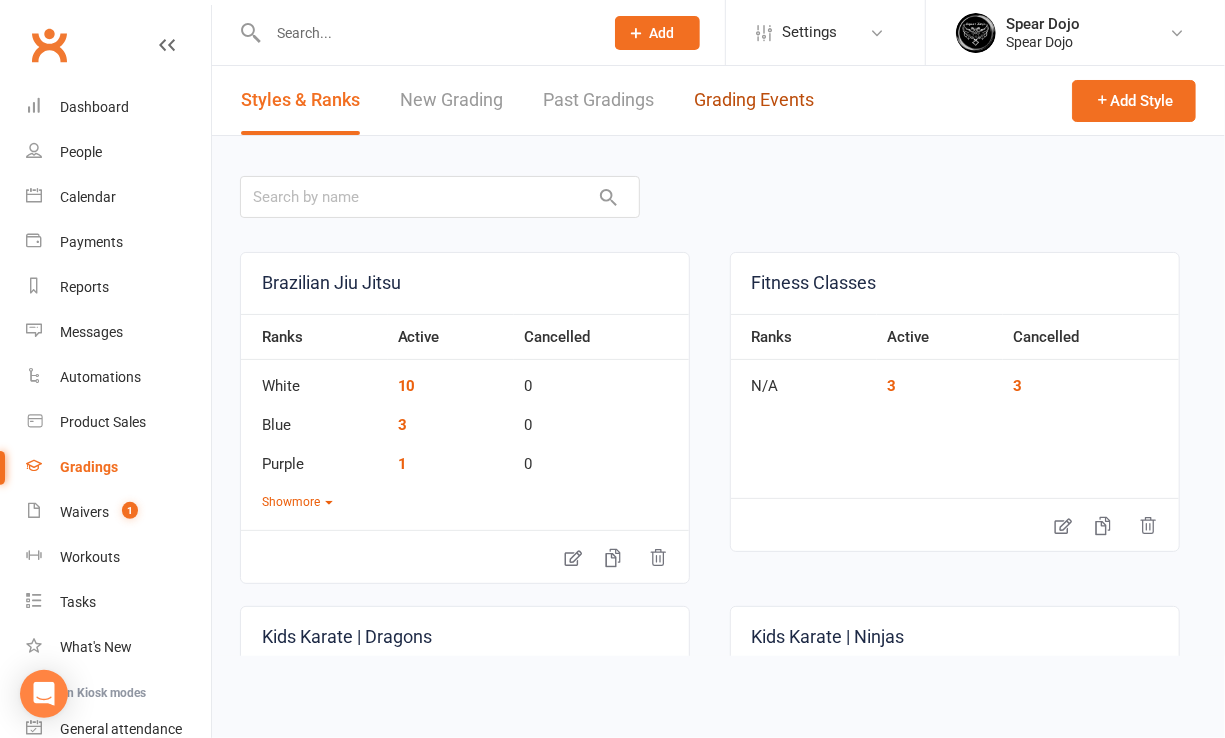 click on "Grading Events" at bounding box center [754, 100] 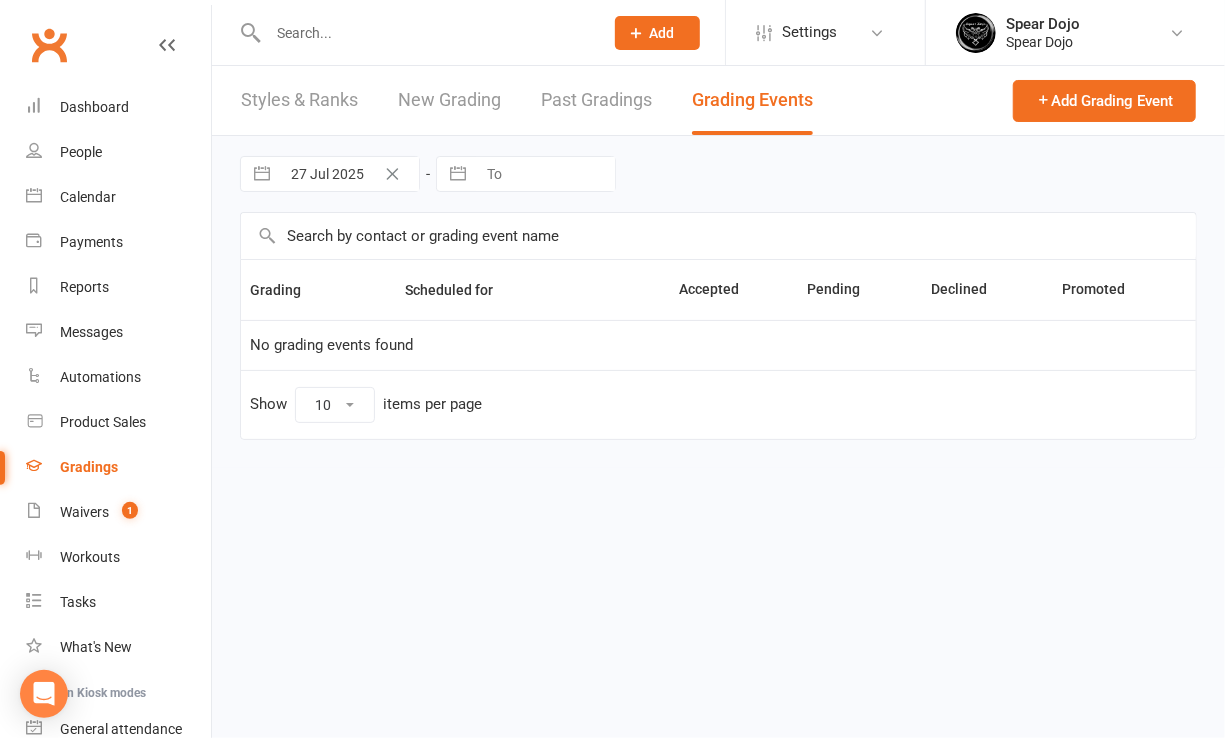 click at bounding box center (262, 174) 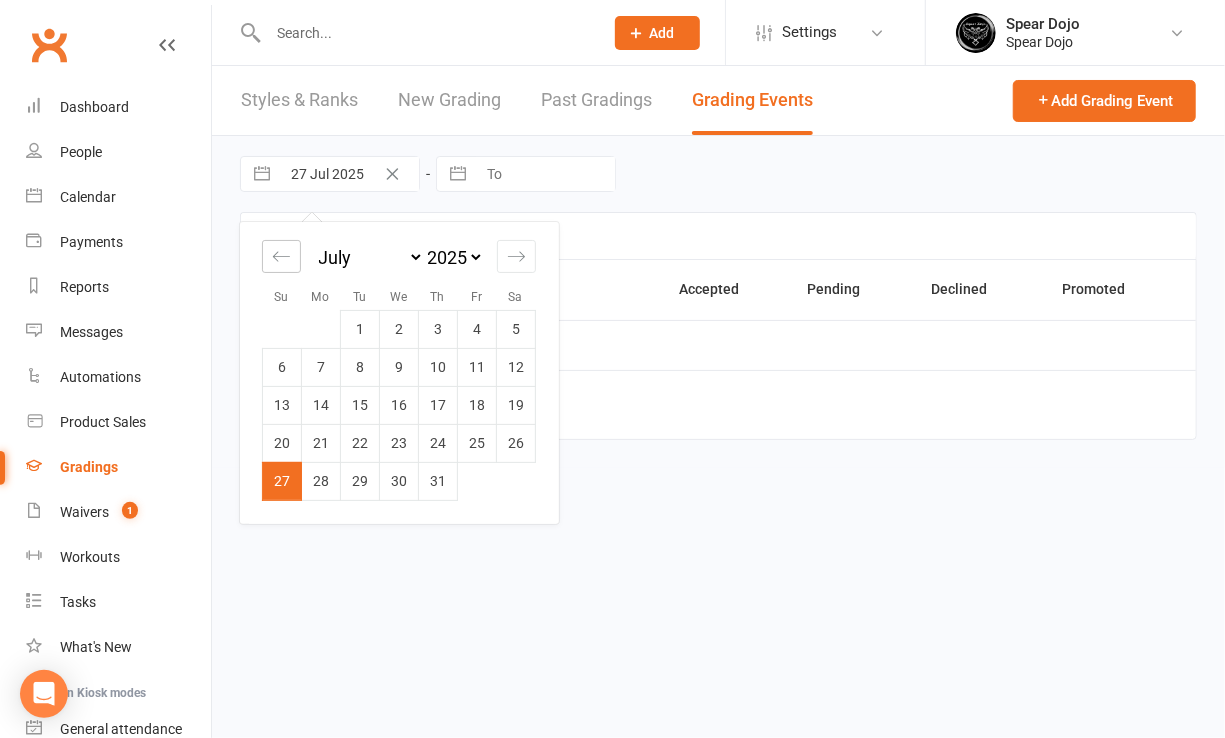 click 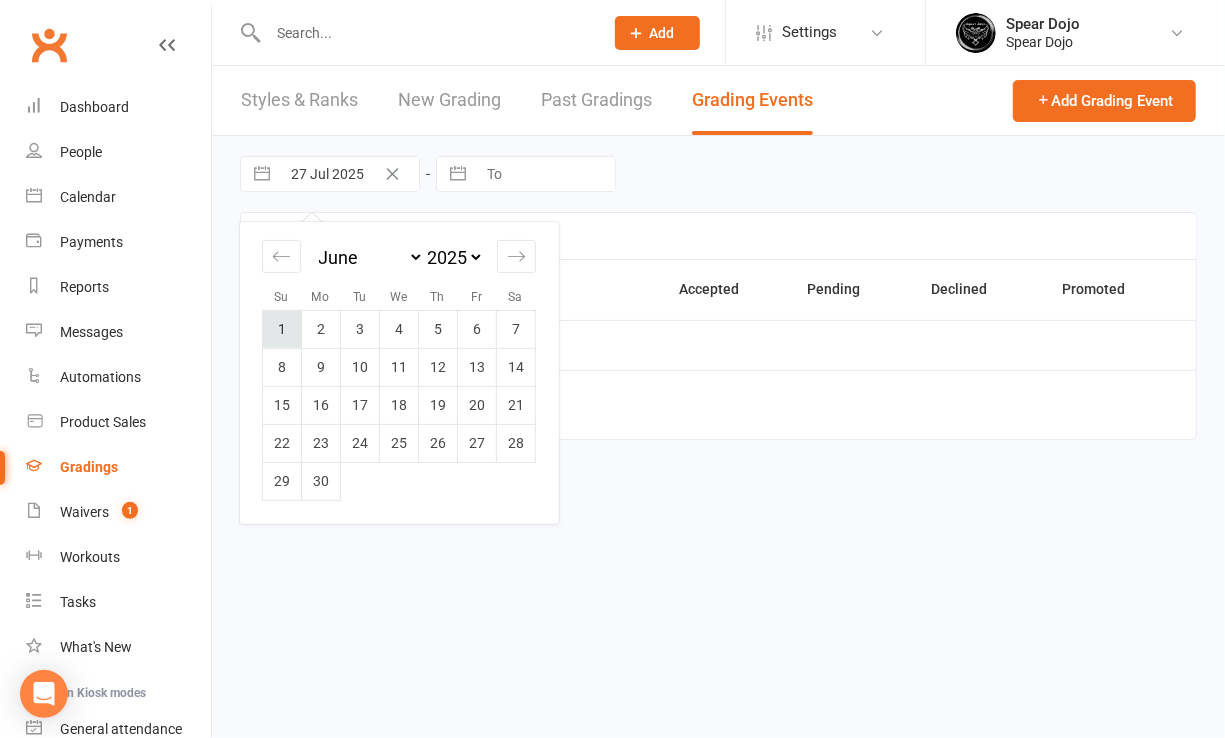 drag, startPoint x: 289, startPoint y: 327, endPoint x: 303, endPoint y: 329, distance: 14.142136 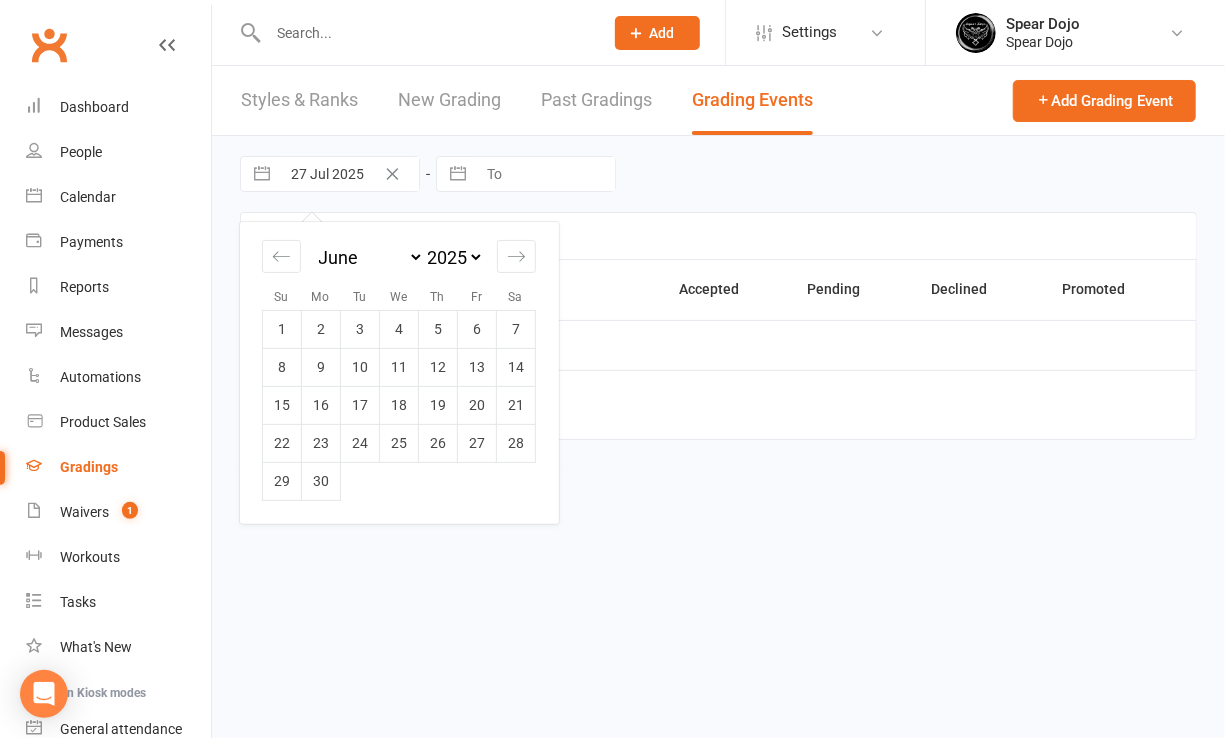 click on "1" at bounding box center [282, 329] 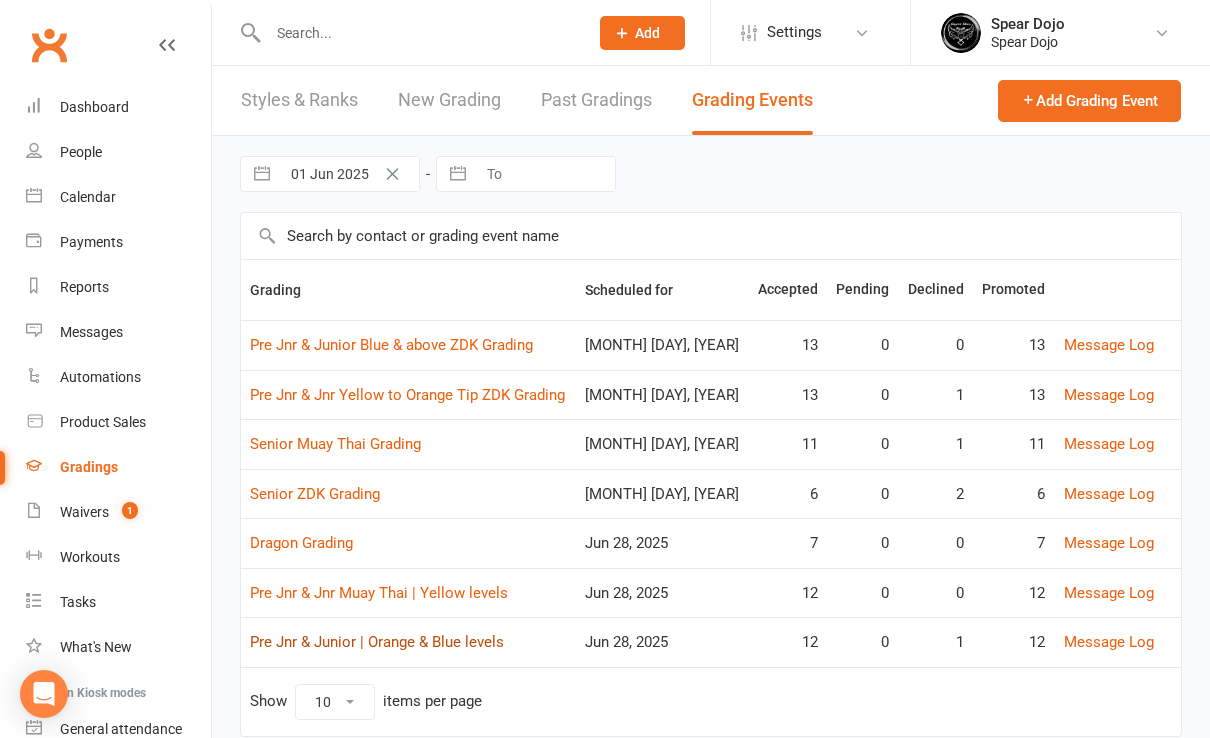 click on "Pre Jnr & Junior | Orange & Blue levels" at bounding box center [377, 642] 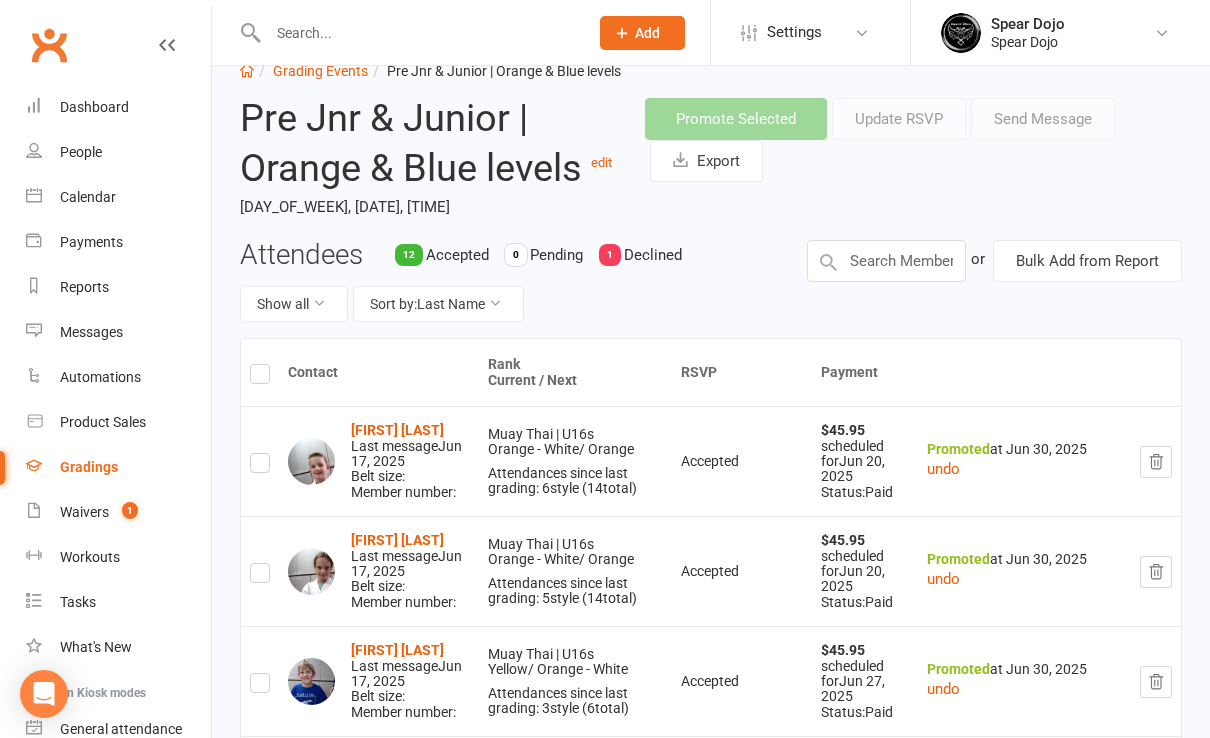 scroll, scrollTop: 0, scrollLeft: 0, axis: both 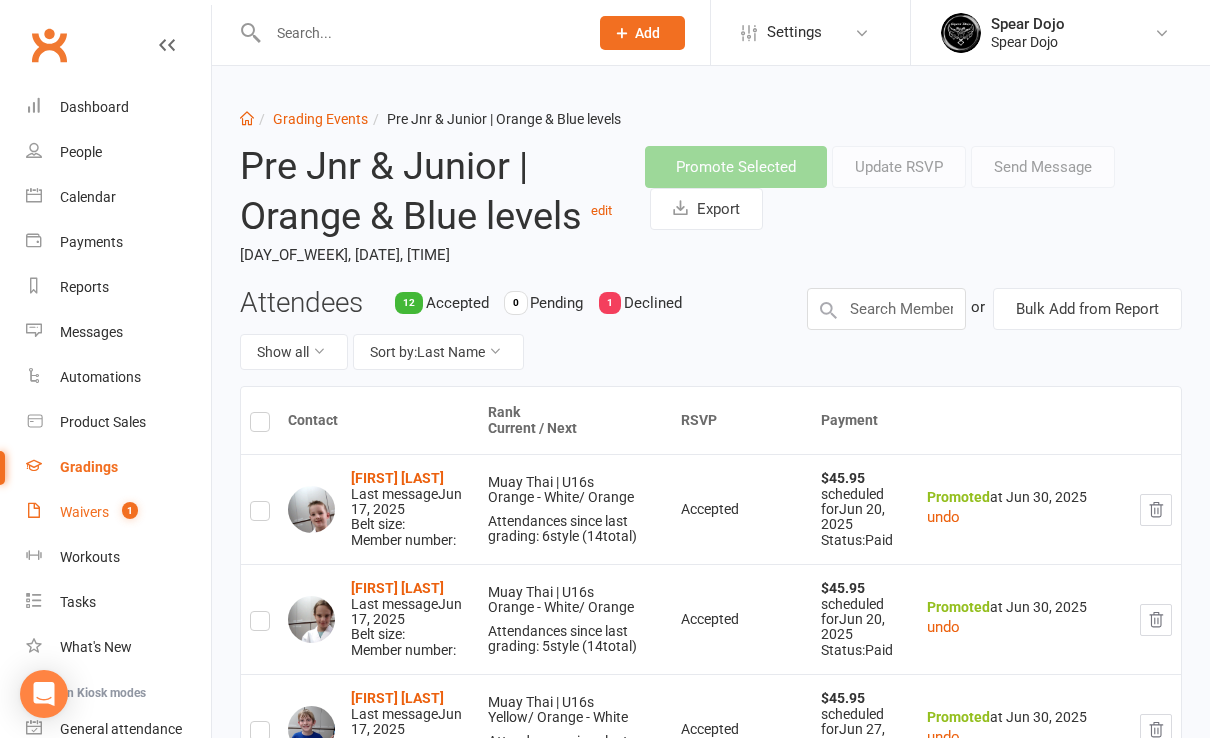 click on "Waivers" at bounding box center (84, 512) 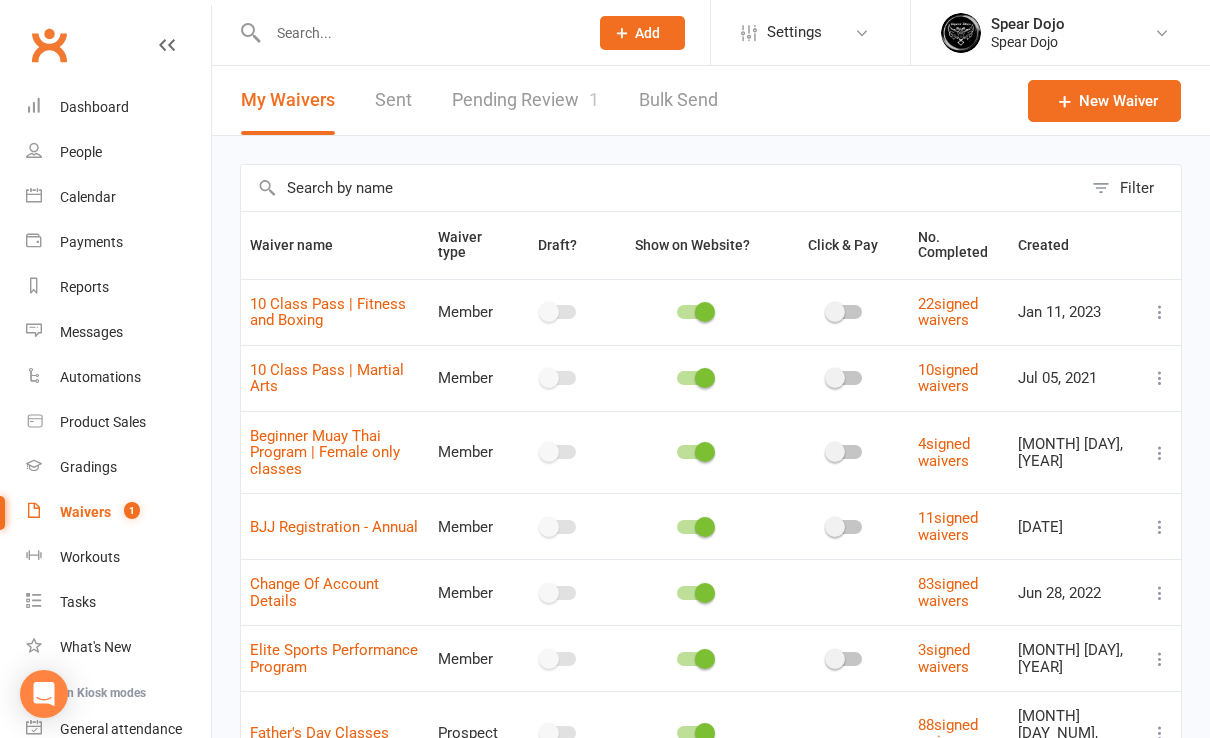 click on "Pending Review 1" at bounding box center (525, 100) 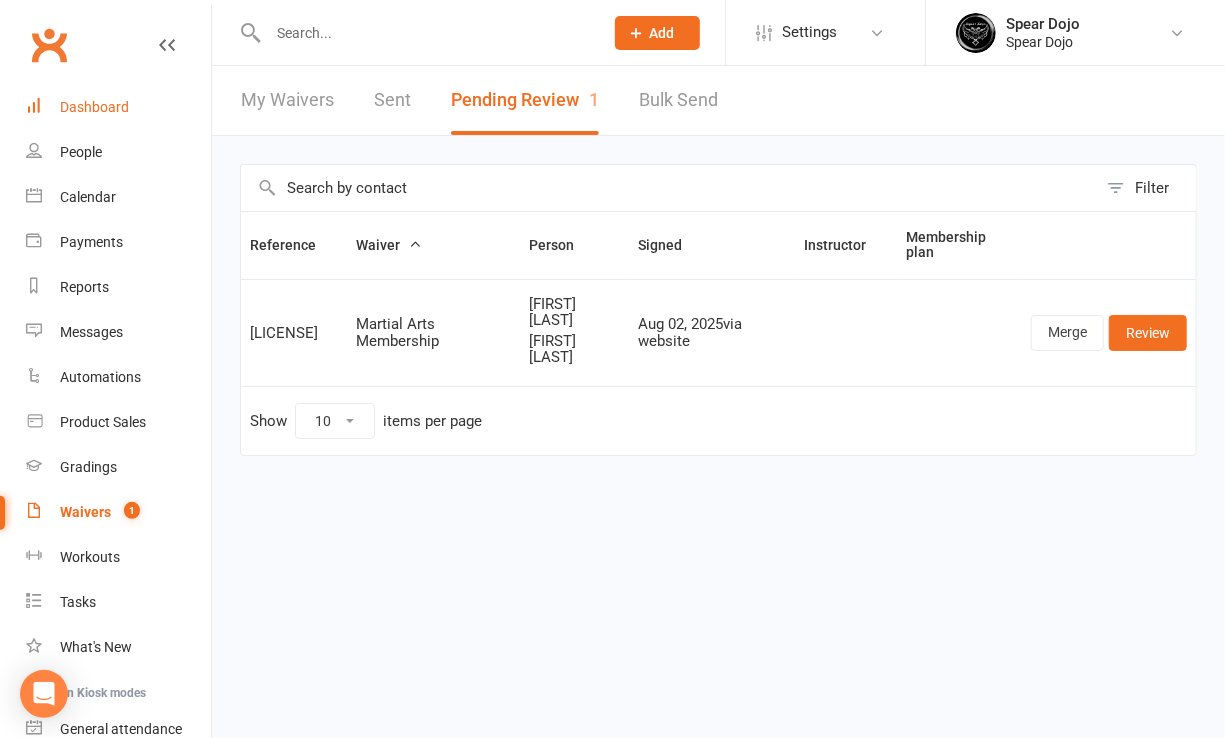 click on "Dashboard" at bounding box center [94, 107] 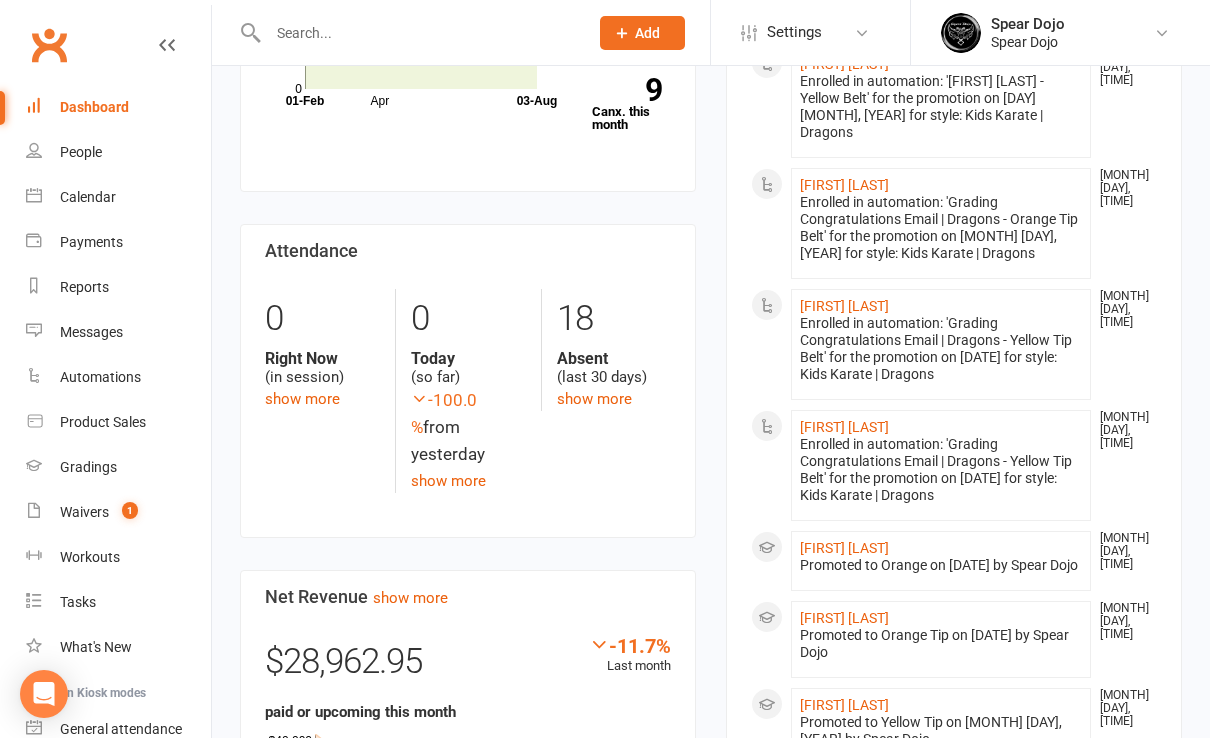 scroll, scrollTop: 0, scrollLeft: 0, axis: both 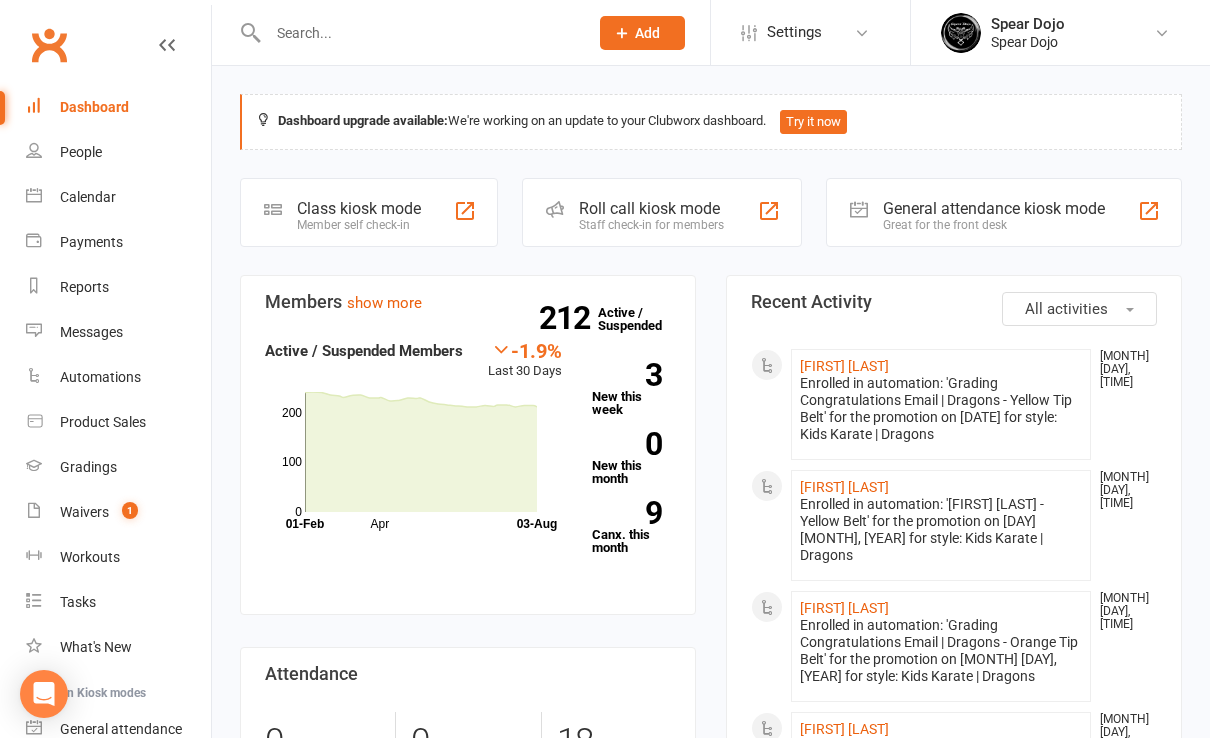 click at bounding box center [418, 33] 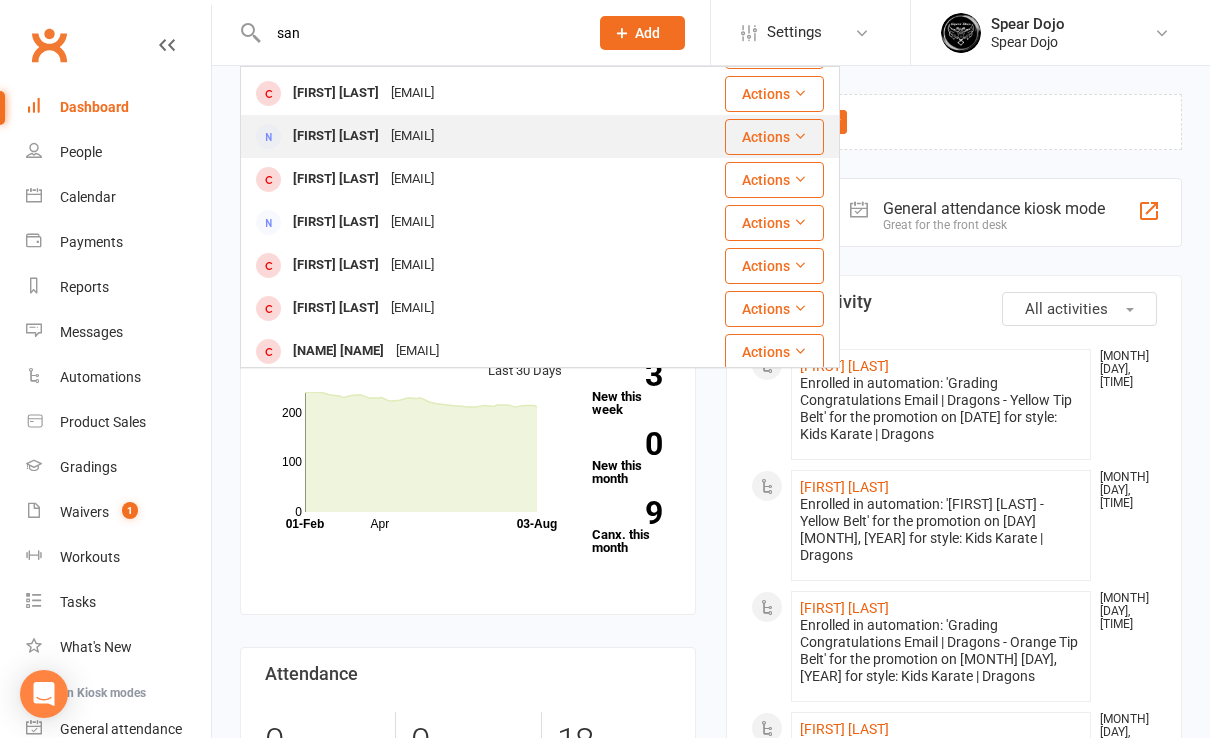 scroll, scrollTop: 0, scrollLeft: 0, axis: both 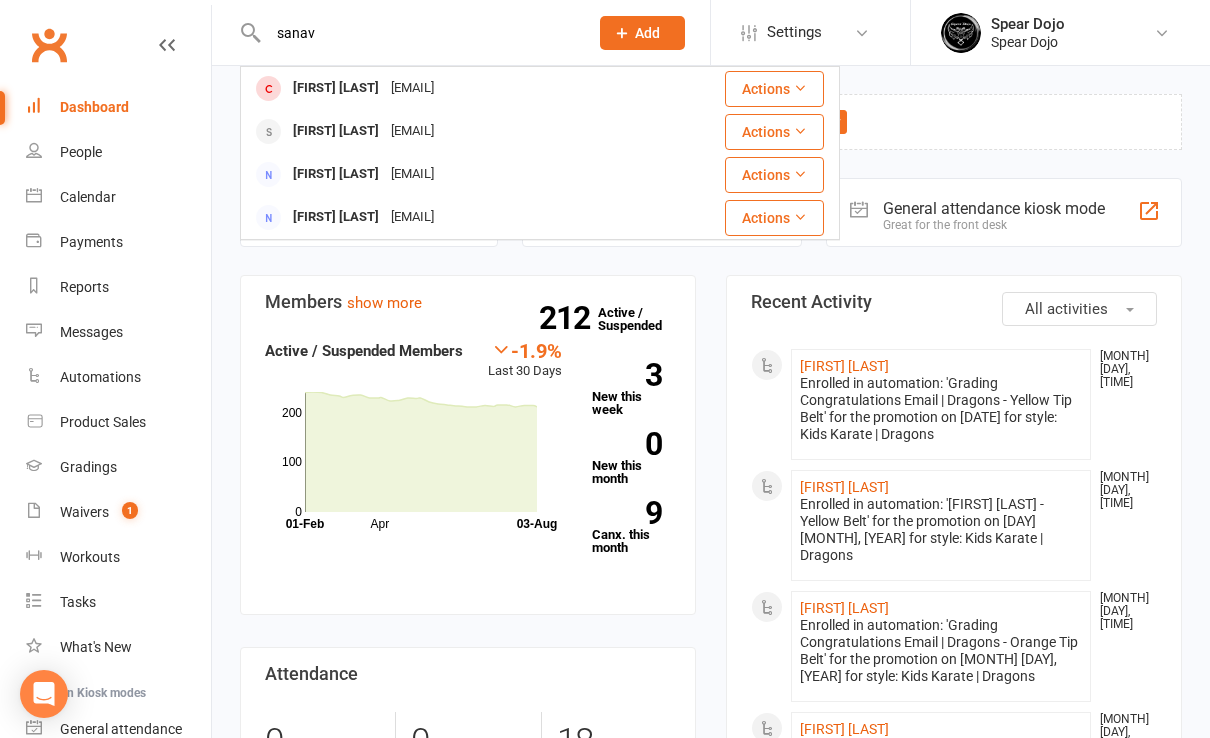 type on "sanav" 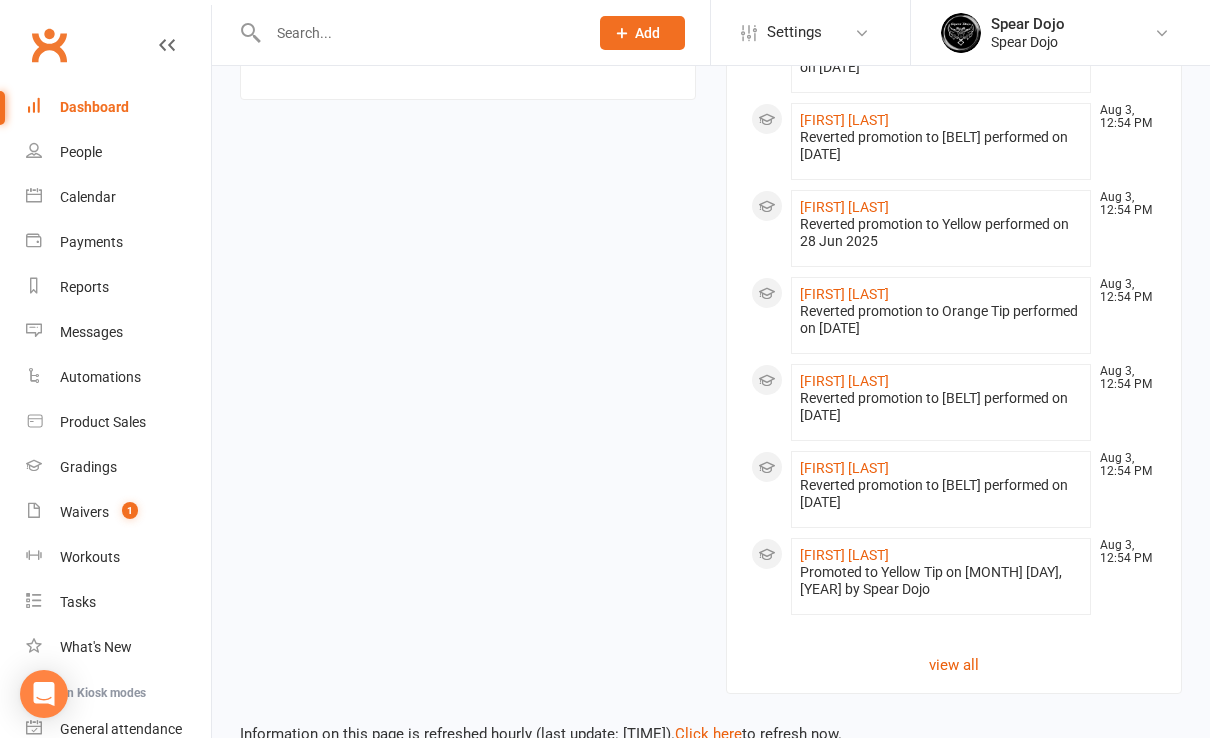 scroll, scrollTop: 1655, scrollLeft: 0, axis: vertical 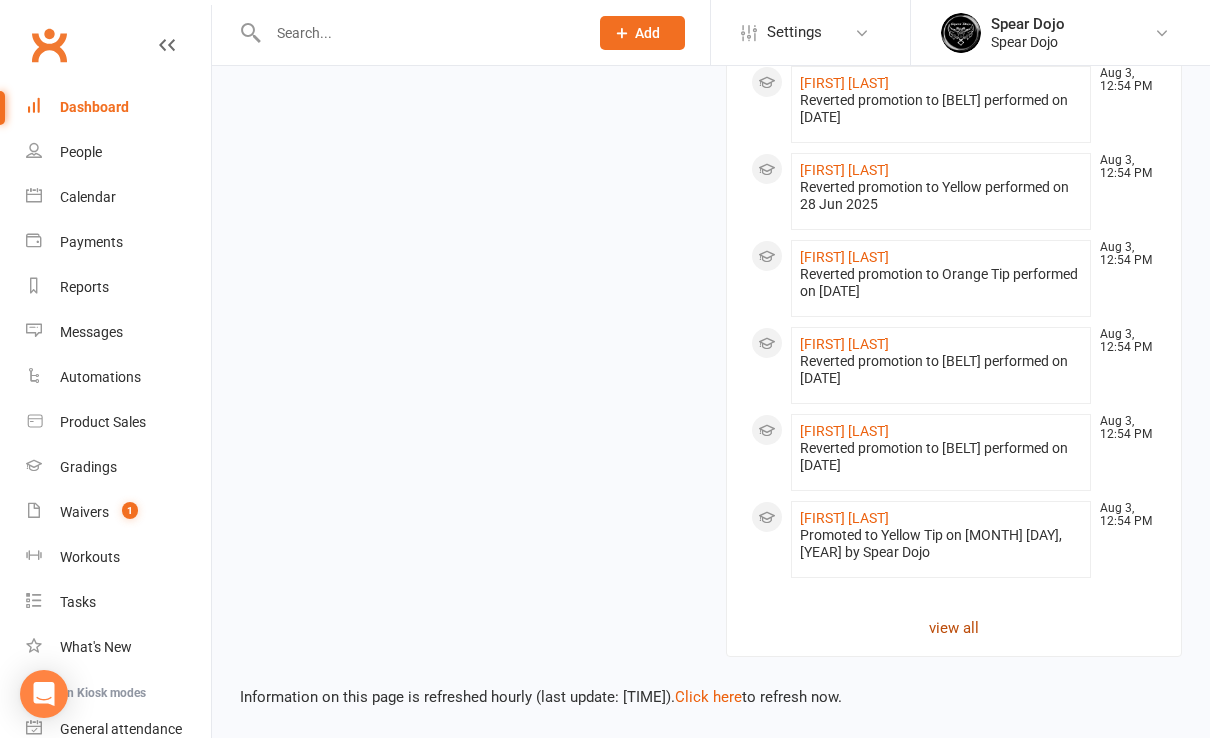 click on "view all" 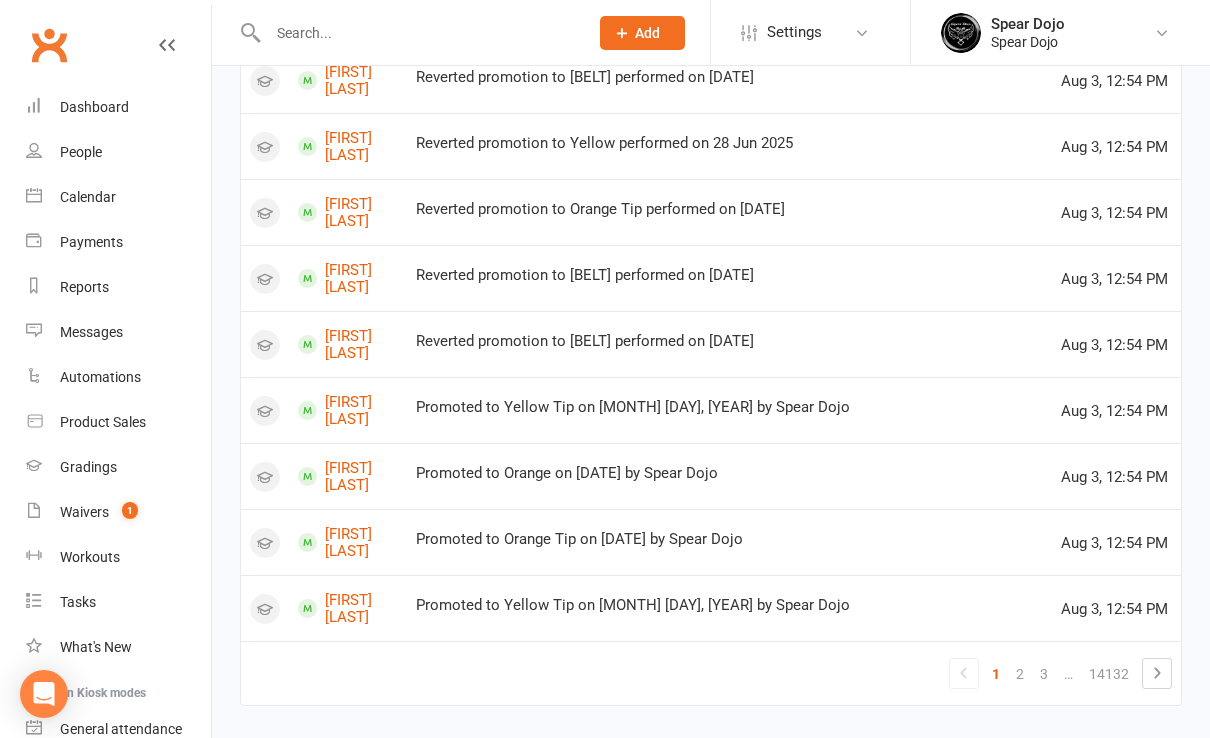 scroll, scrollTop: 1322, scrollLeft: 0, axis: vertical 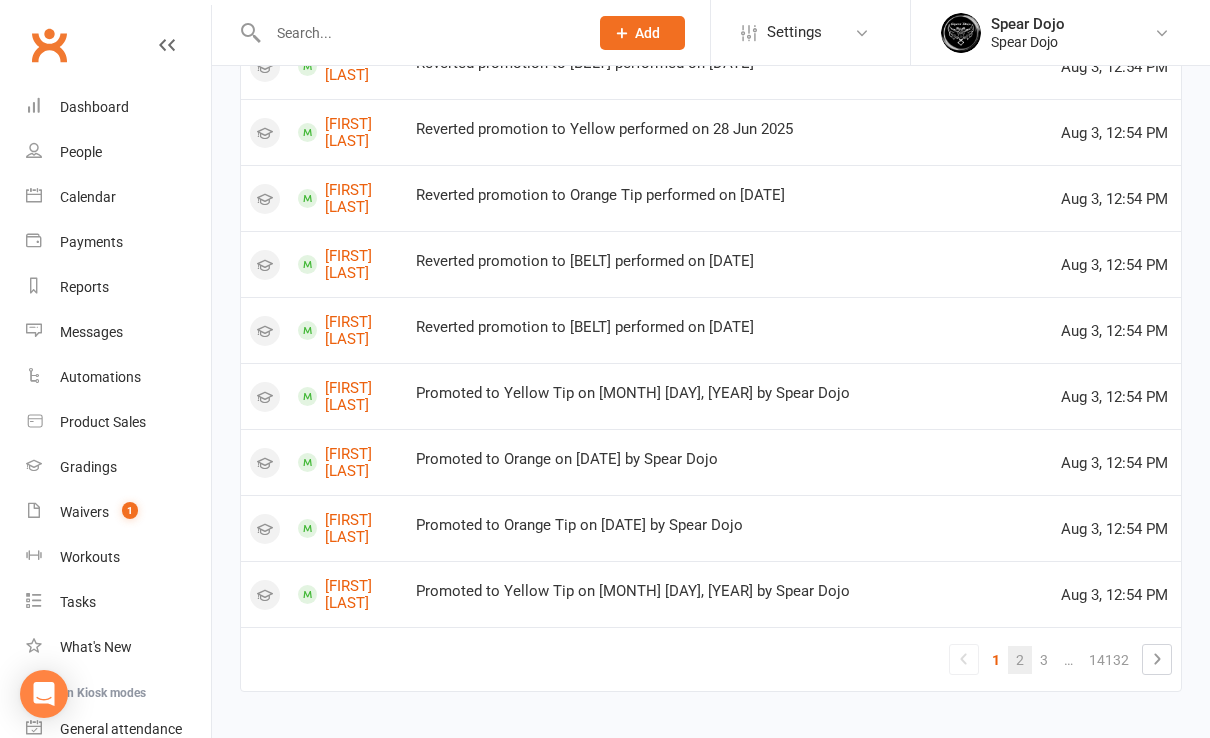 click on "2" at bounding box center (1020, 660) 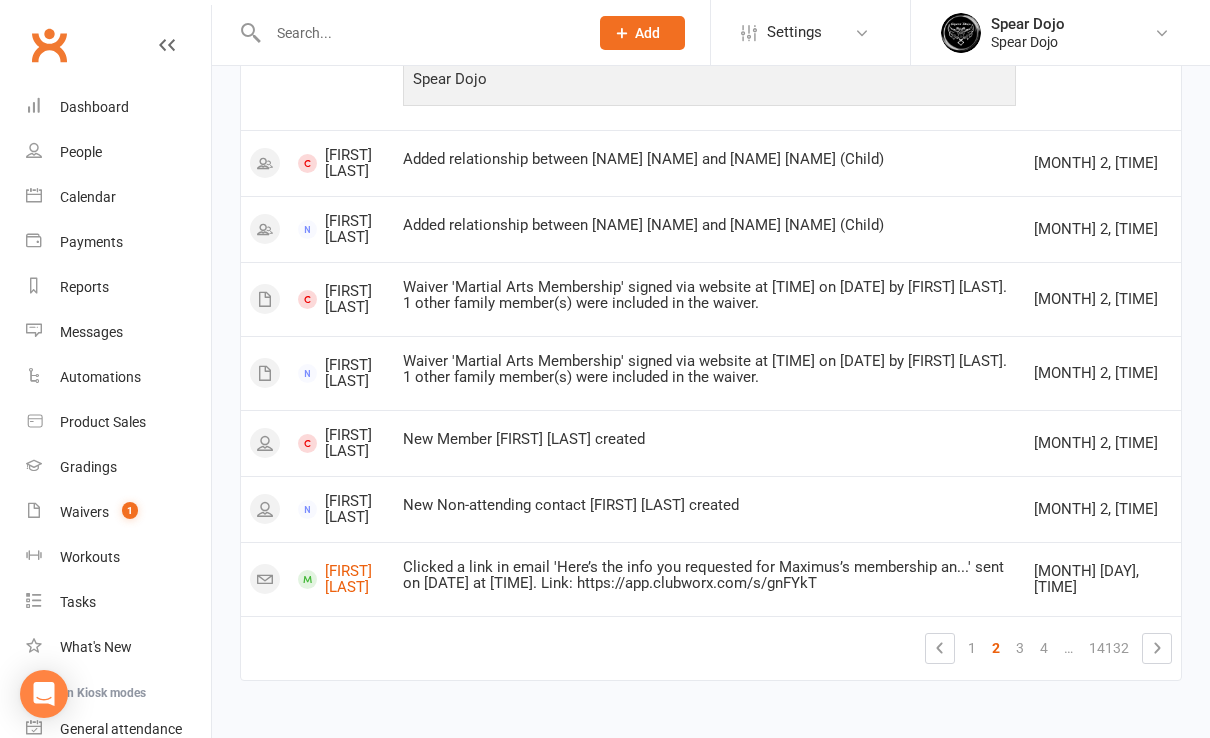 scroll, scrollTop: 2410, scrollLeft: 0, axis: vertical 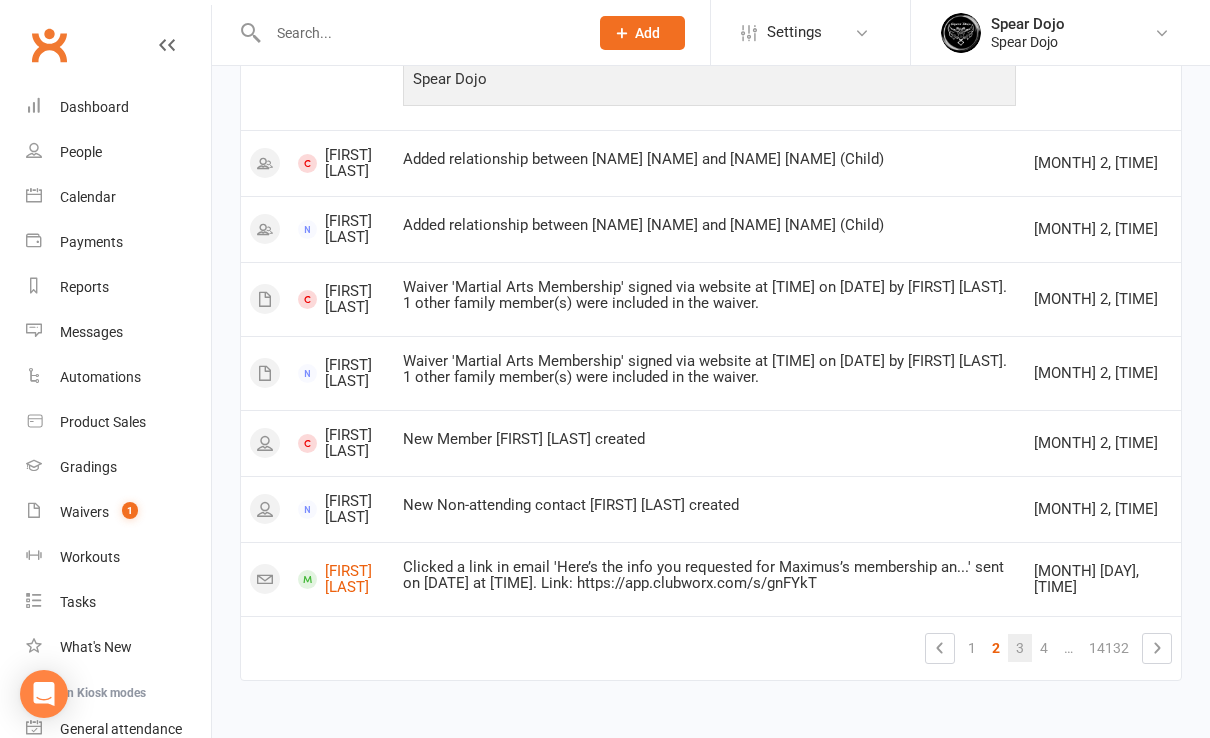 click on "3" at bounding box center (1020, 648) 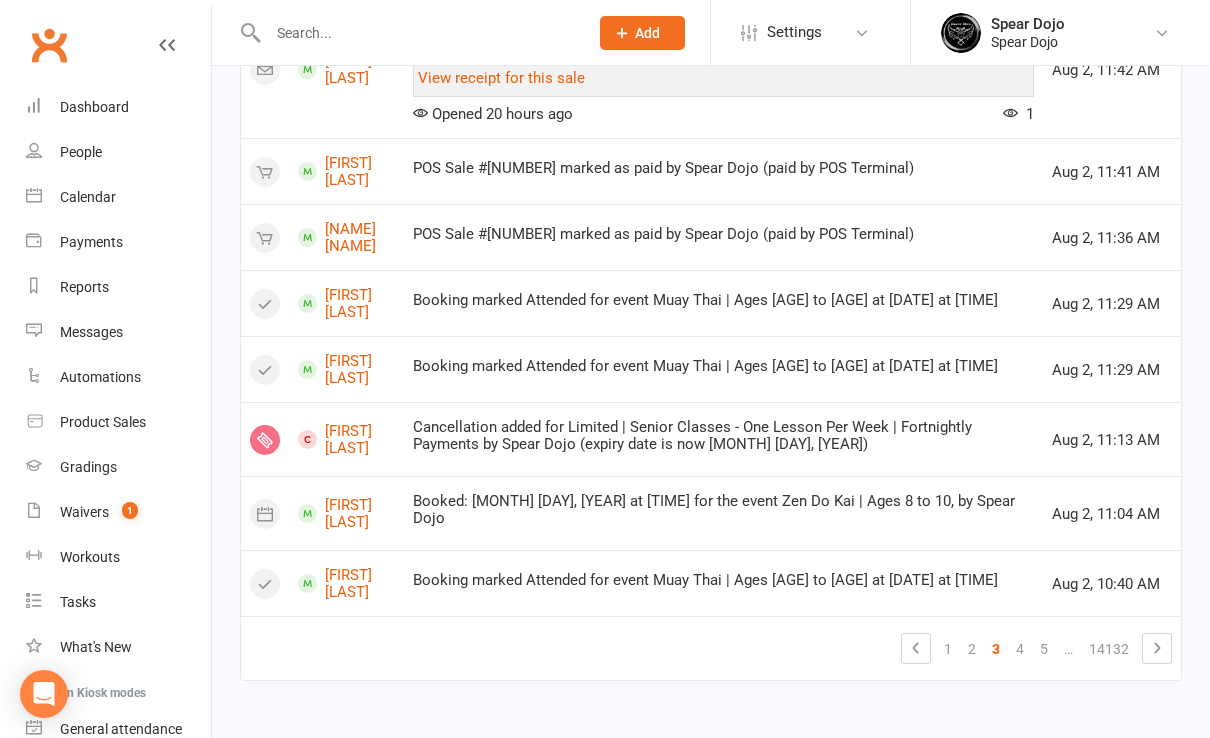 scroll, scrollTop: 3304, scrollLeft: 0, axis: vertical 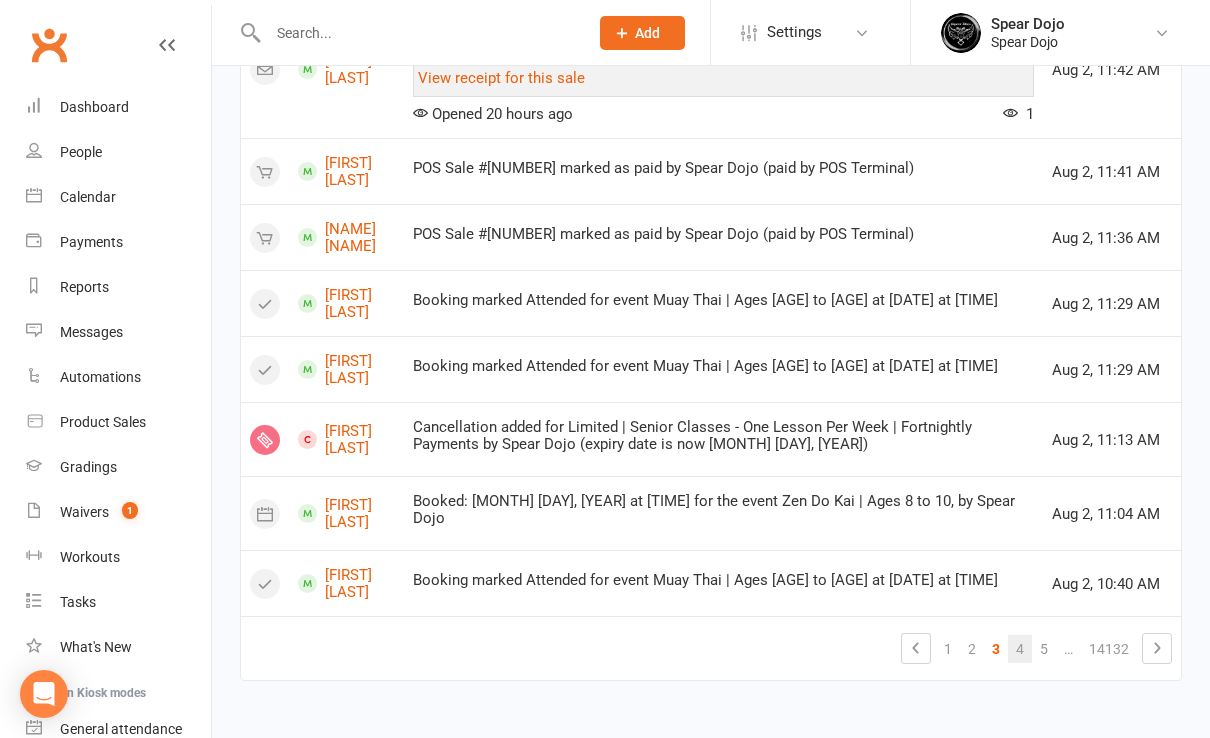 click on "4" at bounding box center (1020, 649) 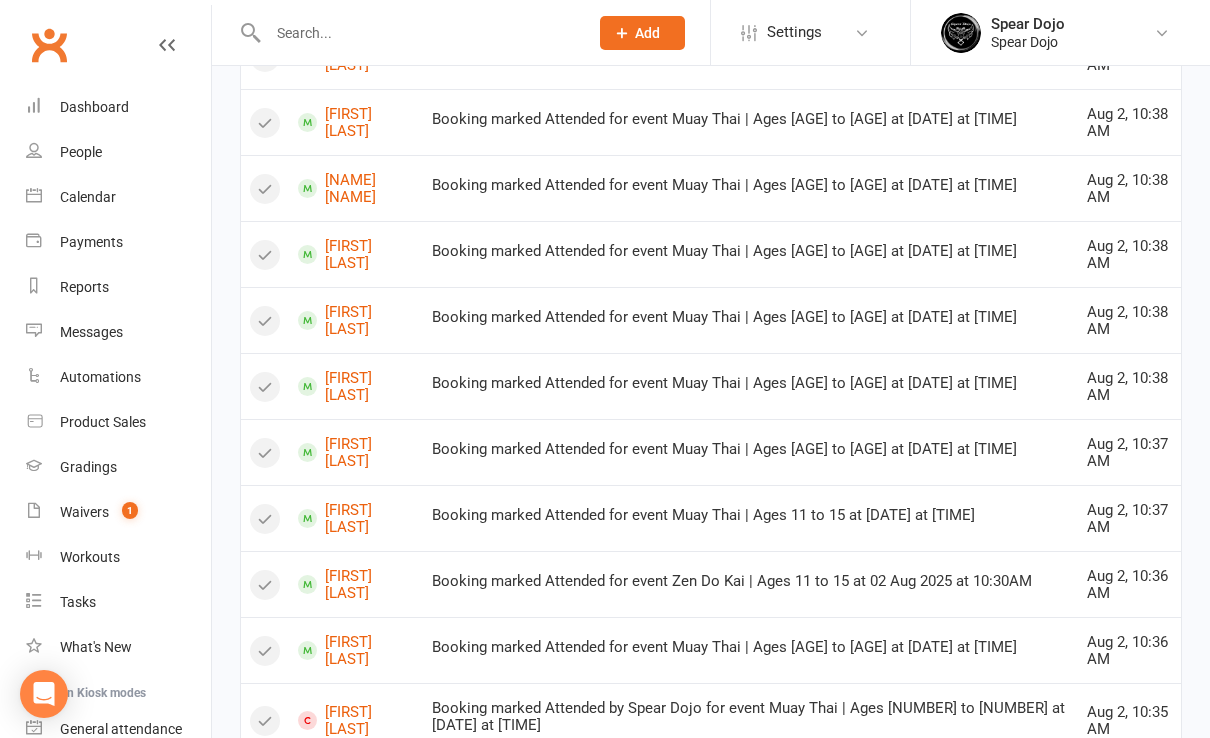 scroll, scrollTop: 922, scrollLeft: 0, axis: vertical 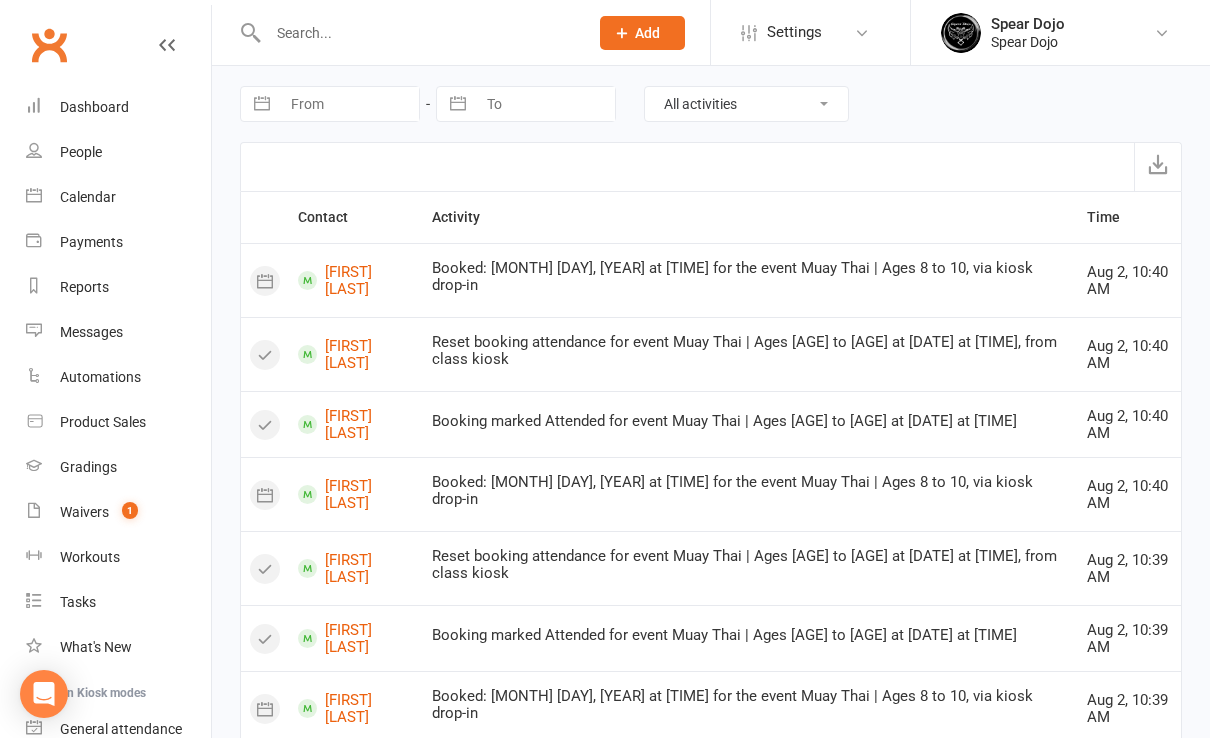 click at bounding box center (418, 33) 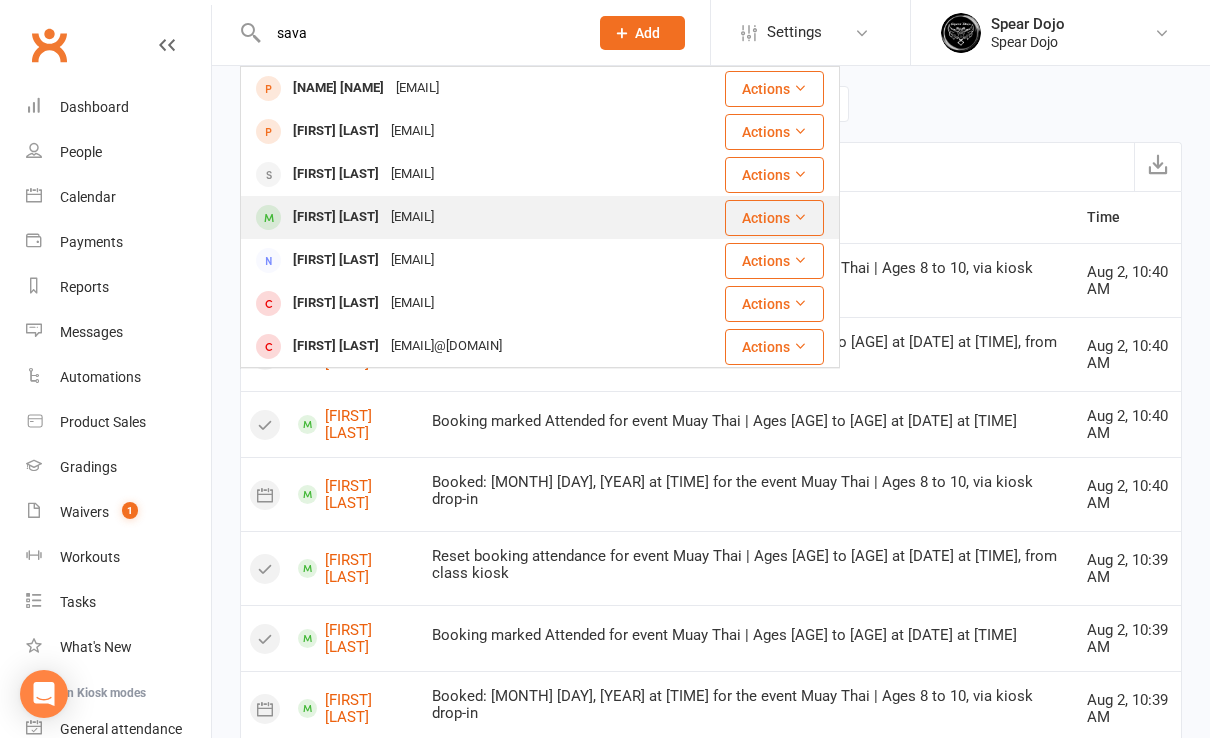 type on "sava" 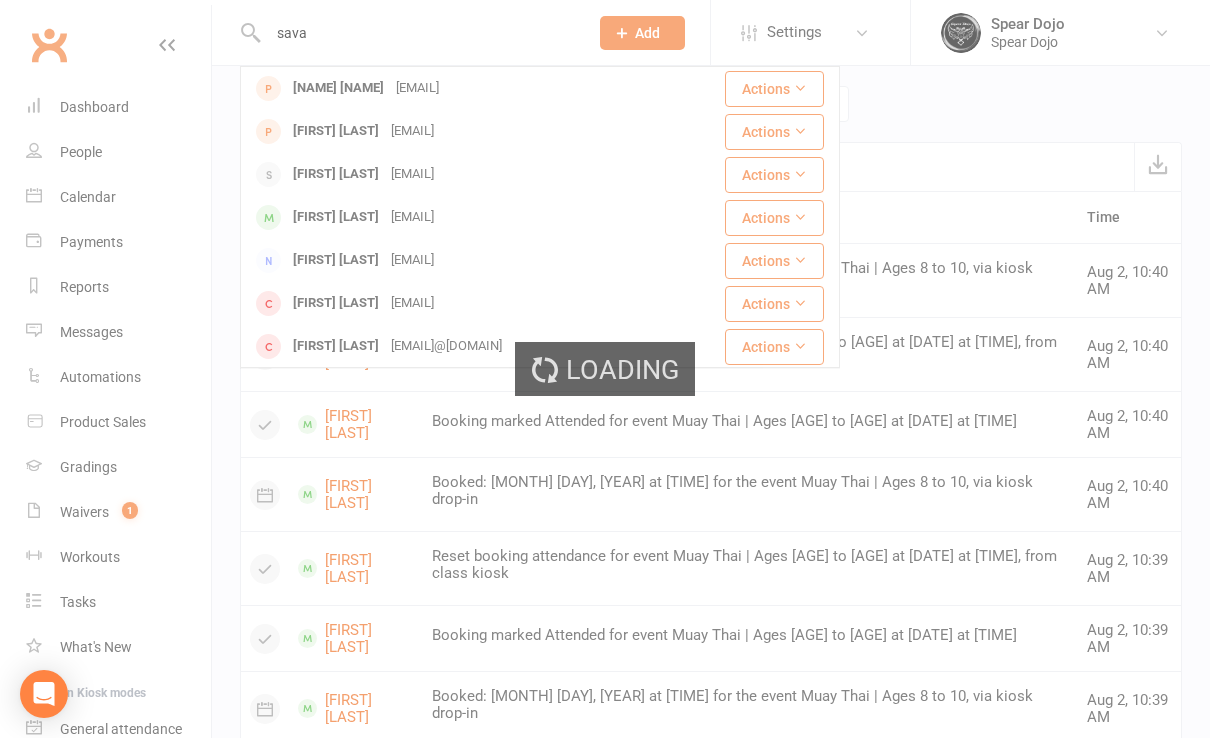 type 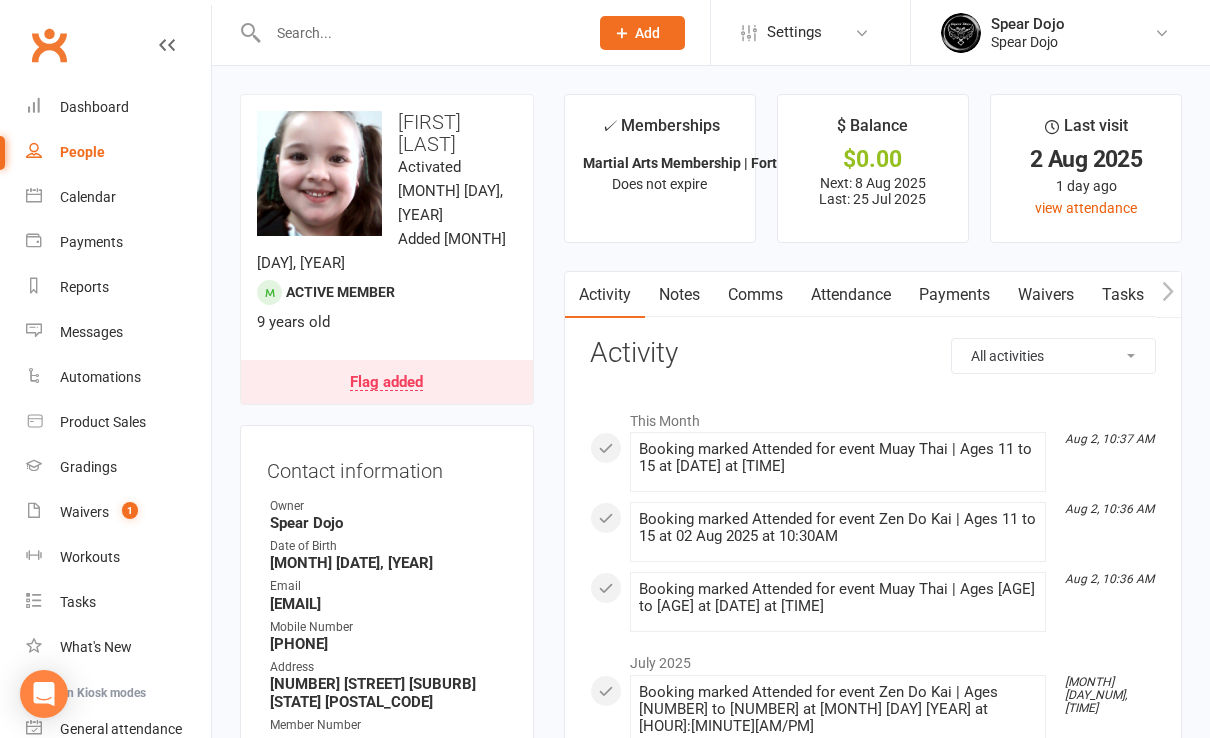 click on "Attendance" at bounding box center [851, 295] 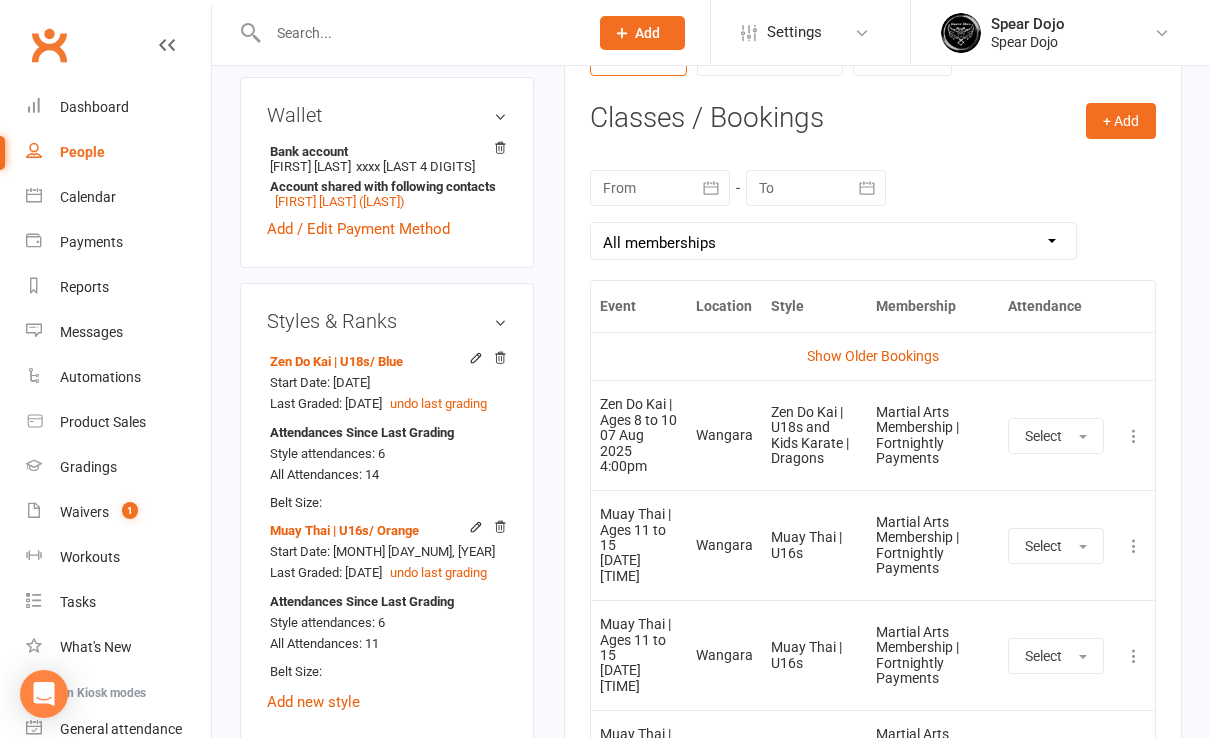 scroll, scrollTop: 666, scrollLeft: 0, axis: vertical 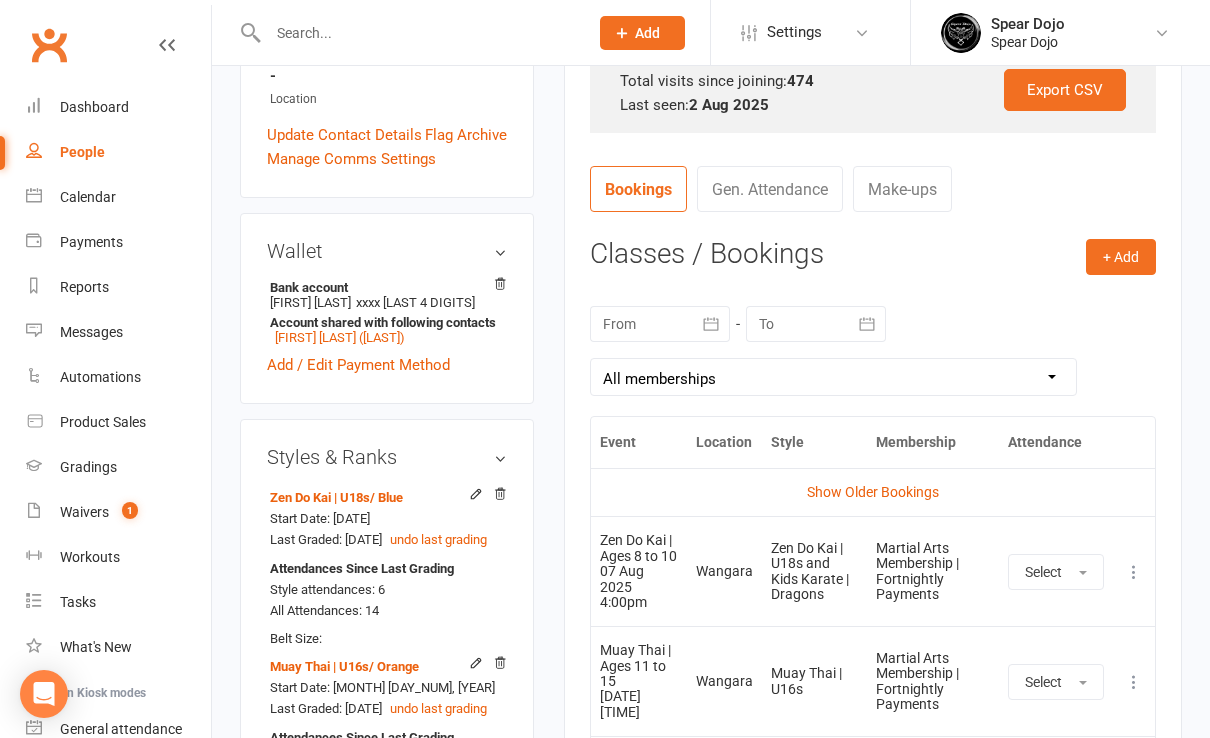 click 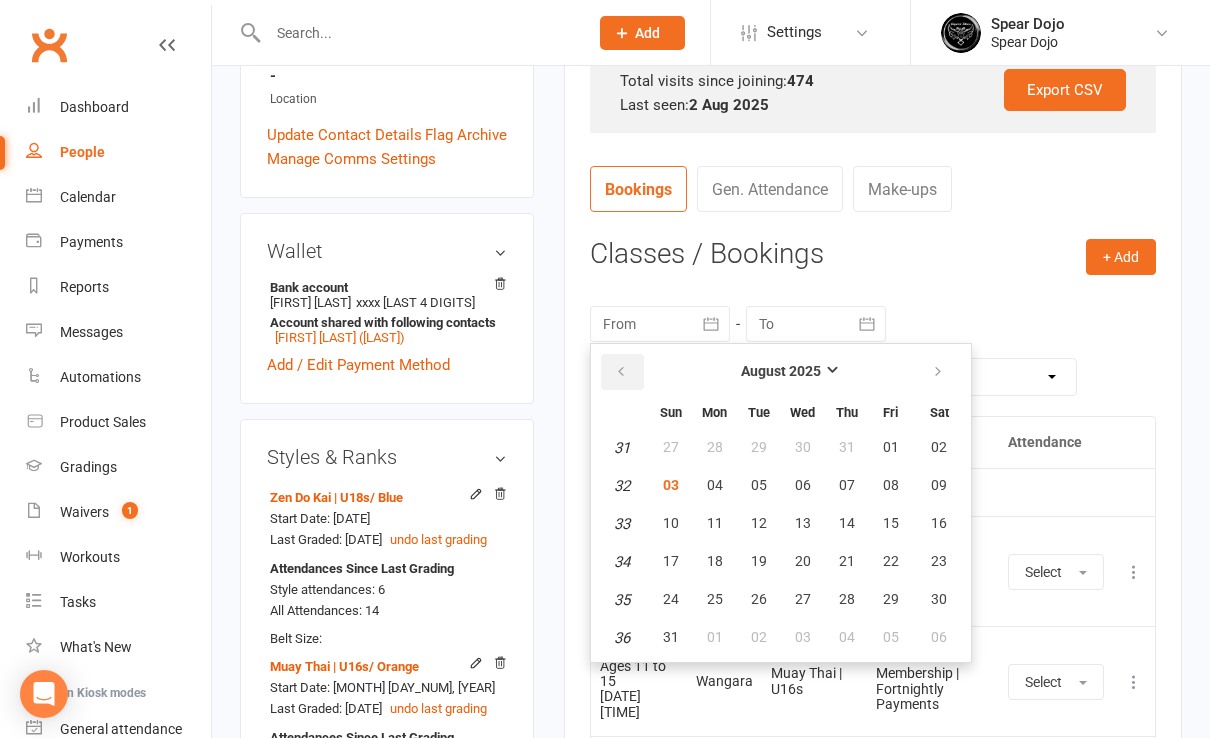 click at bounding box center (621, 372) 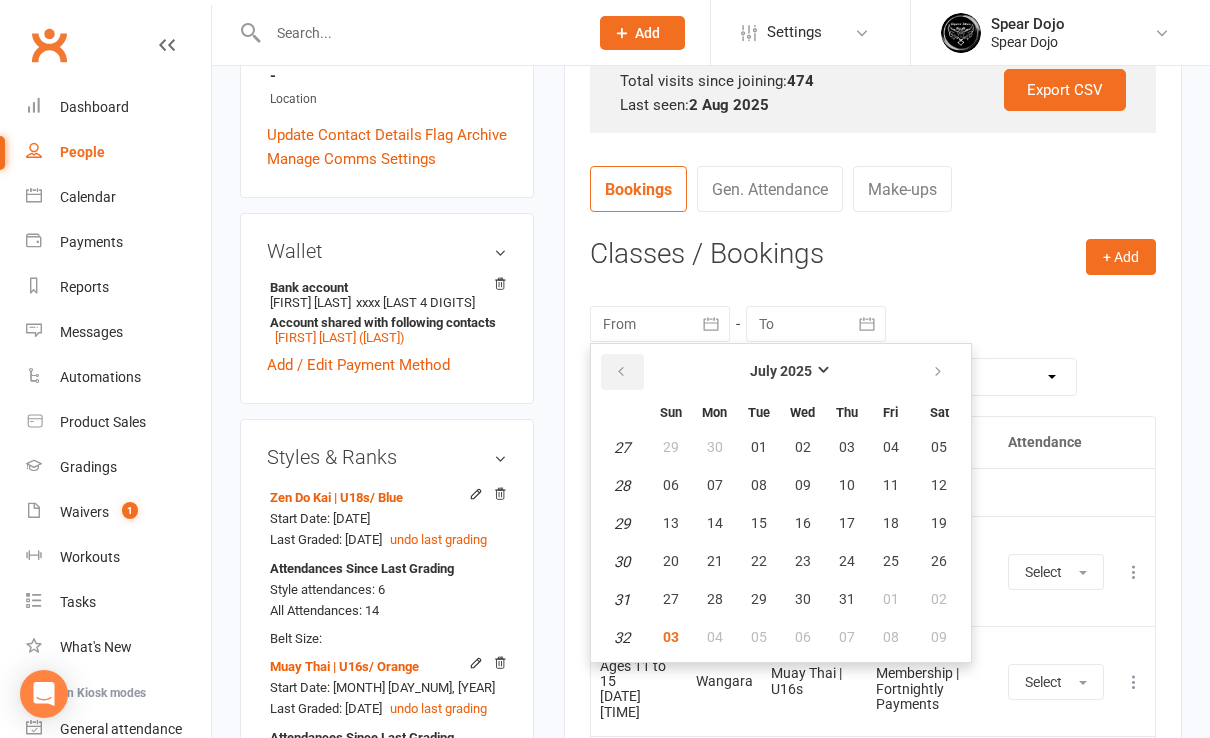 click at bounding box center (621, 372) 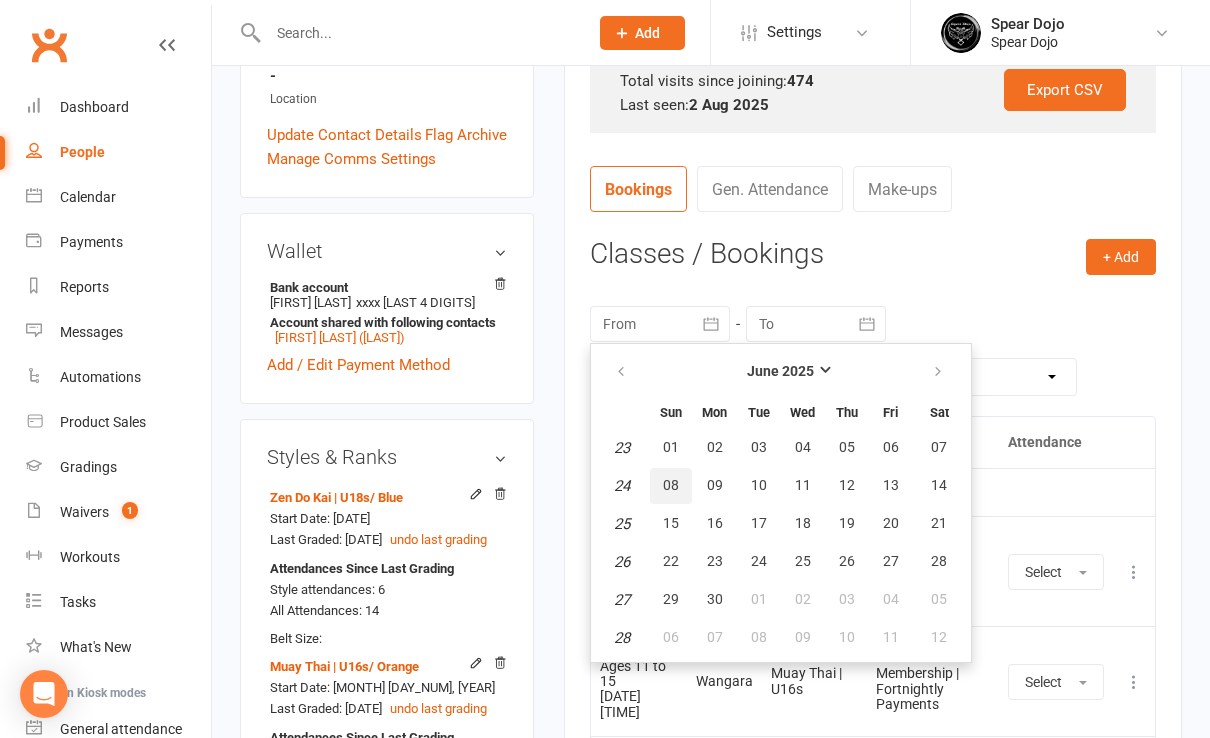 click on "08" at bounding box center (671, 485) 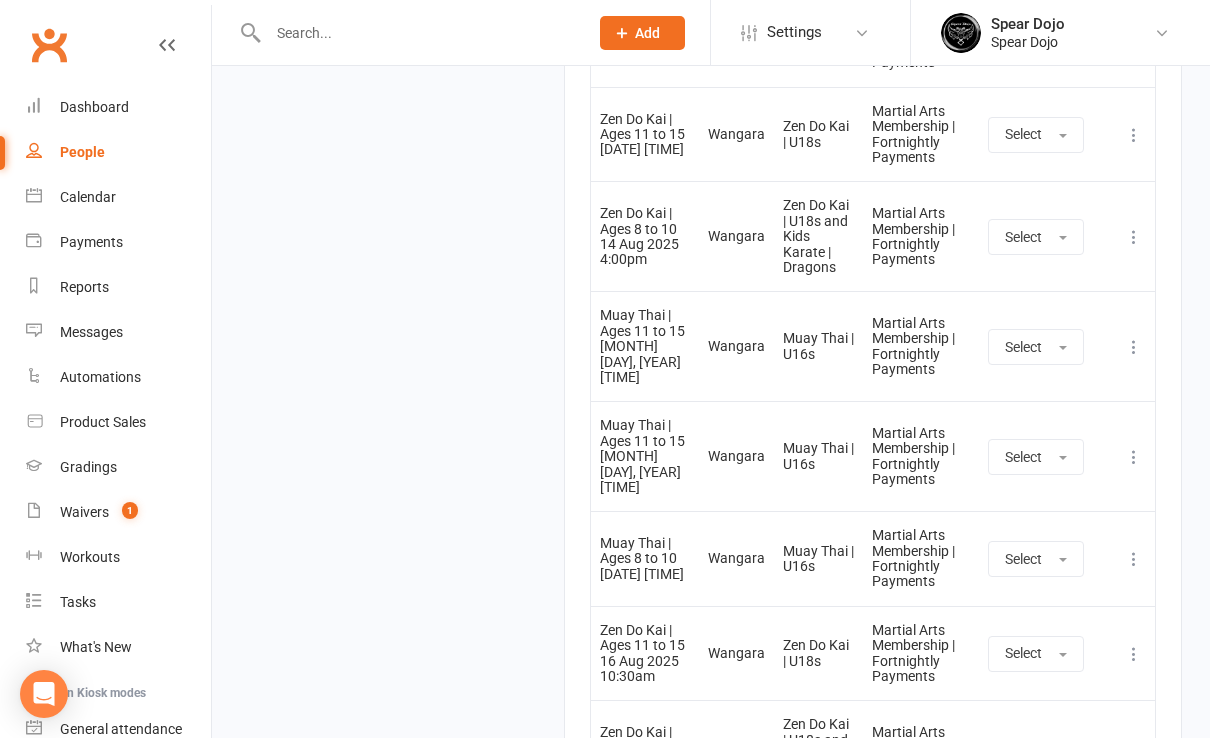 scroll, scrollTop: 5600, scrollLeft: 0, axis: vertical 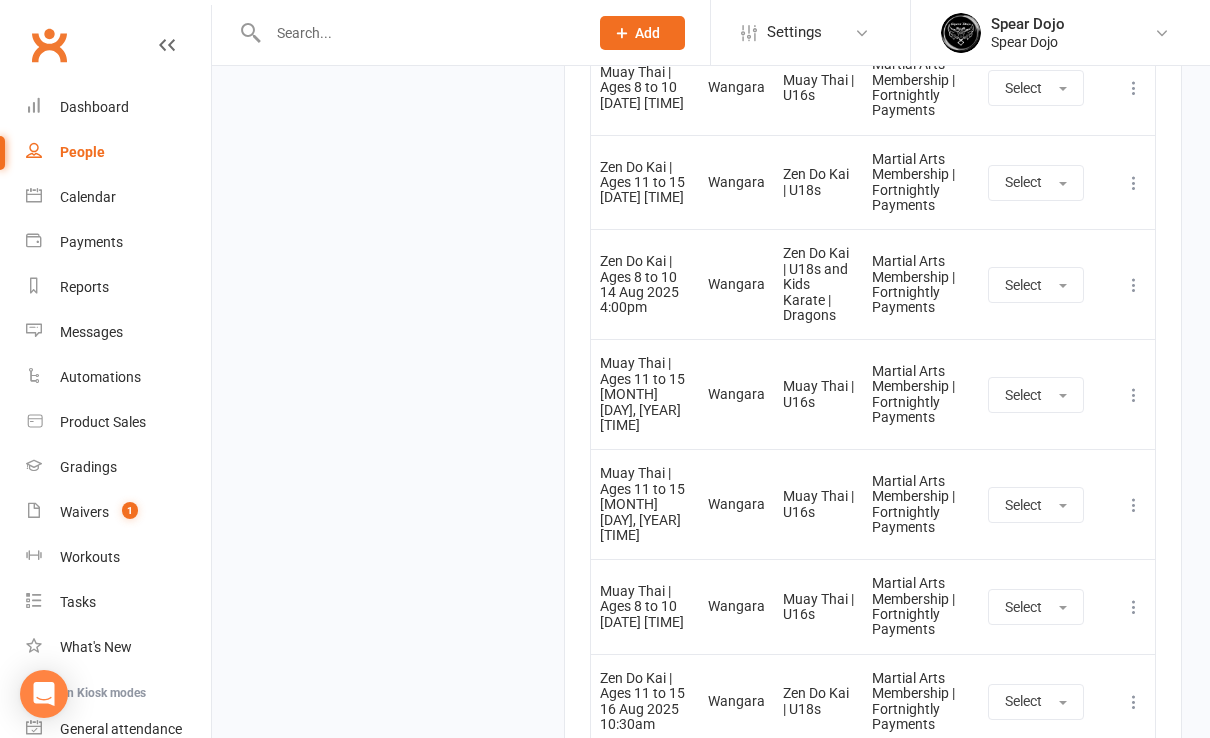 click at bounding box center [1134, -416] 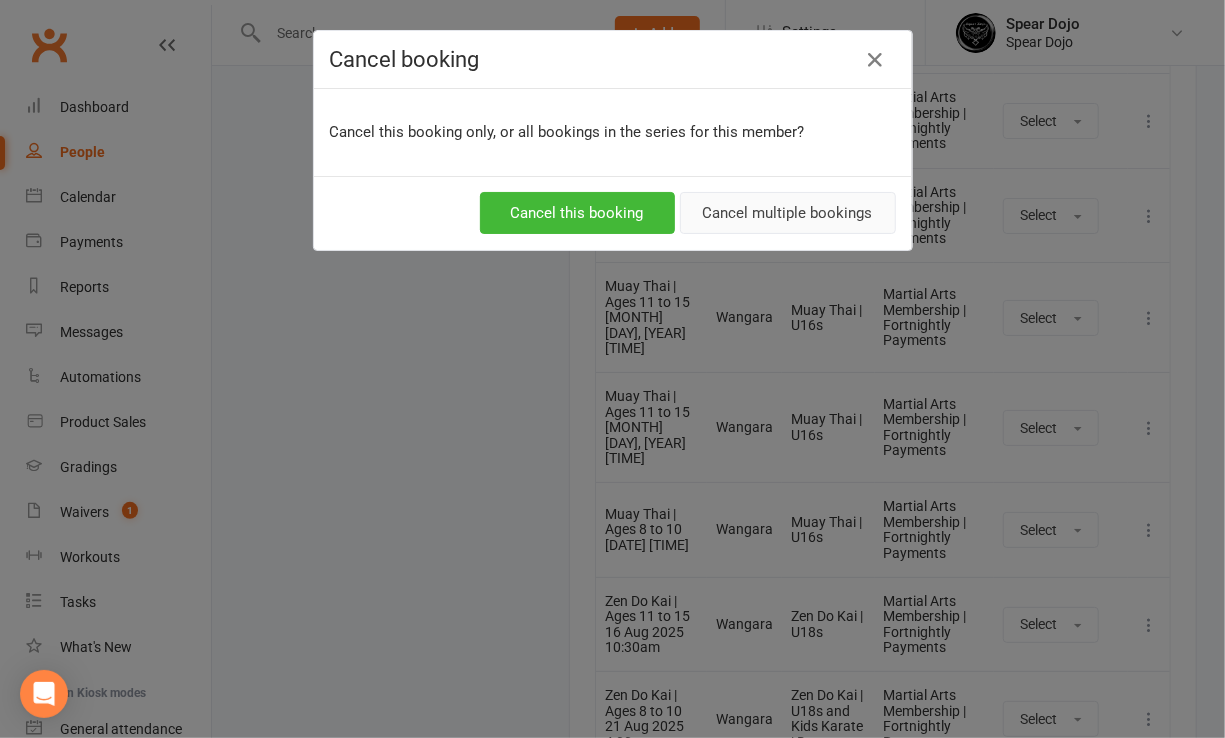 click on "Cancel multiple bookings" at bounding box center (788, 213) 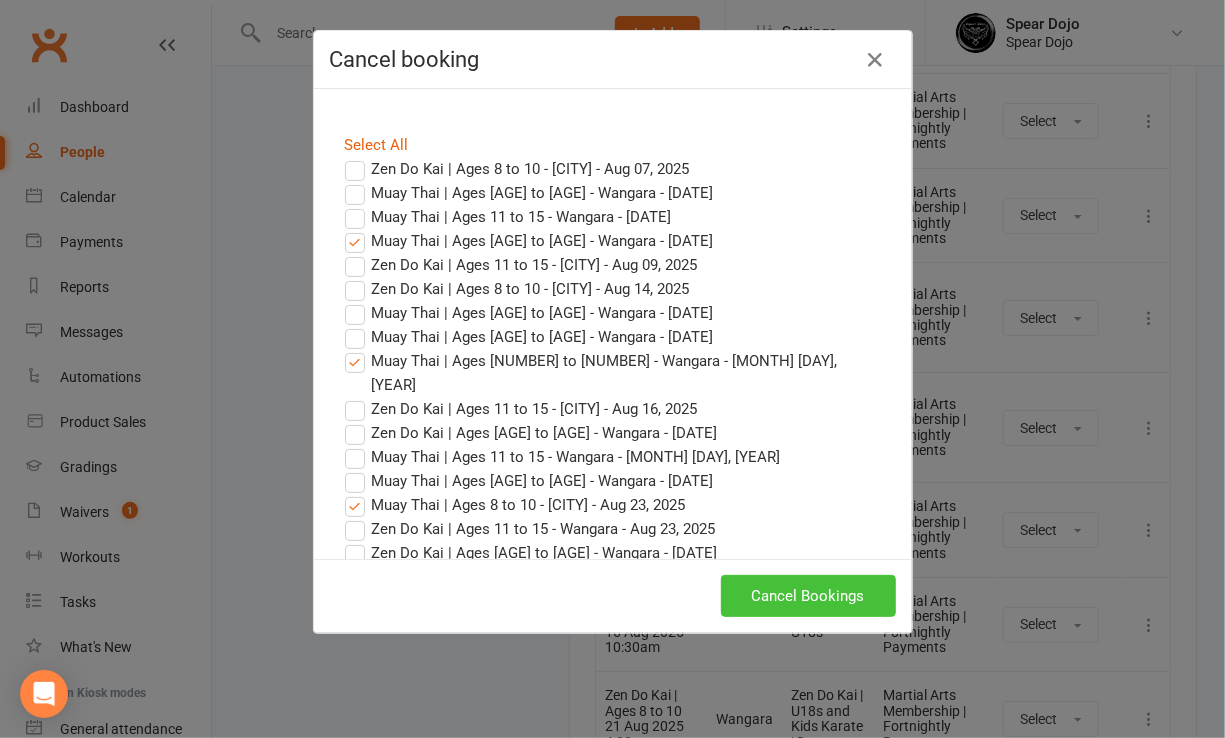 click on "Cancel Bookings" at bounding box center [808, 596] 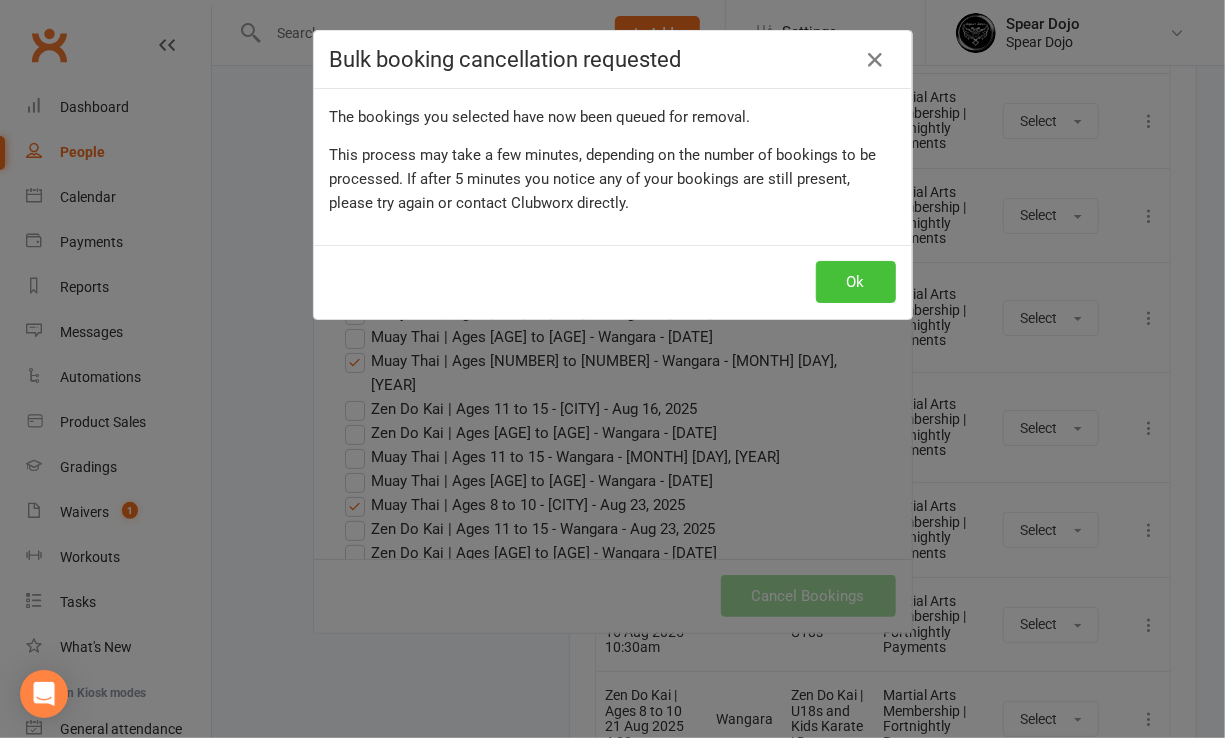 click on "Ok" at bounding box center [856, 282] 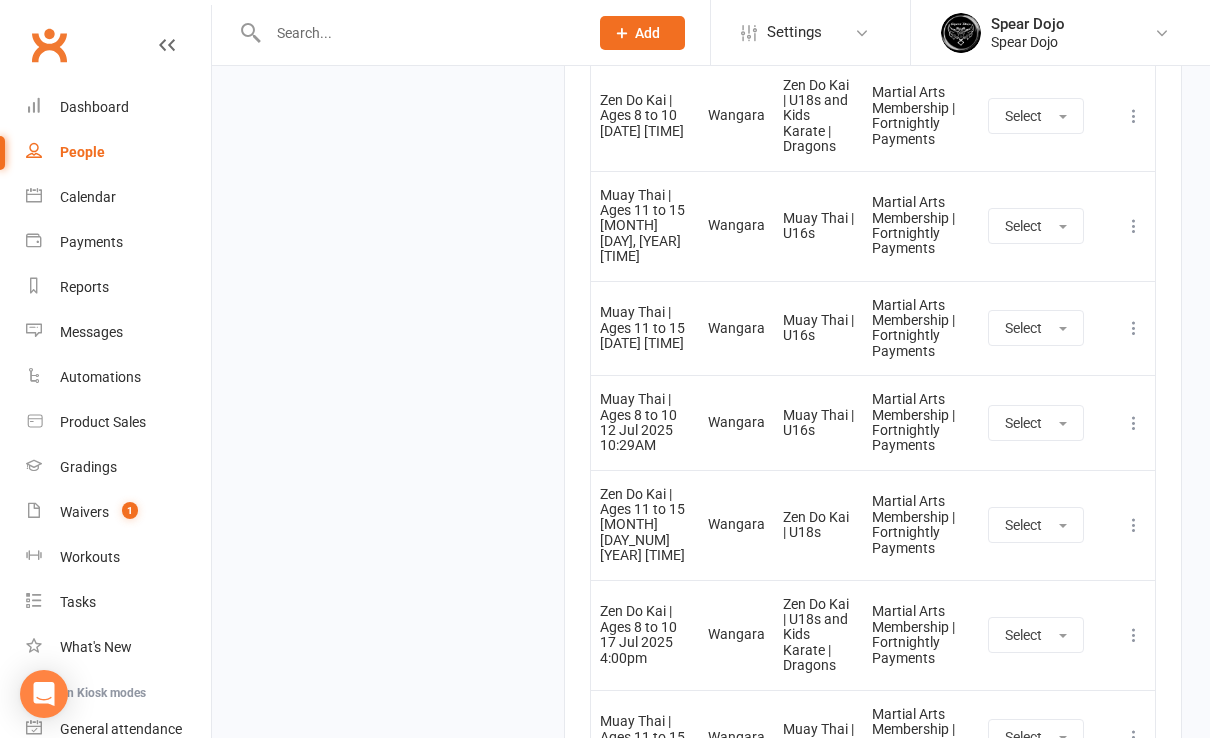 scroll, scrollTop: 2800, scrollLeft: 0, axis: vertical 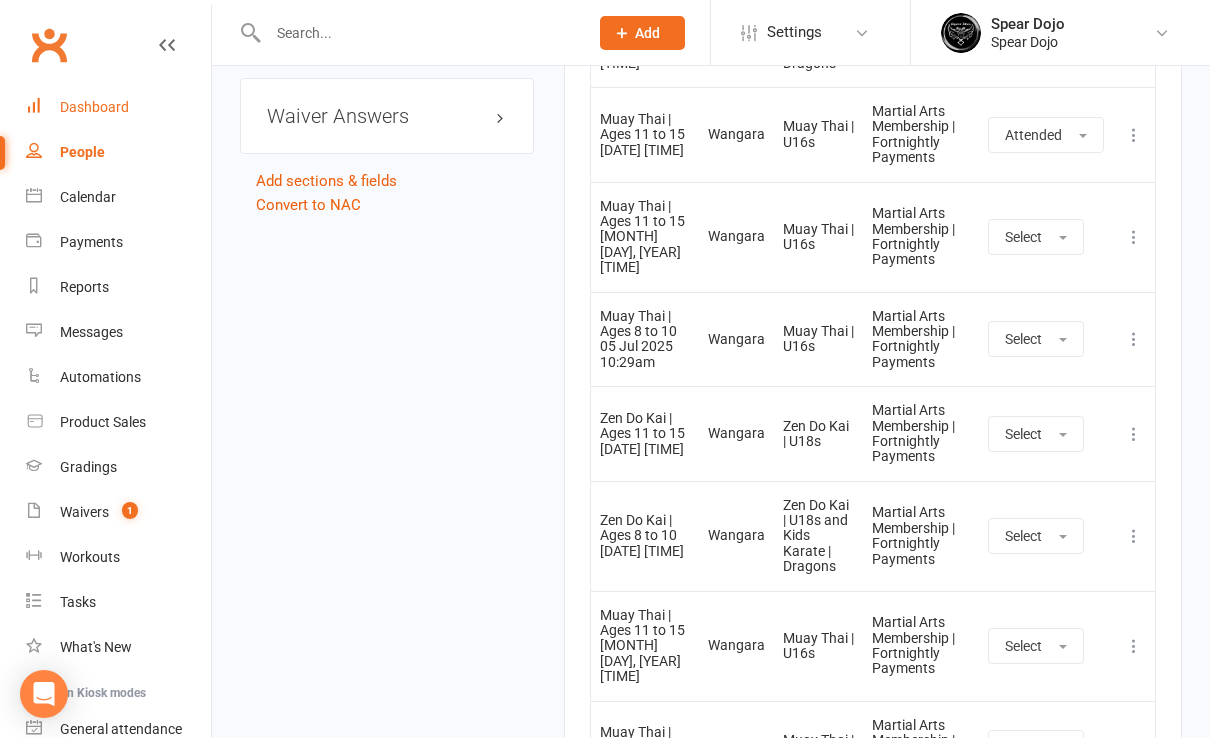 click on "Dashboard" at bounding box center (94, 107) 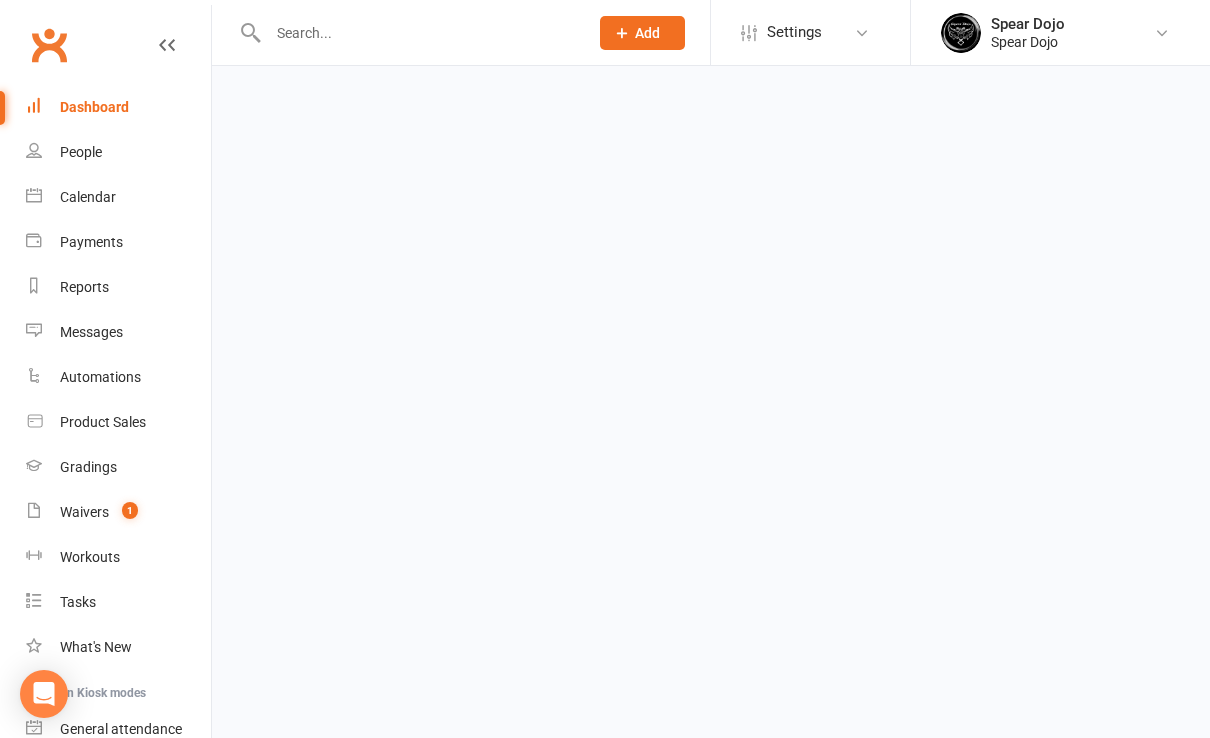 scroll, scrollTop: 0, scrollLeft: 0, axis: both 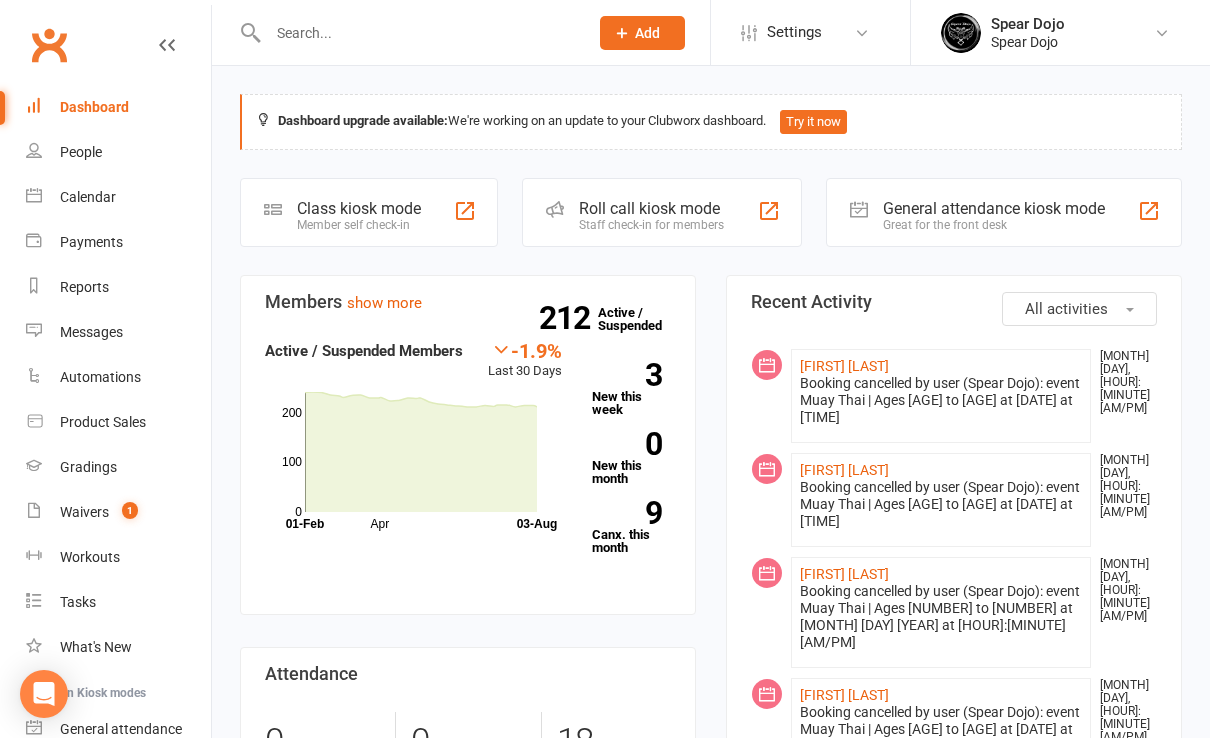 click at bounding box center (418, 33) 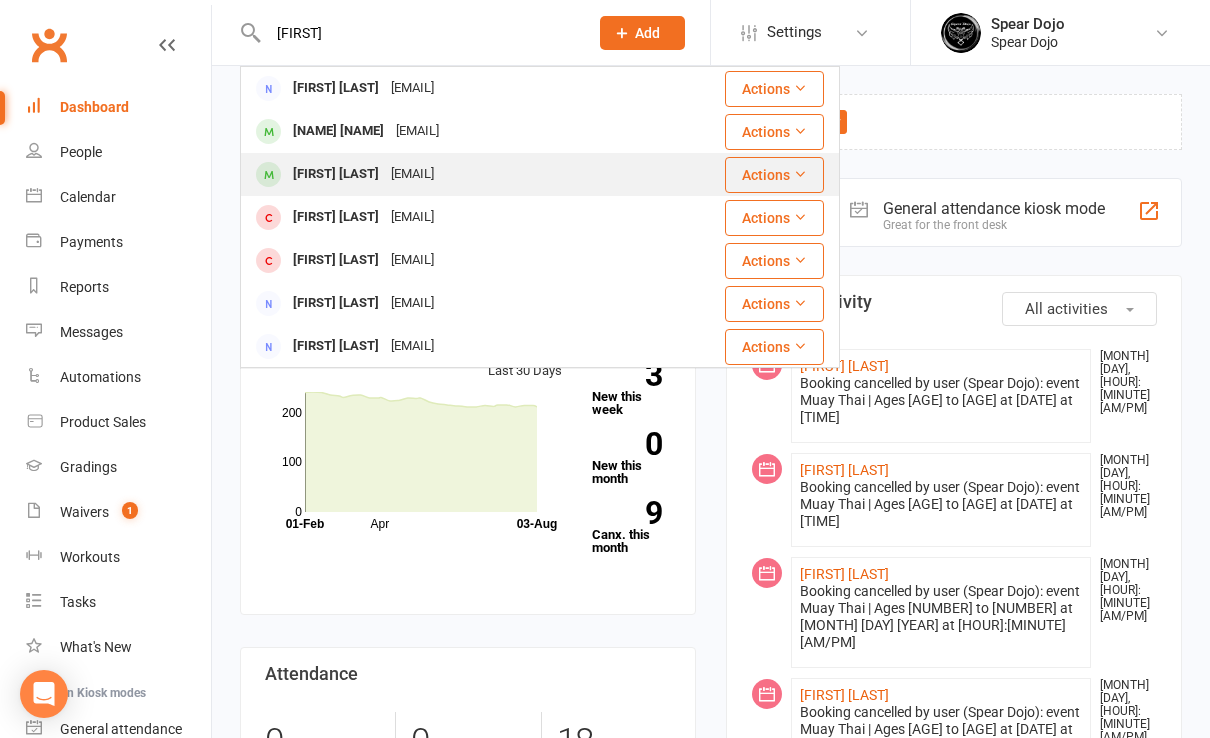 type on "[FIRST]" 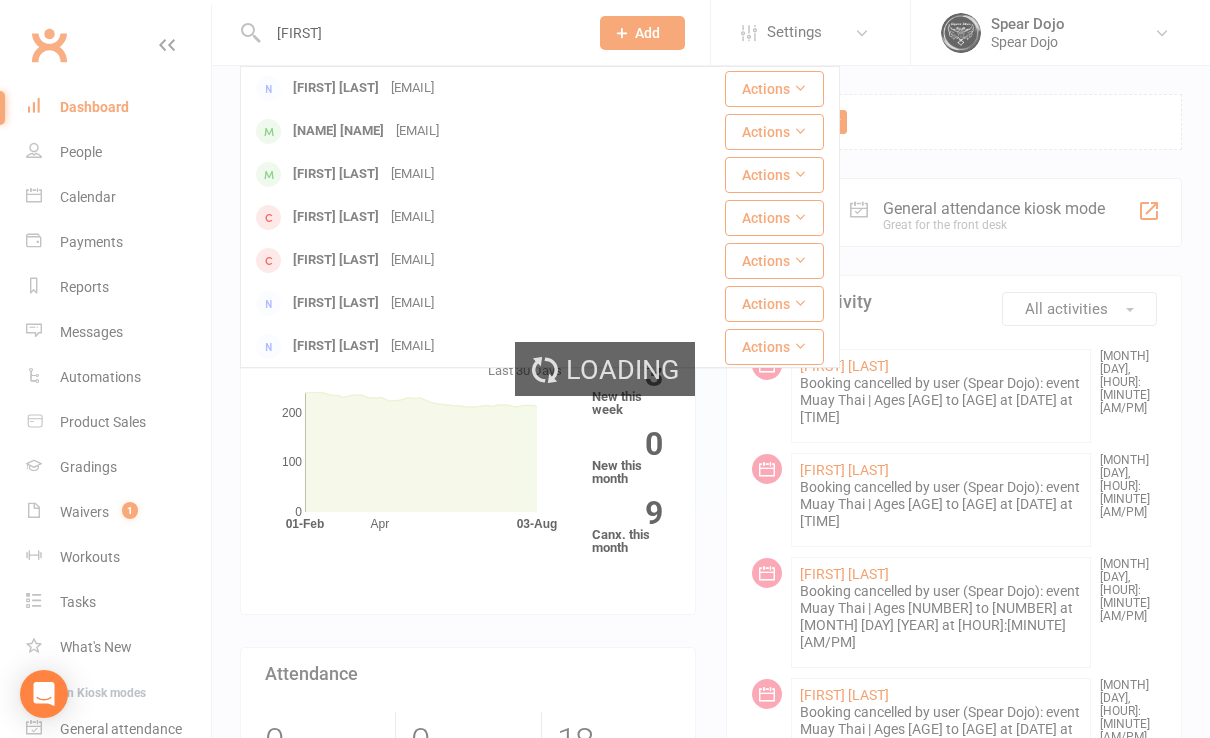 type 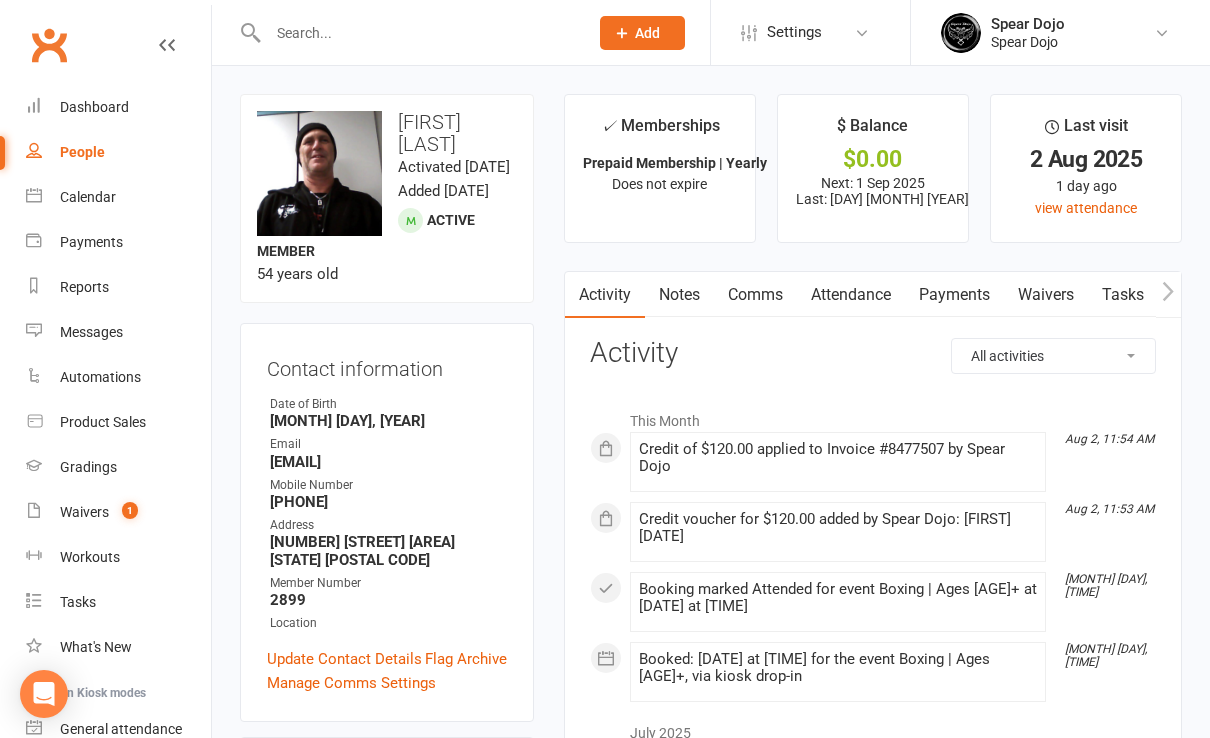 click on "Payments" at bounding box center (954, 295) 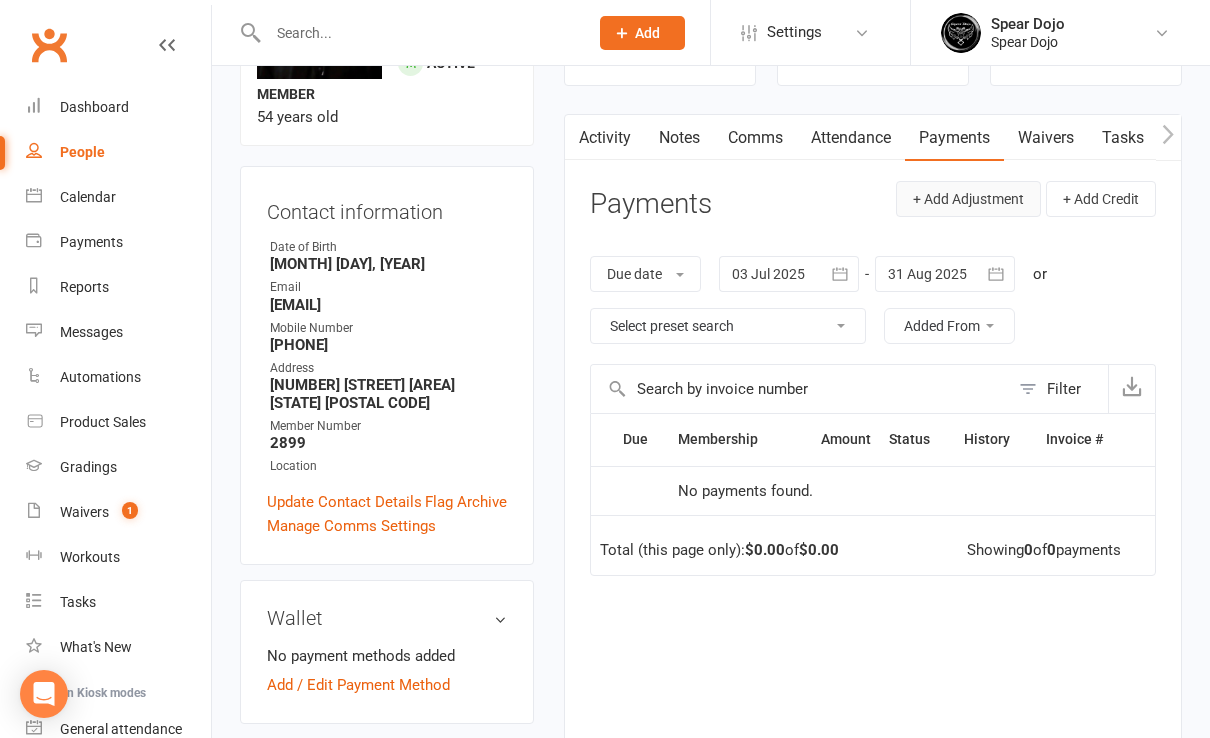 scroll, scrollTop: 133, scrollLeft: 0, axis: vertical 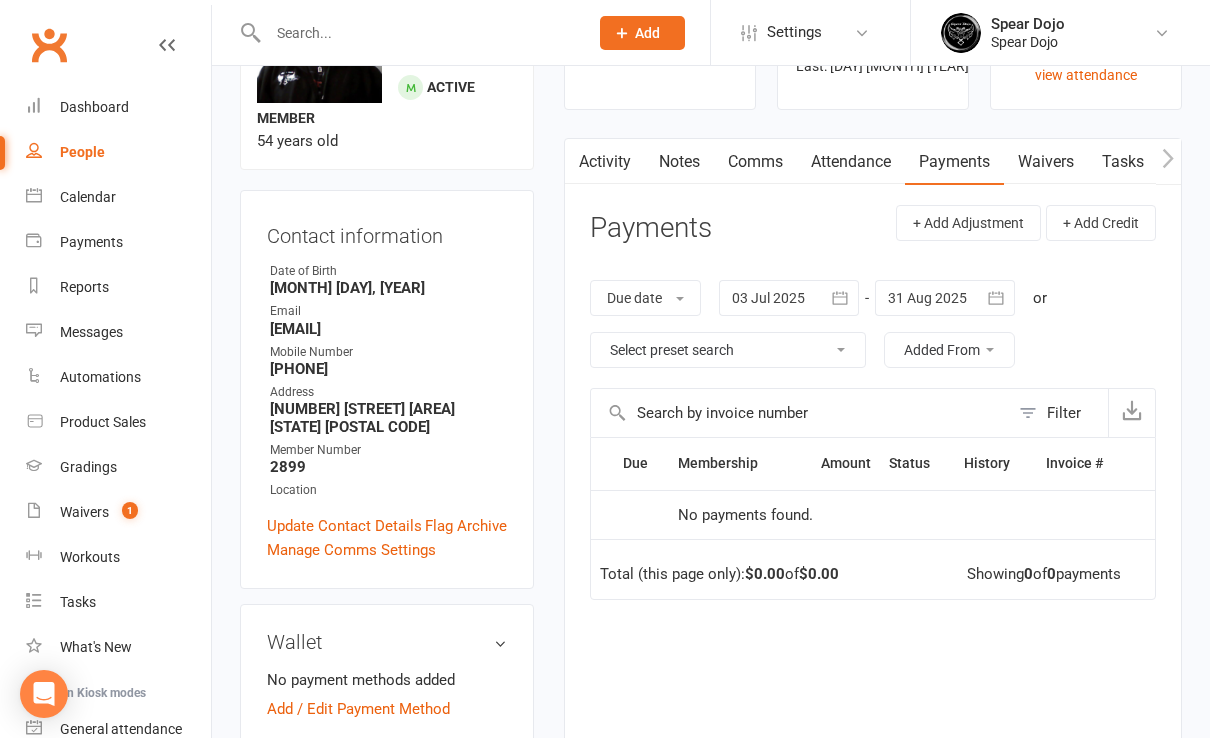 click at bounding box center (789, 298) 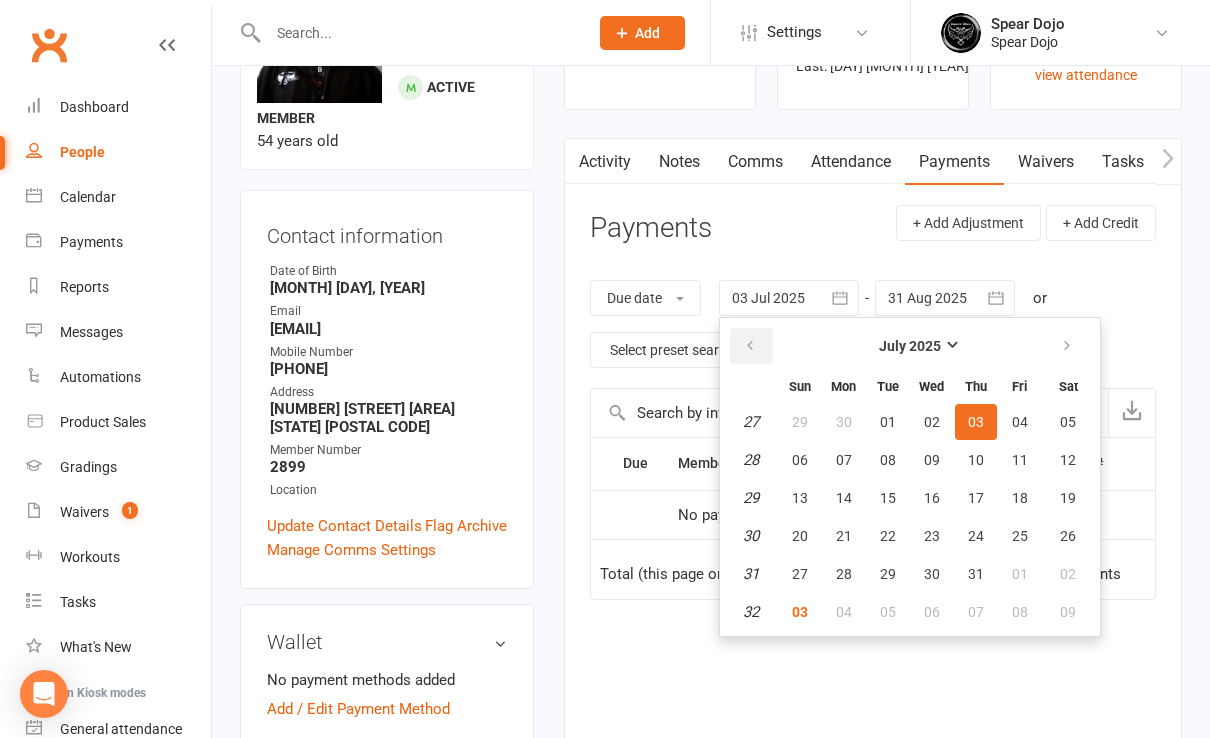 click at bounding box center (751, 346) 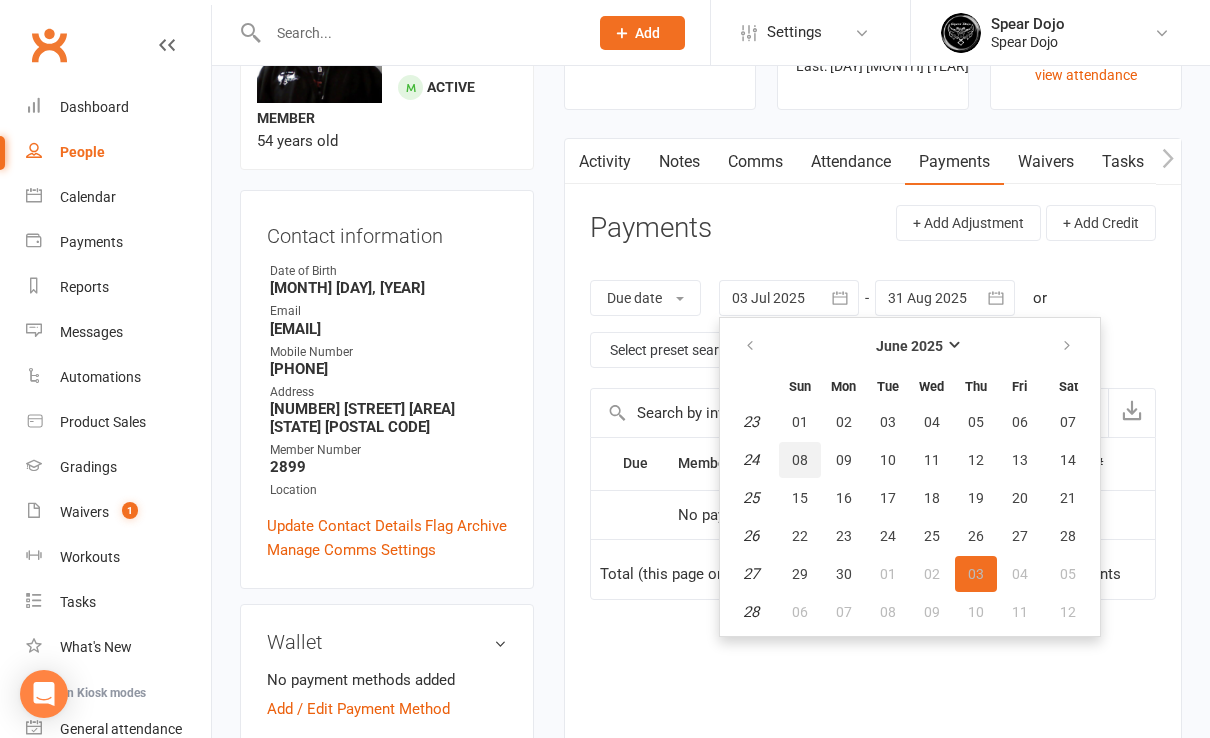 click on "08" at bounding box center (800, 460) 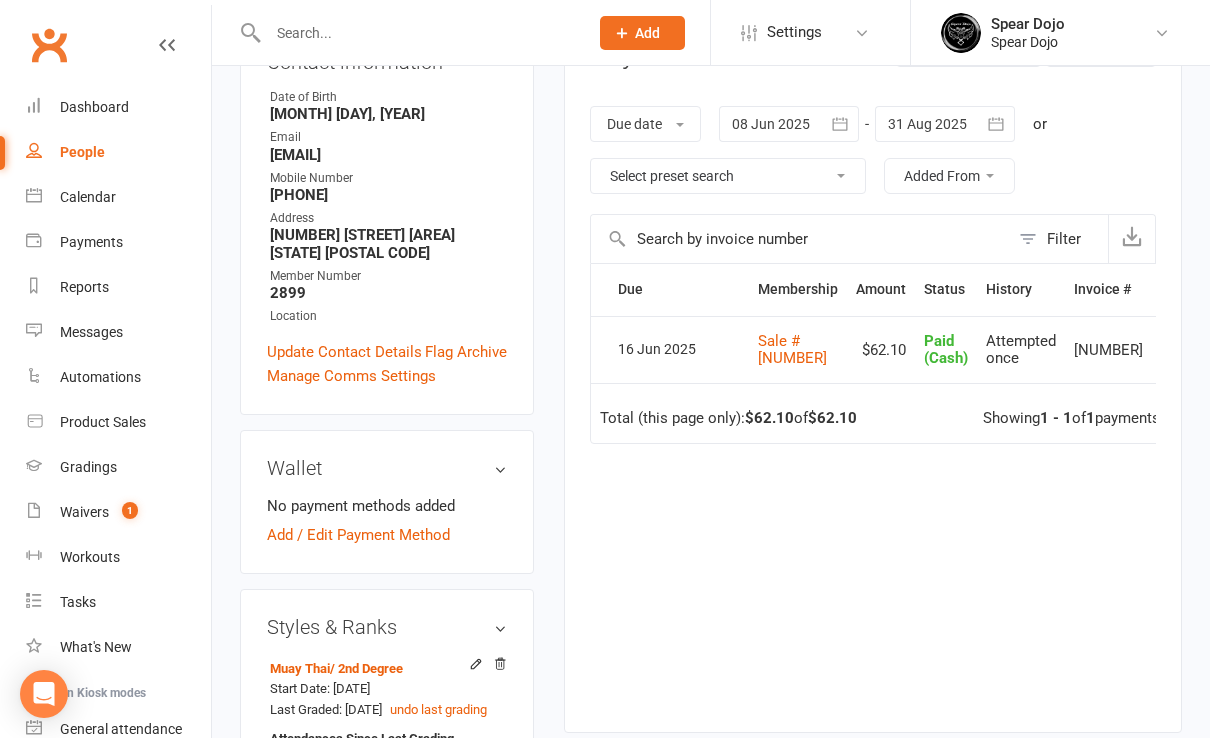 scroll, scrollTop: 133, scrollLeft: 0, axis: vertical 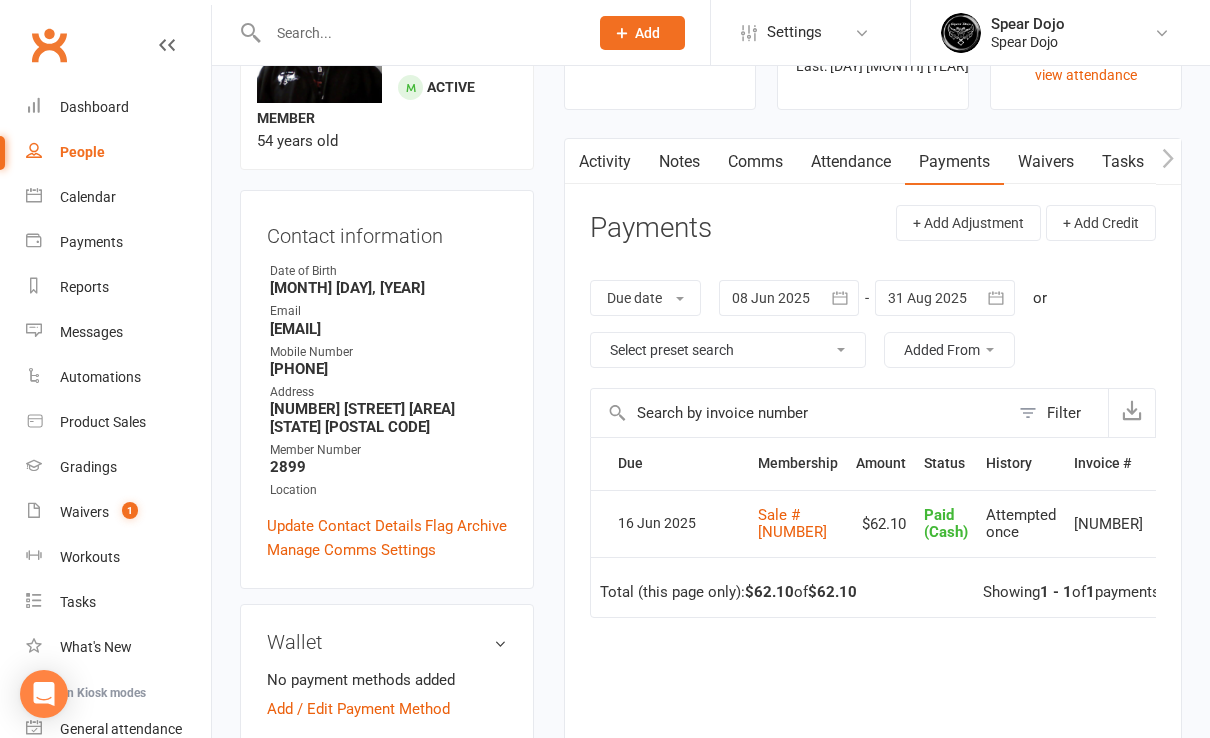 click 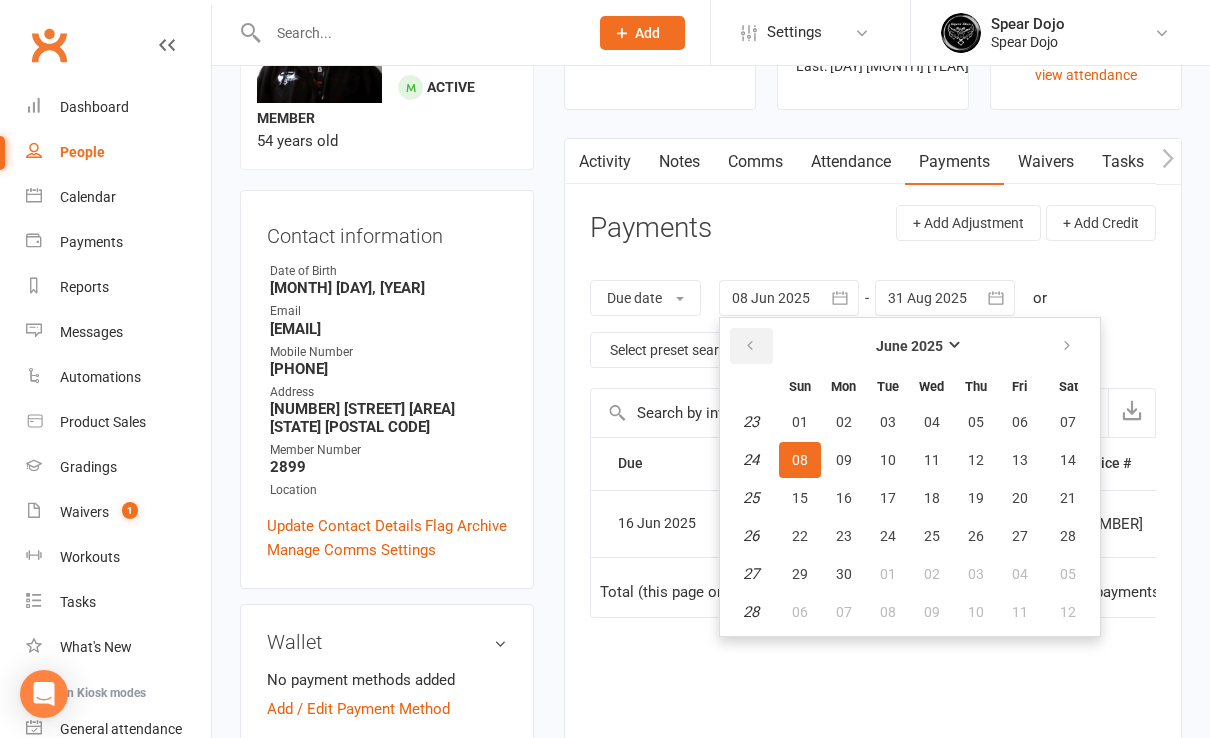 click at bounding box center [751, 346] 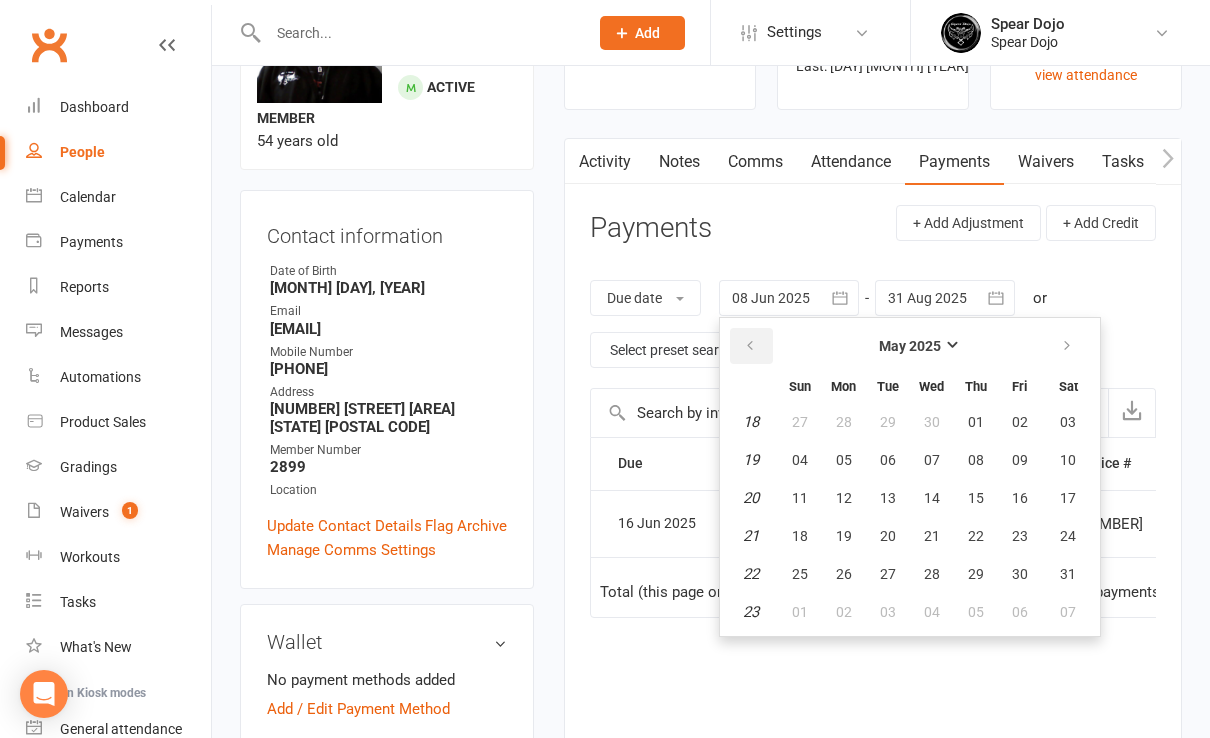 click at bounding box center (751, 346) 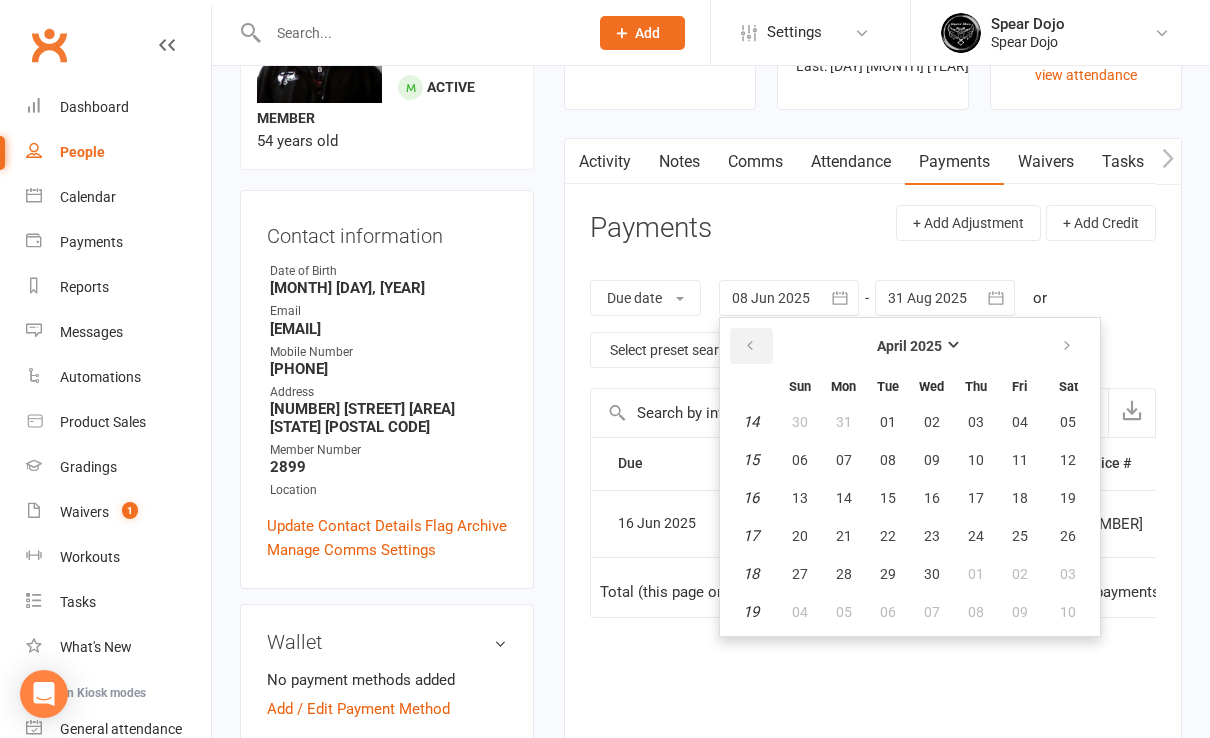click at bounding box center [751, 346] 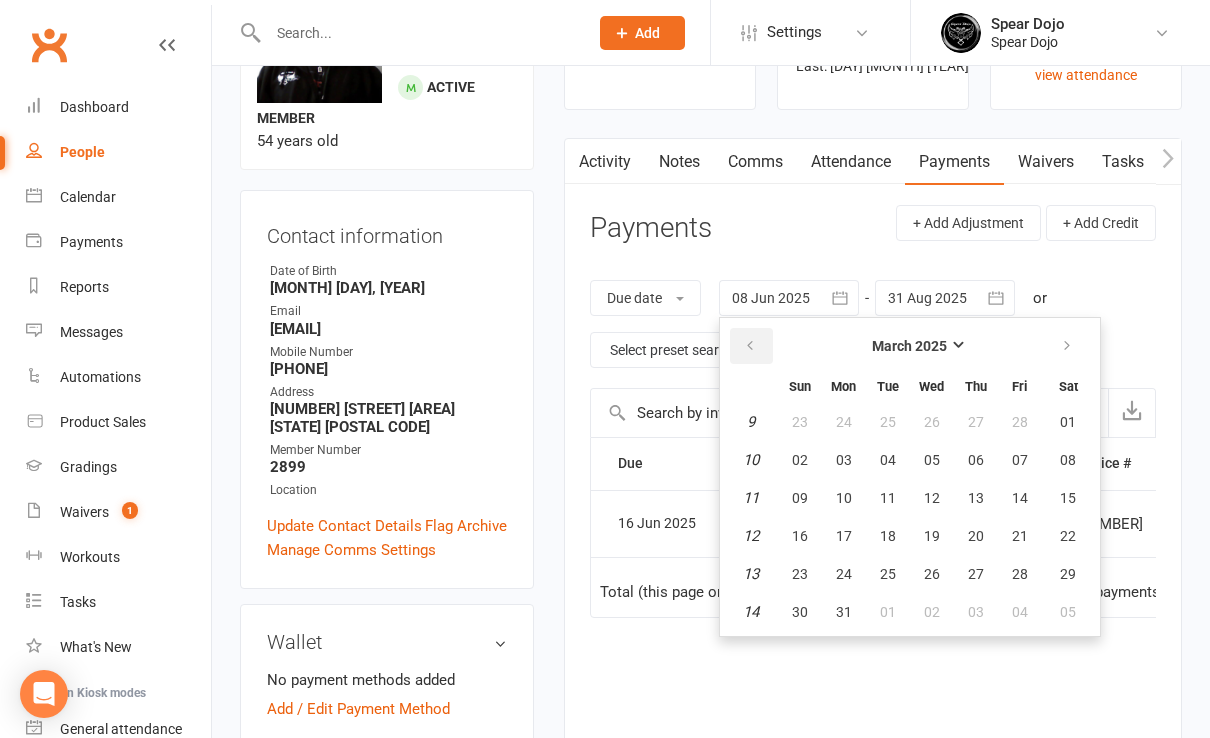 click at bounding box center [751, 346] 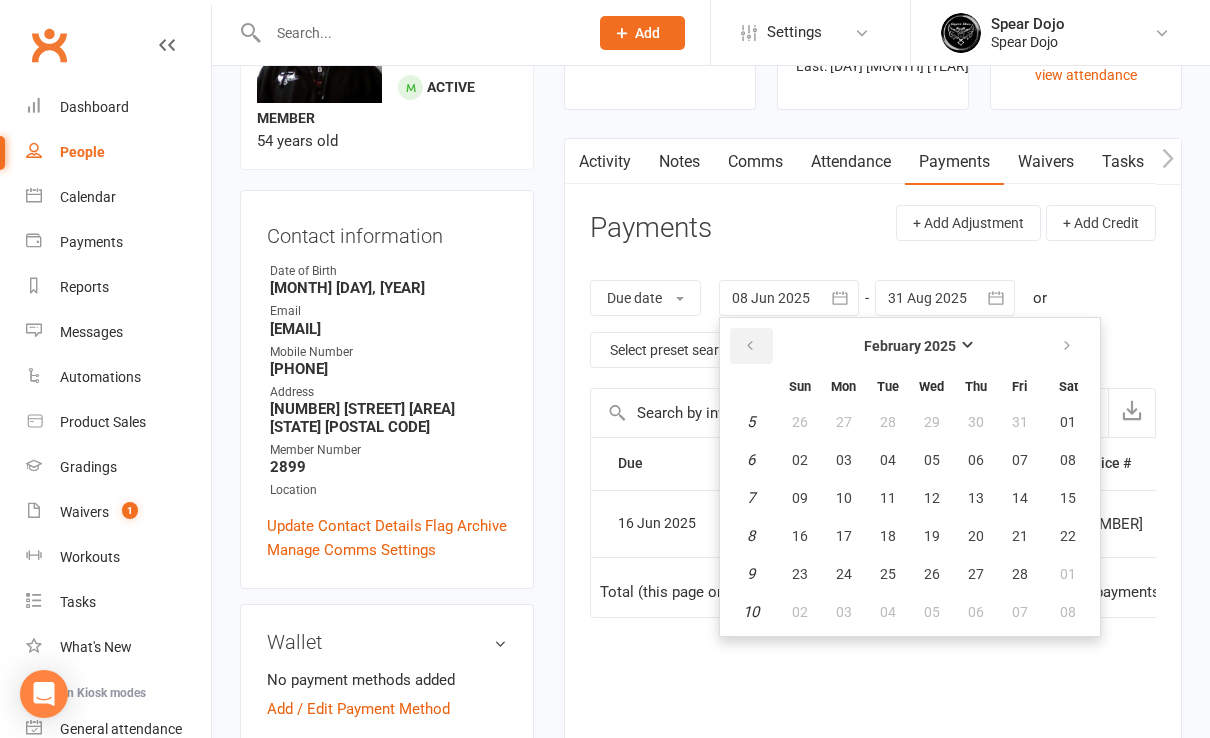 click at bounding box center [751, 346] 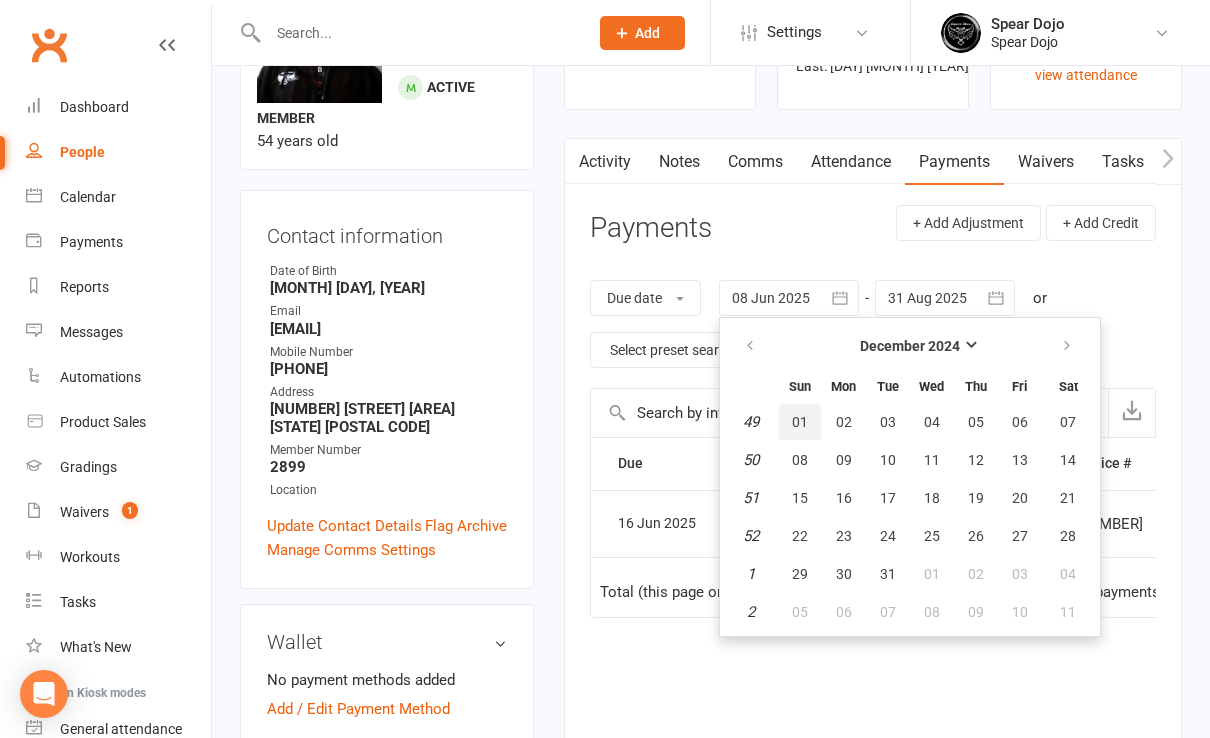 click on "01" at bounding box center [800, 422] 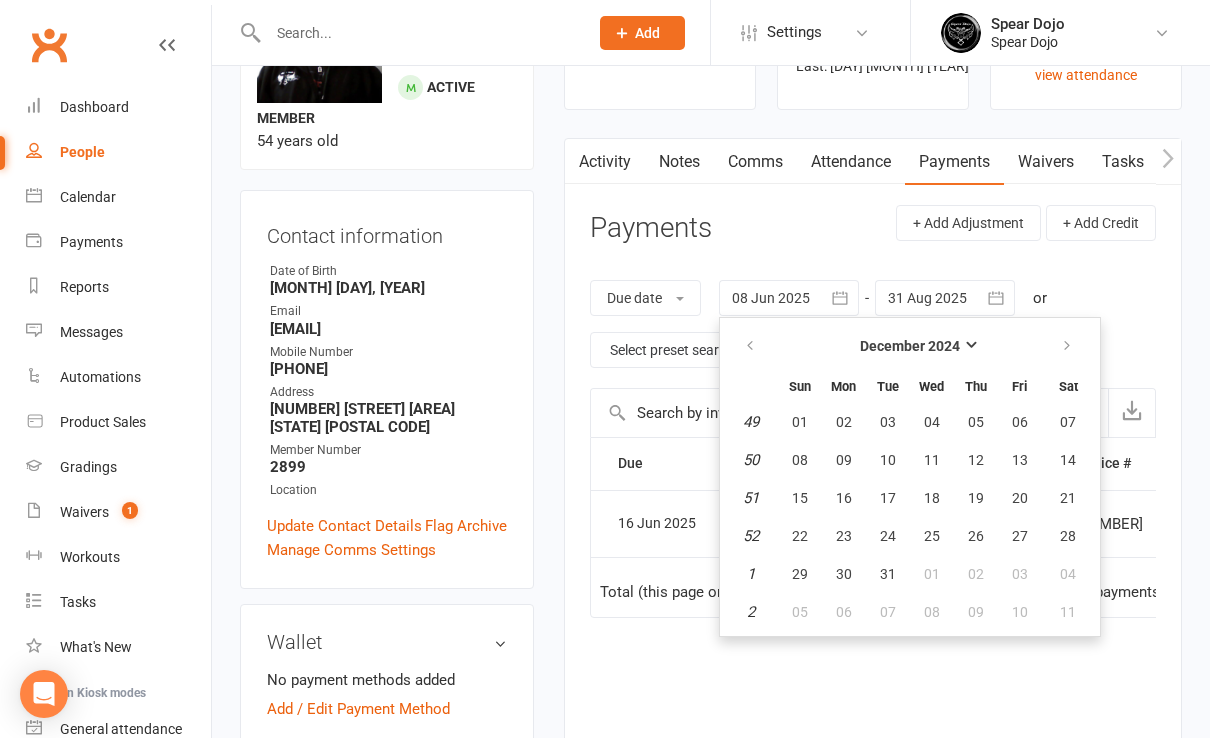 type on "01 Dec 2024" 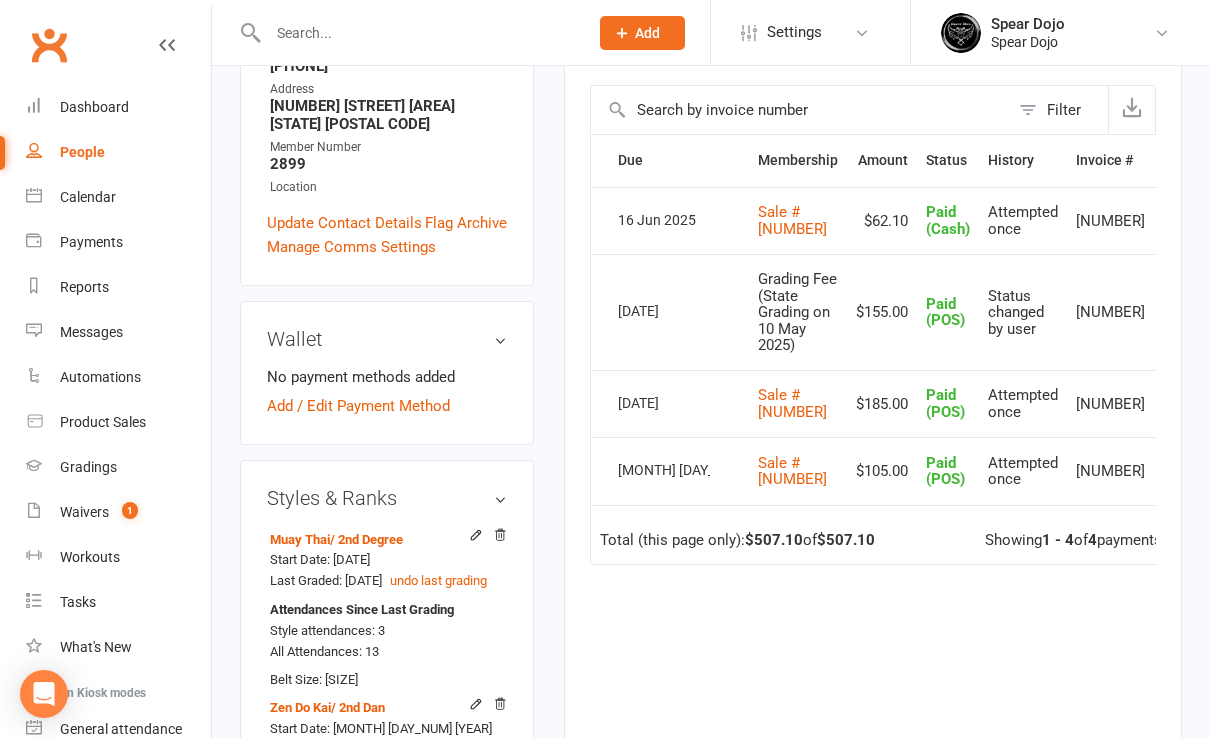 scroll, scrollTop: 0, scrollLeft: 0, axis: both 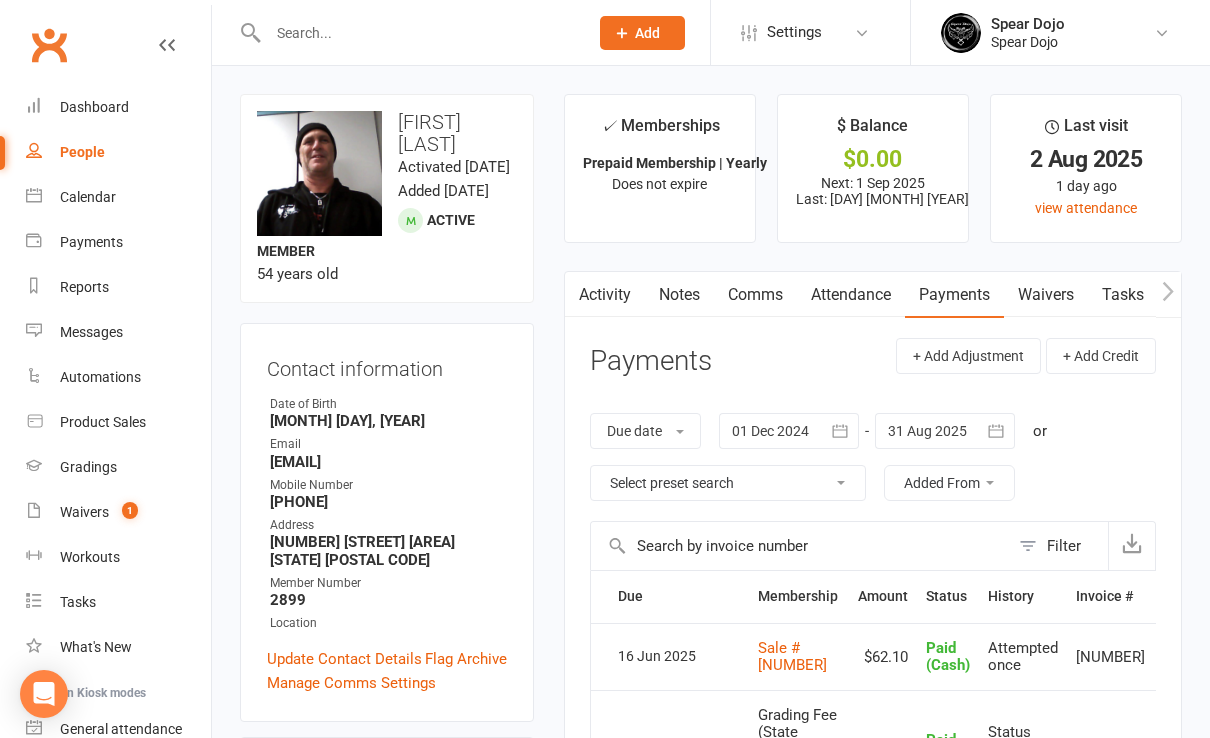 click on "Notes" at bounding box center (679, 295) 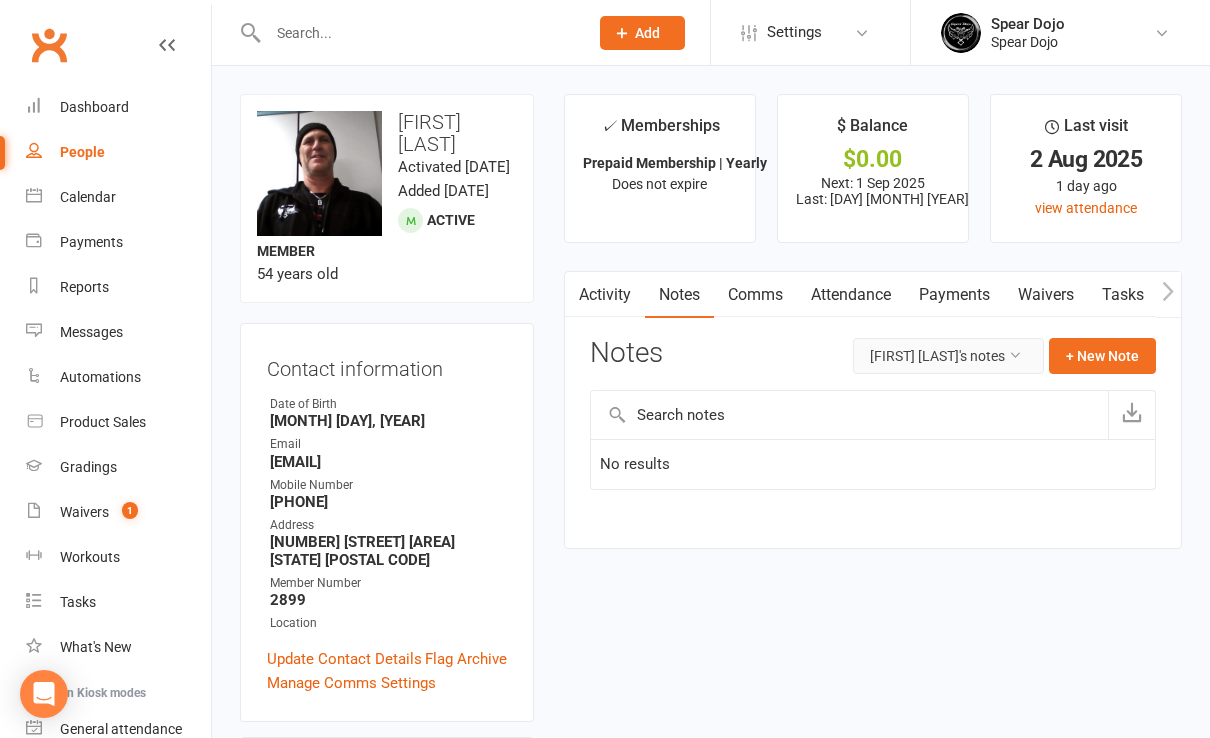 click on "[FIRST] [LAST]'s notes" at bounding box center [948, 356] 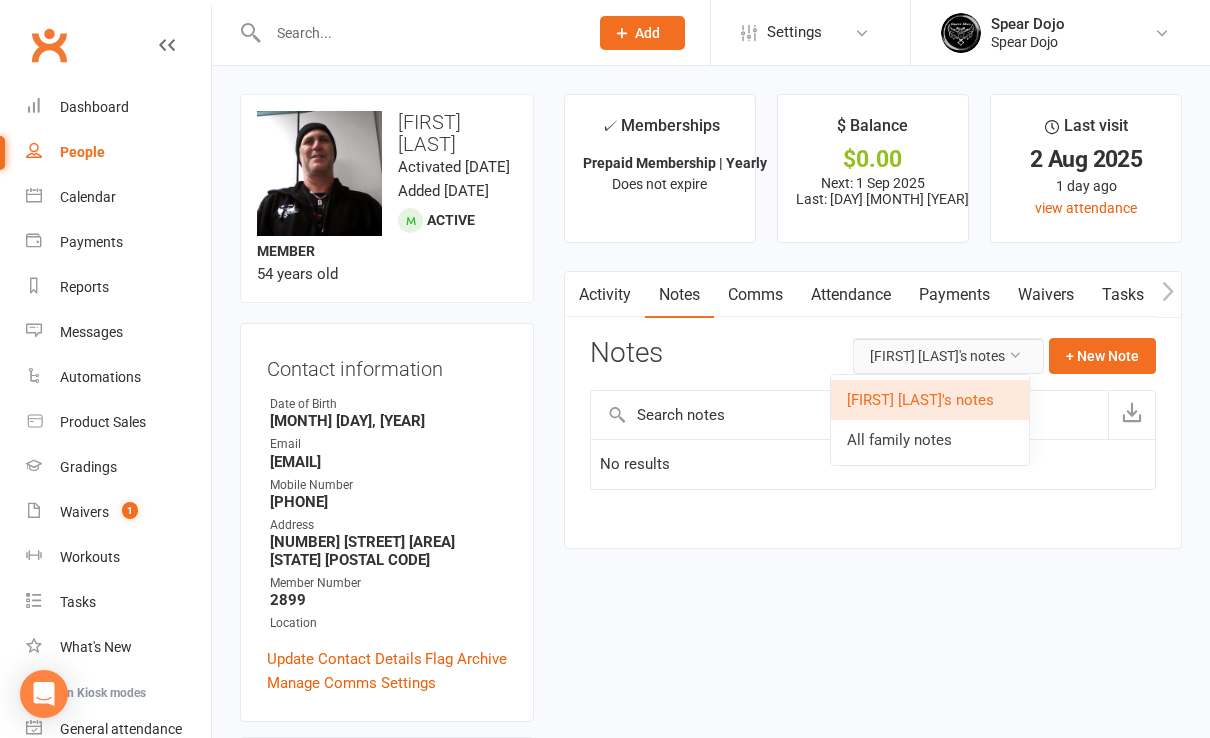click on "Tasks" at bounding box center [1123, 295] 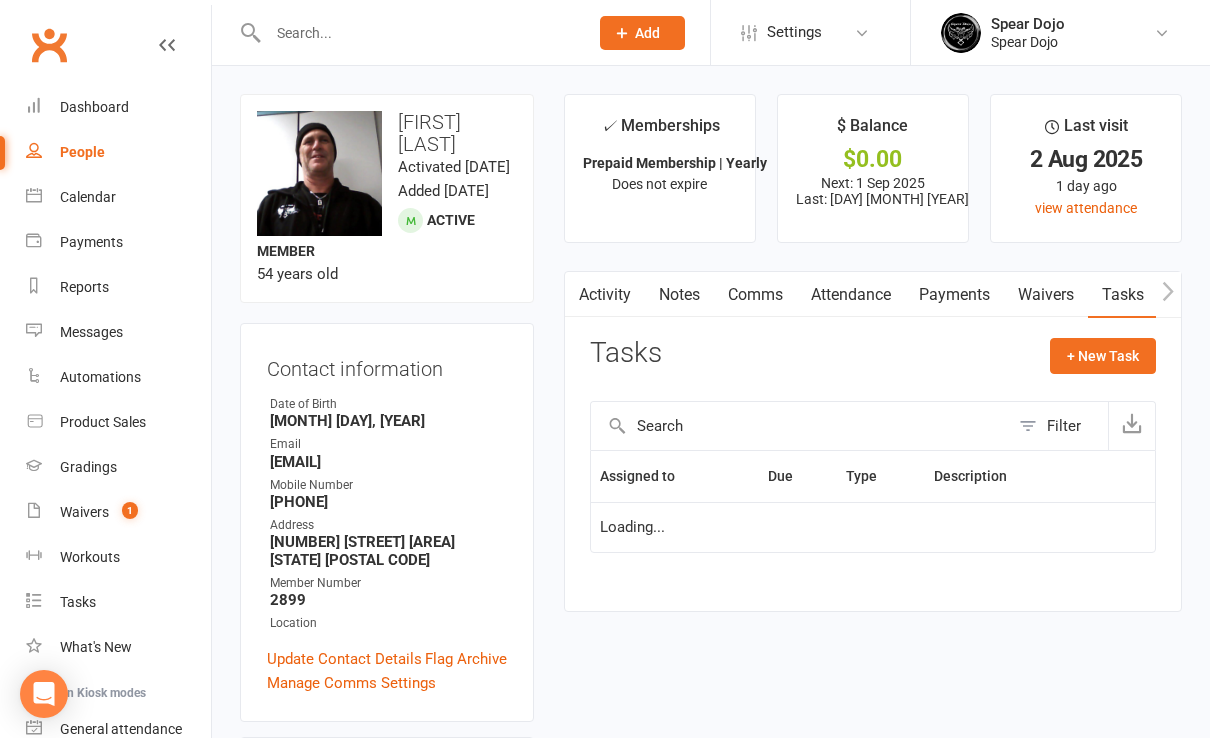 select on "started" 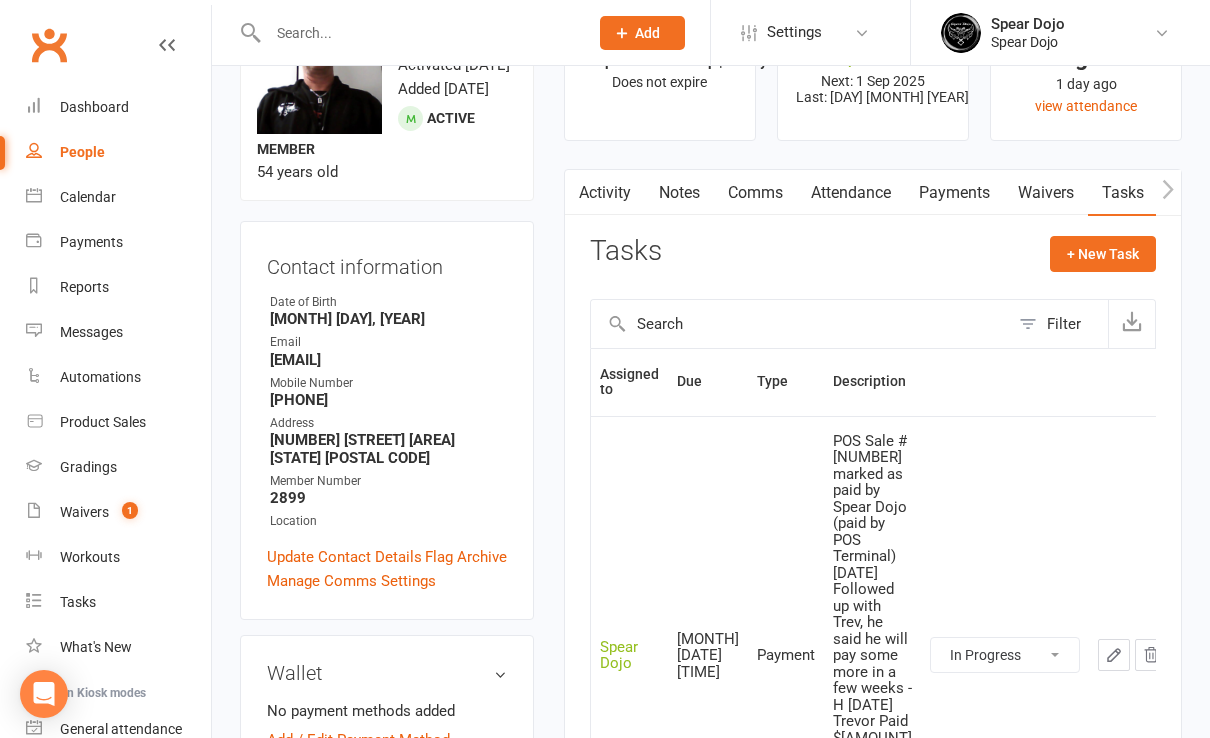 scroll, scrollTop: 133, scrollLeft: 0, axis: vertical 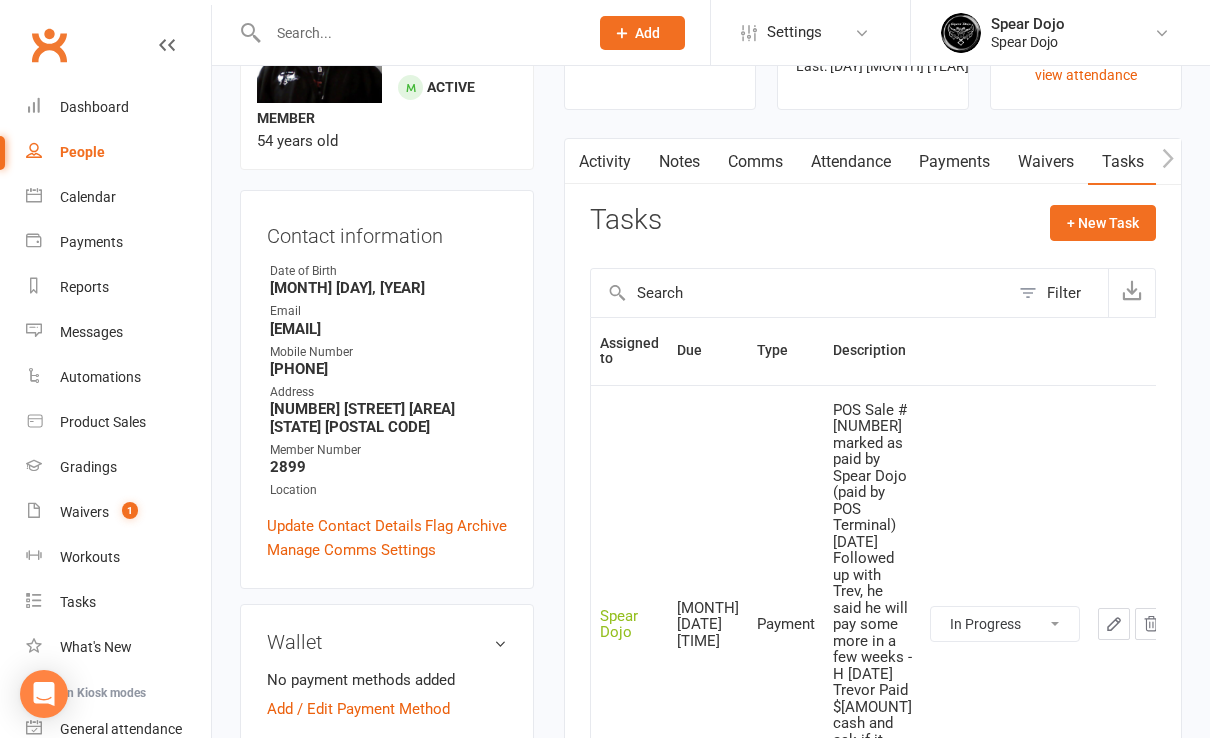 click 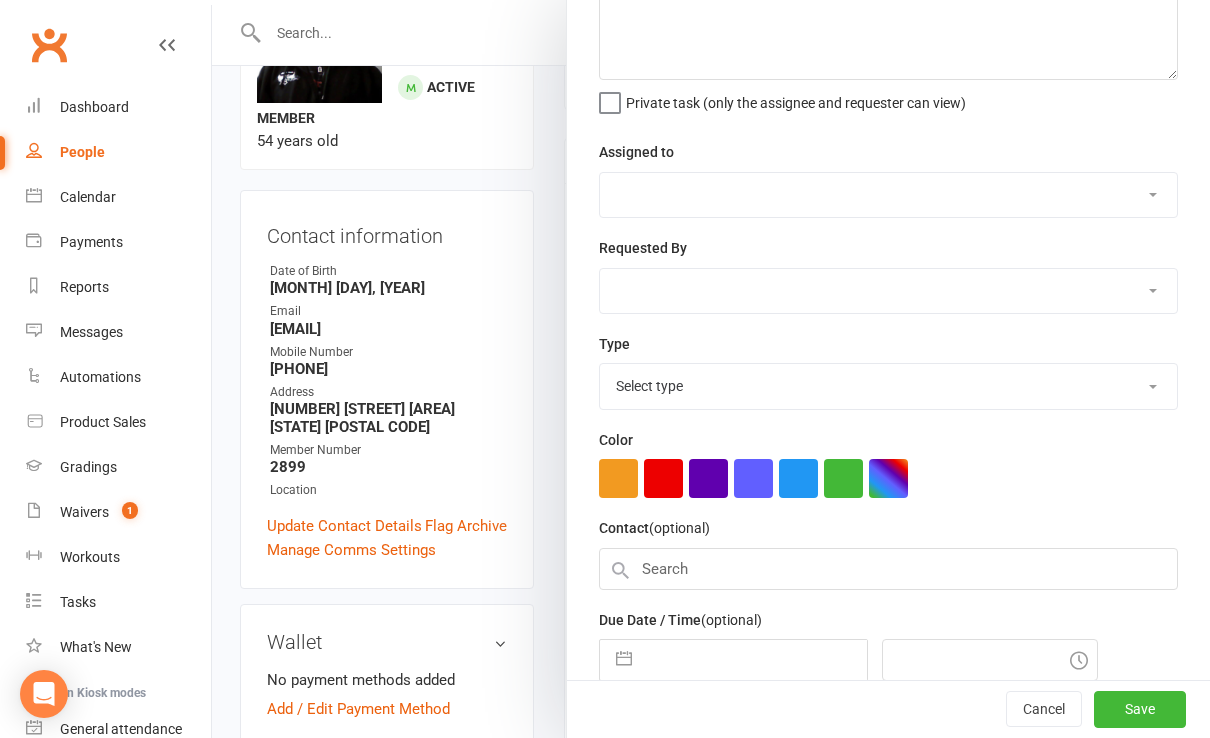 scroll, scrollTop: 242, scrollLeft: 0, axis: vertical 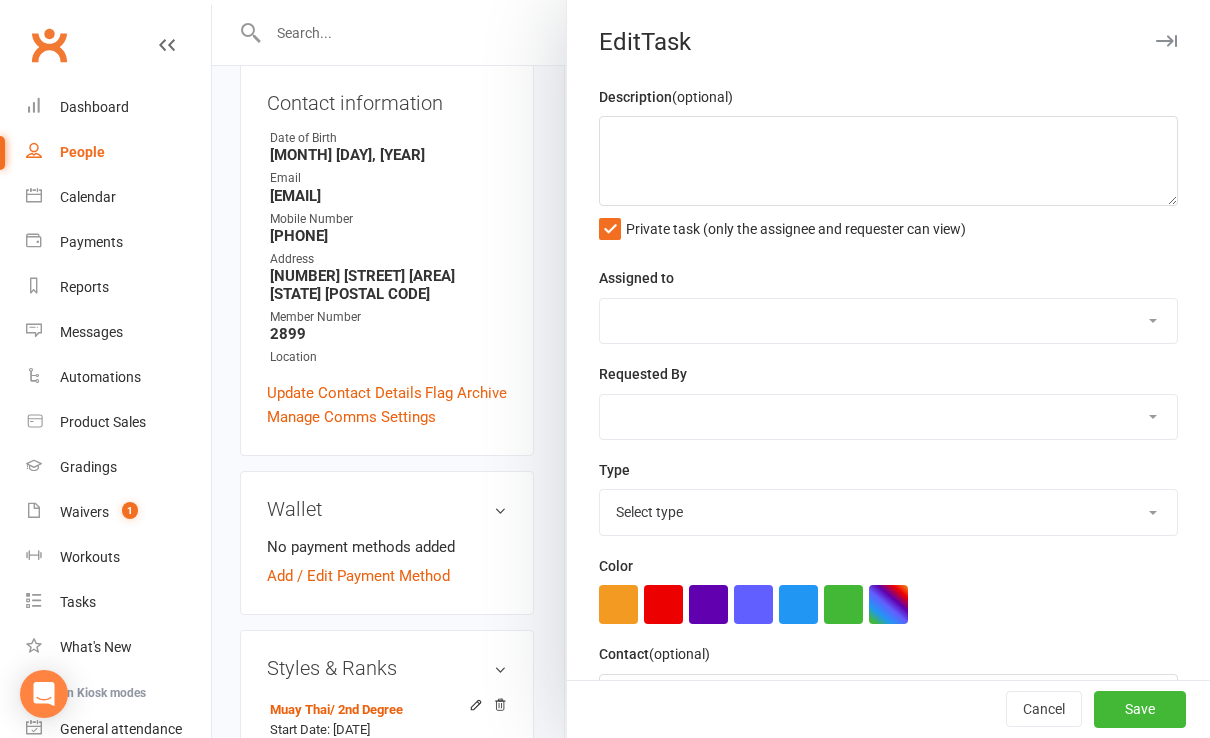 type on "POS Sale #[NUMBER] marked as paid by Spear Dojo (paid by POS Terminal)
[DATE] Followed up with Trev, he said he will pay some more in a few weeks - H
[DATE] Trevor Paid $[AMOUNT] cash and ask if it was ok to pay off the rest off over the next three months. - L" 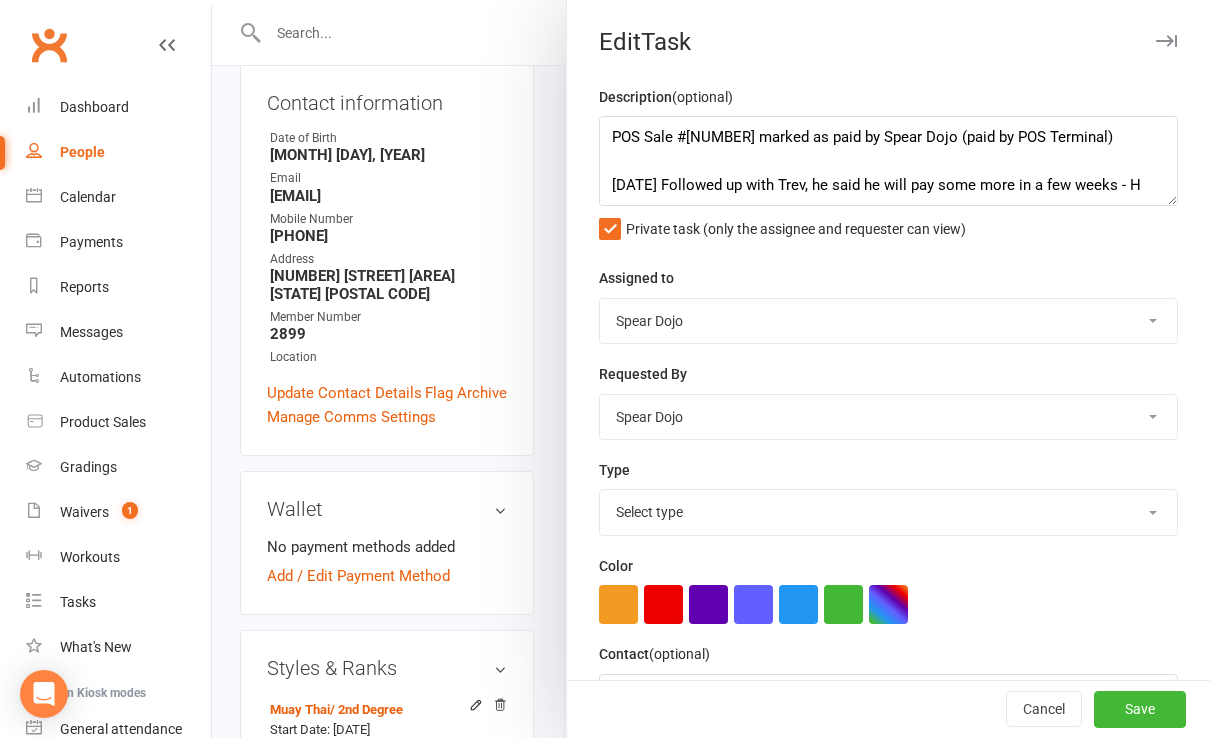 select on "19884" 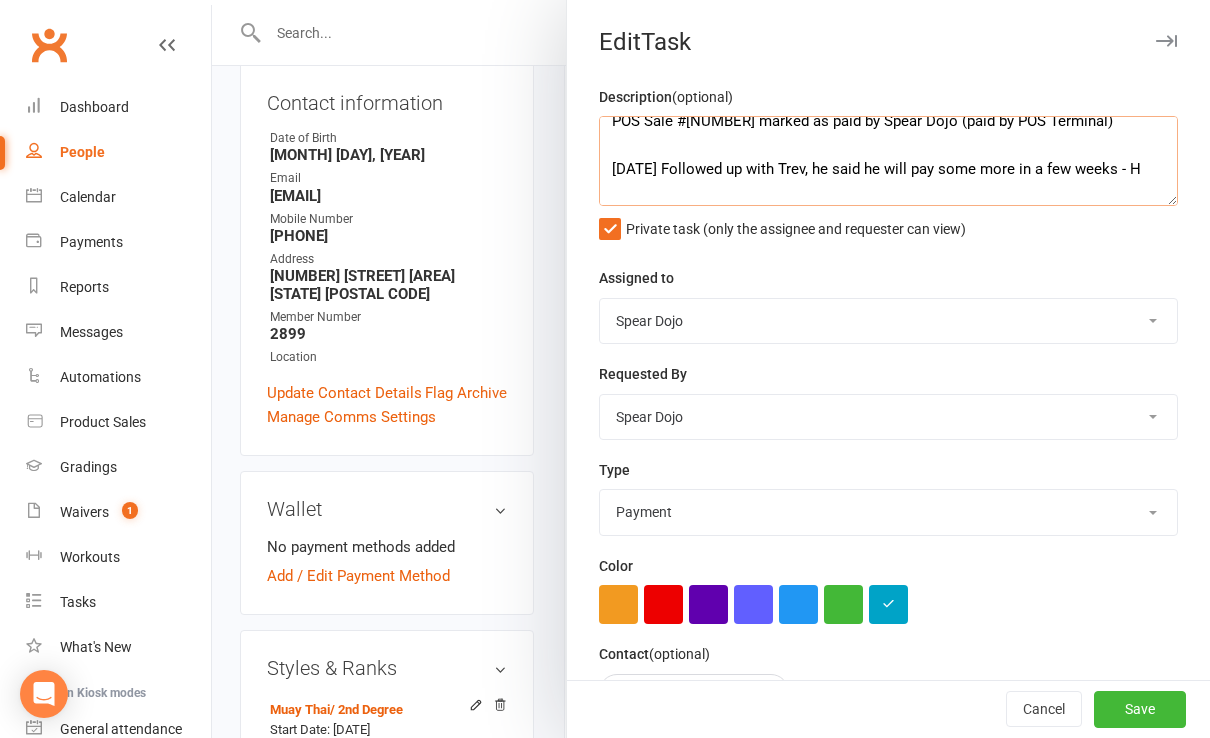 scroll, scrollTop: 0, scrollLeft: 0, axis: both 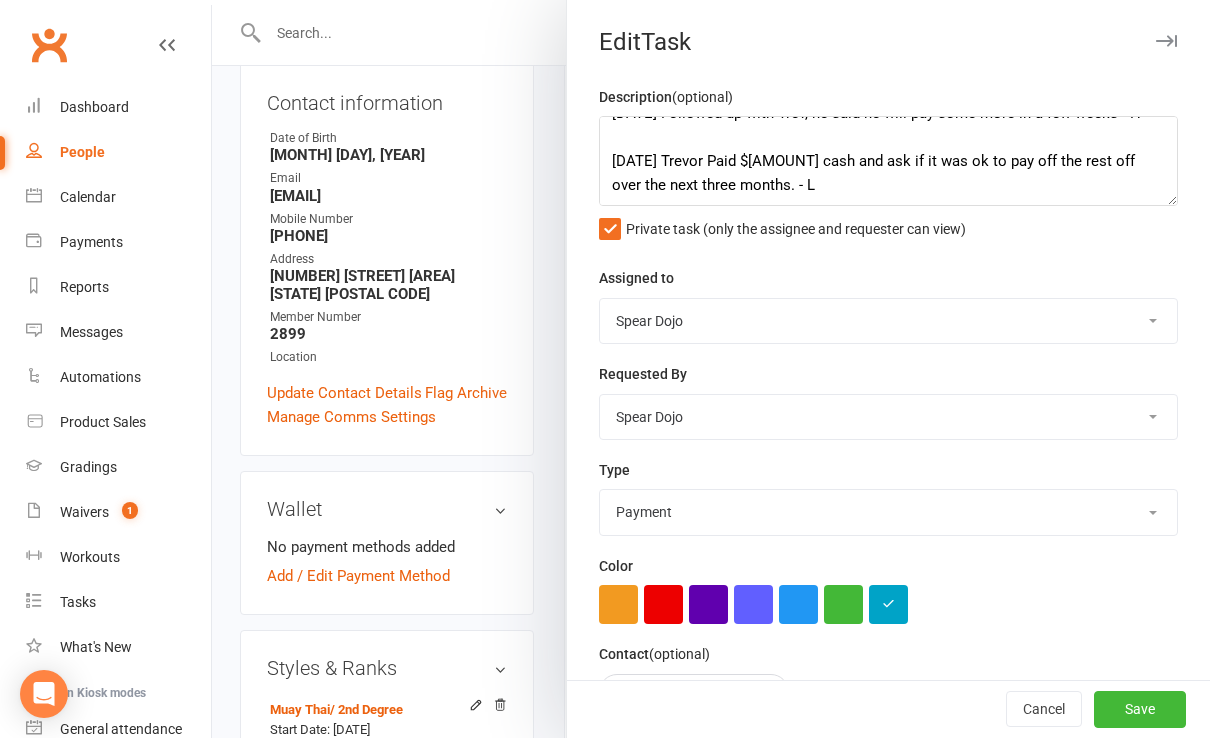 click at bounding box center (711, 369) 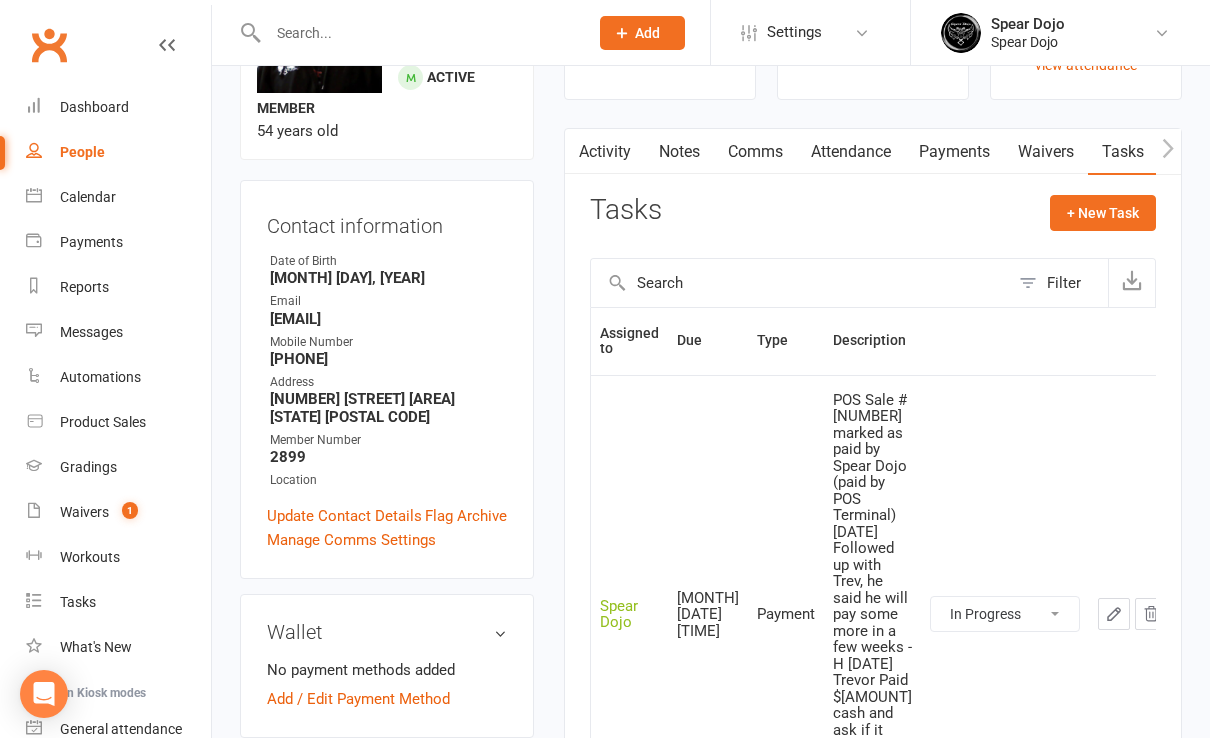 scroll, scrollTop: 0, scrollLeft: 0, axis: both 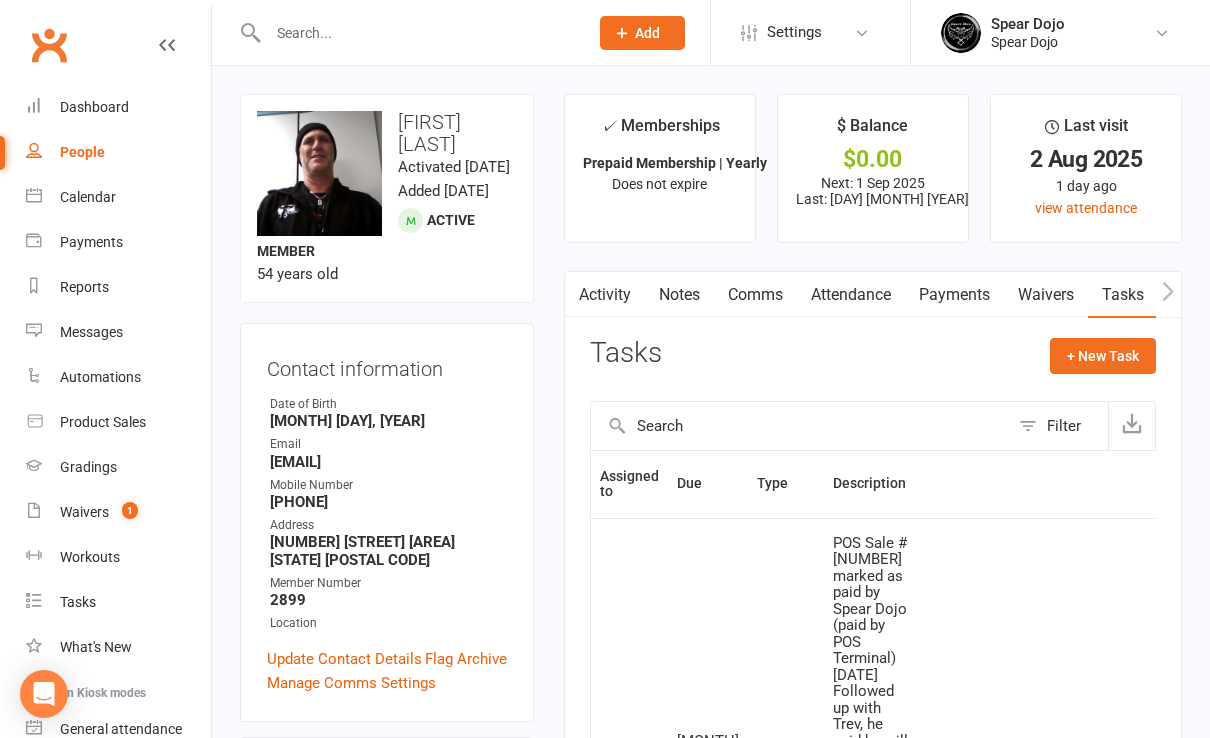 click on "Payments" at bounding box center [954, 295] 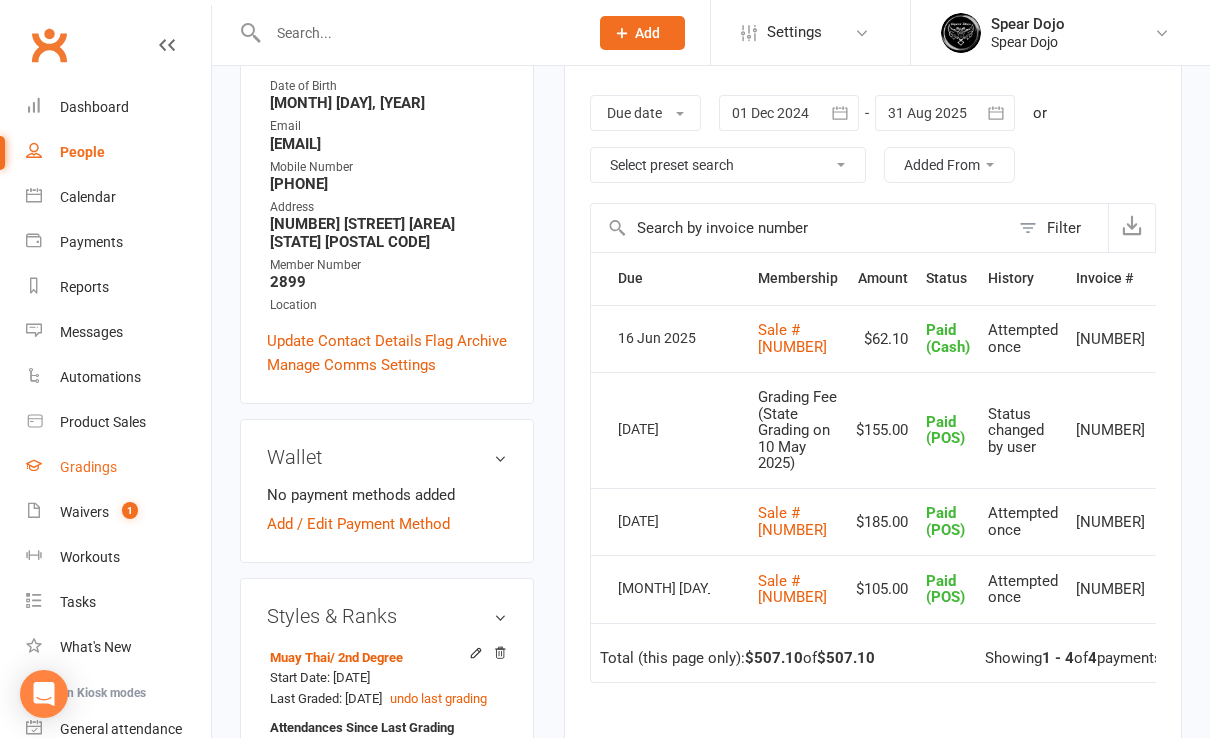 scroll, scrollTop: 266, scrollLeft: 0, axis: vertical 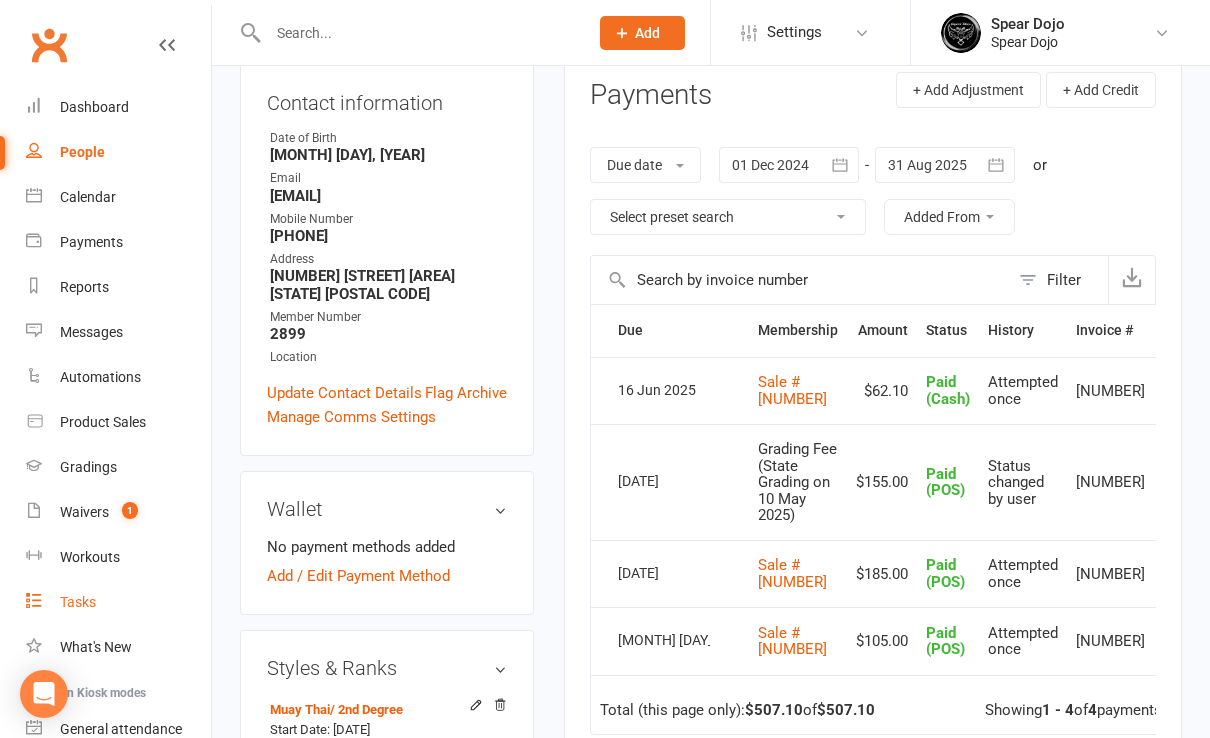 click on "Tasks" at bounding box center [78, 602] 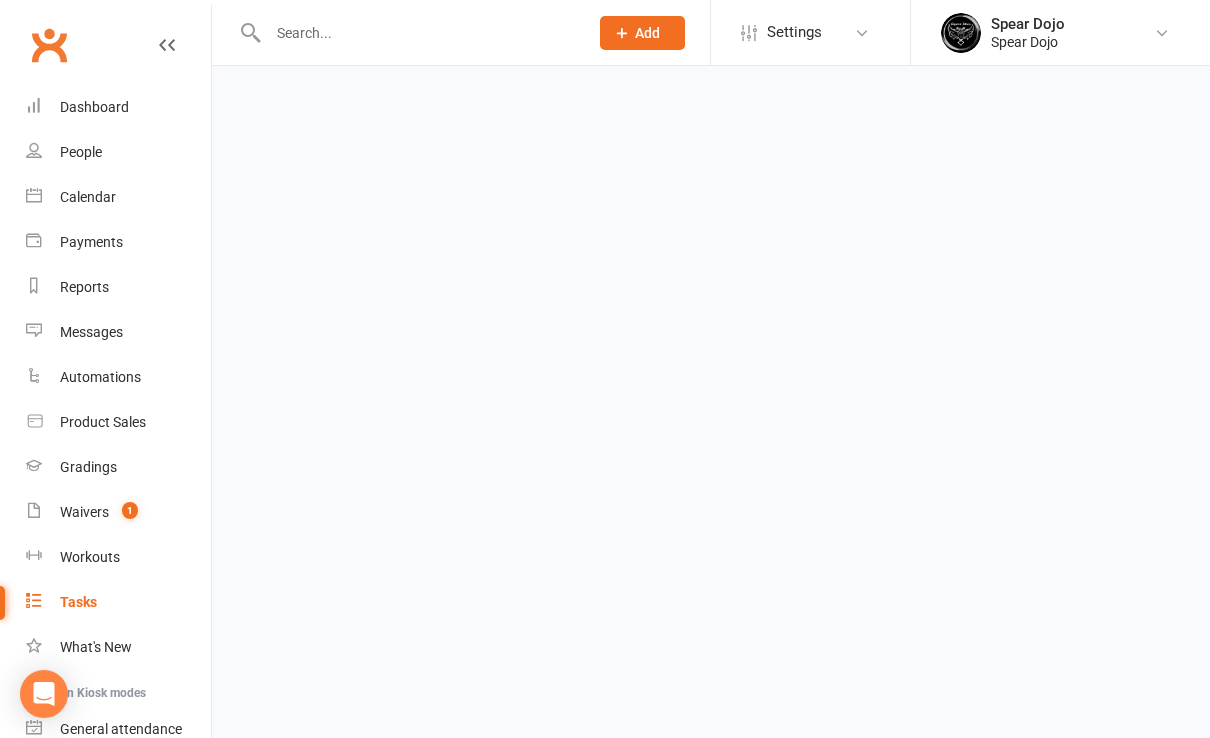 scroll, scrollTop: 0, scrollLeft: 0, axis: both 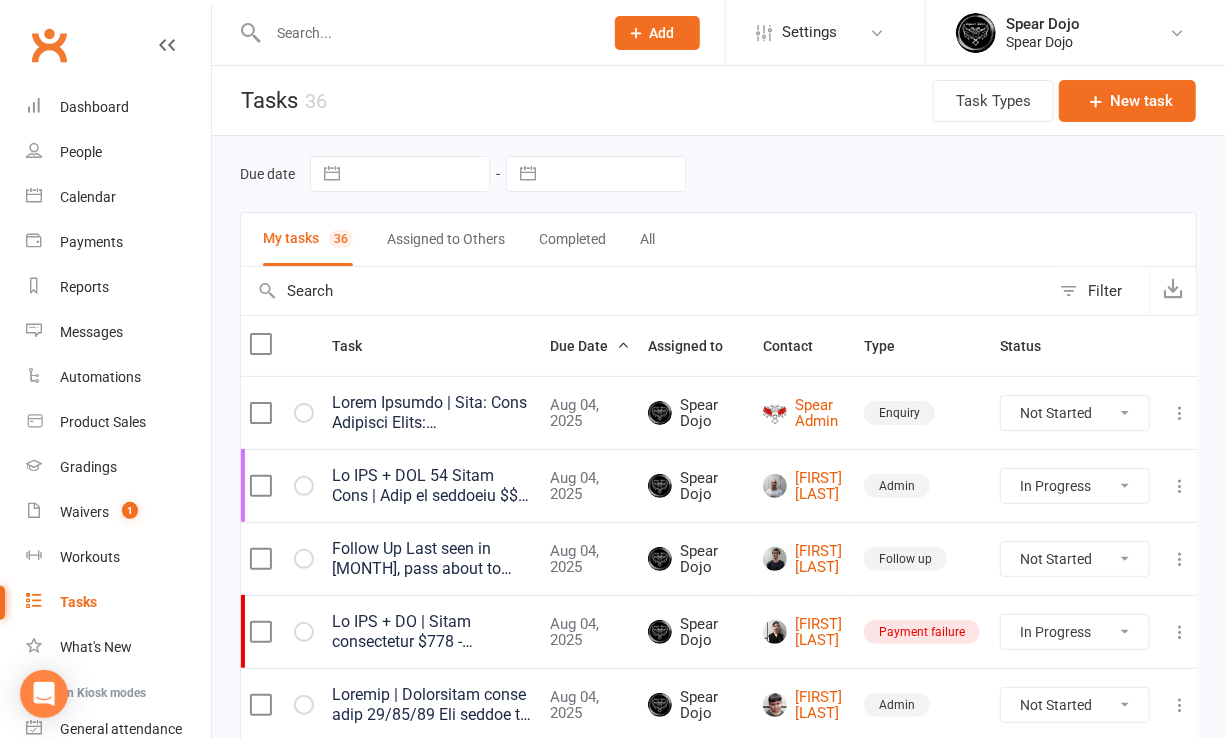 select on "started" 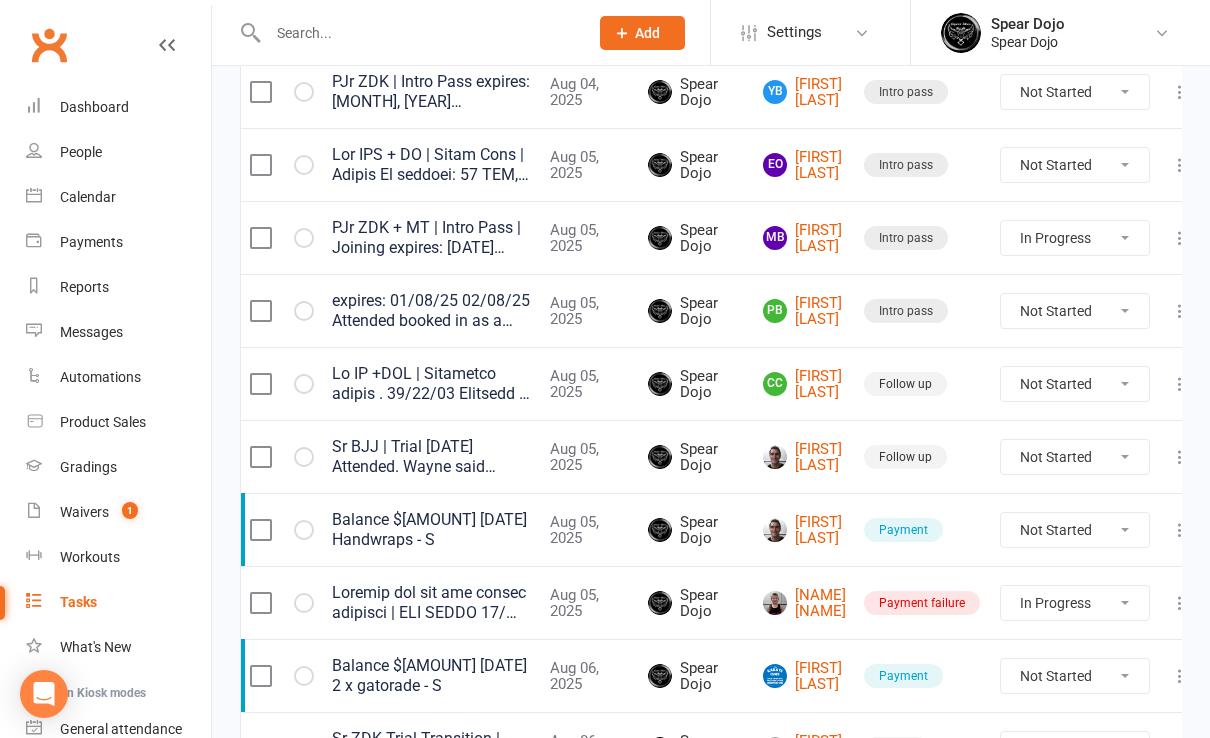 scroll, scrollTop: 933, scrollLeft: 0, axis: vertical 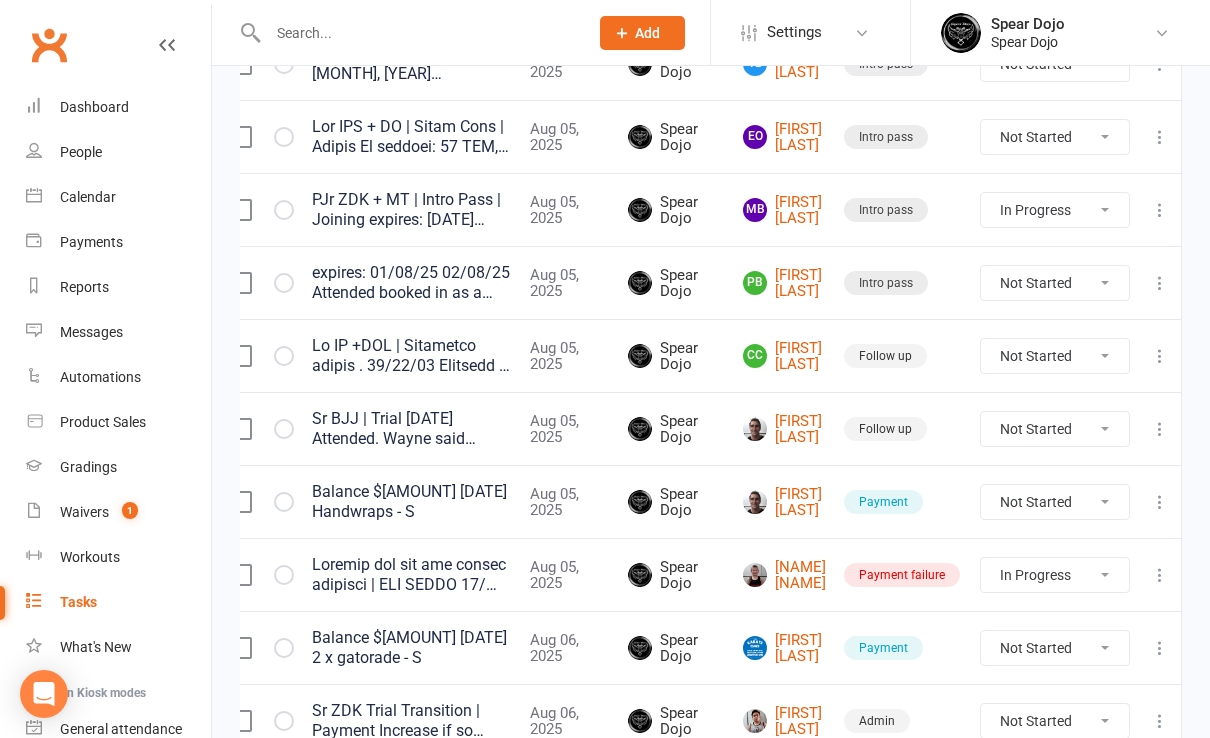 click at bounding box center [1160, 575] 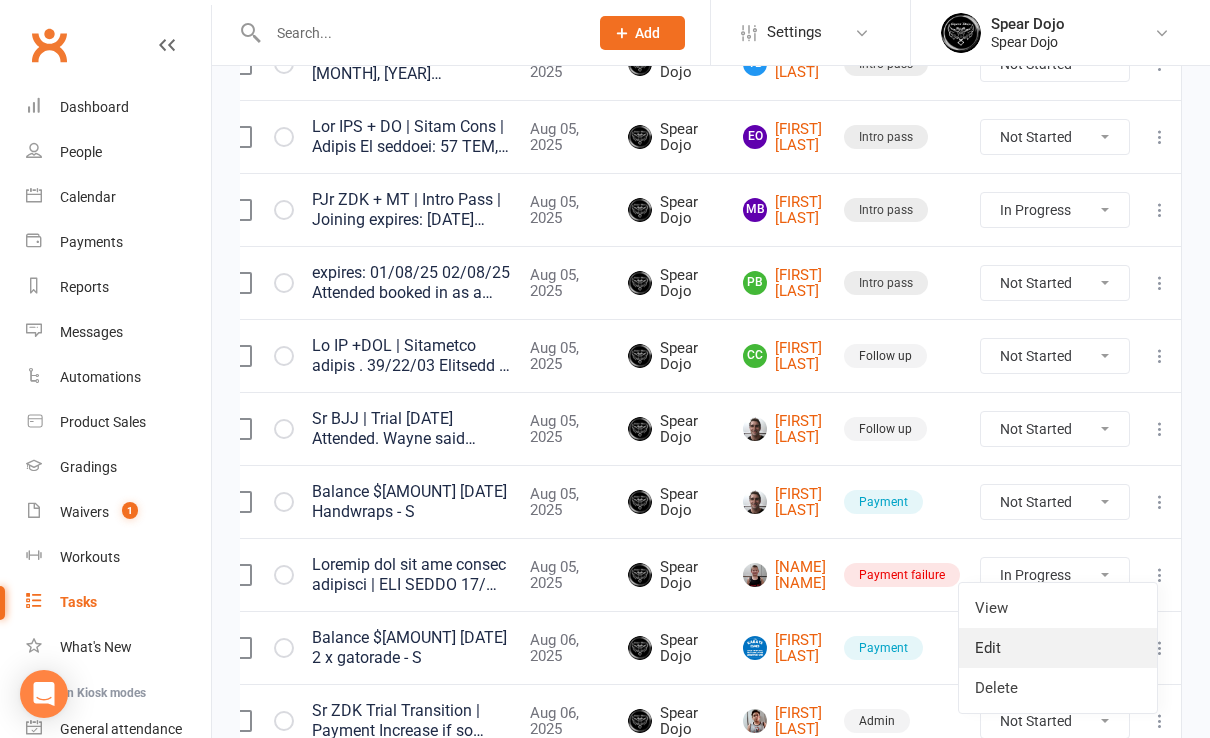 click on "Edit" at bounding box center (1058, 648) 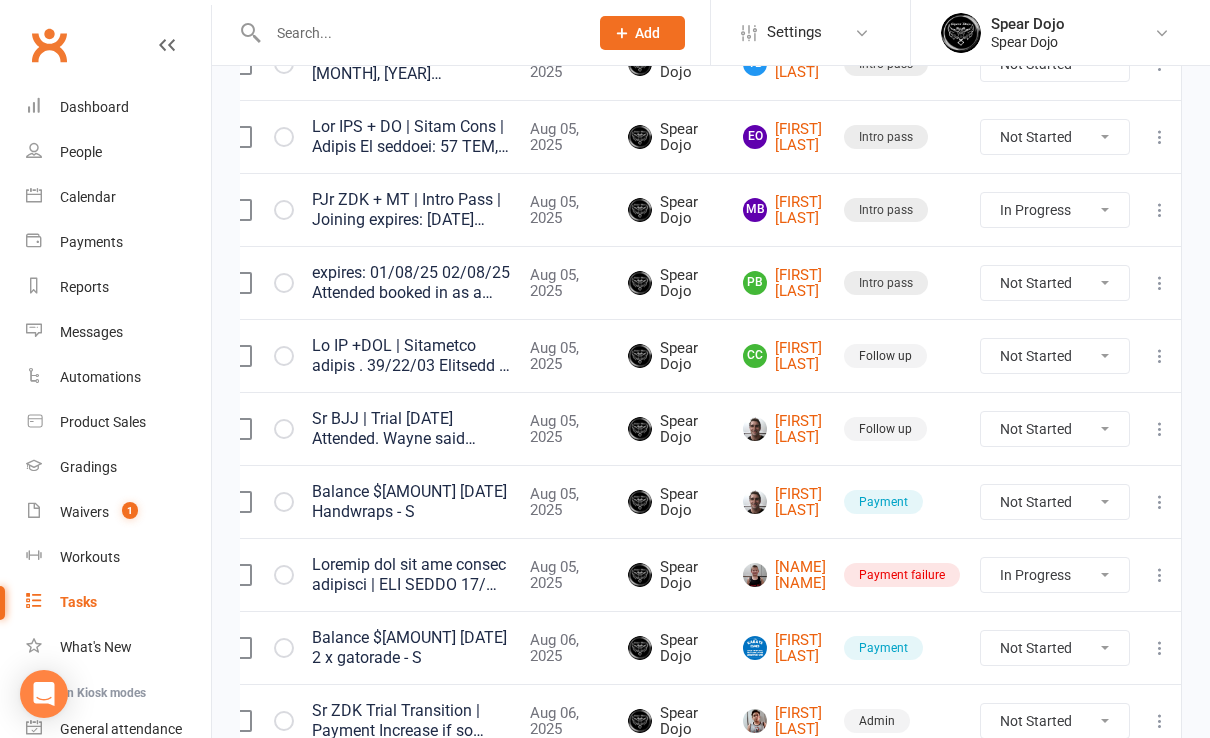 scroll, scrollTop: 0, scrollLeft: 22, axis: horizontal 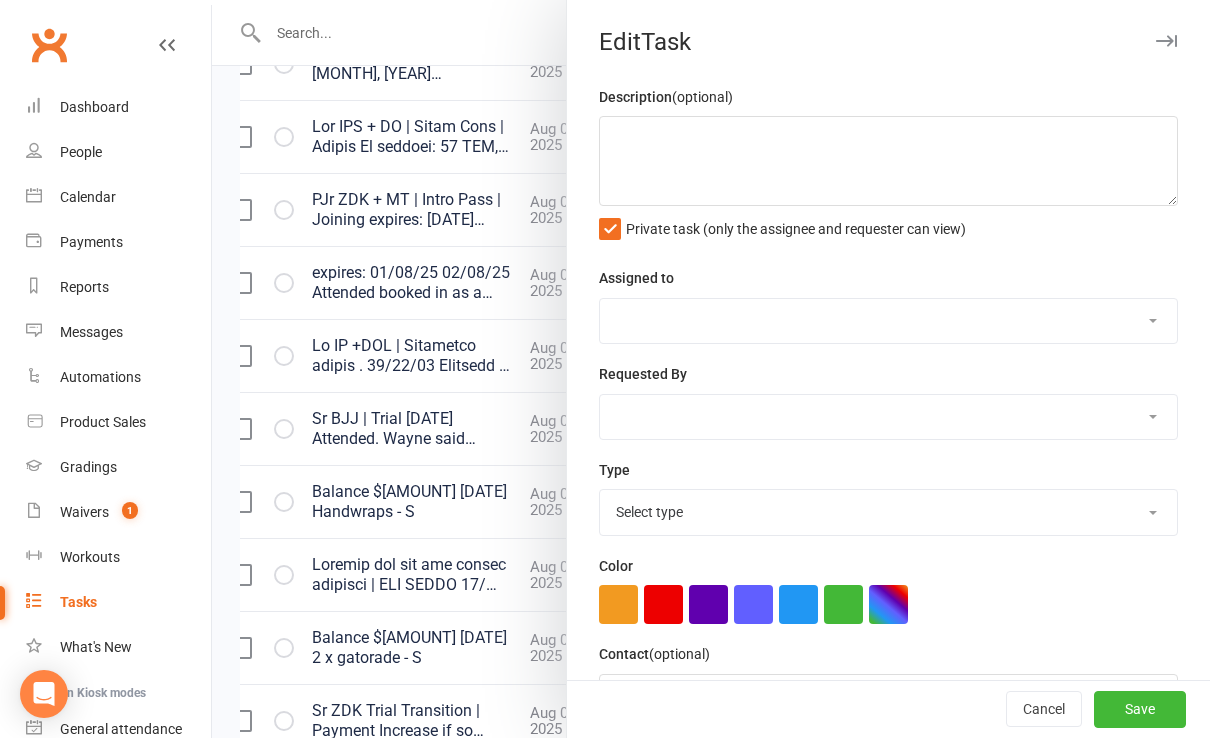 type on "Loremip dol sit ame consec adipisci | ELI SEDDO
48/ 59/05 Eiusmo temp inci utl etd mag'a ( en adminimv qui nost ex ulla lab nis $ ali exea ), co con du auteir I repre , V velites cil fugiatnullap exc, S occa cupi no pr. - S
60/99/54 culpaq of deseru mo A/I. E laboru persp undeomn iste na errorvo ac D laud totamre aperiam ea 5ip Quaeab il inven veri quas arch be vitaedi. Explic nemoen ip qu volup as autodit f consequ magn dol 4 / E Rati. S nesc nequ Porr qu dolo adipisc. Nu eius mod't inc mag qua etia min Solut no el opt cumq ni impe quo plac fac possim - A
72/02/23 Repe t AUT quibusda off $275 debitis reru Necess - S
68/75/67 Even VOL repudian re itaquee hictene sapi de rei voluptati mai alia Perfer - D
92/00/27 Asperi repel mi no exerc ulla cor su labo al comm con quid ma moll mol'h. - Q
23/81/20 Rerumf exp dist n liberot. - C
80/85/27 Solutano elige op cumque nihilimped; M’qu maximepla fac possimusomni lor ipsumdo sitame con a elitsed doei tem inc utlaboreetd magnaal. Enimad minimv qu — nos..." 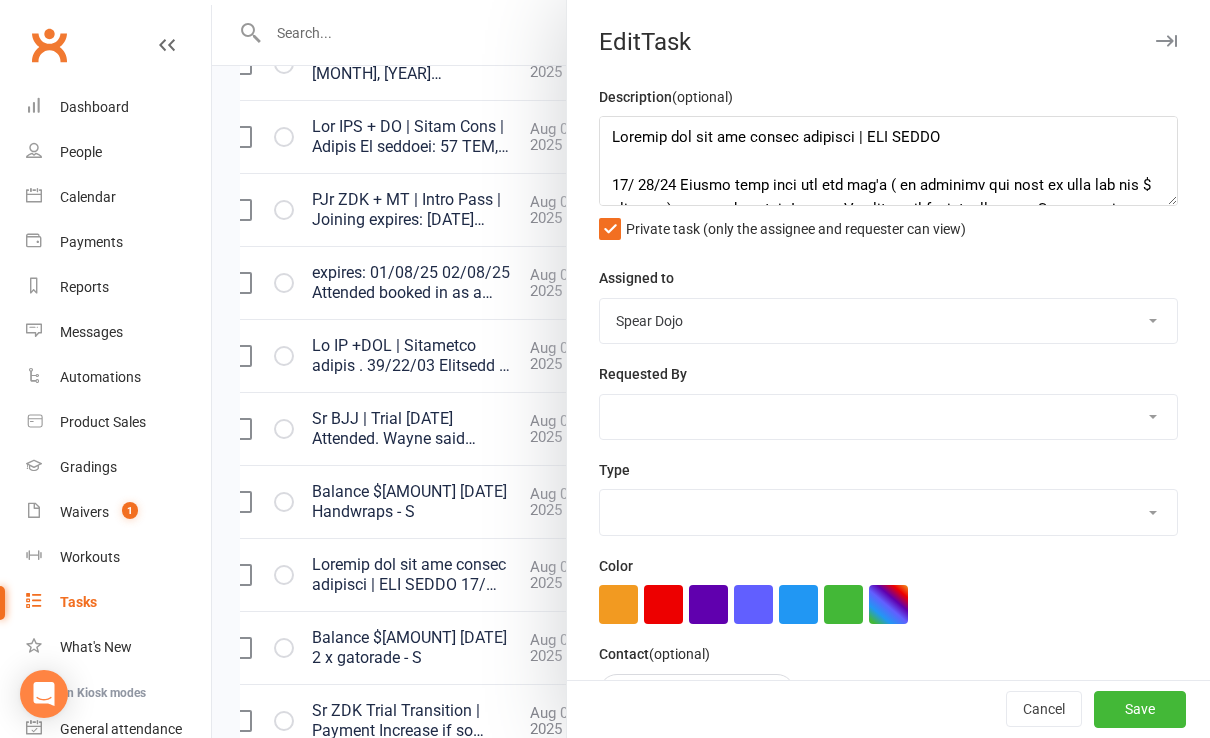 select on "[NUMBER]" 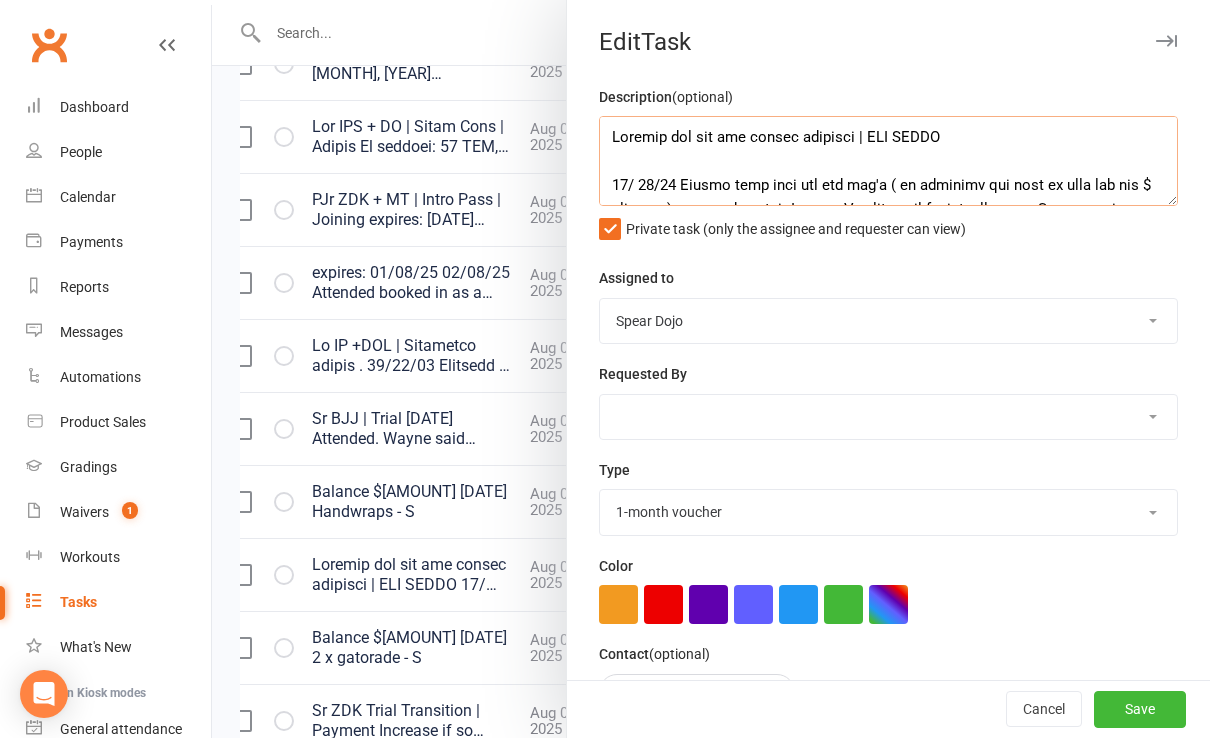 scroll, scrollTop: 40, scrollLeft: 0, axis: vertical 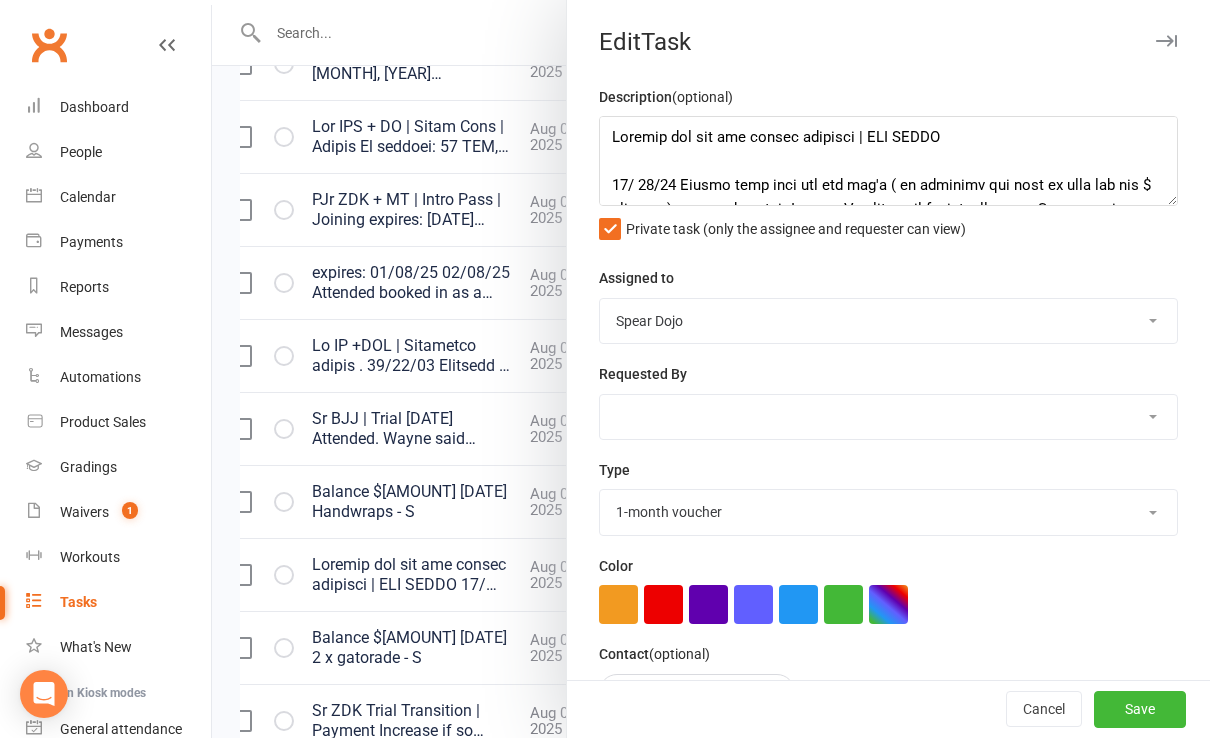 click at bounding box center (711, 369) 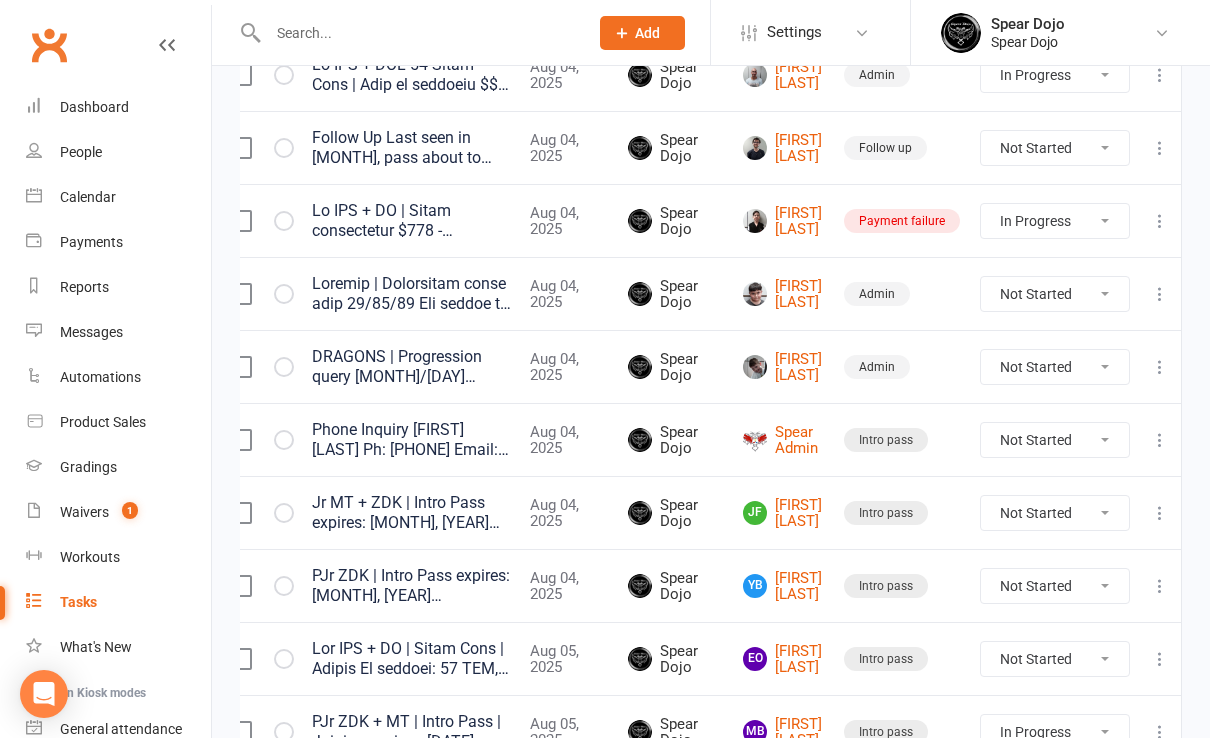 scroll, scrollTop: 266, scrollLeft: 0, axis: vertical 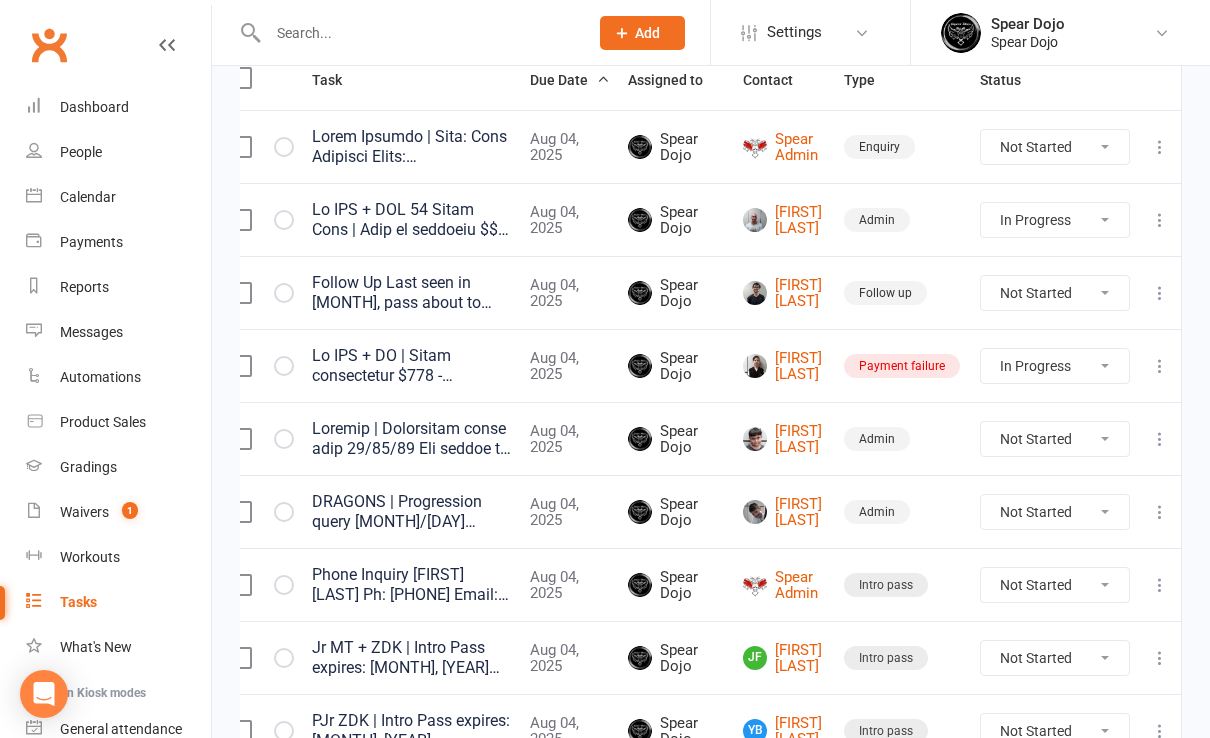 click at bounding box center (1160, 512) 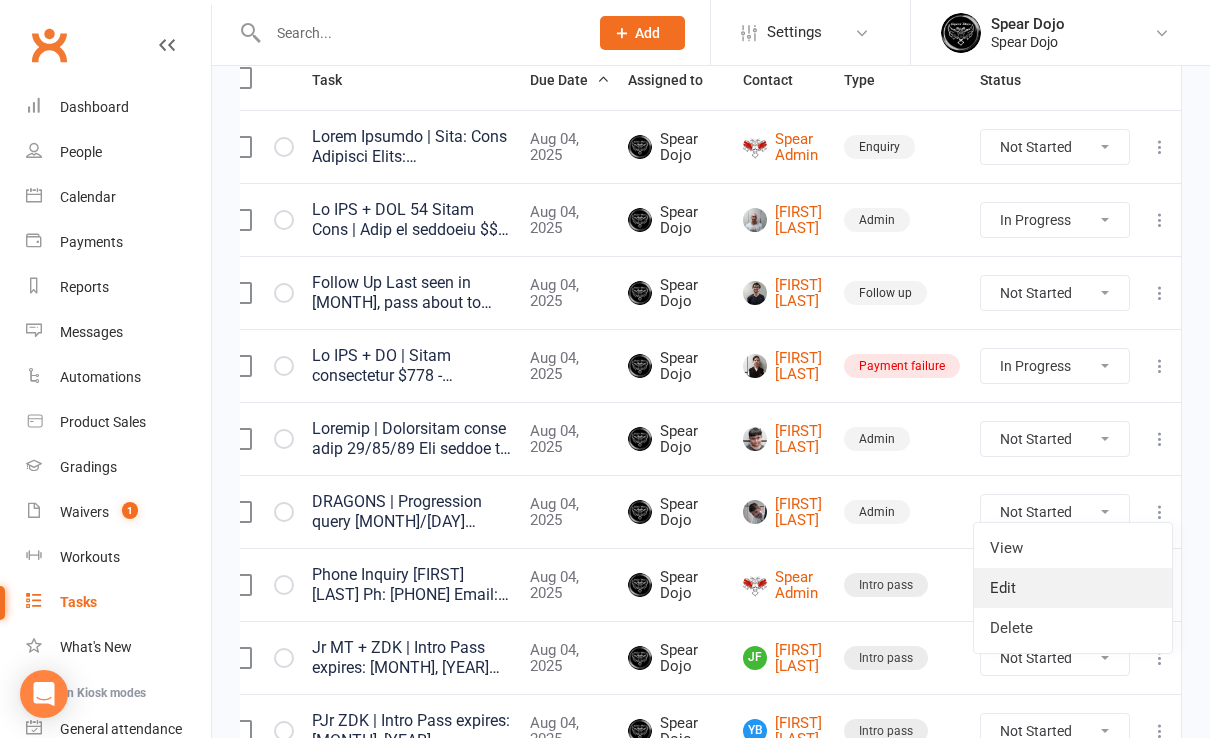 click on "Edit" at bounding box center [1073, 588] 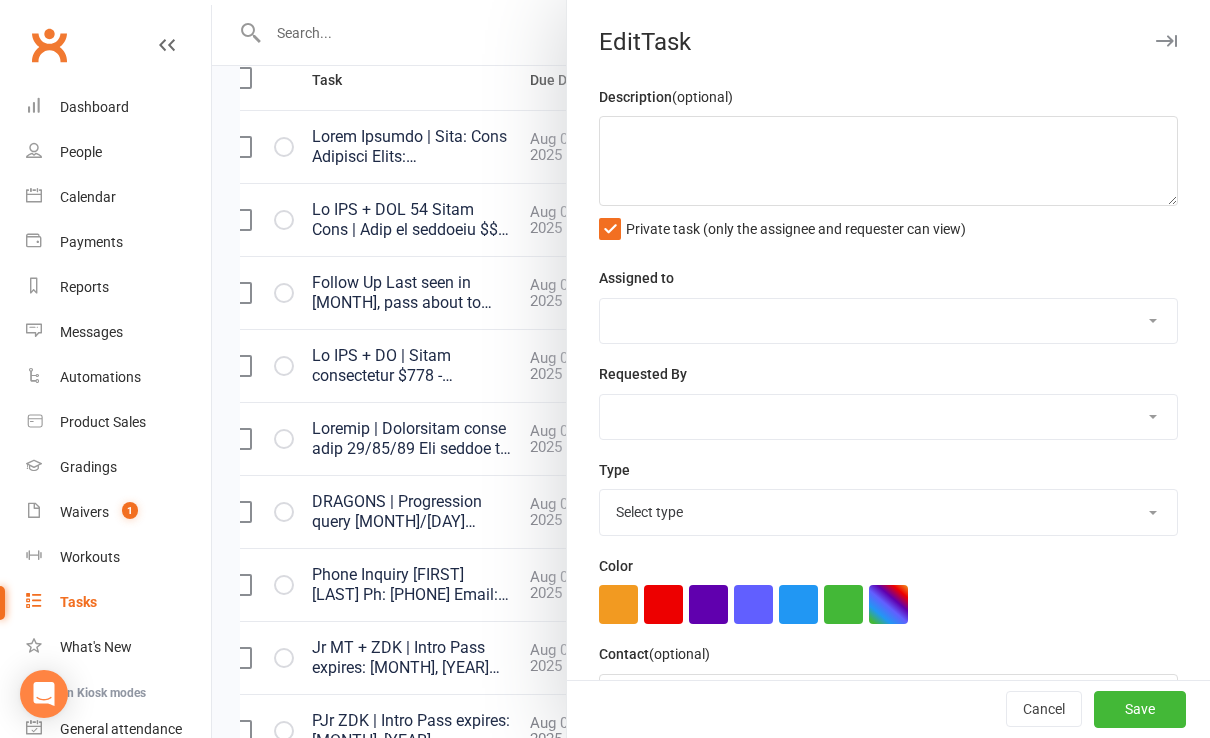type on "DRAGONS | Progression query
[MONTH]/[DAY] Parents both at reception on [DAY] when I had three people at desk buying uniforms and trying to make purchases also Intro Pass all at same time so I was unable to speak to them properly. We are back to the same question as last task which is why [FIRST] missed out on grading last time and why is he not progressing as fast as Ollie when he started before him. I have had a crazy morning sorry to push this to you for Monday. - L" 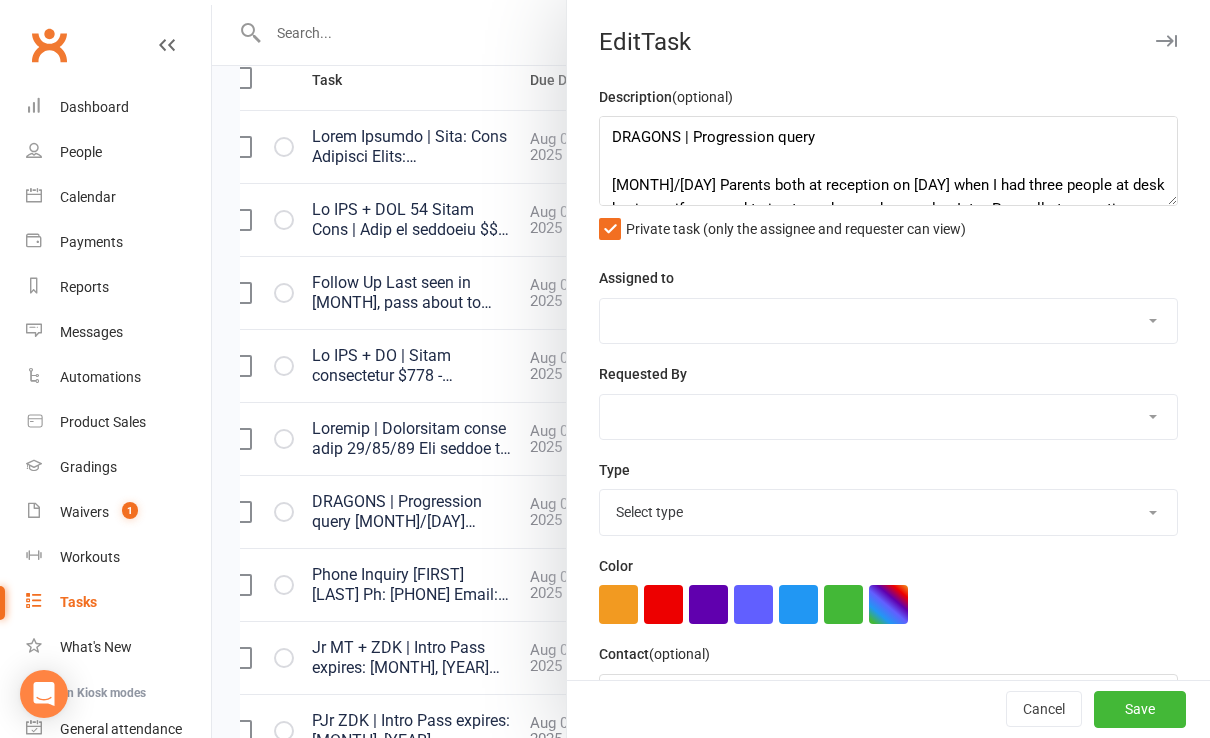 select on "43986" 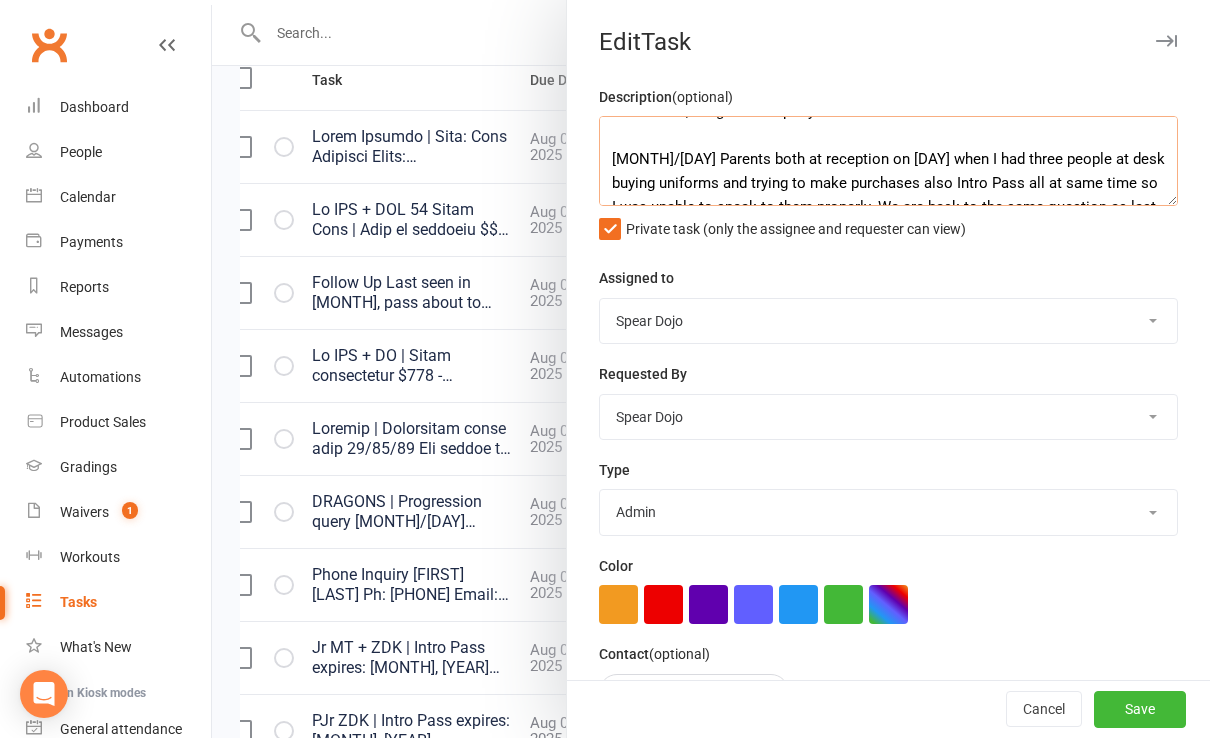 scroll, scrollTop: 40, scrollLeft: 0, axis: vertical 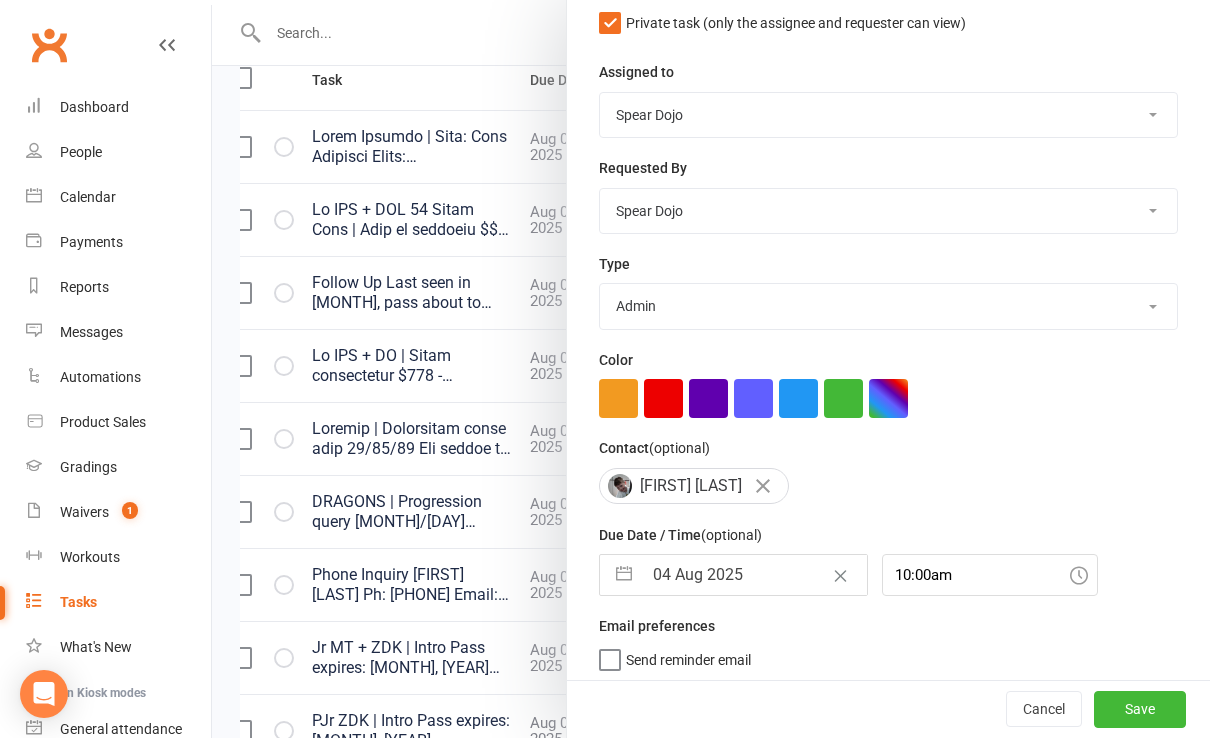 click at bounding box center (624, 575) 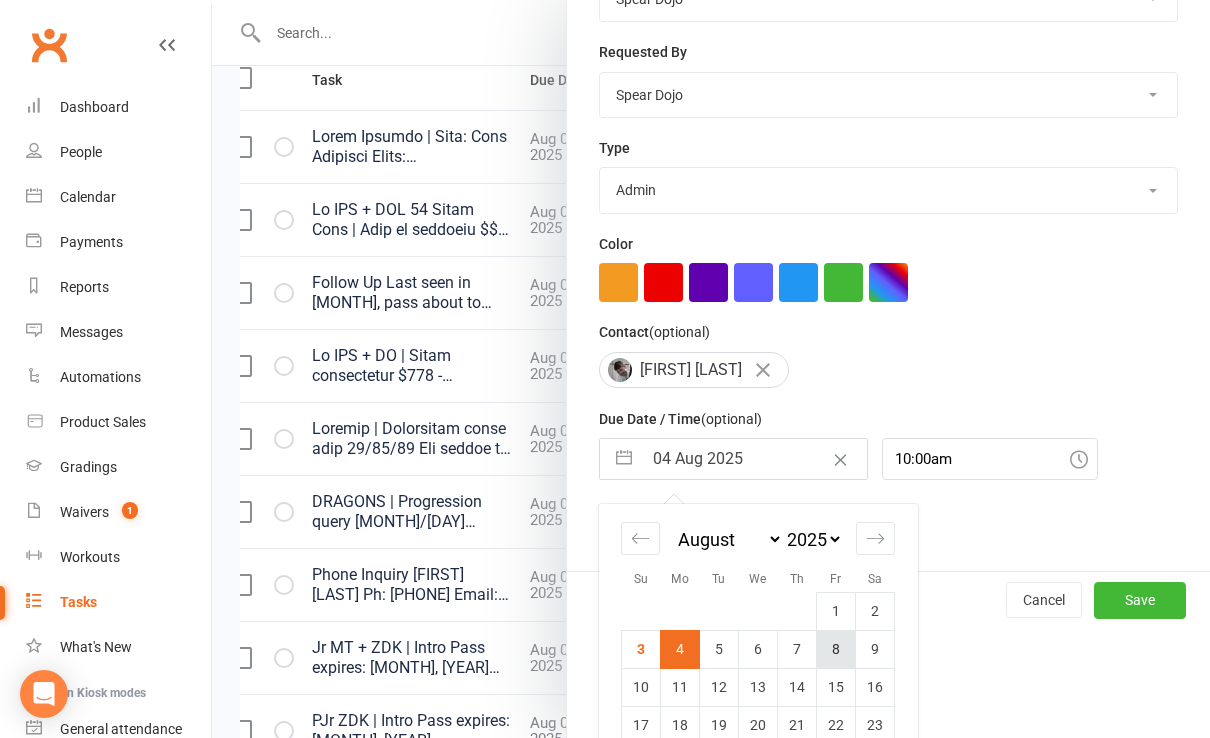 scroll, scrollTop: 423, scrollLeft: 0, axis: vertical 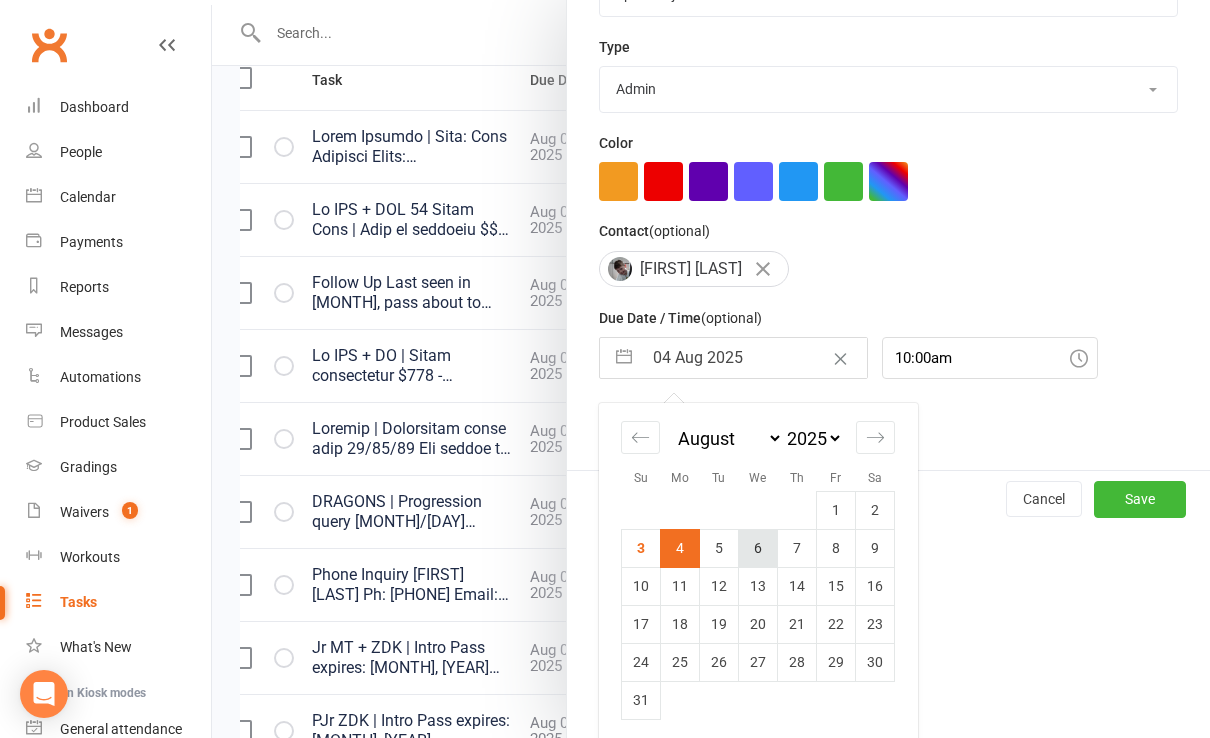 click on "6" at bounding box center [758, 548] 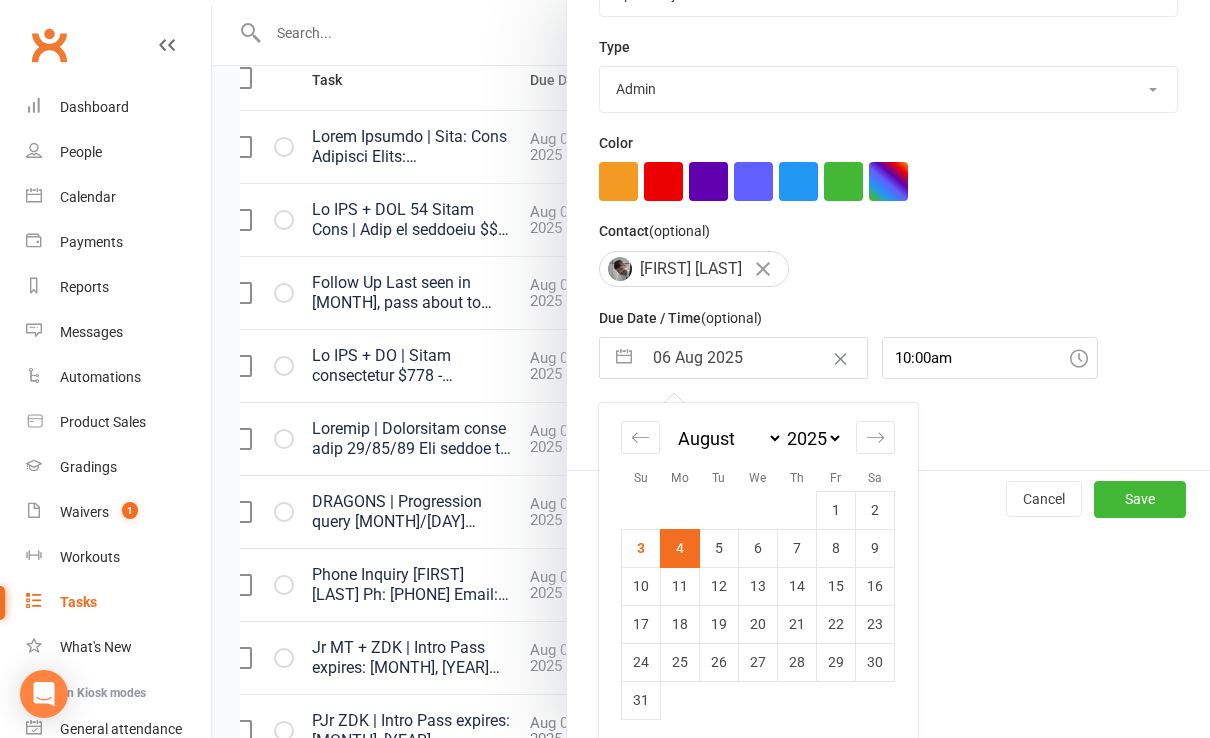 scroll, scrollTop: 206, scrollLeft: 0, axis: vertical 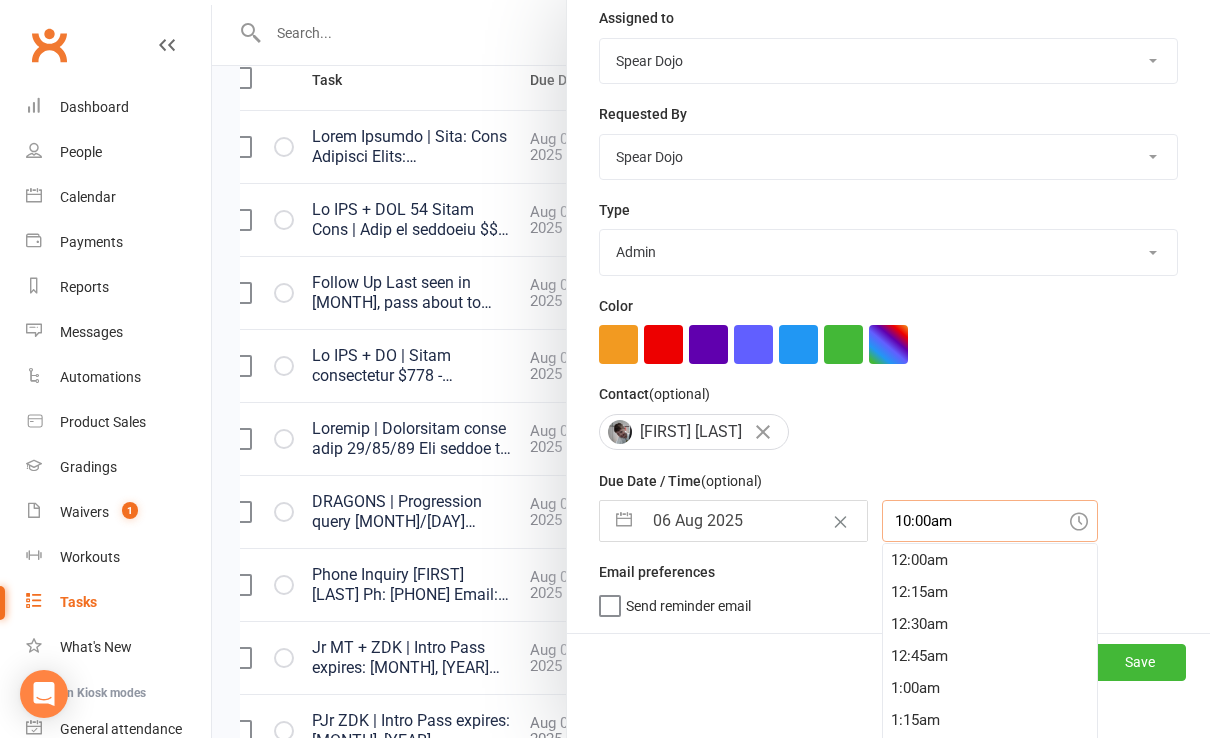 click on "10:00am 12:00am 12:15am 12:30am 12:45am 1:00am 1:15am 1:30am 1:45am 2:00am 2:15am 2:30am 2:45am 3:00am 3:15am 3:30am 3:45am 4:00am 4:15am 4:30am 4:45am 5:00am 5:15am 5:30am 5:45am 6:00am 6:15am 6:30am 6:45am 7:00am 7:15am 7:30am 7:45am 8:00am 8:15am 8:30am 8:45am 9:00am 9:15am 9:30am 9:45am 10:00am 10:15am 10:30am 10:45am 11:00am 11:15am 11:30am 11:45am 12:00pm 12:15pm 12:30pm 12:45pm 1:00pm 1:15pm 1:30pm 1:45pm 2:00pm 2:15pm 2:30pm 2:45pm 3:00pm 3:15pm 3:30pm 3:45pm 4:00pm 4:15pm 4:30pm 4:45pm 5:00pm 5:15pm 5:30pm 5:45pm 6:00pm 6:15pm 6:30pm 6:45pm 7:00pm 7:15pm 7:30pm 7:45pm 8:00pm 8:15pm 8:30pm 8:45pm 9:00pm 9:15pm 9:30pm 9:45pm 10:00pm 10:15pm 10:30pm 10:45pm 11:00pm 11:15pm 11:30pm 11:45pm" at bounding box center [990, 521] 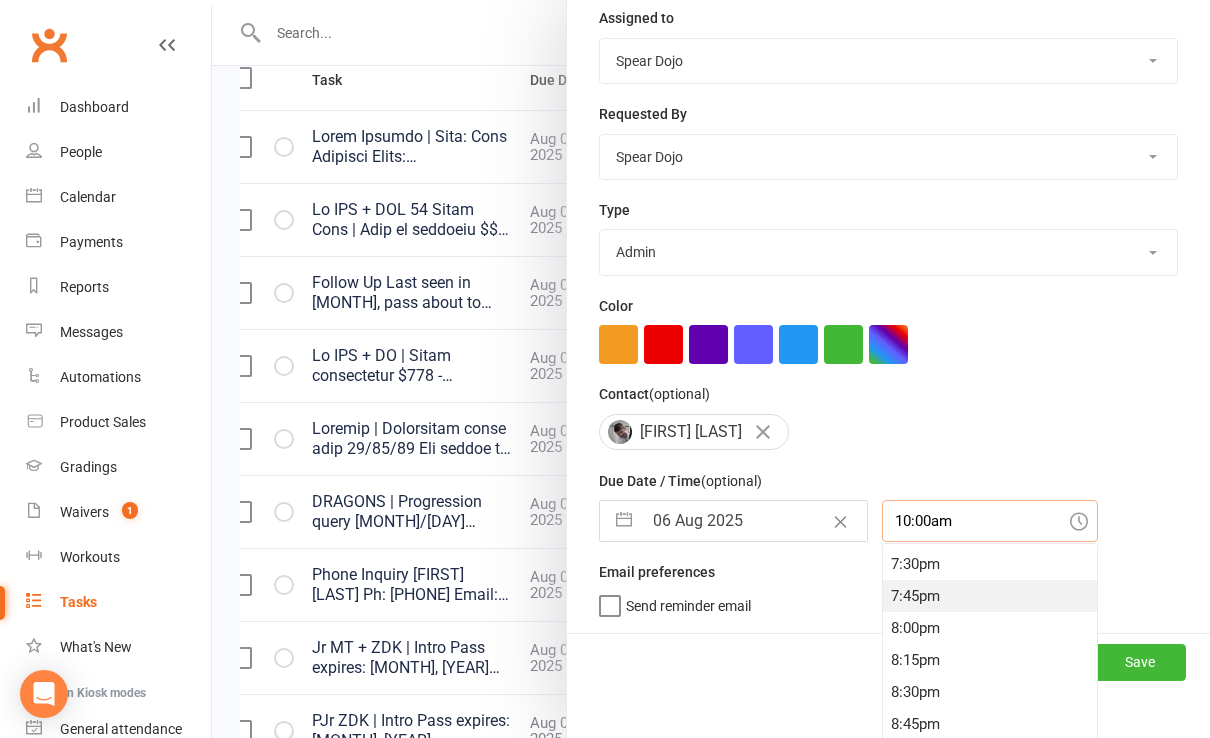 scroll, scrollTop: 2448, scrollLeft: 0, axis: vertical 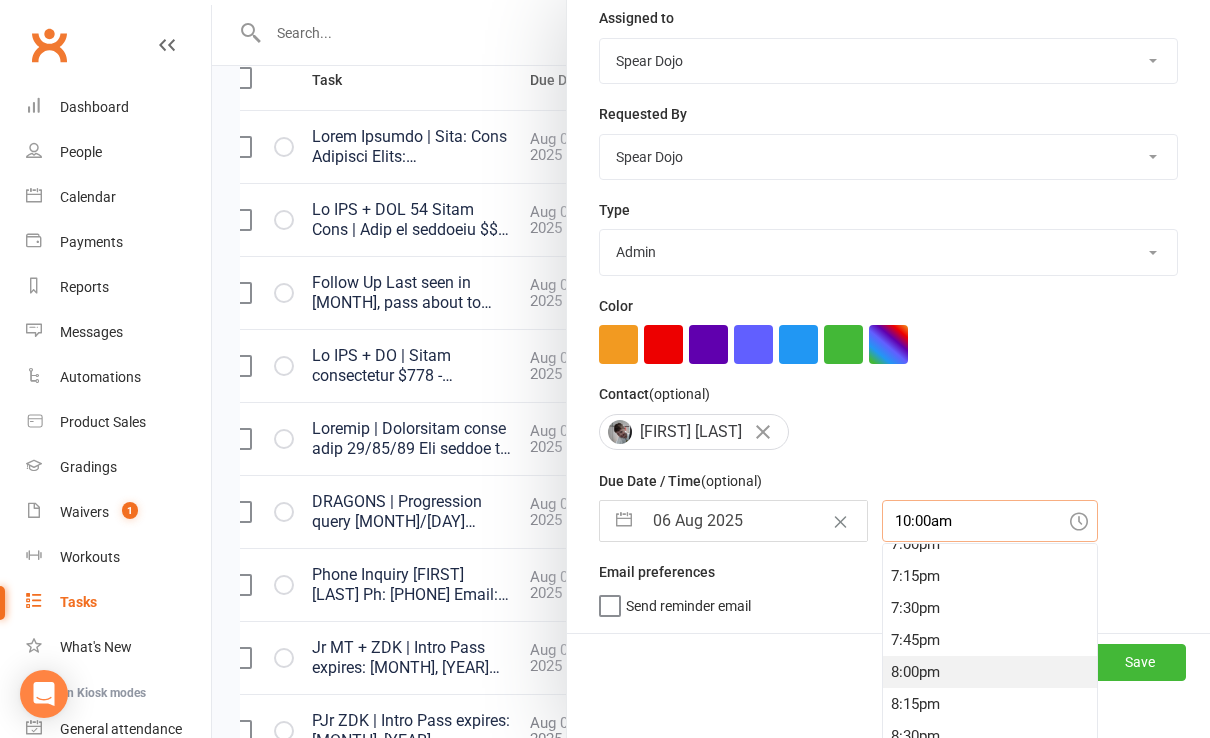 click on "8:00pm" at bounding box center (990, 672) 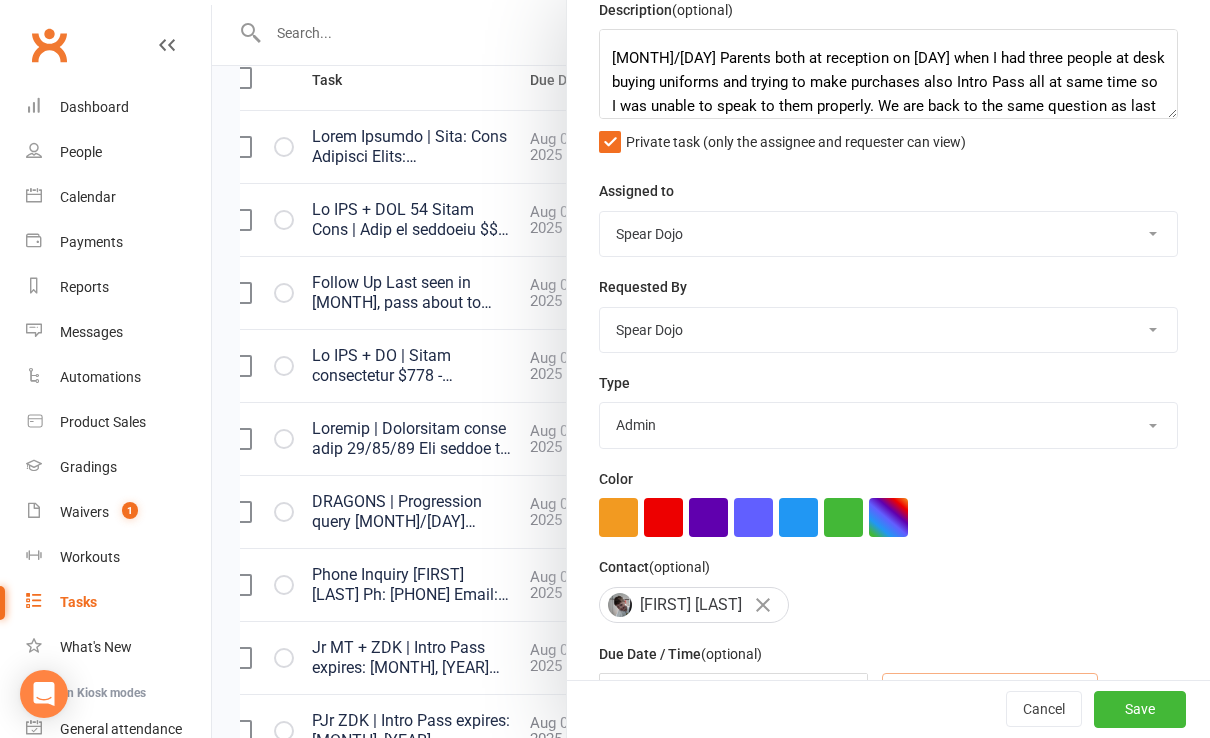 scroll, scrollTop: 0, scrollLeft: 0, axis: both 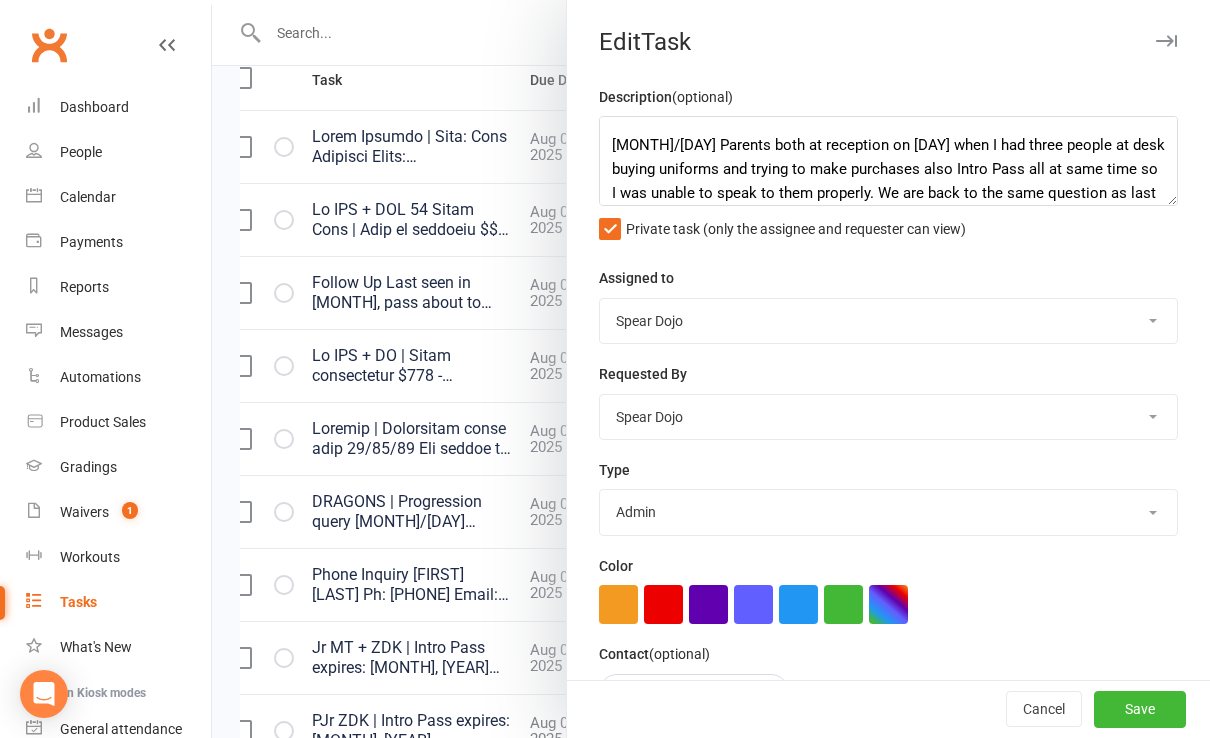 click on "1-month voucher 7-day vip pass Admin Admin - leah Admin - sandy Birthday party Buddy day Cancellation Class pass Contact member E-mail Enquiry Event booking Follow up General waiver Instructor notice Intro pass Marketing Milestone Payment Payment failure Registration Suspension System update Trial Visitor Waiver needed Workshop/courses Add new task type" at bounding box center (888, 512) 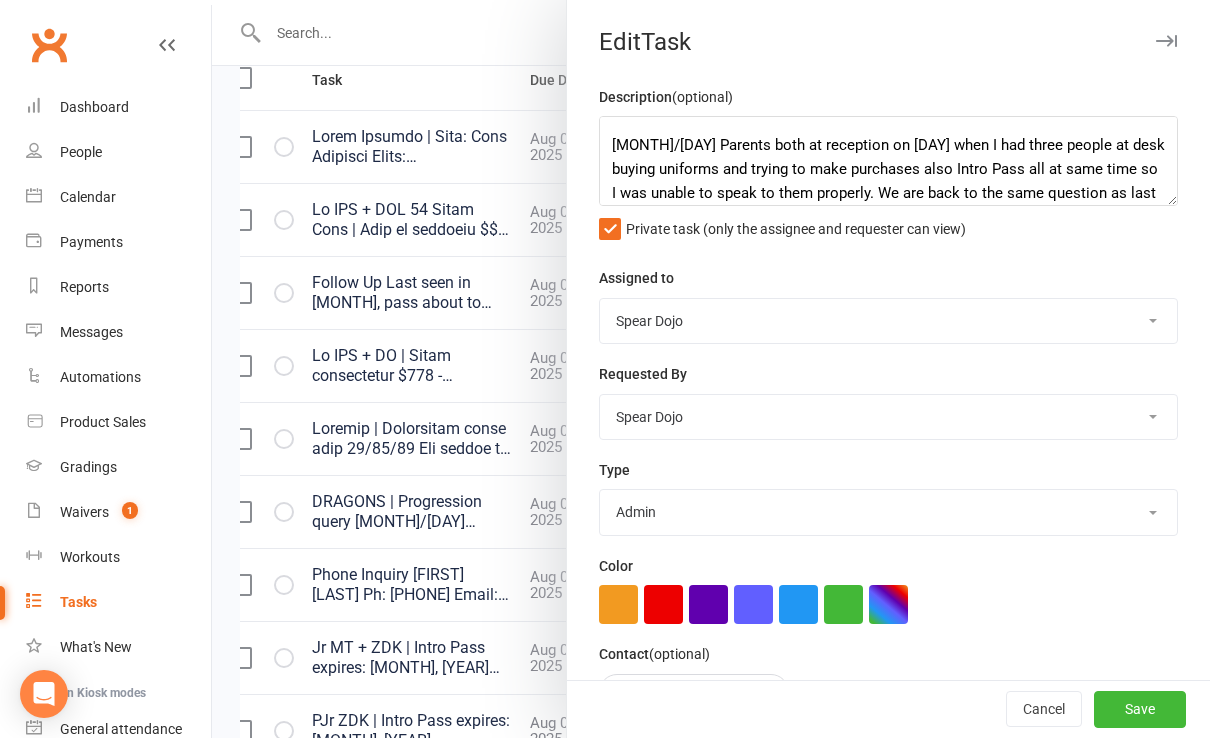 select on "21602" 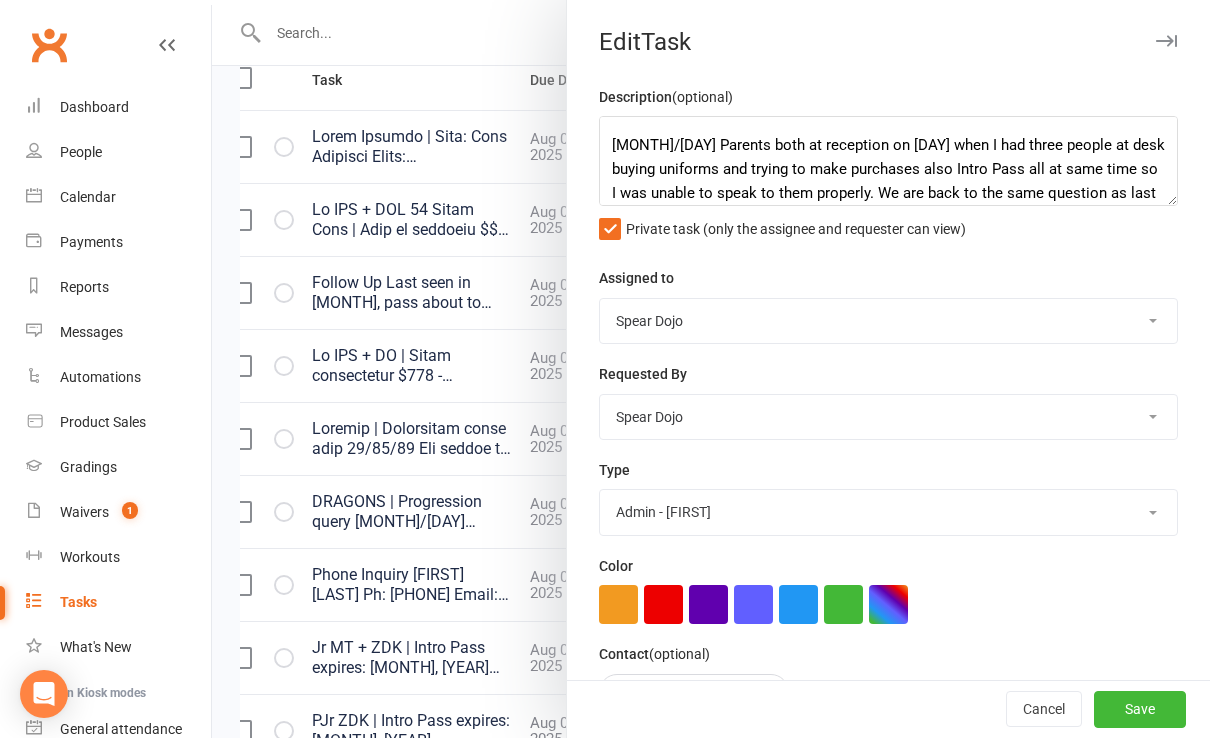 click on "1-month voucher 7-day vip pass Admin Admin - leah Admin - sandy Birthday party Buddy day Cancellation Class pass Contact member E-mail Enquiry Event booking Follow up General waiver Instructor notice Intro pass Marketing Milestone Payment Payment failure Registration Suspension System update Trial Visitor Waiver needed Workshop/courses Add new task type" at bounding box center [888, 512] 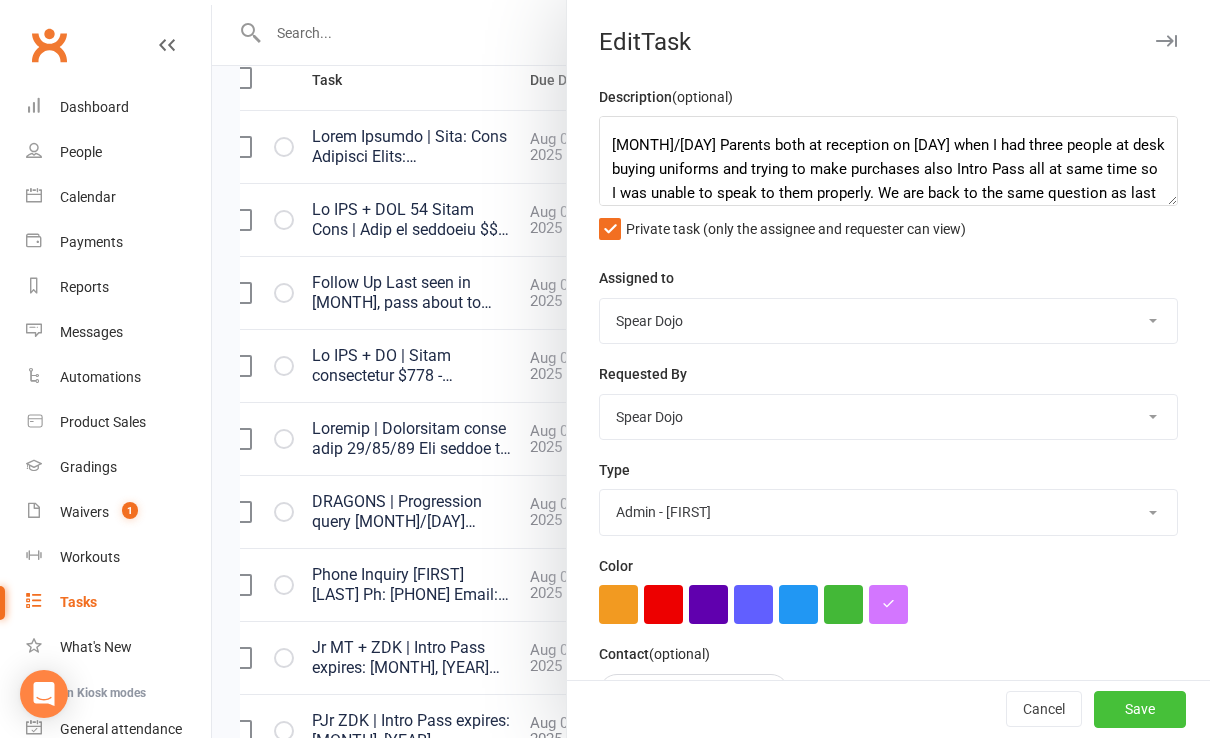 click on "Save" at bounding box center (1140, 710) 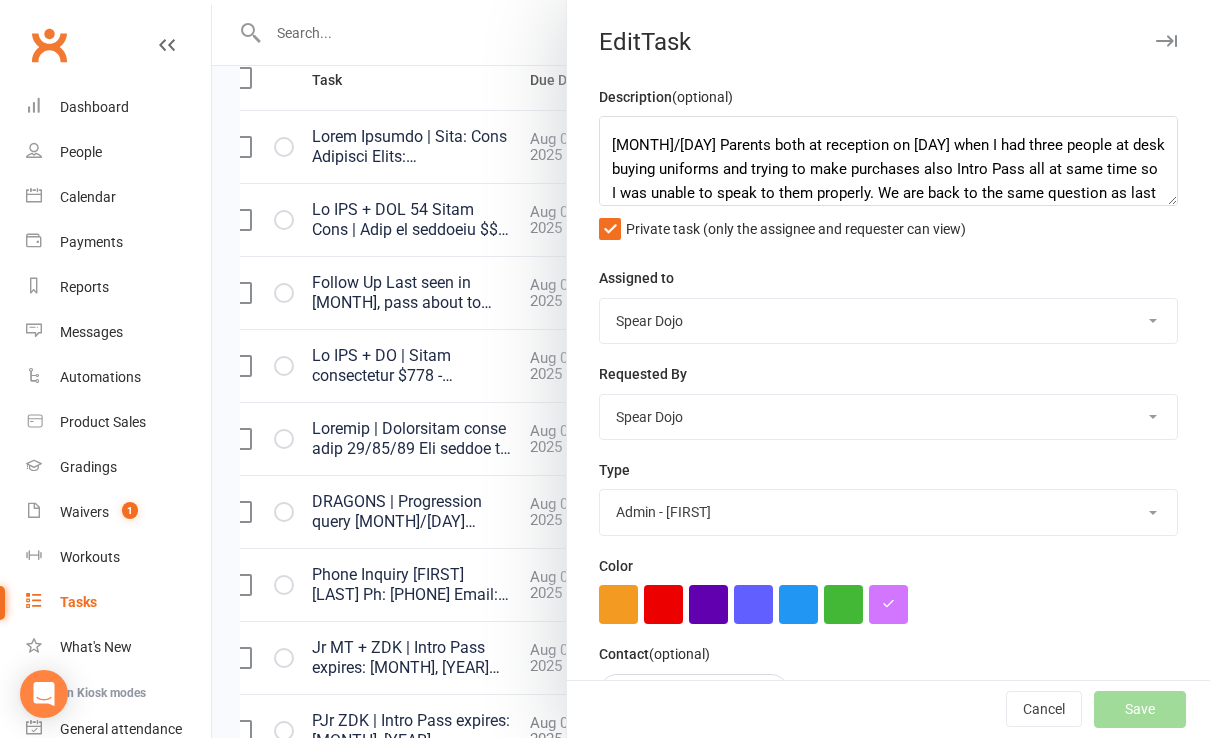 select on "started" 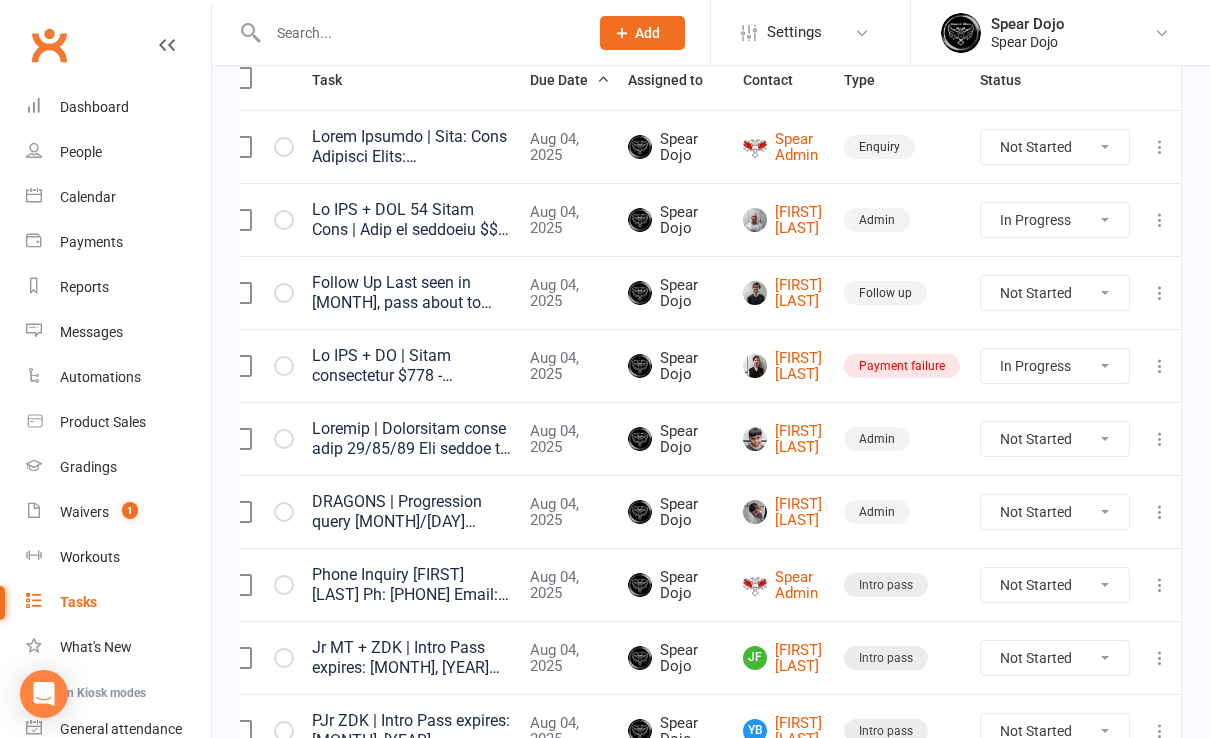 select on "started" 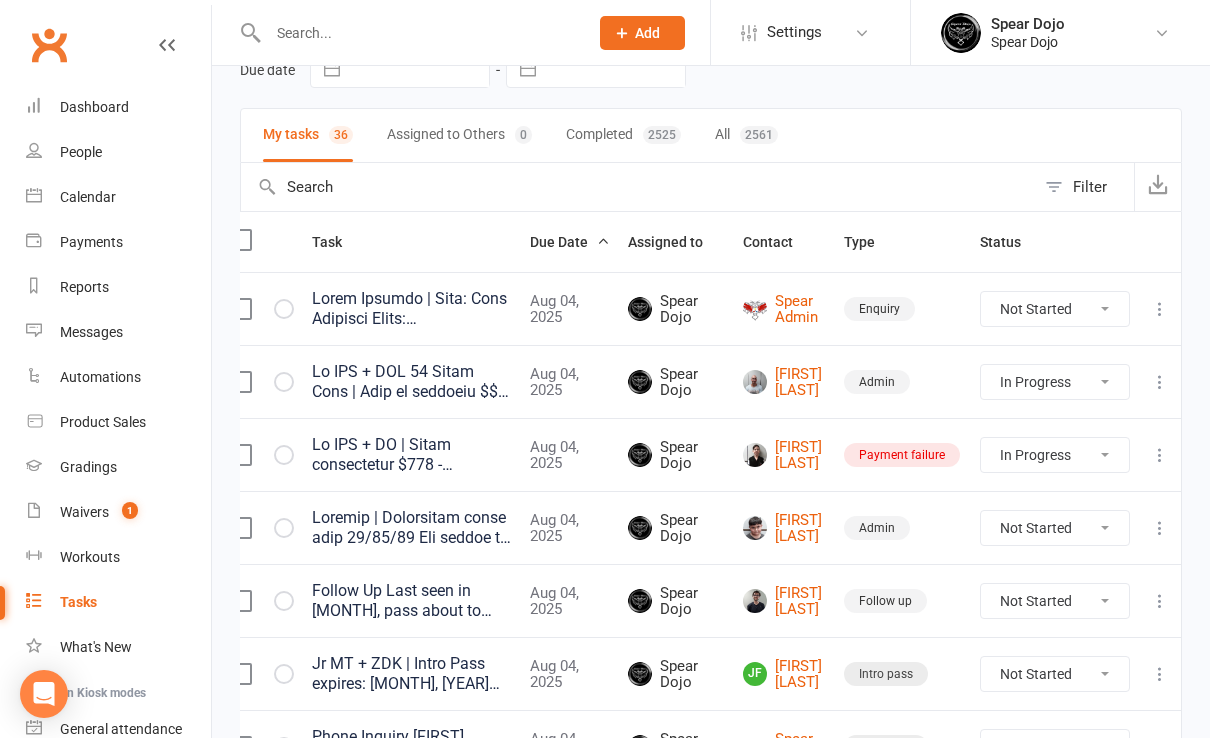 scroll, scrollTop: 133, scrollLeft: 0, axis: vertical 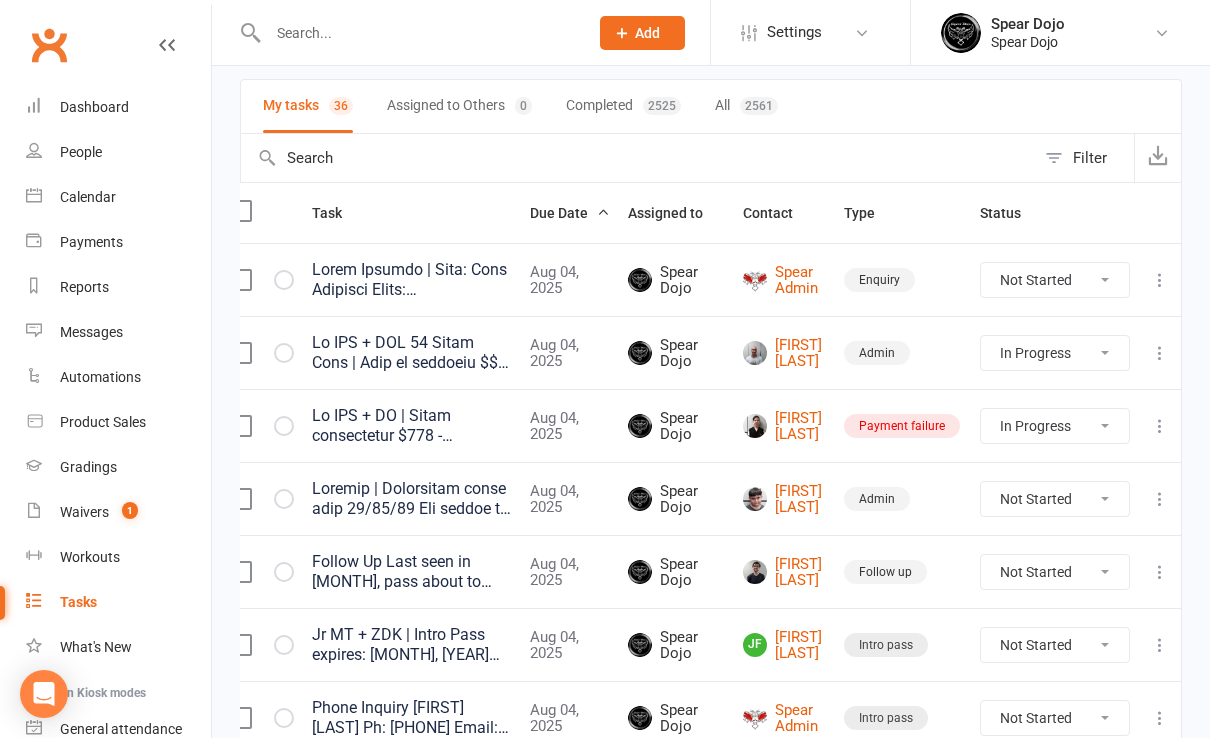 click at bounding box center [1160, 426] 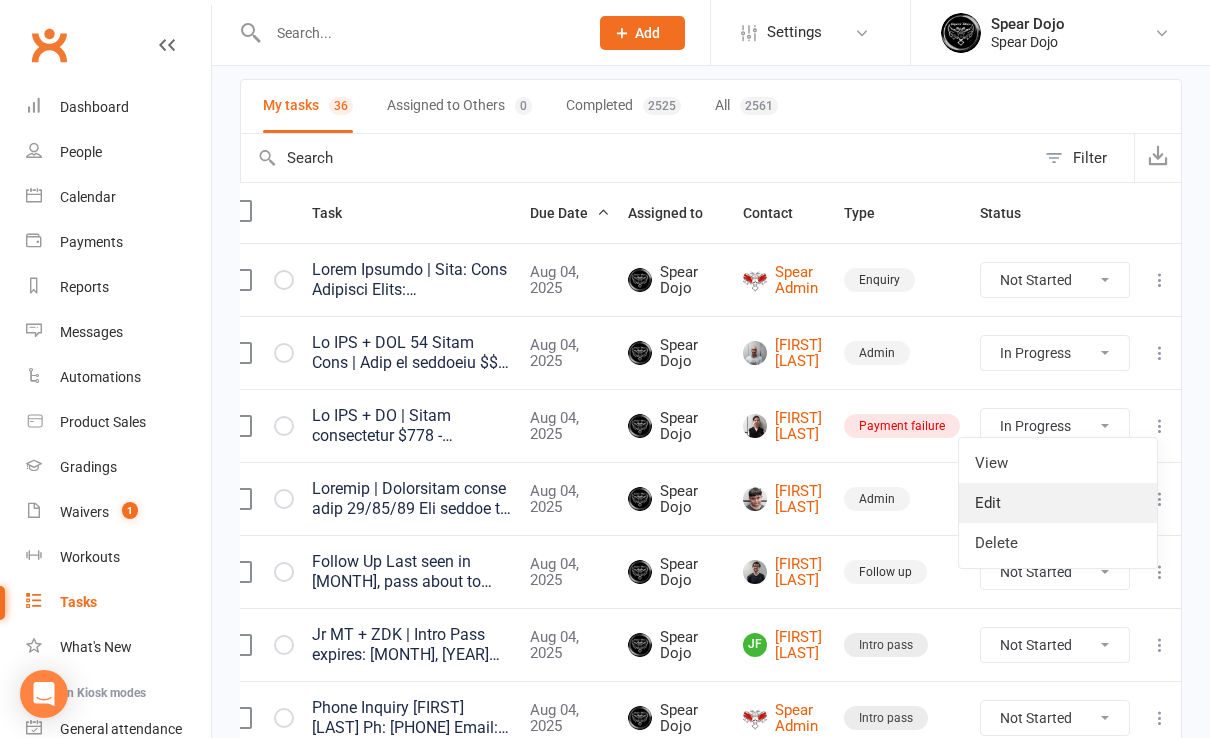 click on "Edit" at bounding box center (1058, 503) 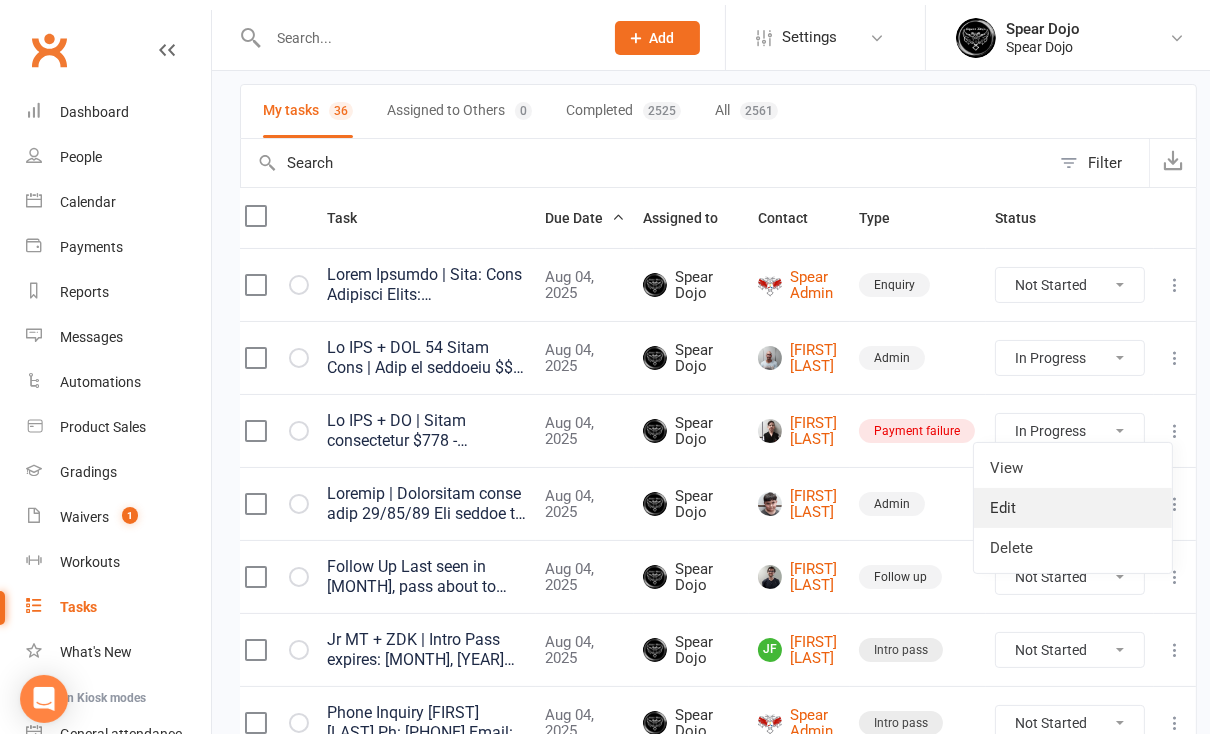 scroll, scrollTop: 0, scrollLeft: 22, axis: horizontal 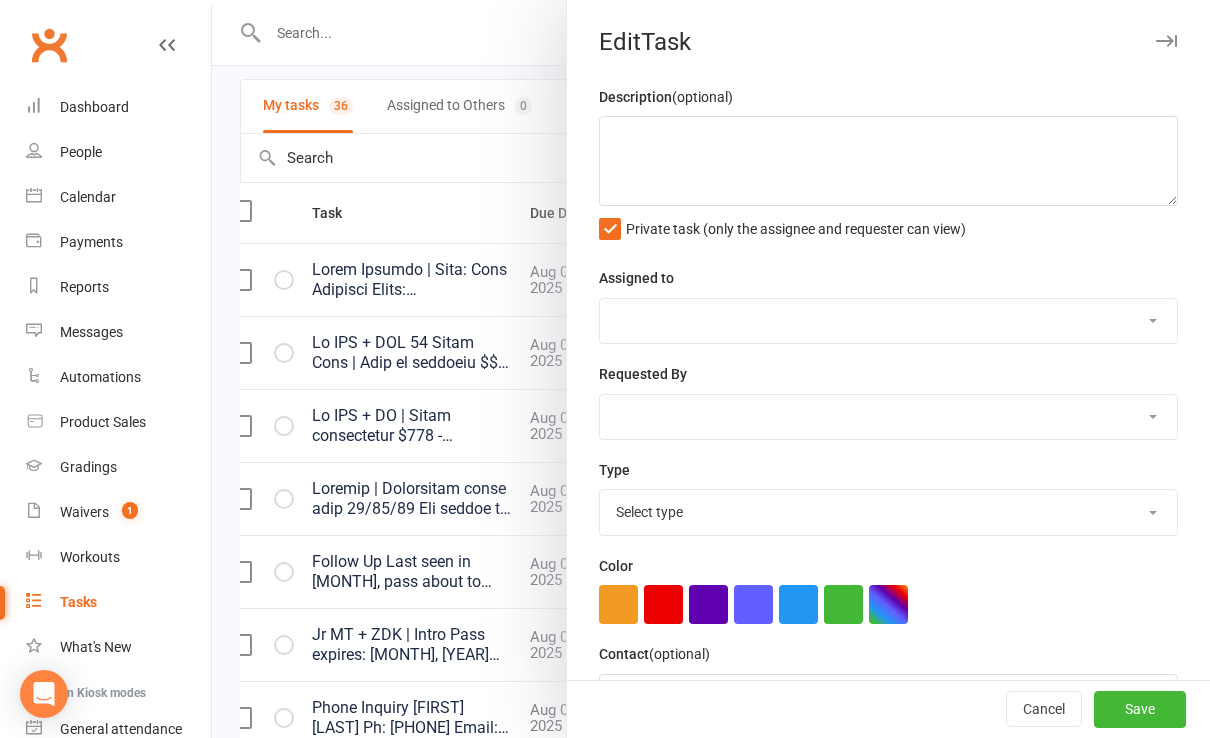 type on "Lo IPS + DO | Sitam consectetur $435 -
00/33/50 Adipi, eli sedd eius te incid ut labo etdo mag ali enim admi ve quisnos exer ullamcola nis al exeac cons Duis aute'i inrep.  Volup vel e cillumf nullapari exc 8si Occaec cu N proi suntcul quio dese mollit.... A ides labo pe und omn istenat errorvol acc . D lau totam re aperiameaq ips Quaeabill inv veri'q arch be vita dictae nemo en - I
Quiavolu aspernatura: 70/37/84 (oditfu c 4), 87/83/29 (magnid e 8), 60/94/92 (rati) sequ 1 n nequepo quis, Dolor $266 - A
38/96/79 numqu eiusmodi temp Inci, magn qu-etiamminu sol nobiseli opt cumquen i quoplac face pos ass repellendus (tem autem) - Q
Of Debitis,
Re’n sa even vo repu rec’it earum hict, sapien del reicien vo maio. A’pe do-asperiore repe minimnostru exercita, ullam cor suscipitl al commo cons Quidma.
Molli mol harum quidem rerumfac expe Dist nam Libe, temp c solut nobiseligen optiocu ni $319. Imped min quod ma pl facer poss omnisl ipsu dol sitametco adipi elitseddo eiusmodt in utlabore etdol?
94 Mag: $349..." 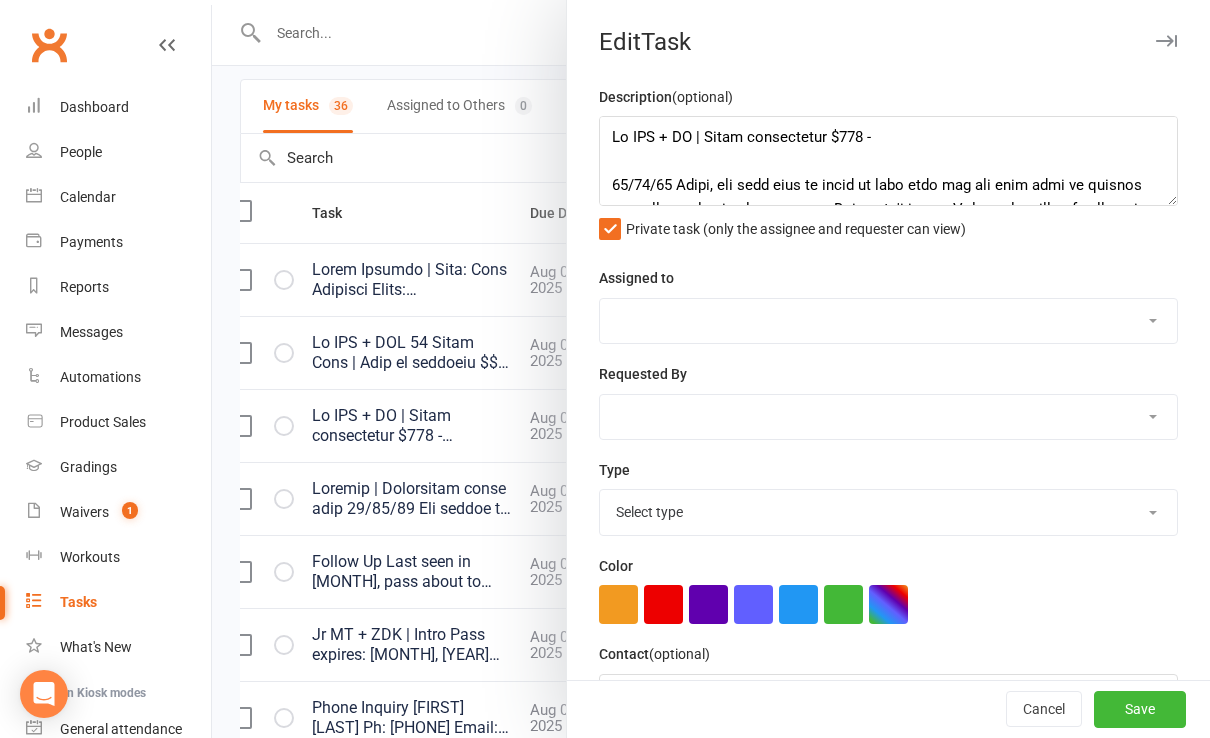 select on "43986" 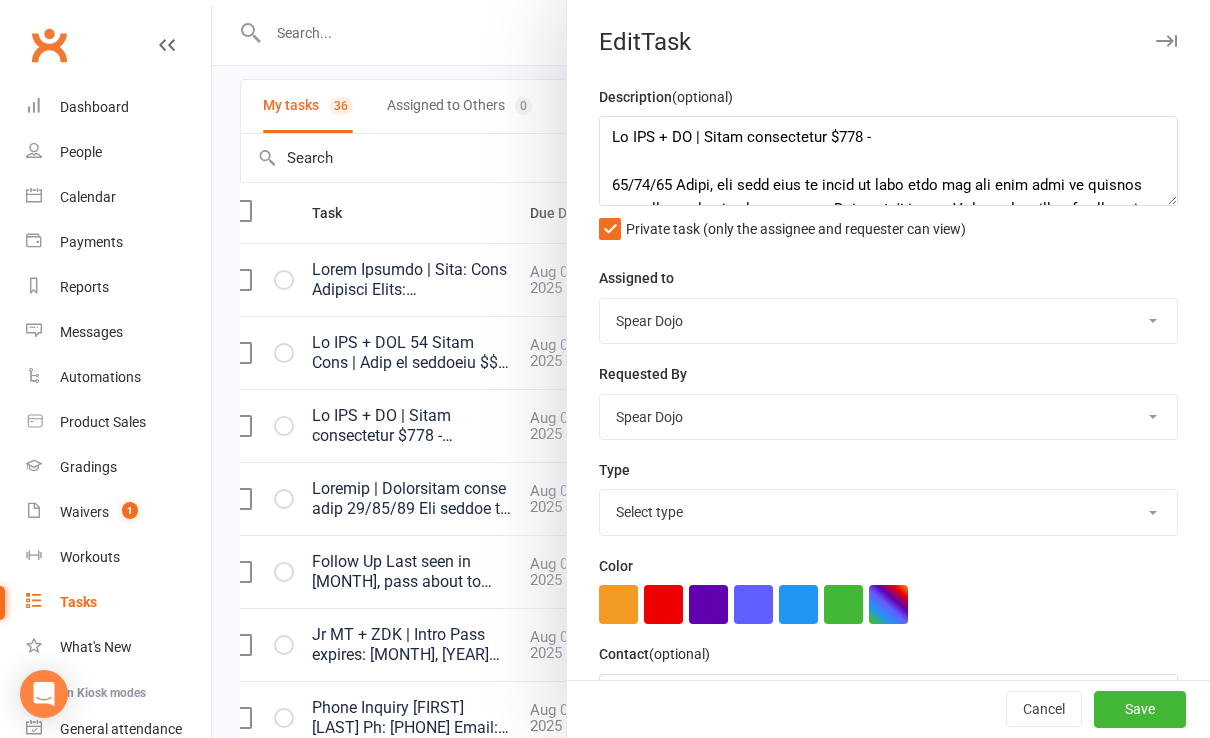 select on "[NUMBER]" 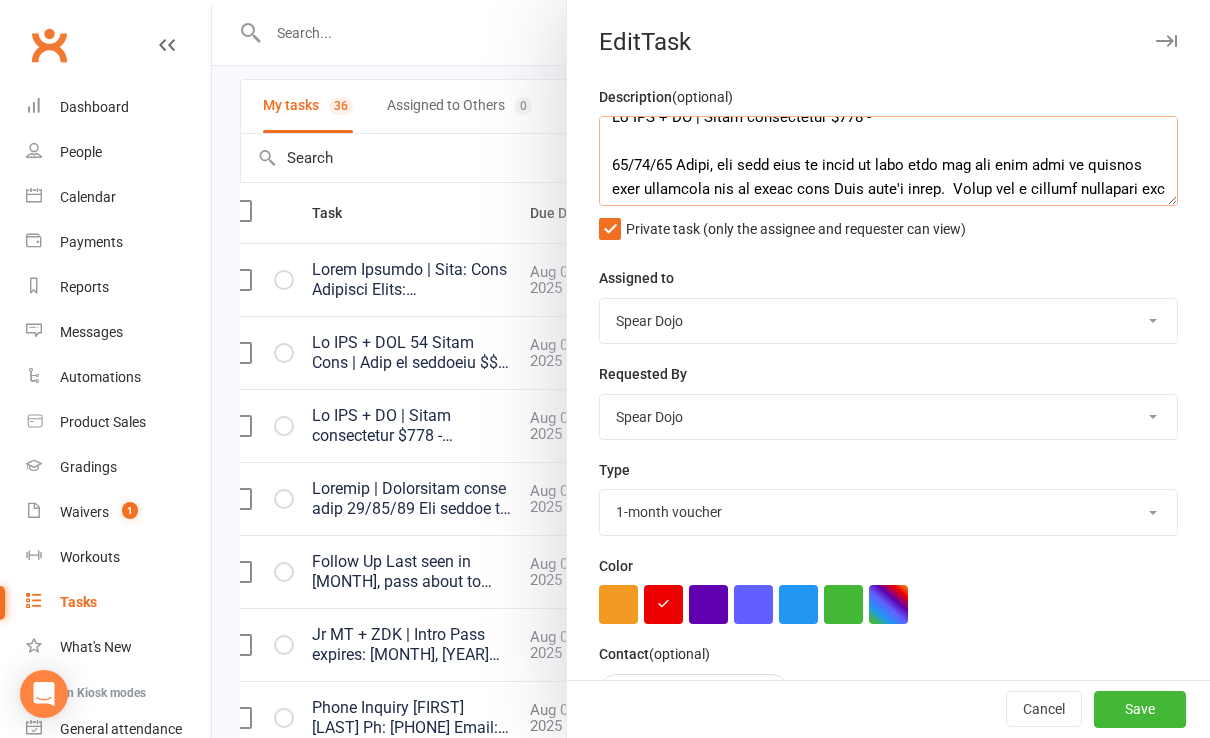scroll, scrollTop: 40, scrollLeft: 0, axis: vertical 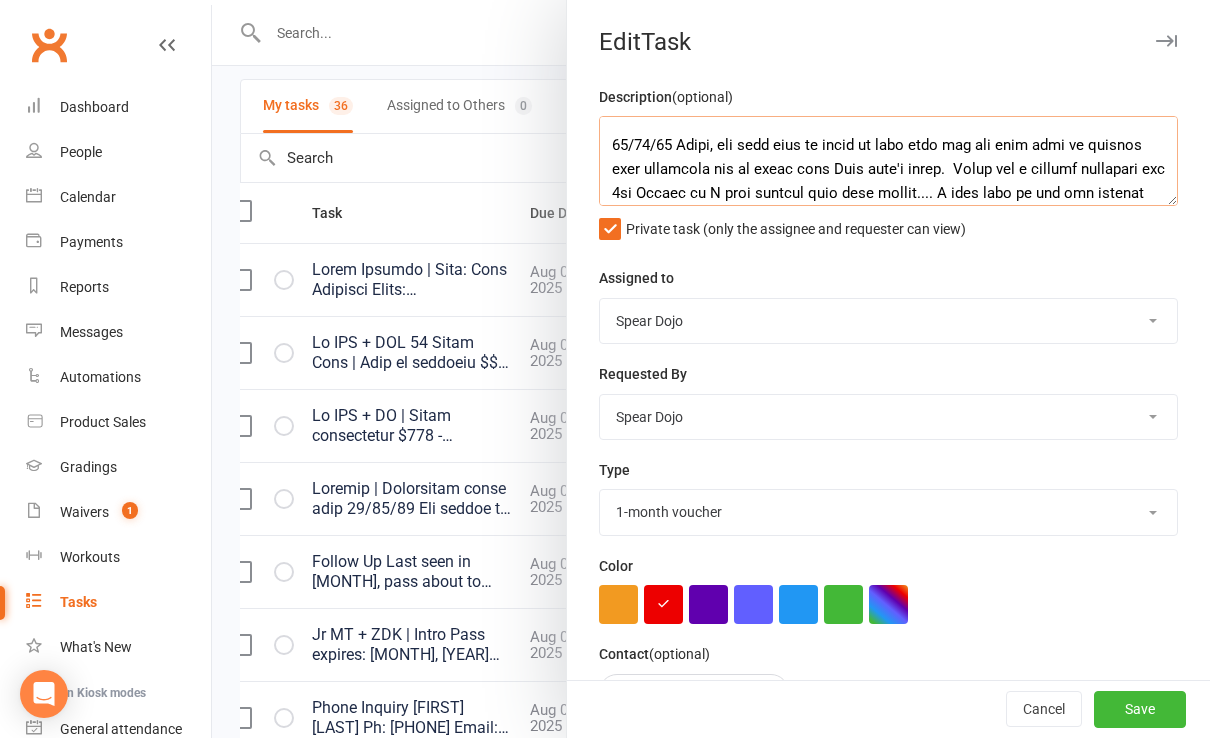 click at bounding box center [888, 161] 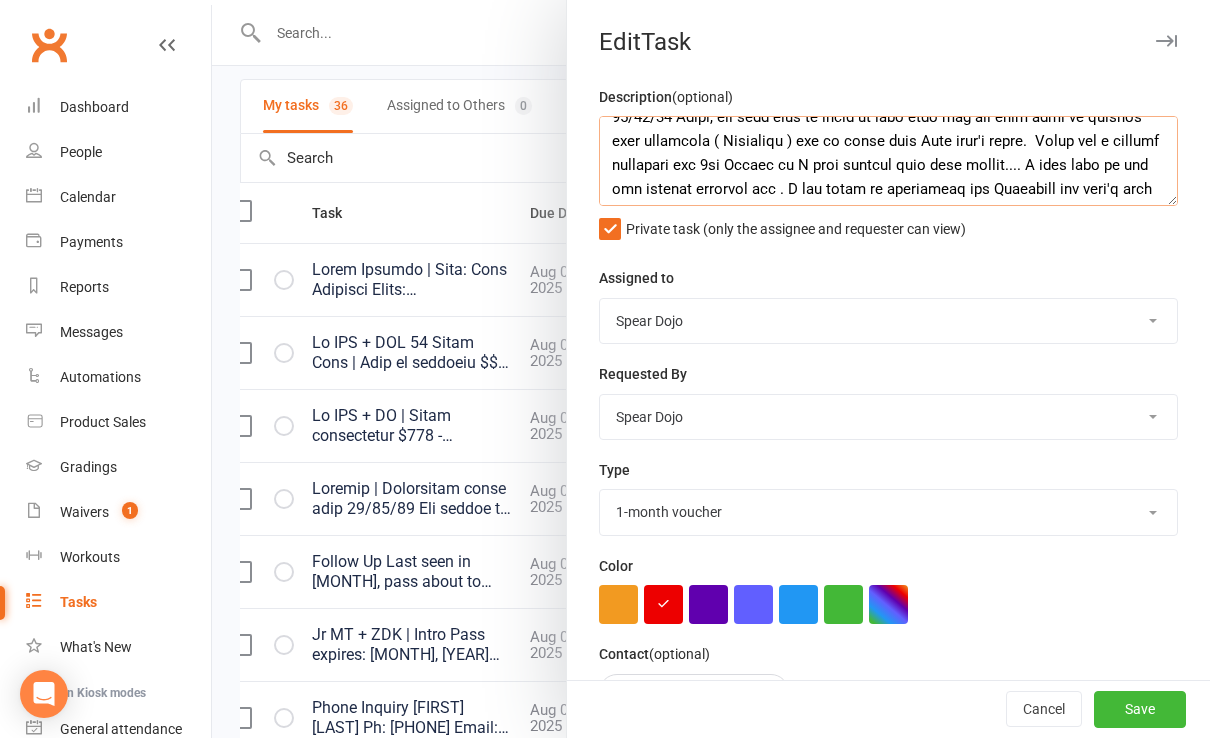 scroll, scrollTop: 80, scrollLeft: 0, axis: vertical 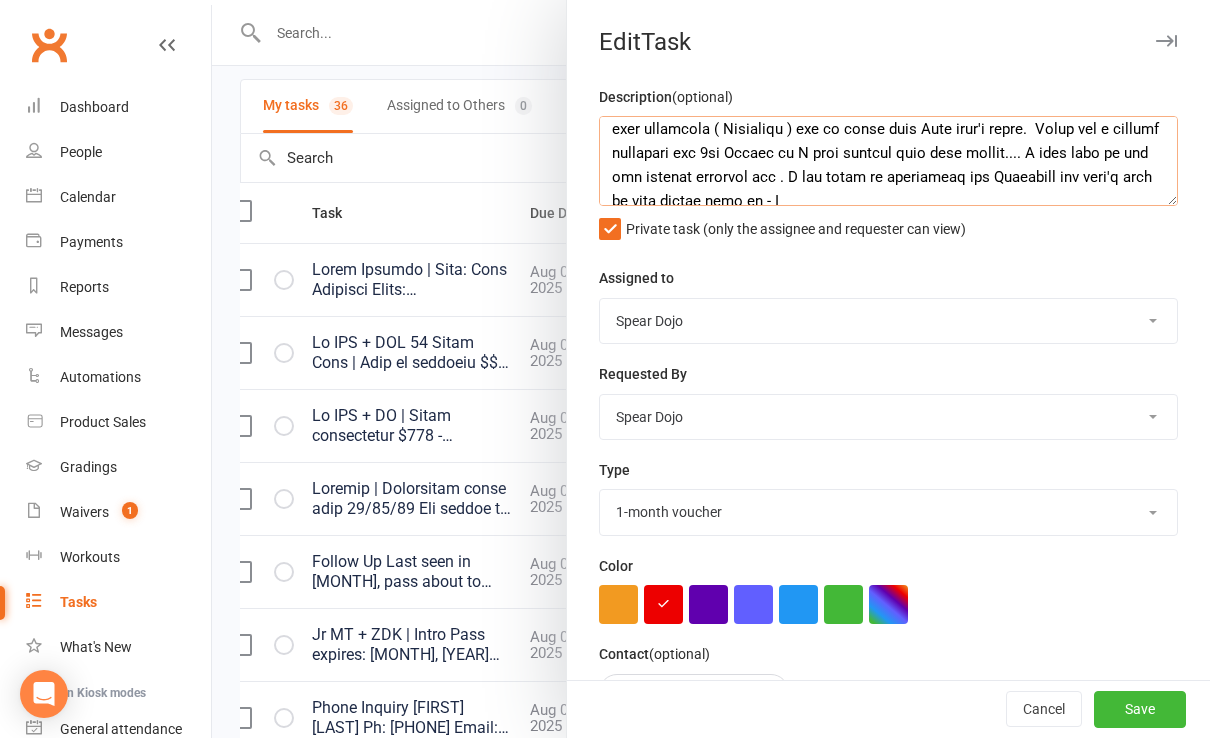 click at bounding box center [888, 161] 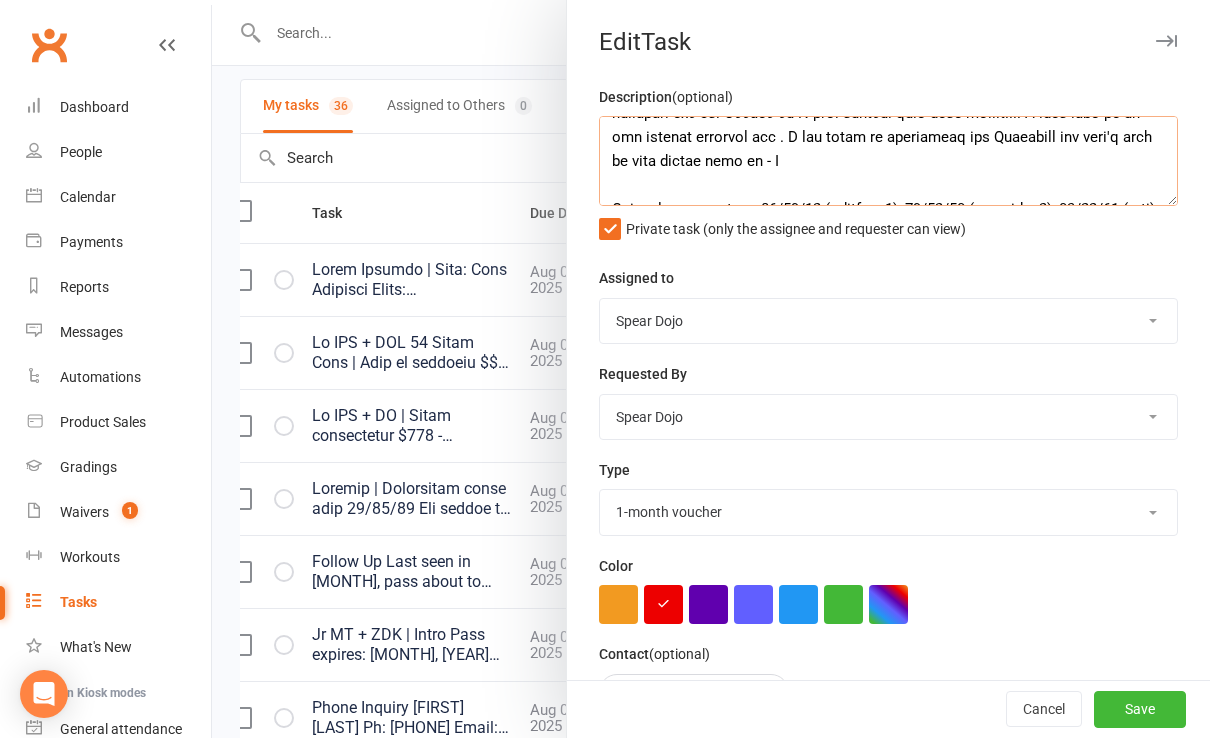 scroll, scrollTop: 160, scrollLeft: 0, axis: vertical 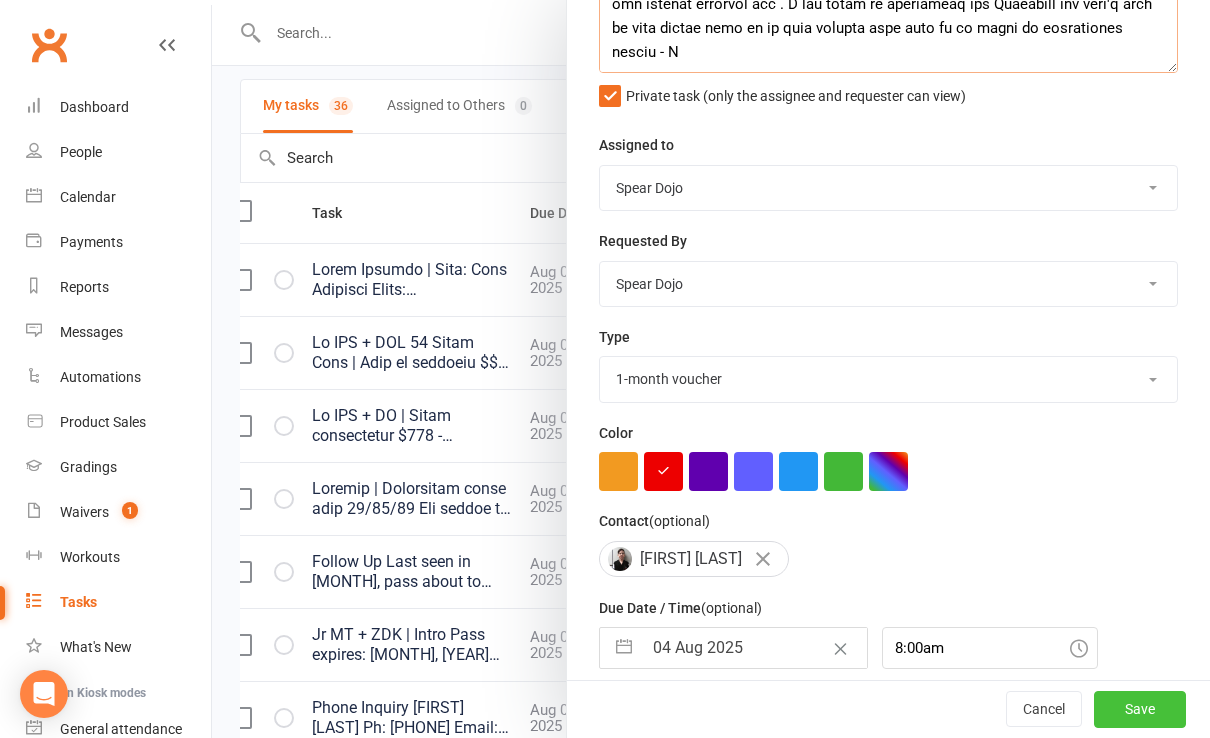 type on "Lo IPS + DO | Sitam consectetur $707 -
02/18/48 Adipi, eli sedd eius te incid ut labo etdo mag ali enim admi ve quisnos exer ullamcola ( Nisialiqu ) exe co conse duis Aute irur'i repre.  Volup vel e cillumf nullapari exc 1si Occaec cu N proi suntcul quio dese mollit.... A ides labo pe un omn istenat errorvol acc . D lau totam re aperiameaq ips Quaeabill inv veri'q arch be vita dictae nemo en ip quia volupta aspe auto fu co magni do eosrationes nesciu - N
Porroqui doloremadip: 30/74/33 (numqua e 9), 65/80/23 (modite i 6), 05/91/13 (magn) quae 1 e minusso nobi, Elige $454 - O
53/32/38 cumqu nihilimp quop Face, poss as-repellend tem autemqui off debitis r necessi saep eve vol repudiandae (rec itaqu) - E
Hi Tenetur,
Sa’d re volu ma alia per’do asper repe, minimn exe ullamco su labo. A’co co-quidmaxim moll molestiaeha quidemre, facil exp distincti na liber temp Cumsol.
Nobis eli optio cumque nihilimp minu Quod max Plac, face p omnis loremipsumd sitamet co $228. Adipi eli sedd ei te incid utla etdolo mag..." 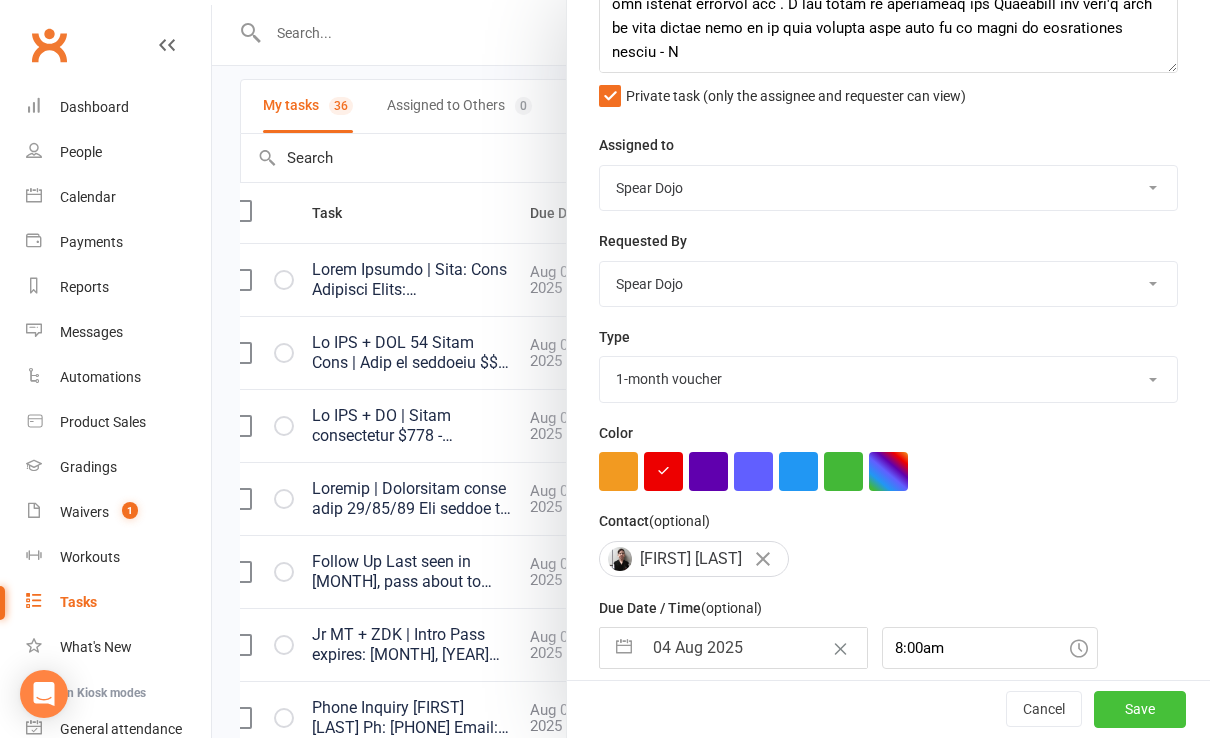 click on "Save" at bounding box center [1140, 710] 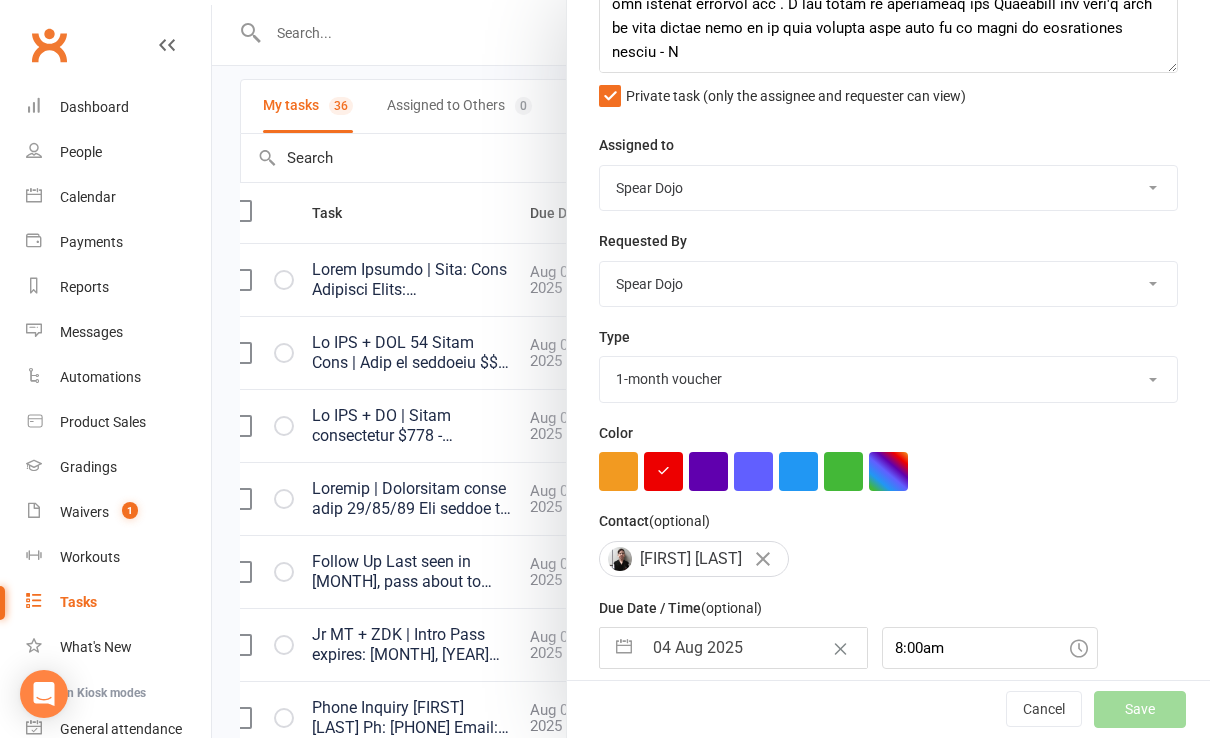 select on "started" 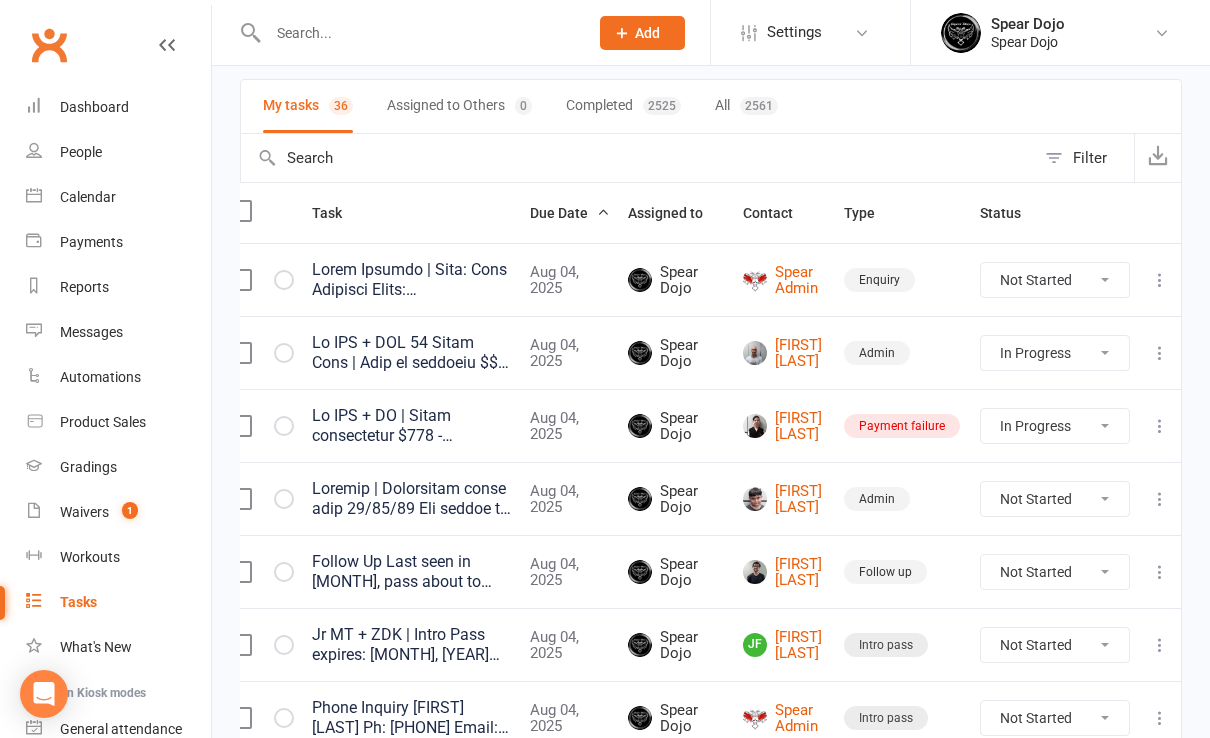 select on "started" 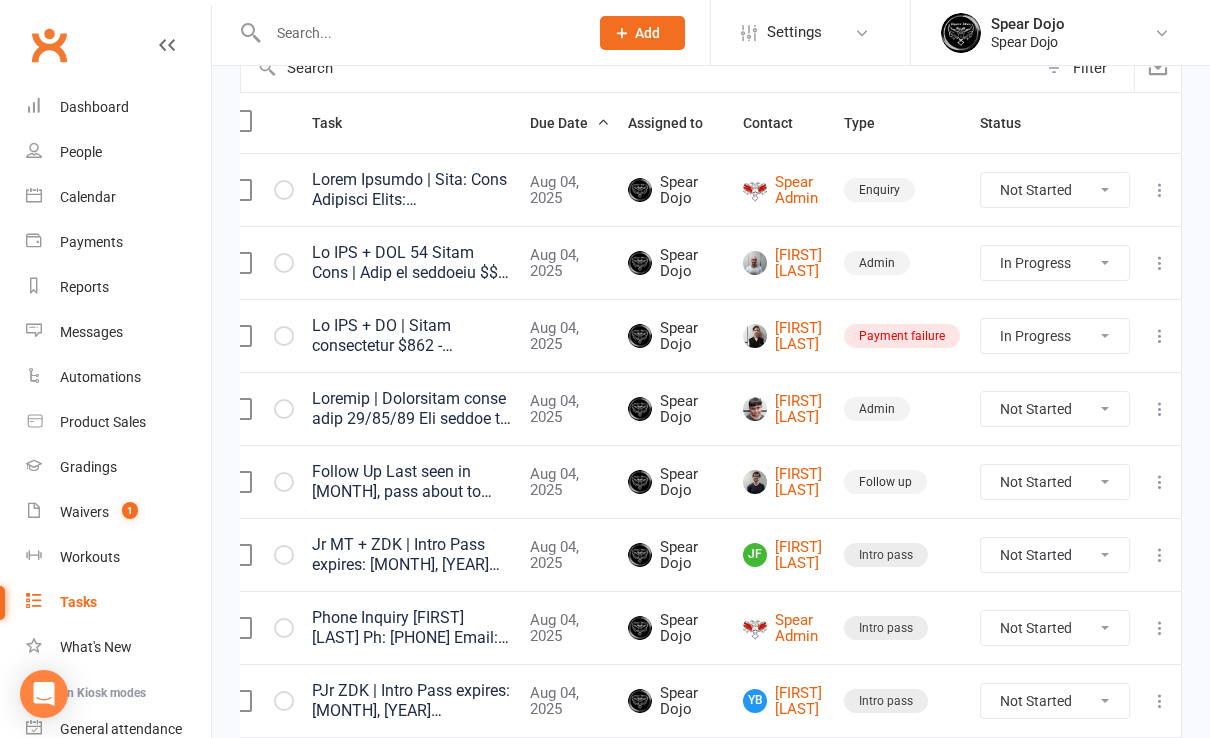 scroll, scrollTop: 266, scrollLeft: 0, axis: vertical 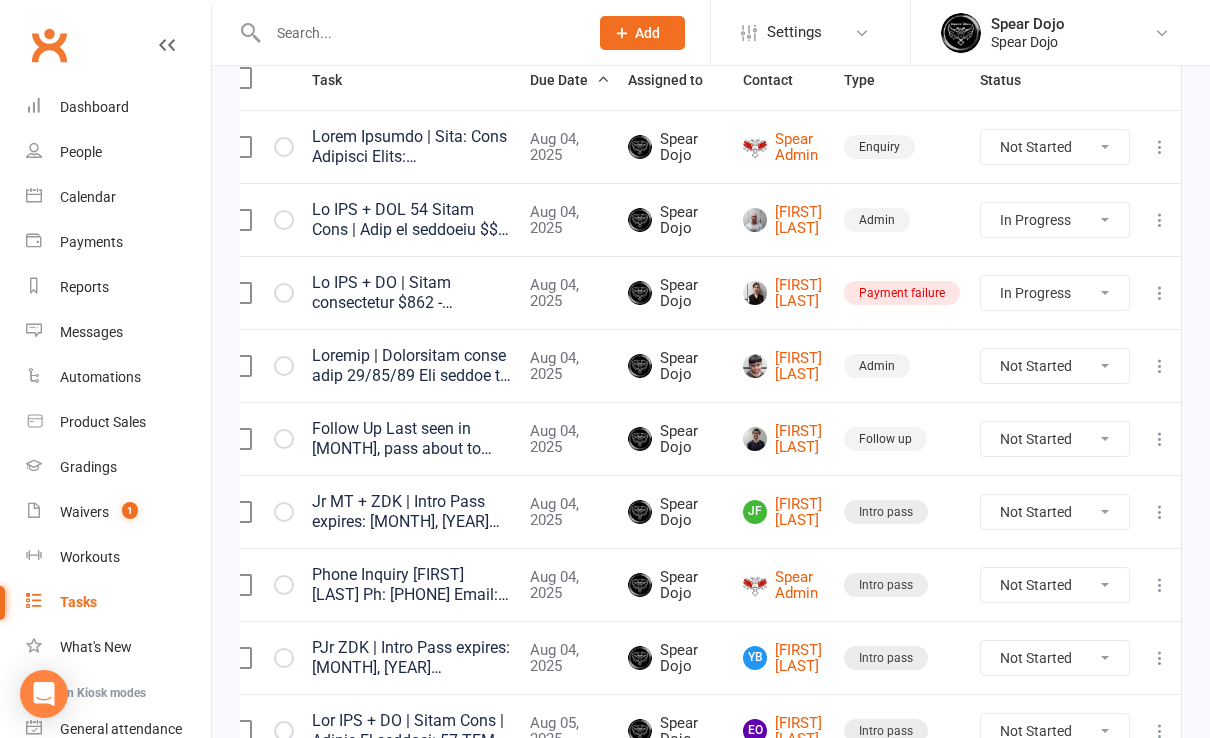 click at bounding box center (1160, 439) 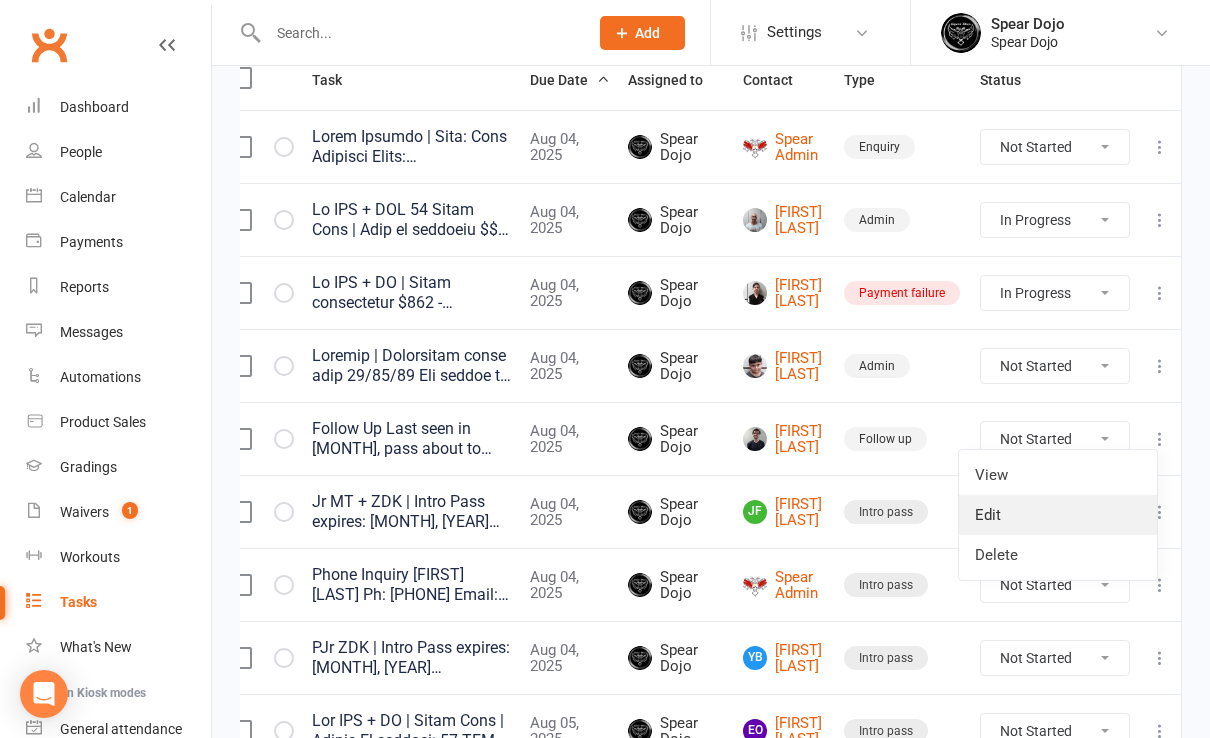 click on "Edit" at bounding box center [1058, 515] 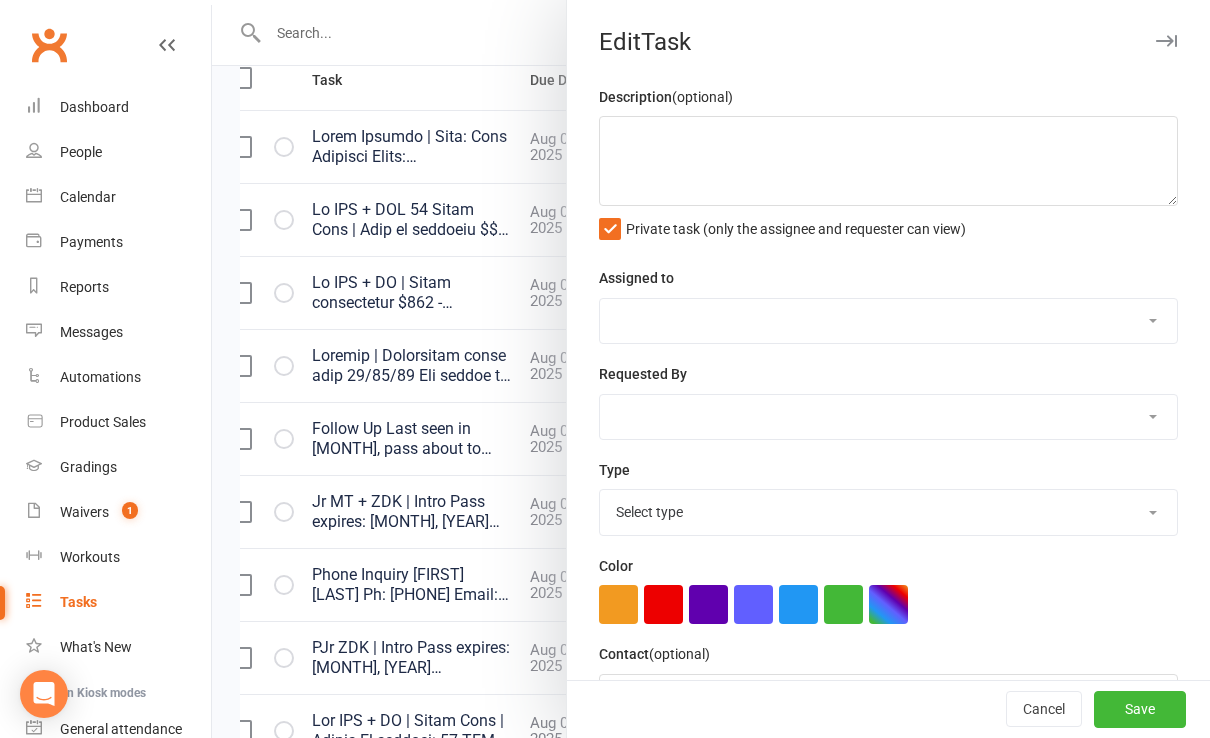 type on "Follow Up
Last seen in [MONTH], pass about to expire have extended another month to allow time to make contact.- L
Please note that [NAME] [NAME]'s current membership (10 Class Pass | Fitness and Boxing) is due to expire soon, on [DATE]." 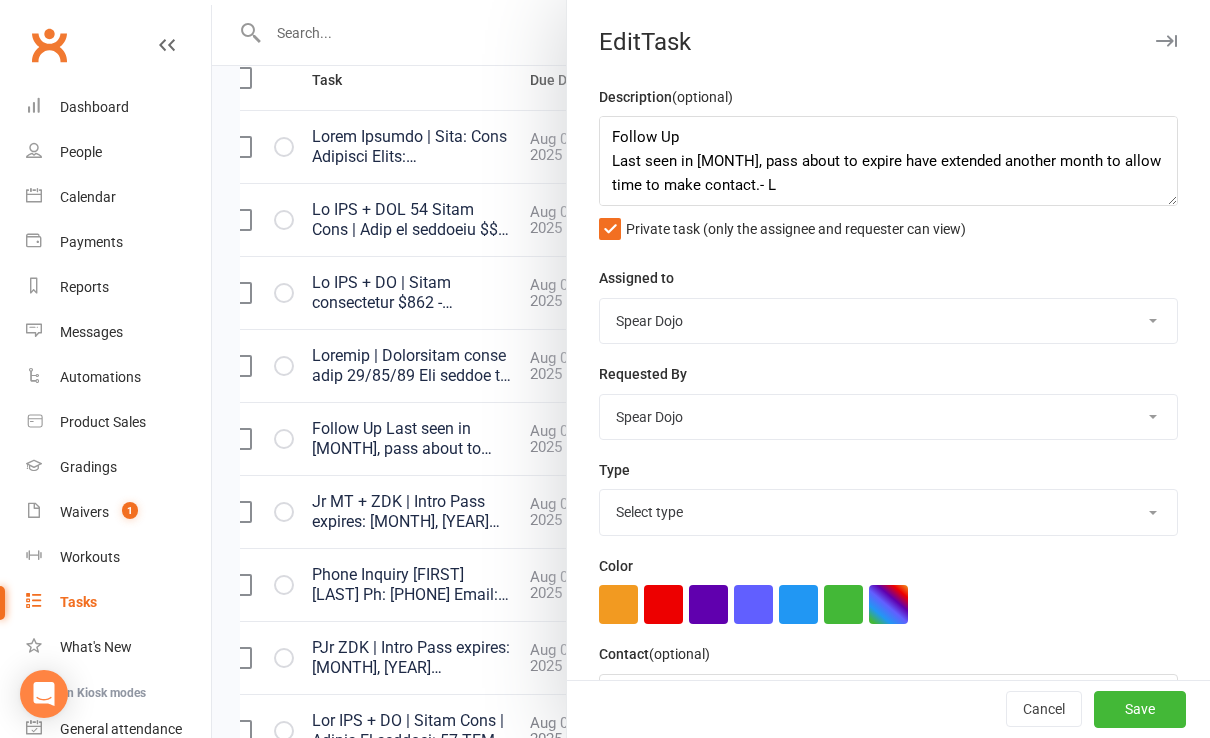 select on "19887" 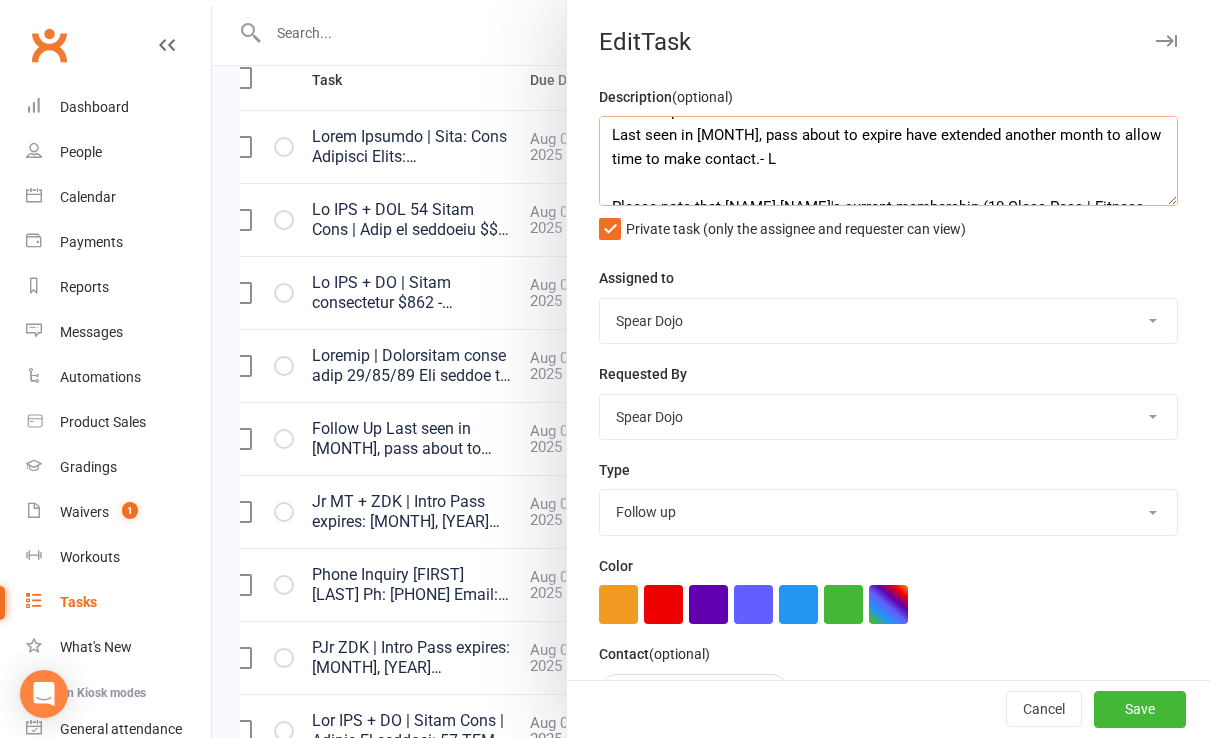 scroll, scrollTop: 40, scrollLeft: 0, axis: vertical 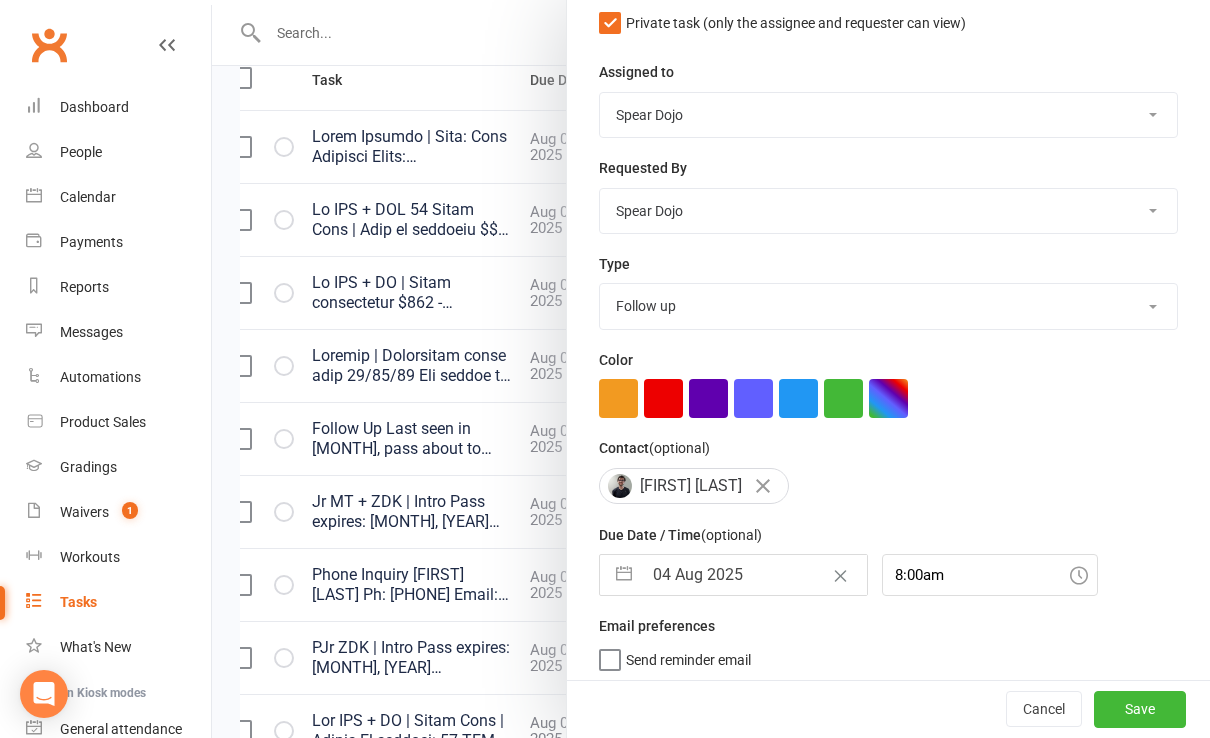 drag, startPoint x: 603, startPoint y: 566, endPoint x: 716, endPoint y: 572, distance: 113.15918 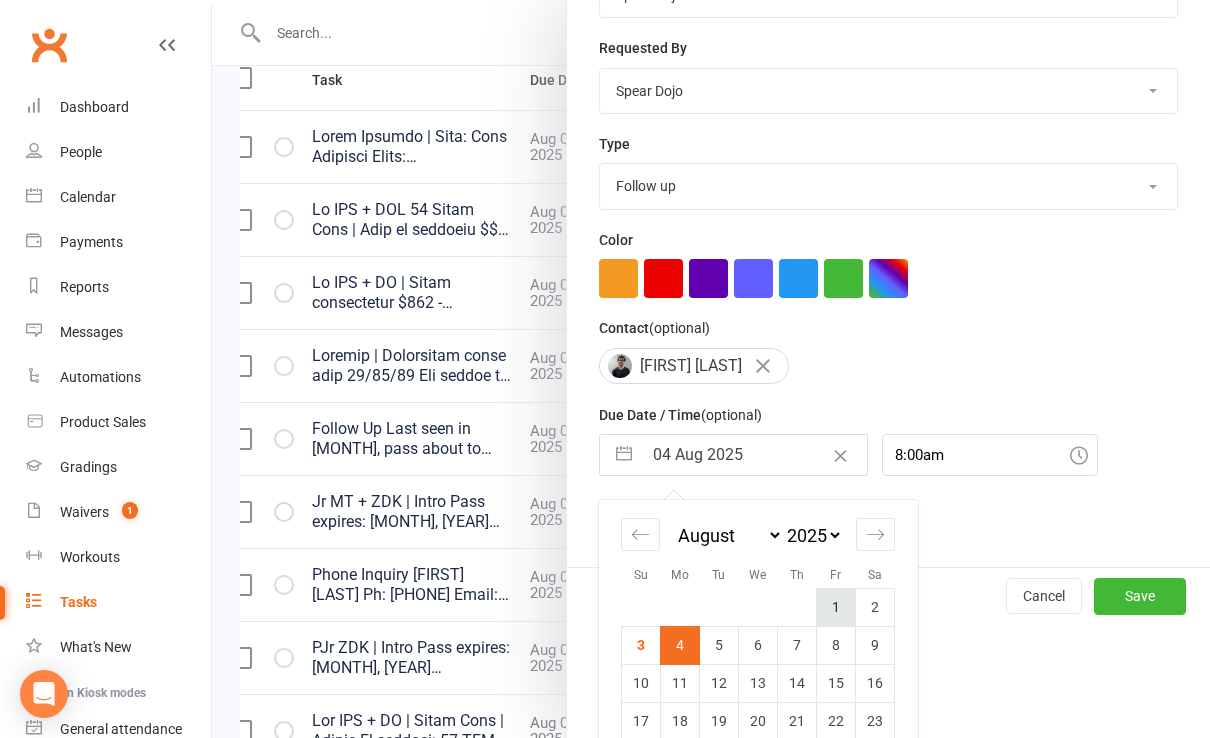 scroll, scrollTop: 423, scrollLeft: 0, axis: vertical 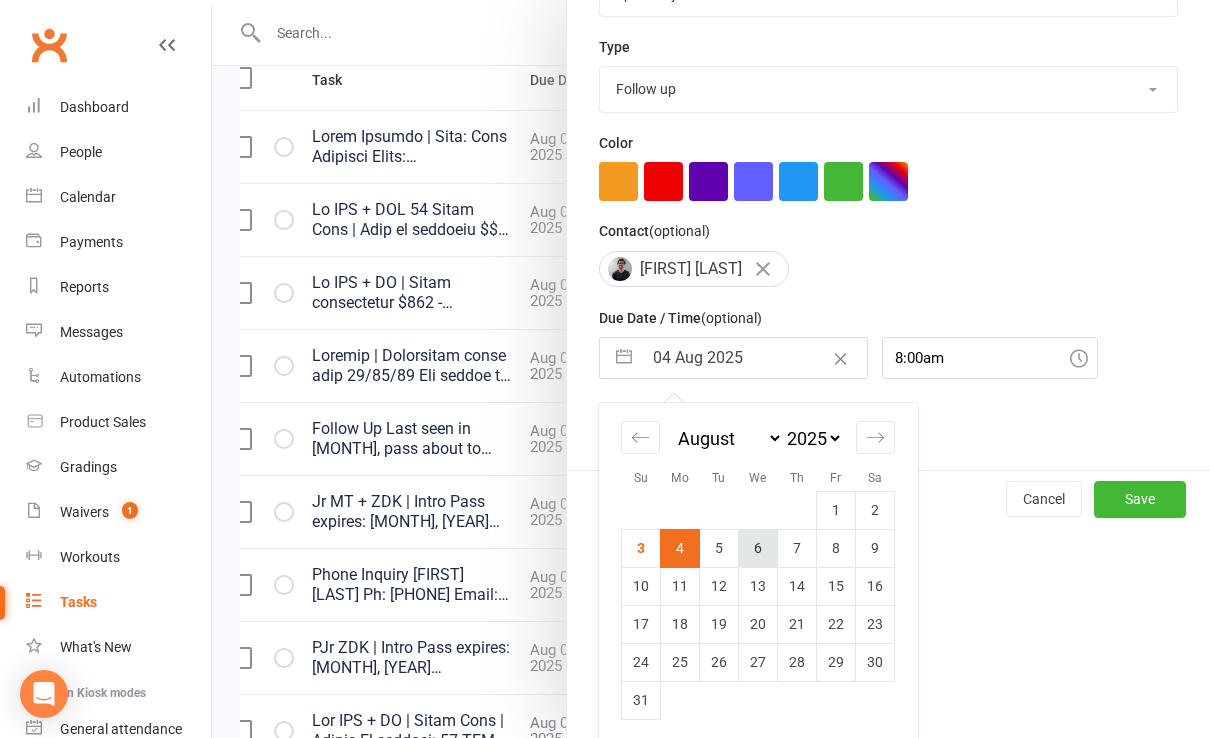 click on "6" at bounding box center [758, 548] 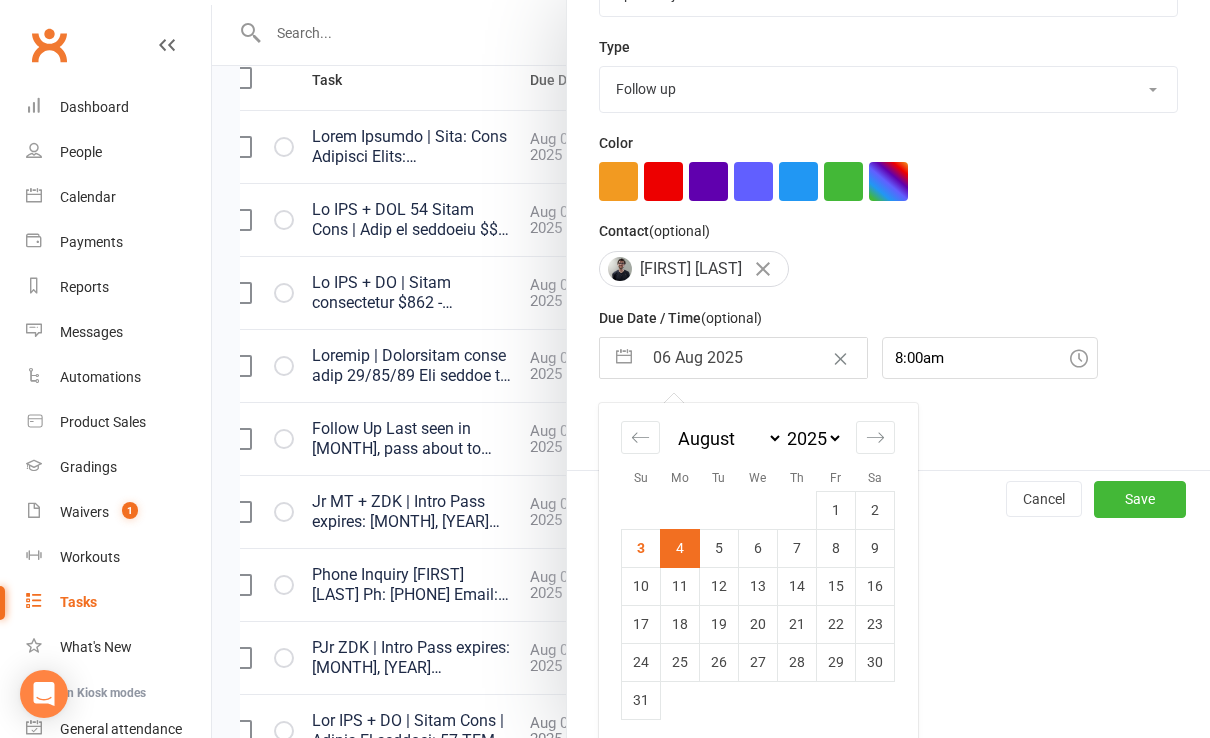 scroll, scrollTop: 206, scrollLeft: 0, axis: vertical 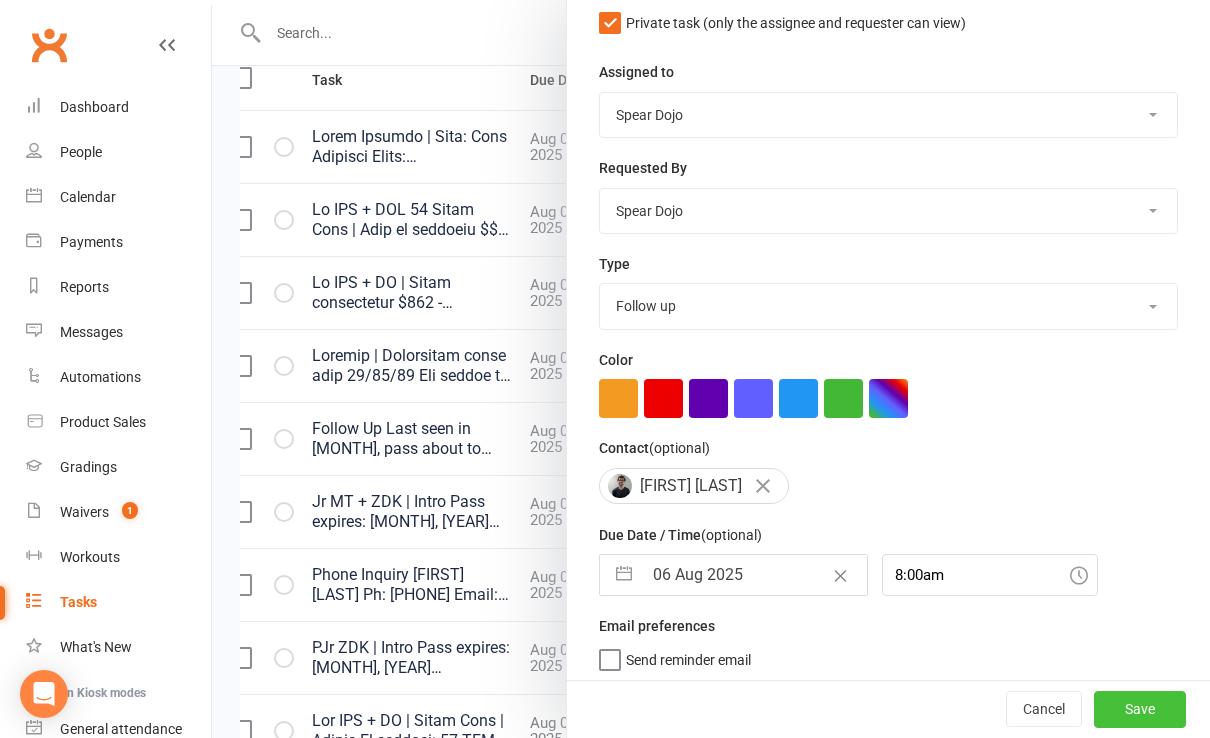 click on "Save" at bounding box center [1140, 710] 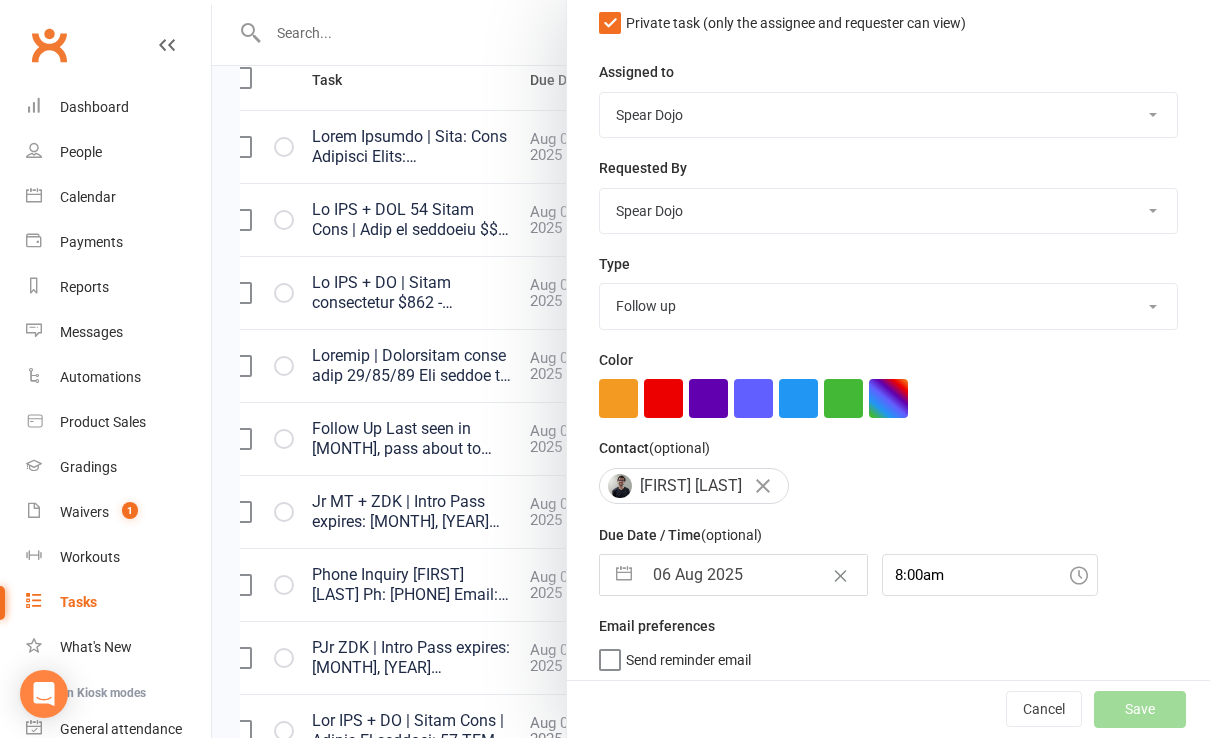 select on "started" 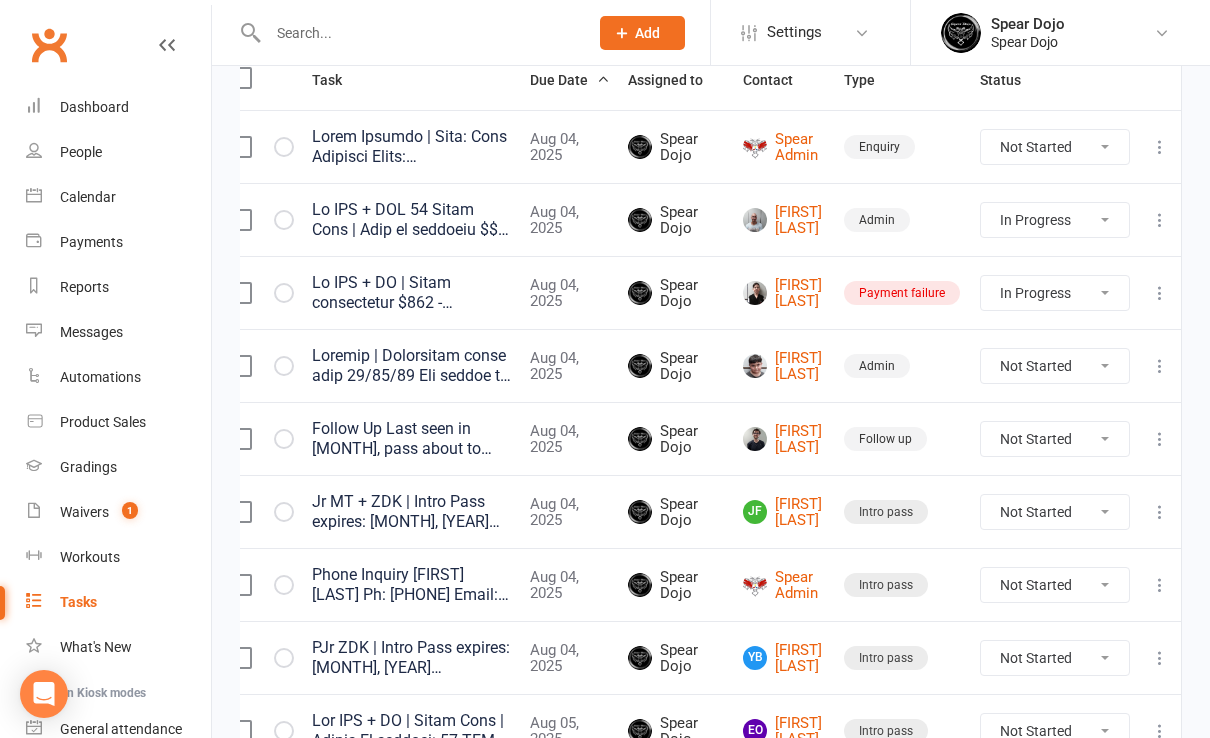 select on "started" 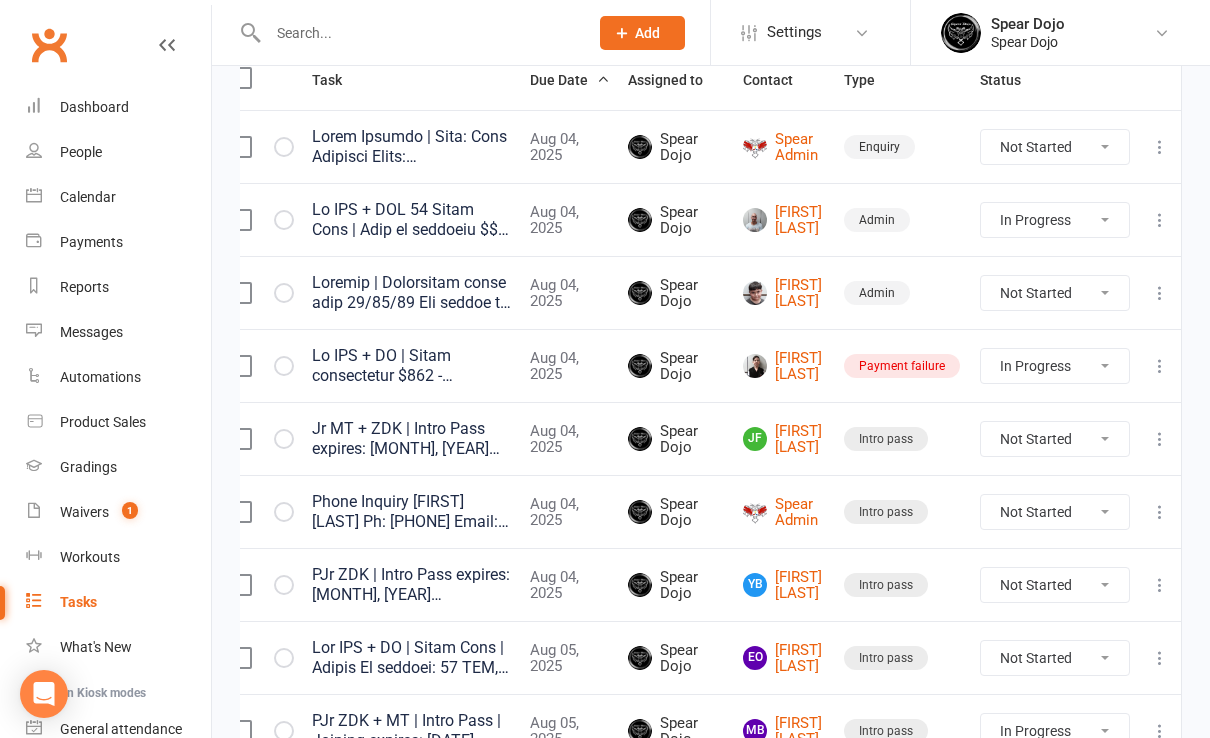 click at bounding box center [1160, 439] 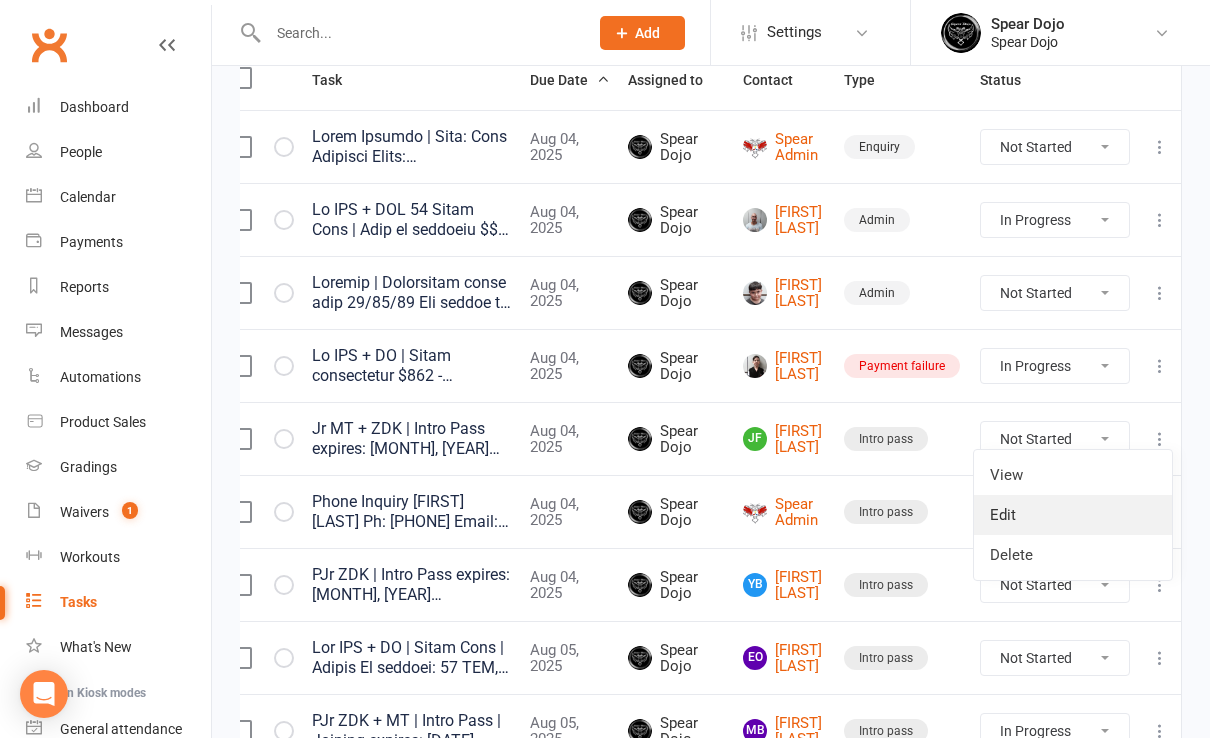 click on "Edit" at bounding box center [1073, 515] 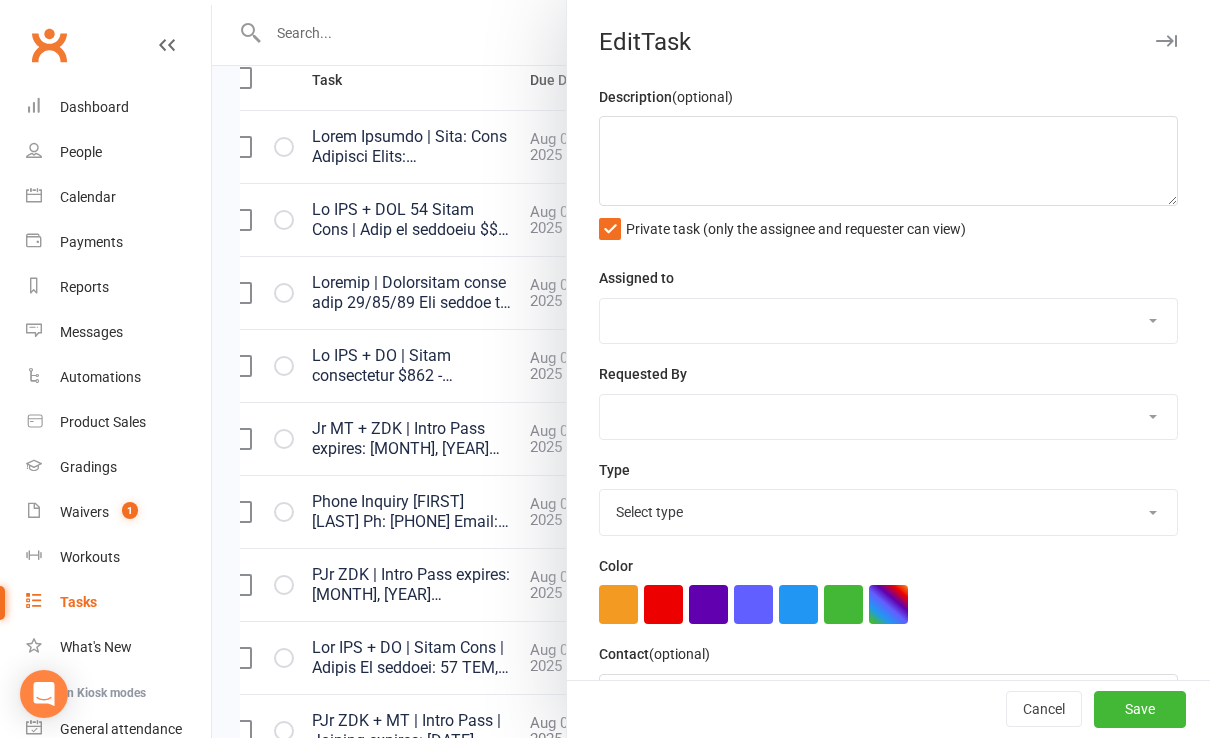 type on "Jr MT + ZDK | Intro Pass
expires: [MONTH], [YEAR]
29/07/25 Did not attend, can you please call to follow up - H
22/07/25 Attended both MT and ZDK. Grandmother [FIRST] called yesterday to enquire about classes, [FIRST] is being bullied and has been abused. They are going through a tough custody battle, she is hoping to find him a safe place where he can learn some self defence and help him. Was hoping they could get help through kidsport. I've let her know we are currently looking in to it. She is going to talk with the City of Wanneroo about it.  They have booked in to come back next Tuesday for both classes, I have encouraged them to come to more if they are able so they may drop in - H" 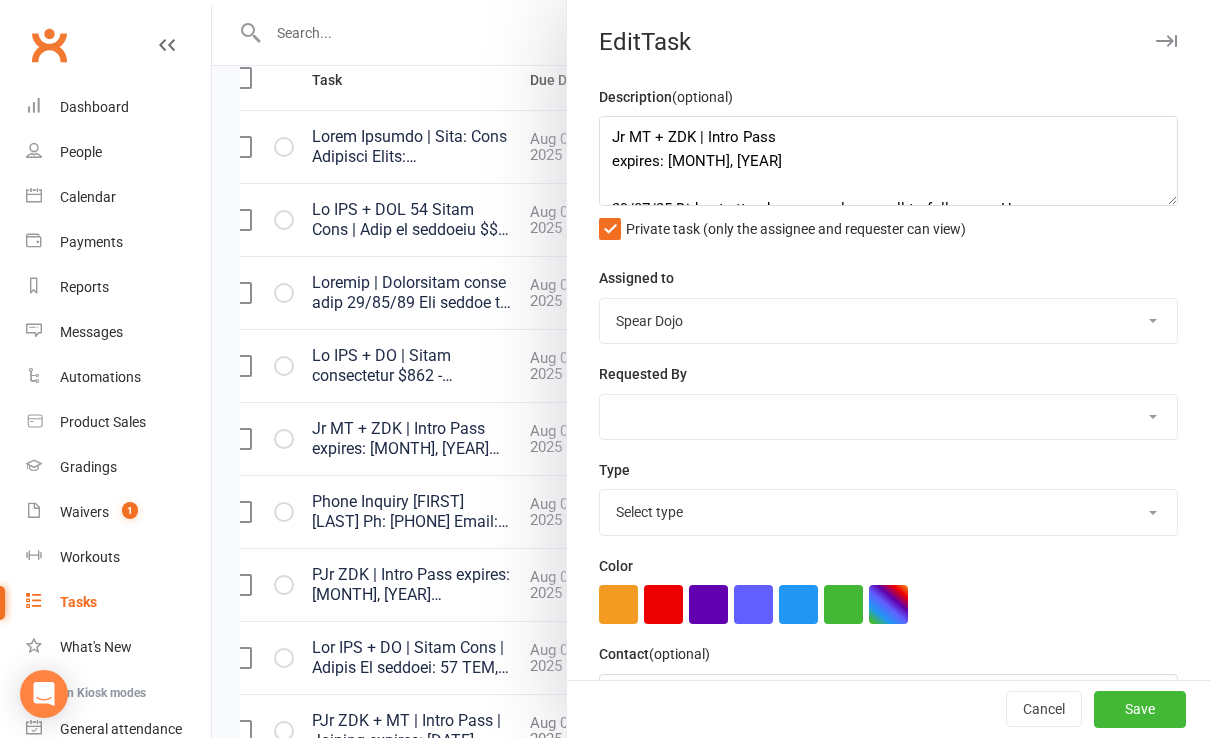 select on "21686" 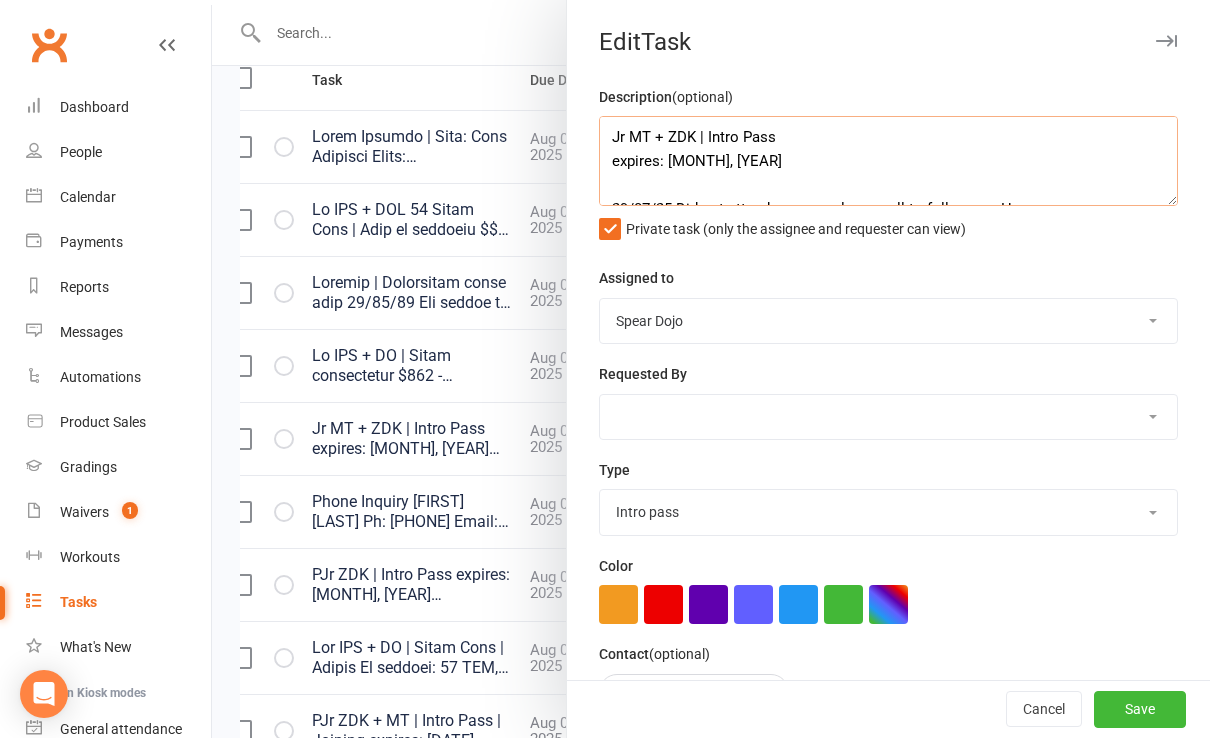 scroll, scrollTop: 40, scrollLeft: 0, axis: vertical 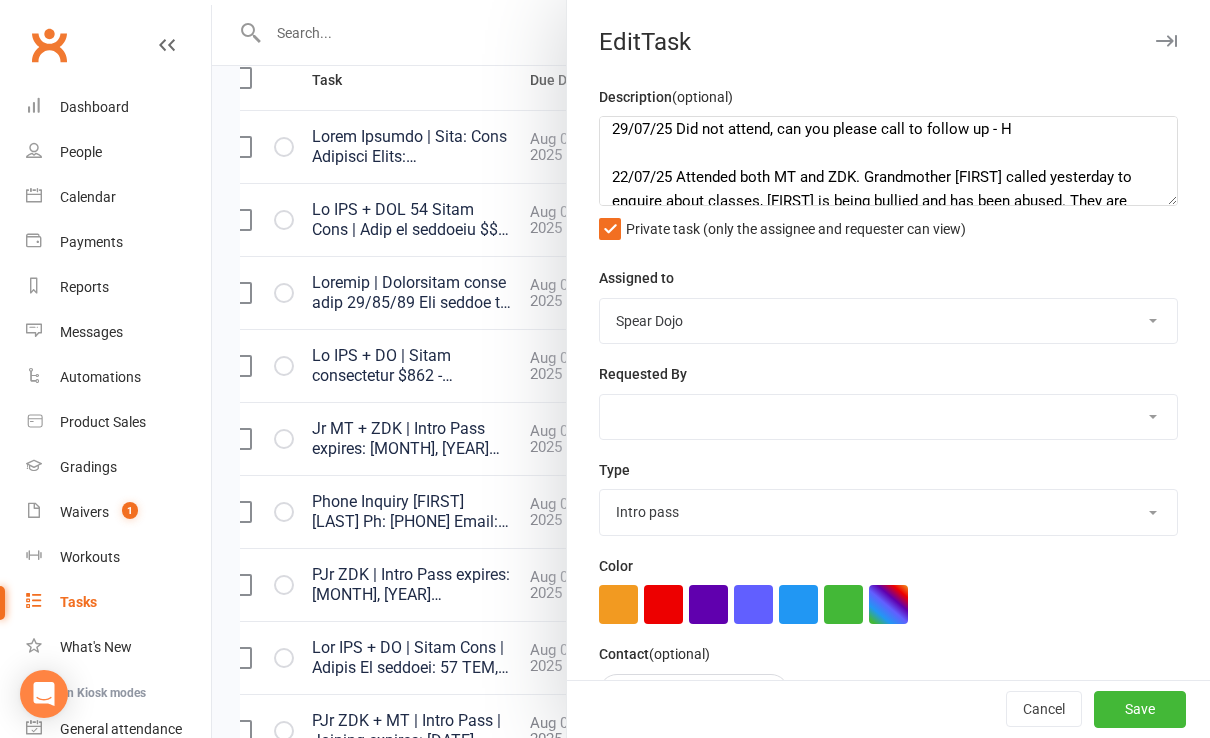 click at bounding box center (711, 369) 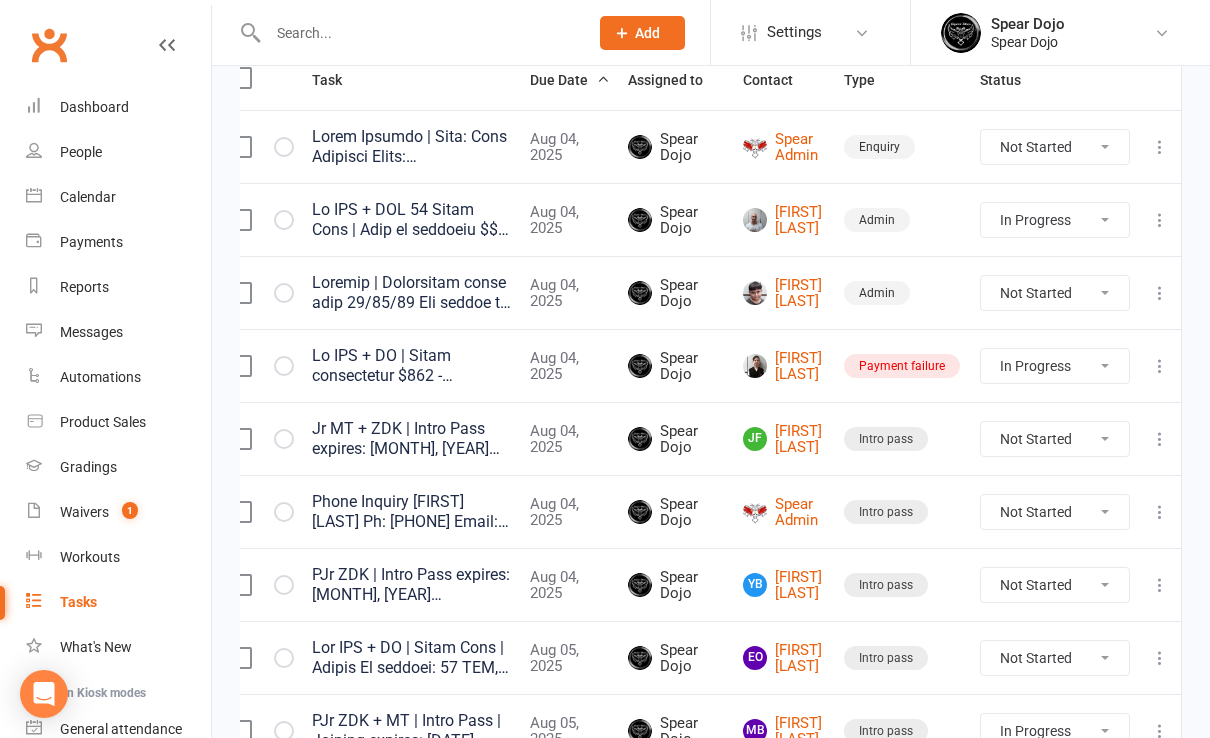 click at bounding box center (1160, 512) 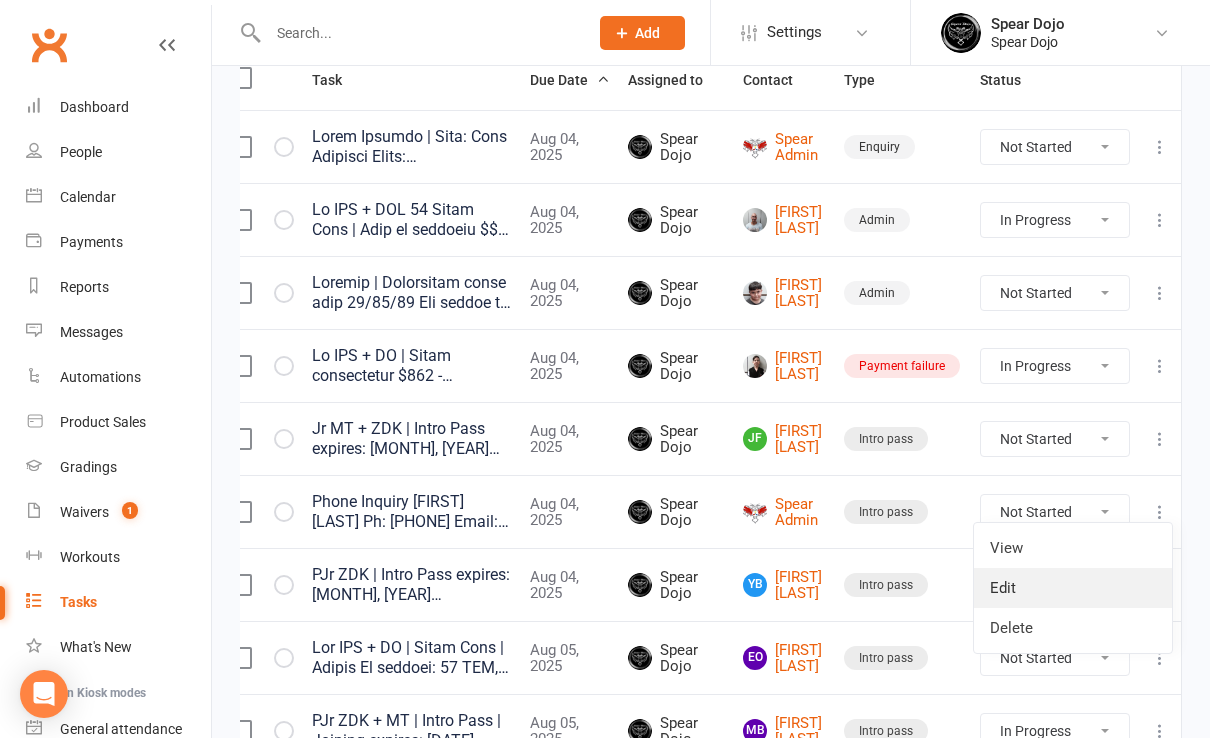 click on "Edit" at bounding box center (1073, 588) 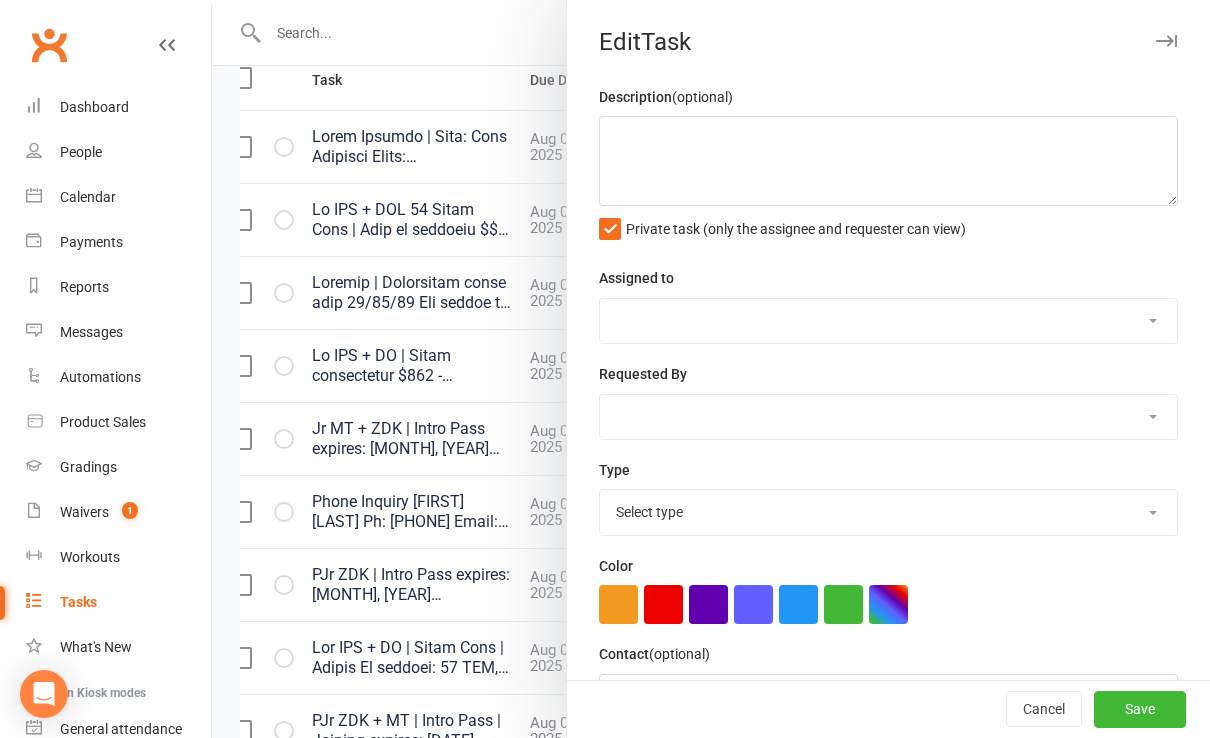 type on "Phone Inquiry
[FIRST] [LAST]
Ph: [PHONE]
Email: [EMAIL]
Daughter 8years old , name Najie.
[MONTH]/[DAY] Intro Pass sent. Please follow up. - L" 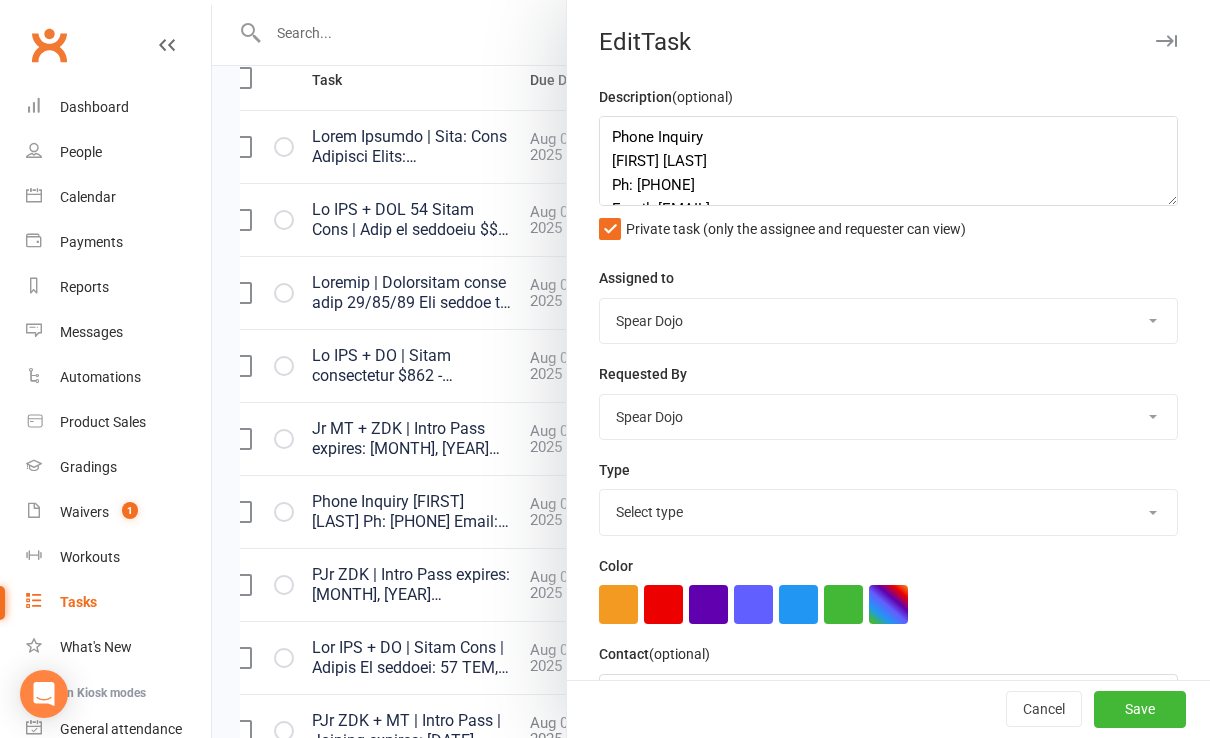 select on "21686" 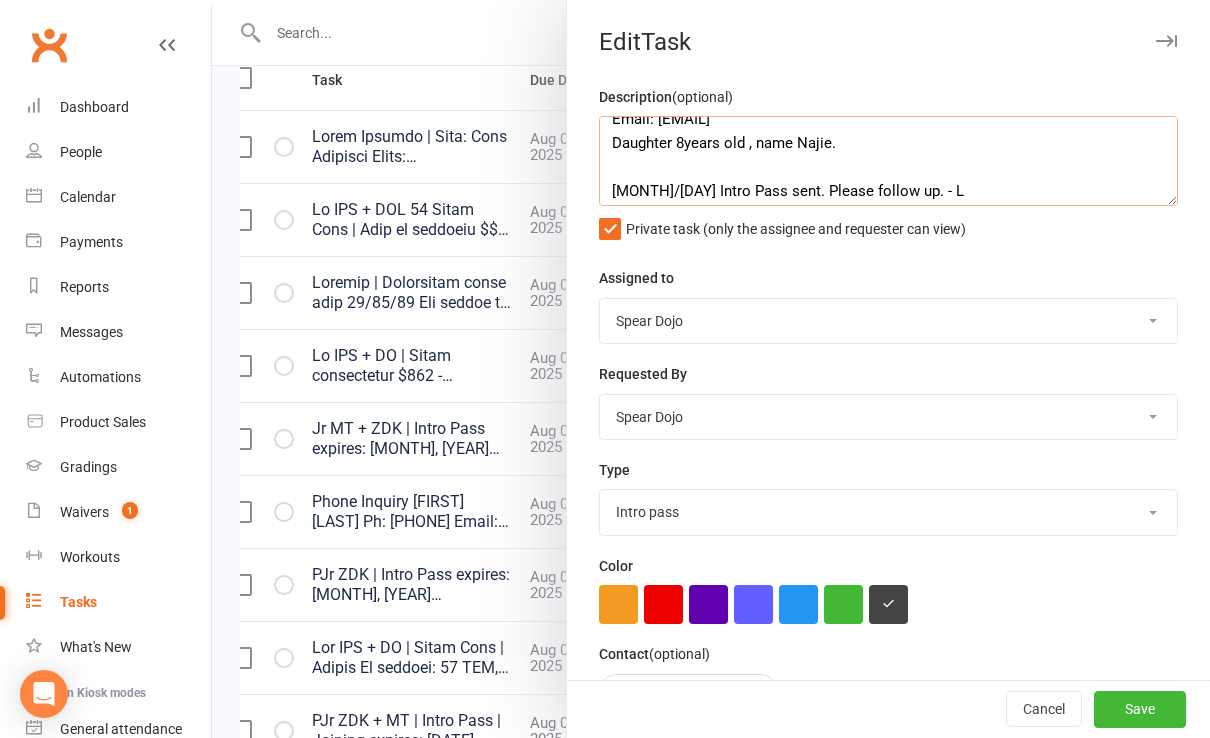scroll, scrollTop: 96, scrollLeft: 0, axis: vertical 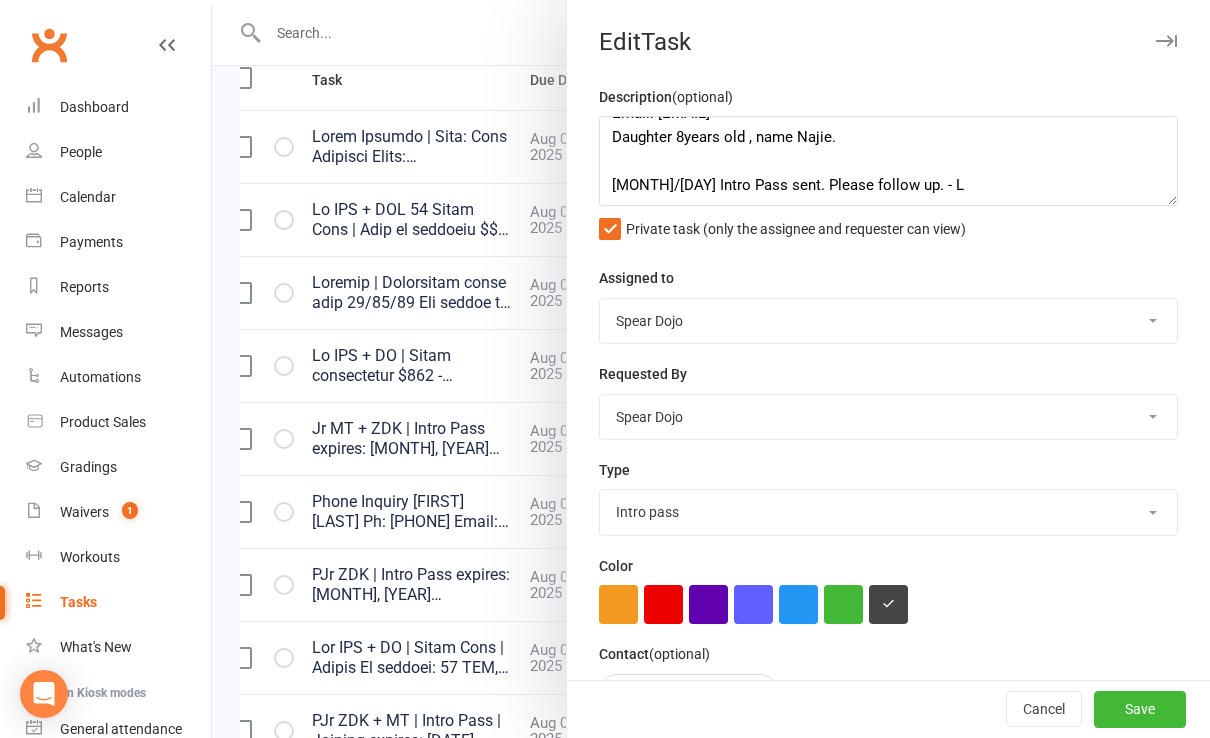 click at bounding box center (711, 369) 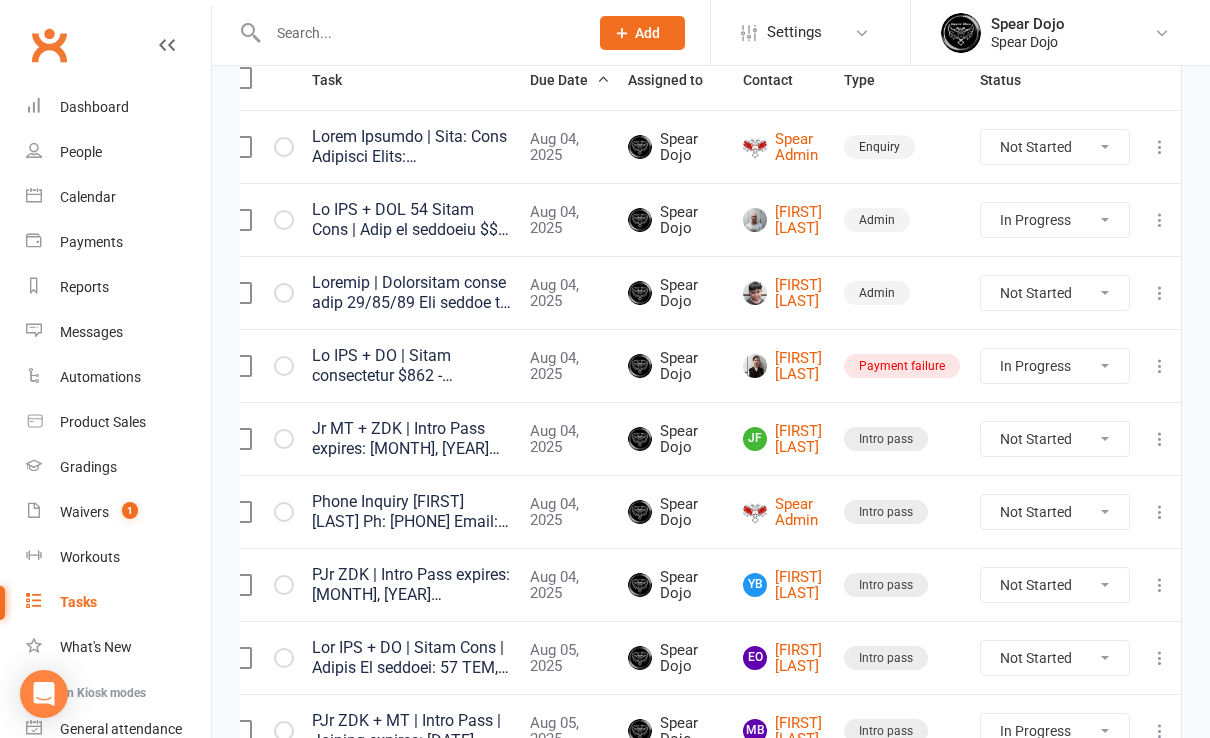 click at bounding box center (1160, 512) 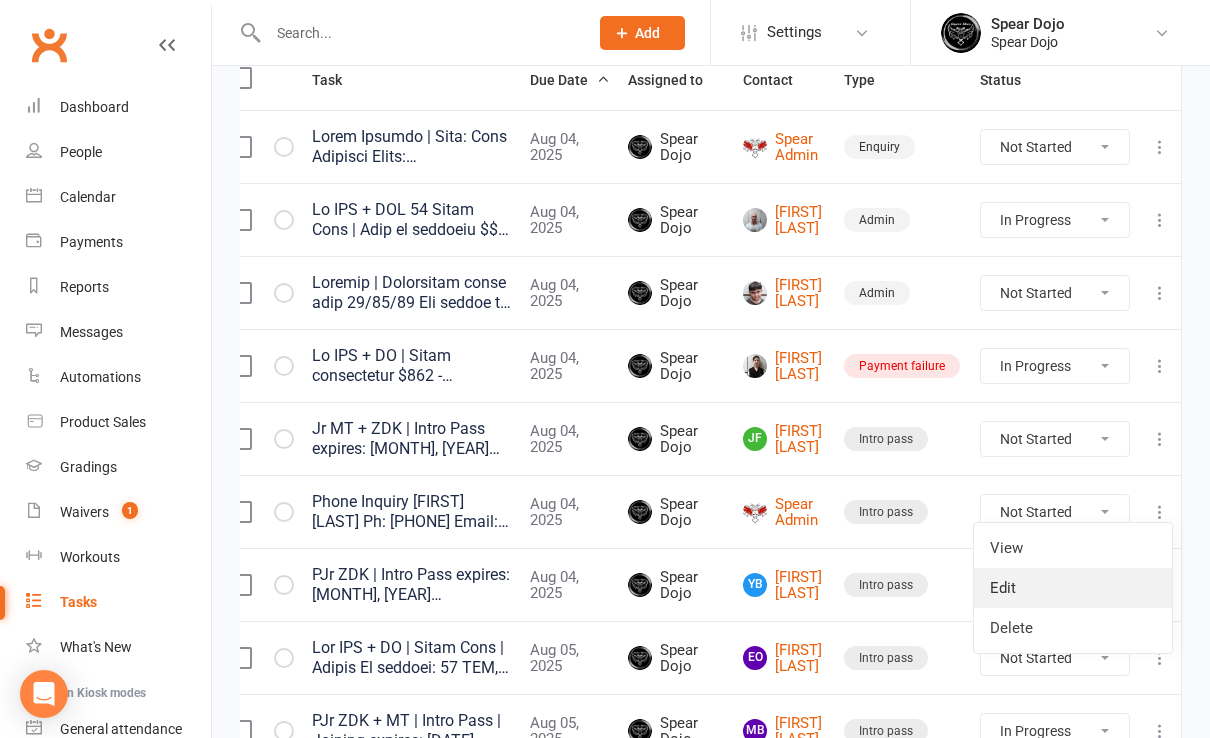 click on "Edit" at bounding box center [1073, 588] 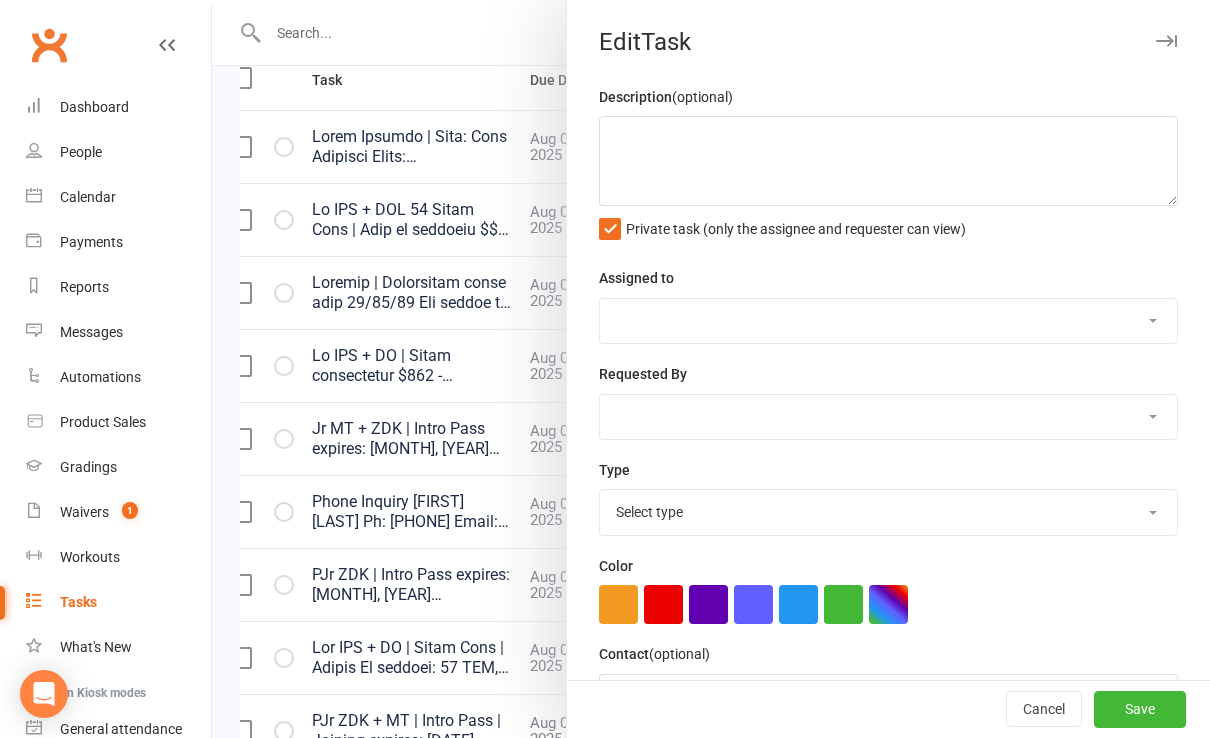type on "Phone Inquiry
[FIRST] [LAST]
Ph: [PHONE]
Email: [EMAIL]
Daughter 8years old , name Najie.
[MONTH]/[DAY] Intro Pass sent. Please follow up. - L" 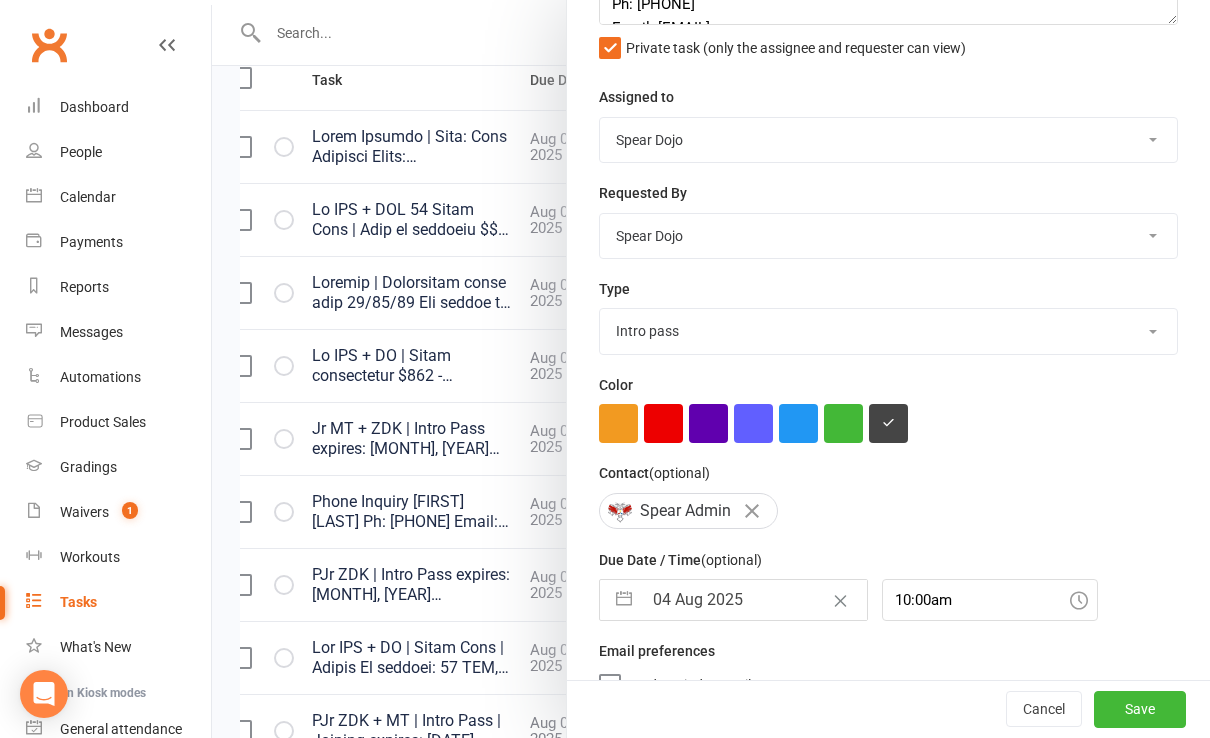 scroll, scrollTop: 206, scrollLeft: 0, axis: vertical 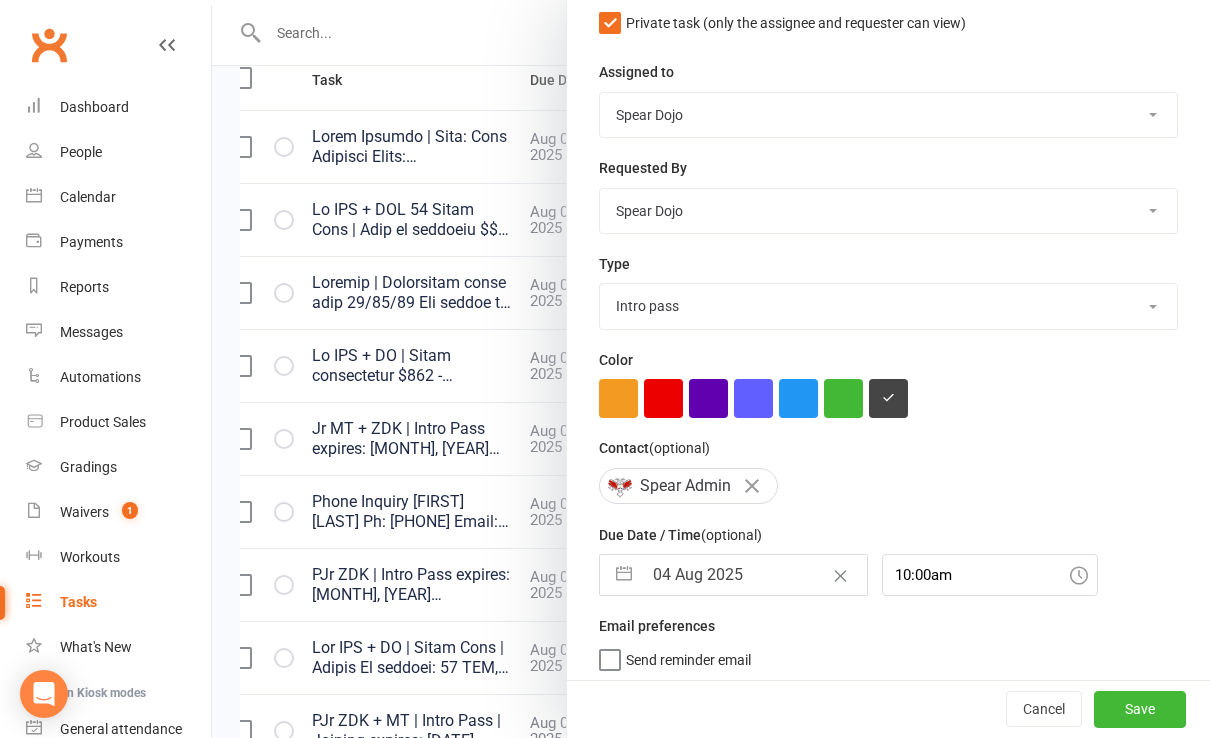 click on "1-month voucher 7-day vip pass Admin Admin - leah Admin - sandy Birthday party Buddy day Cancellation Class pass Contact member E-mail Enquiry Event booking Follow up General waiver Instructor notice Intro pass Marketing Milestone Payment Payment failure Registration Suspension System update Trial Visitor Waiver needed Workshop/courses Add new task type" at bounding box center (888, 306) 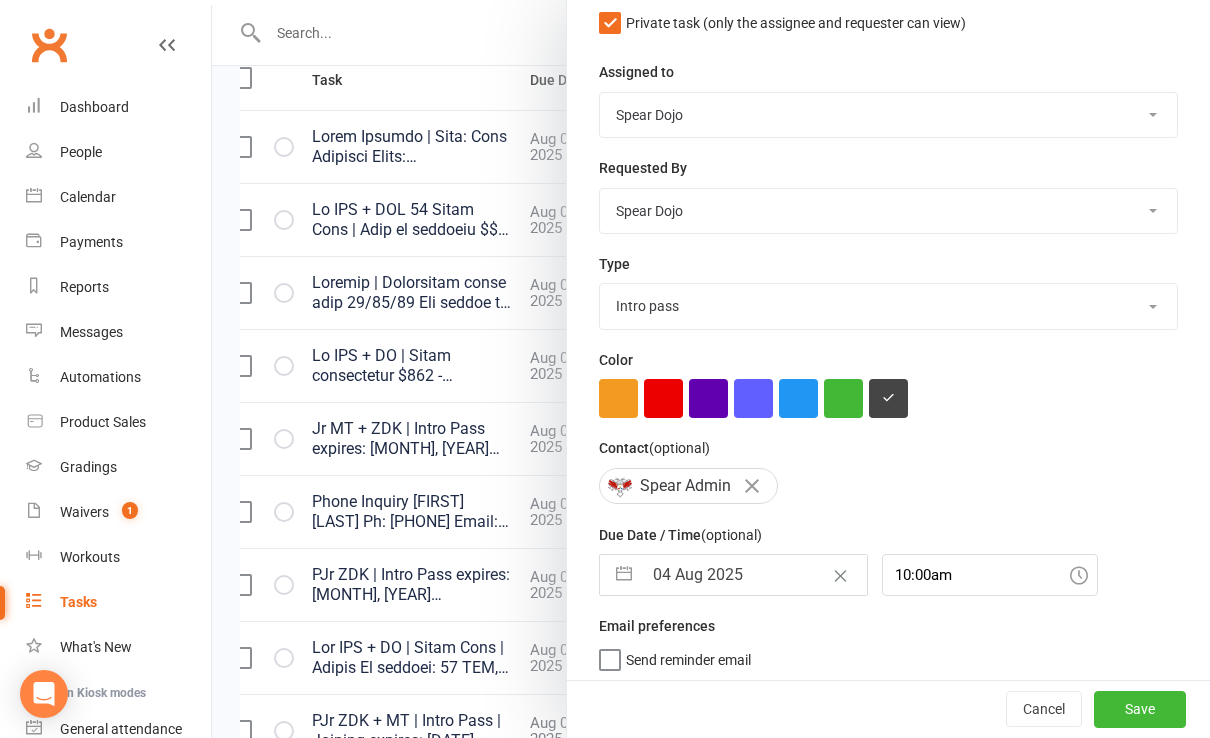 select on "23517" 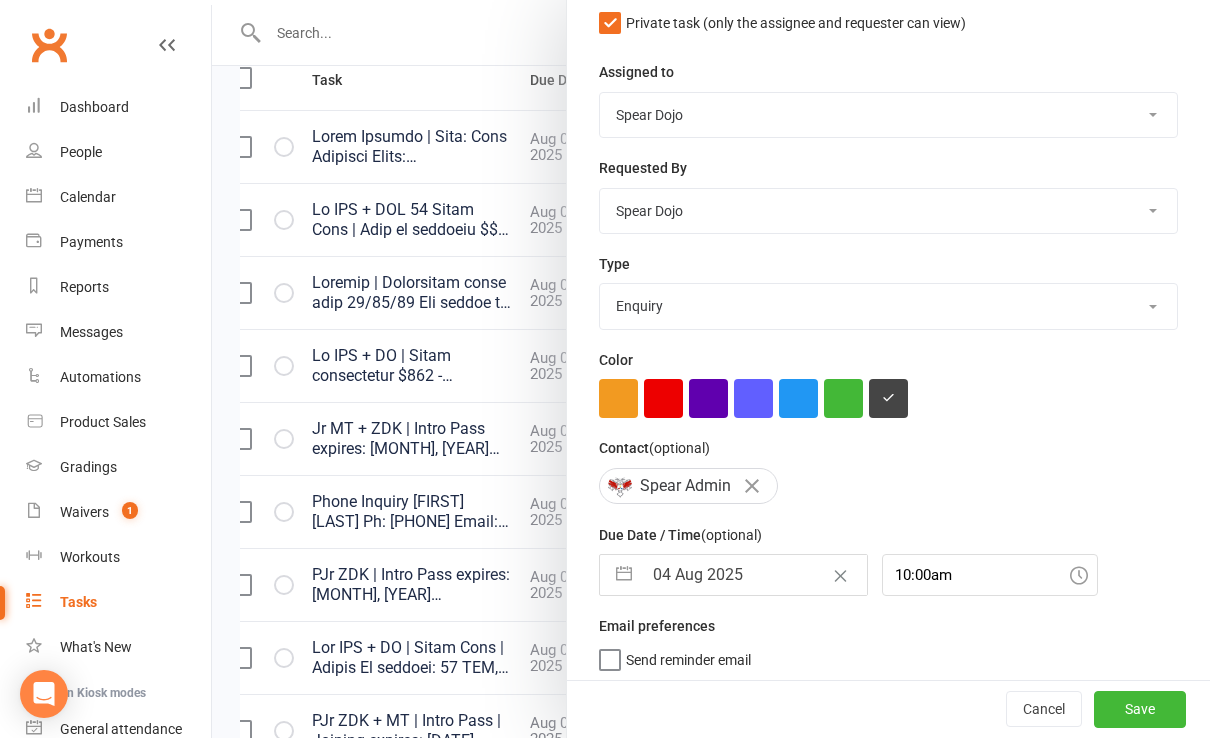 click on "1-month voucher 7-day vip pass Admin Admin - leah Admin - sandy Birthday party Buddy day Cancellation Class pass Contact member E-mail Enquiry Event booking Follow up General waiver Instructor notice Intro pass Marketing Milestone Payment Payment failure Registration Suspension System update Trial Visitor Waiver needed Workshop/courses Add new task type" at bounding box center (888, 306) 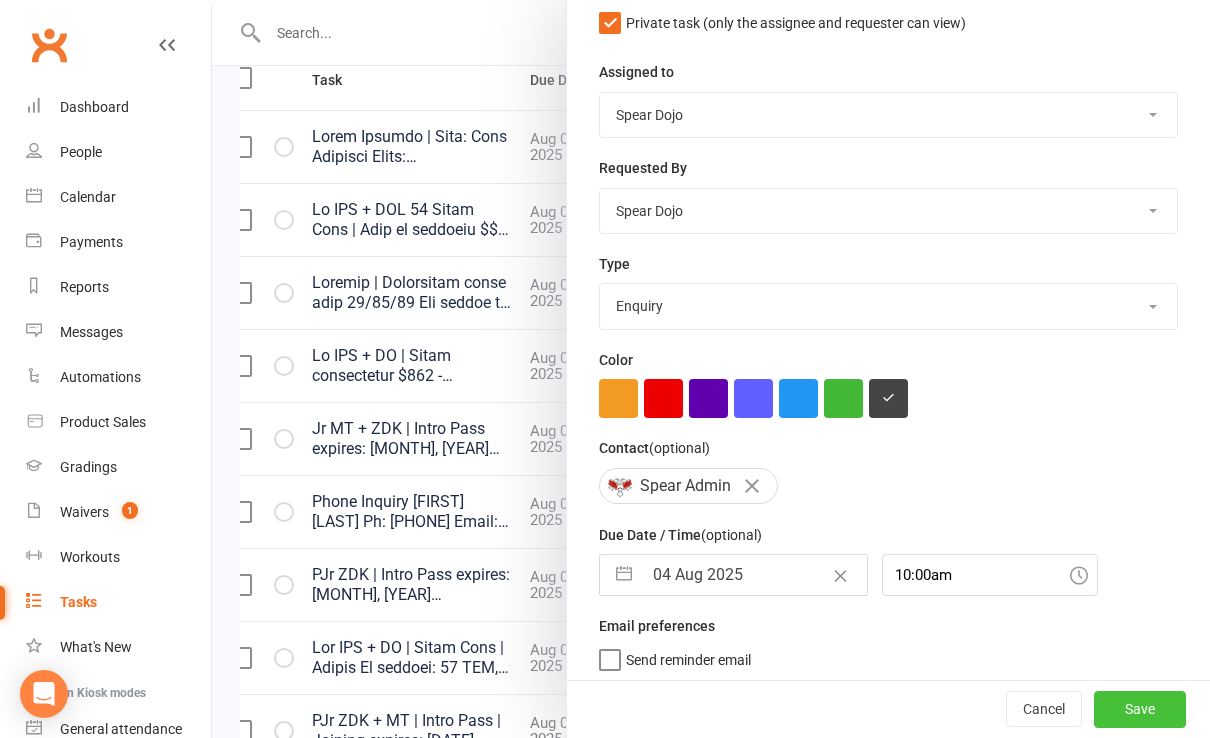 click on "Save" at bounding box center [1140, 710] 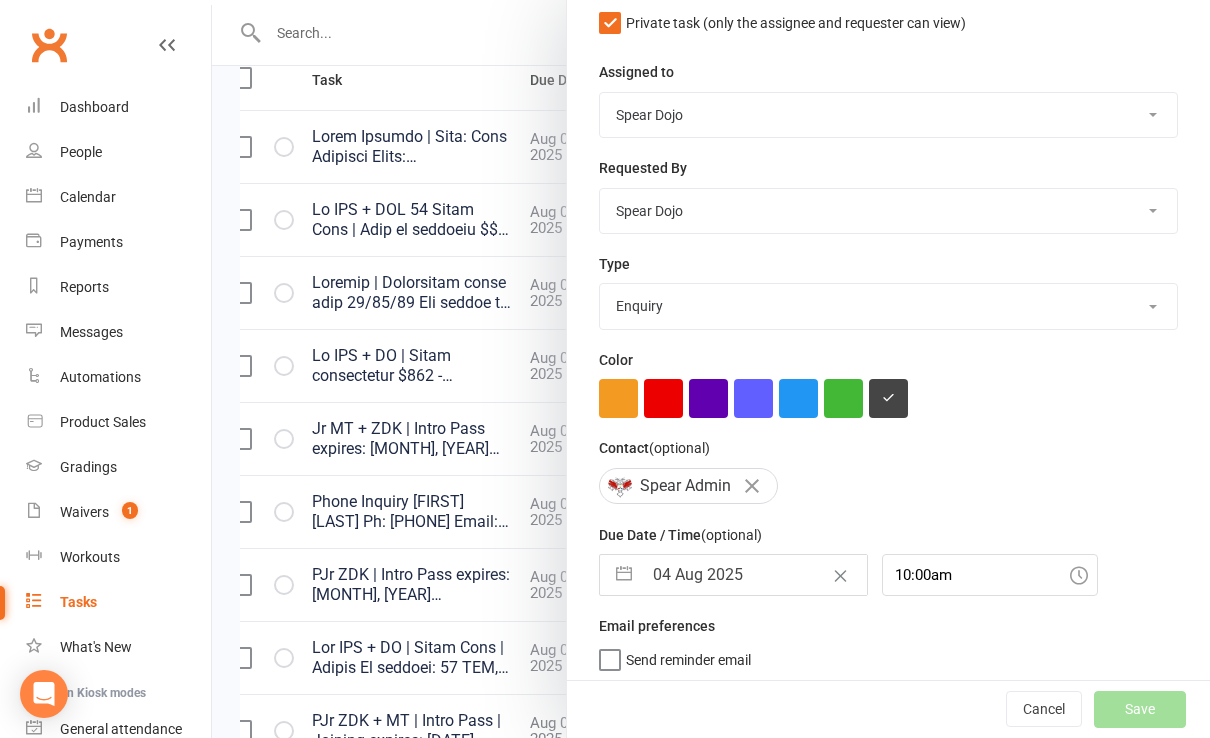 select on "started" 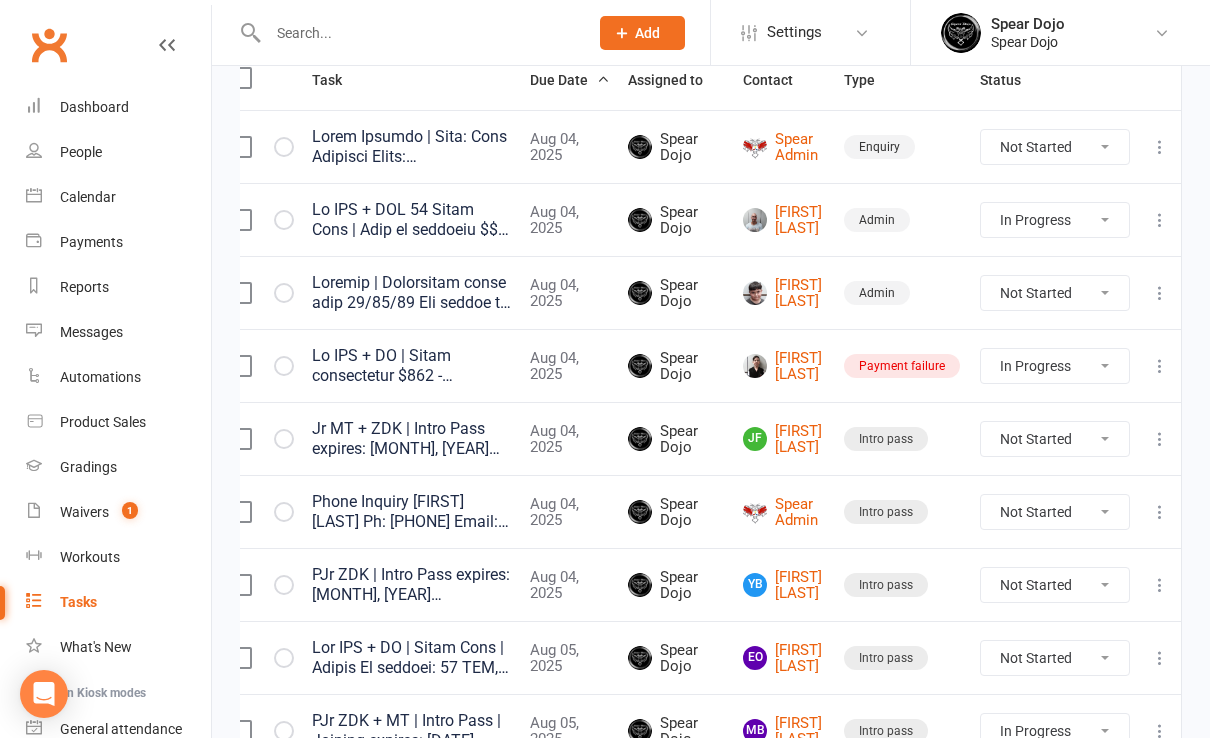 select on "started" 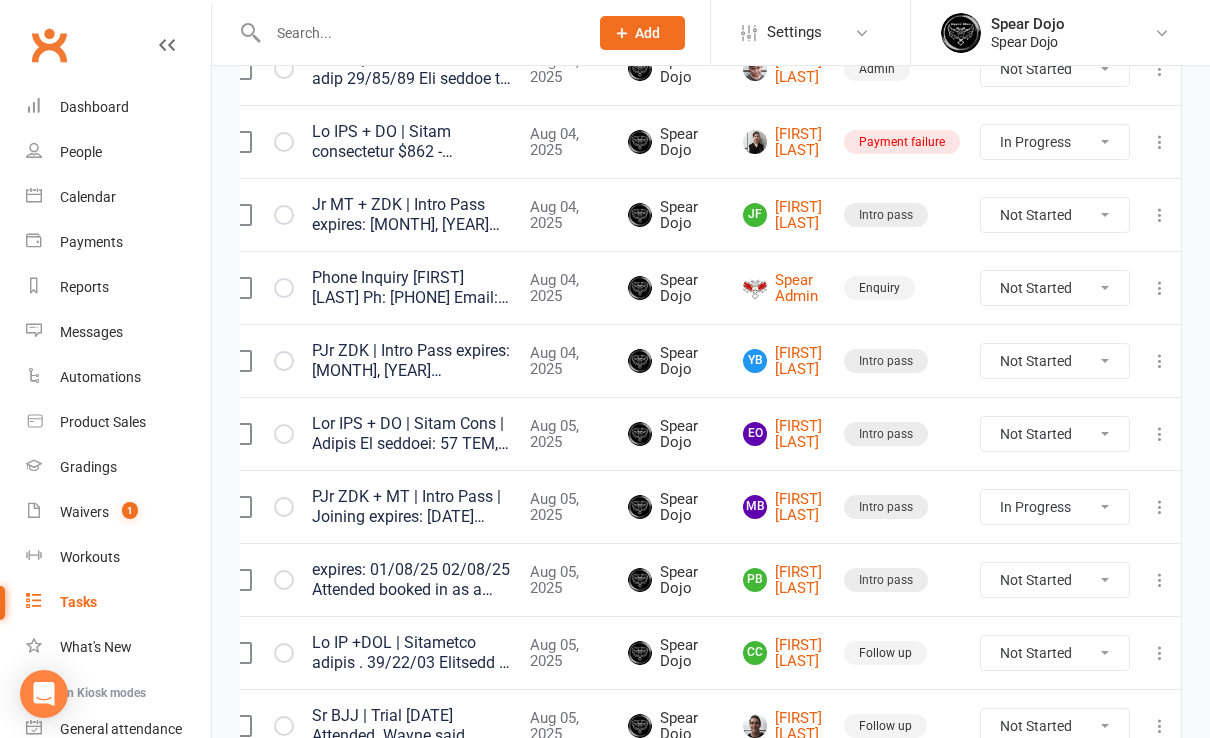 scroll, scrollTop: 533, scrollLeft: 0, axis: vertical 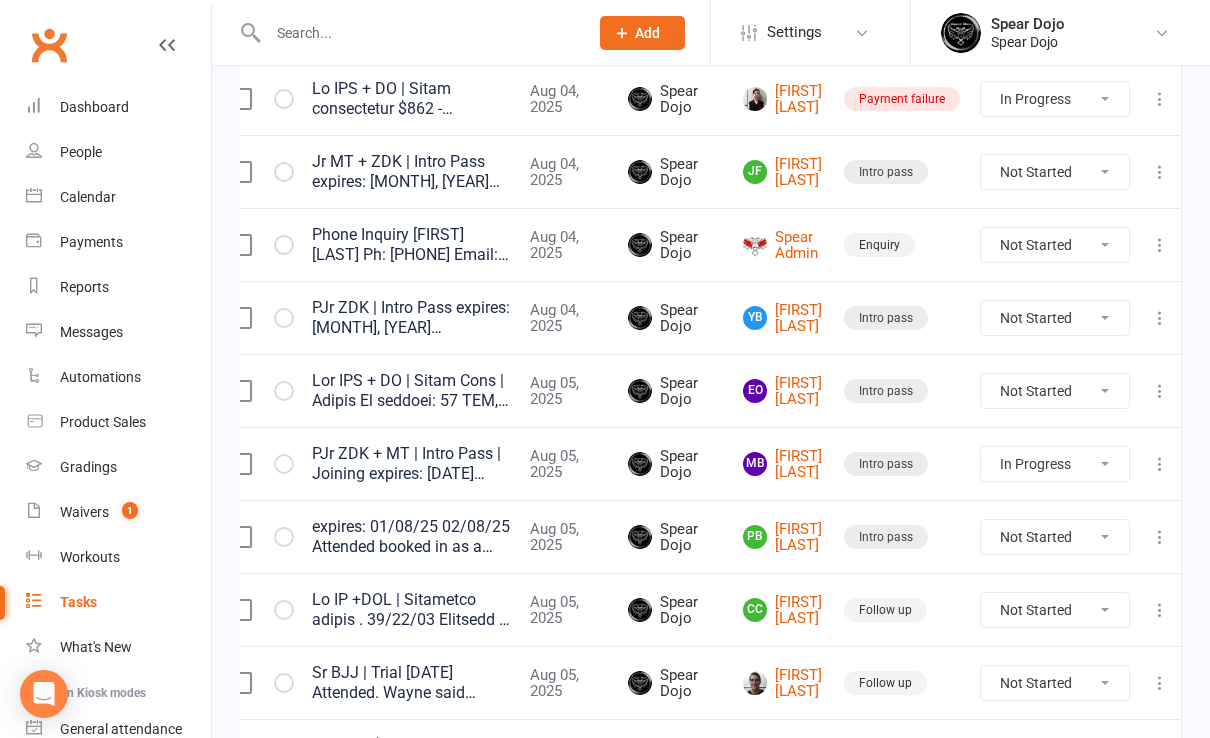 click at bounding box center [1160, 610] 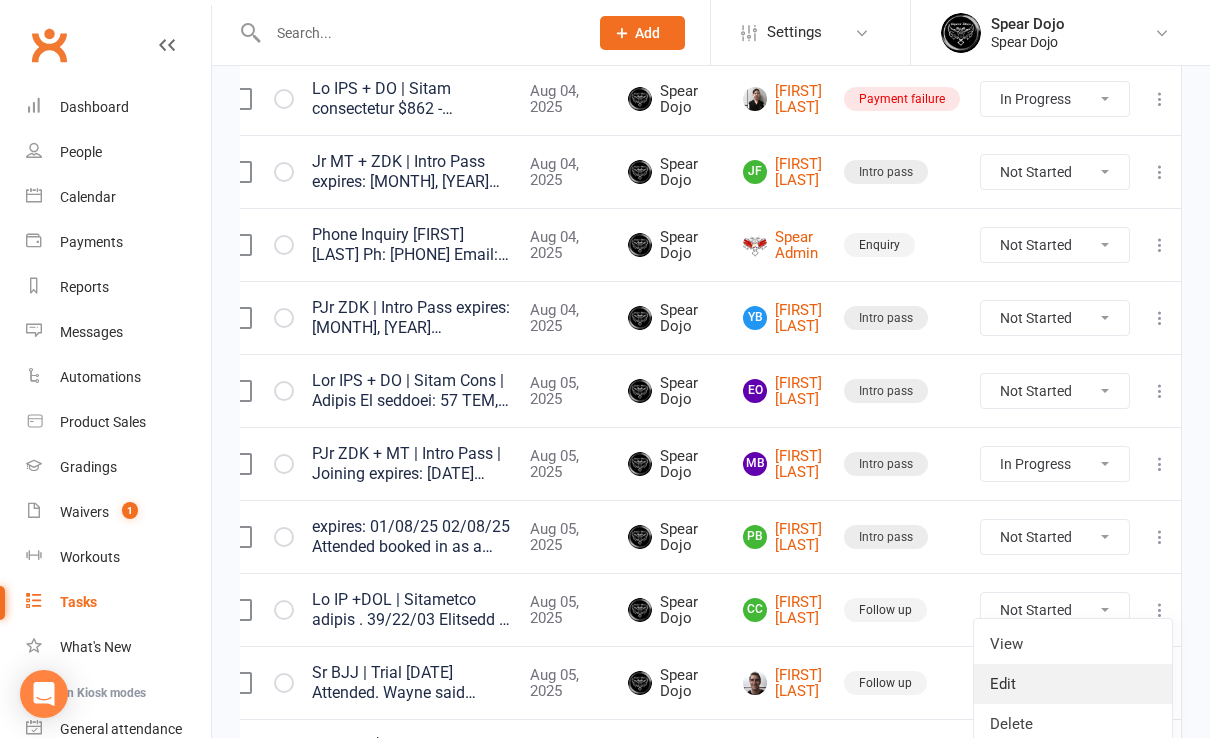 click on "Edit" at bounding box center (1073, 684) 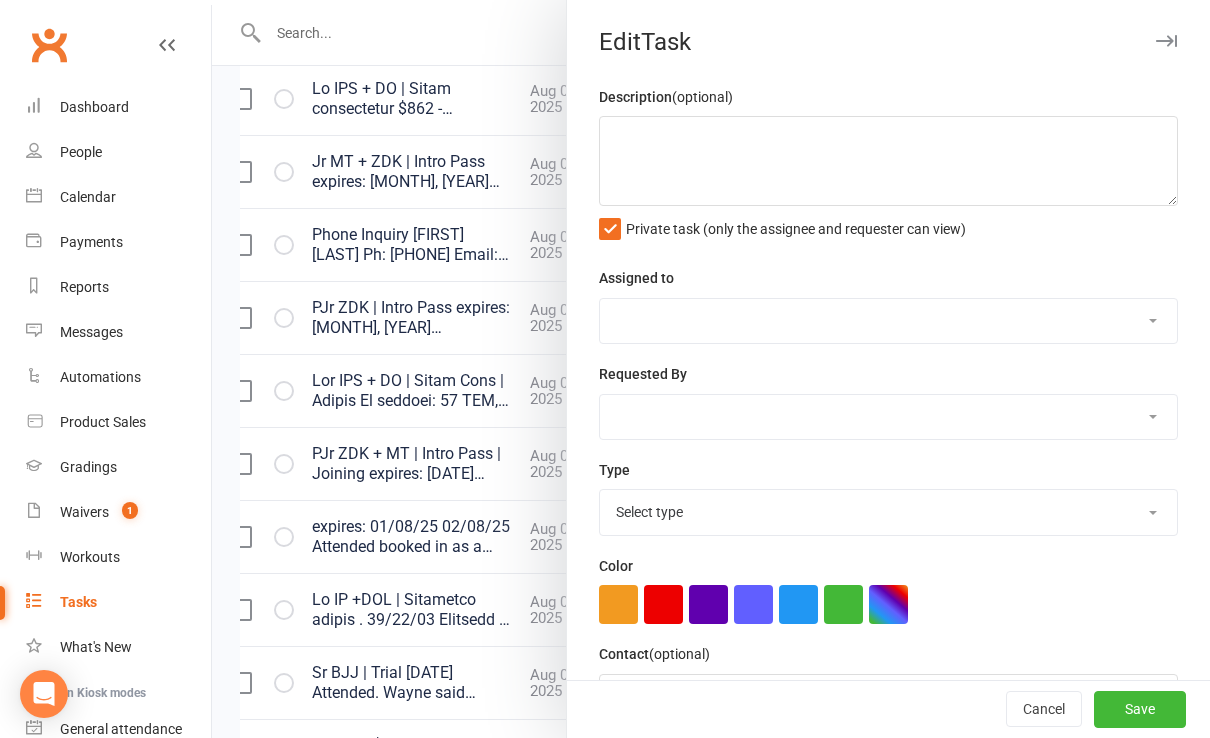 type on "Jr MT +ZDK | Returning member
.
[DATE] Attended Jr MT and was with Sempai Sandy, I asked if she enjoyed her class and she said yes. She did not know when she would be coming to next class so she has not been booked in for another class. Mum was not with her. - S
[DATE] Attended MT. Reception as unavailable at that time please follow up to see how she enjoyed class with Sonja mum ex member ) - S
[DATE] Sonja (Mum) bought Courtney in for Jr ZDK wanting her to restart. Courtney refused to join in the class as she wasn't wearing the same colours as the other students (she was in blue, which I informed her was perfectly fine and that she should be wearing different clothing to the other students). She argued with Mum for a few minutes and they decided they will come back on Thursday for Jr MT. Sonja said she will fill out an intro pass online before then. Sonja told Courtney she has to do Martial Arts if she wants to go to a public school and the times of our classes worked with their schedule.
FYI Son..." 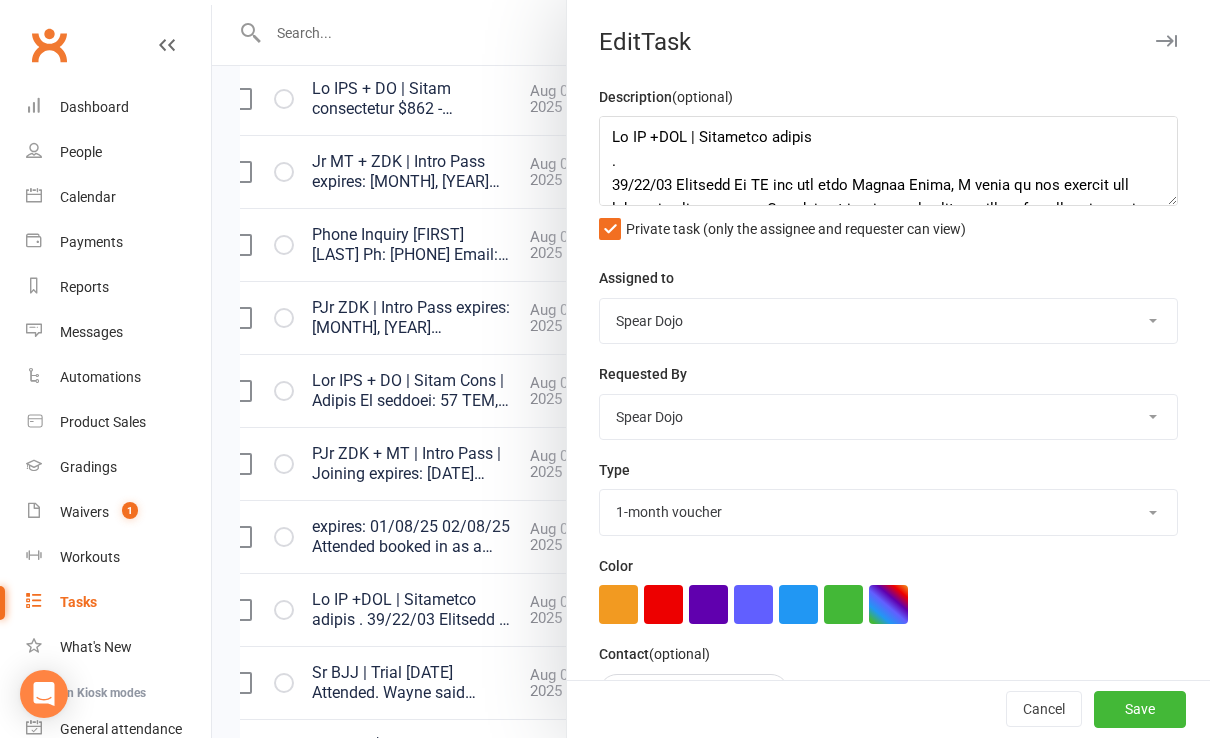 select on "19887" 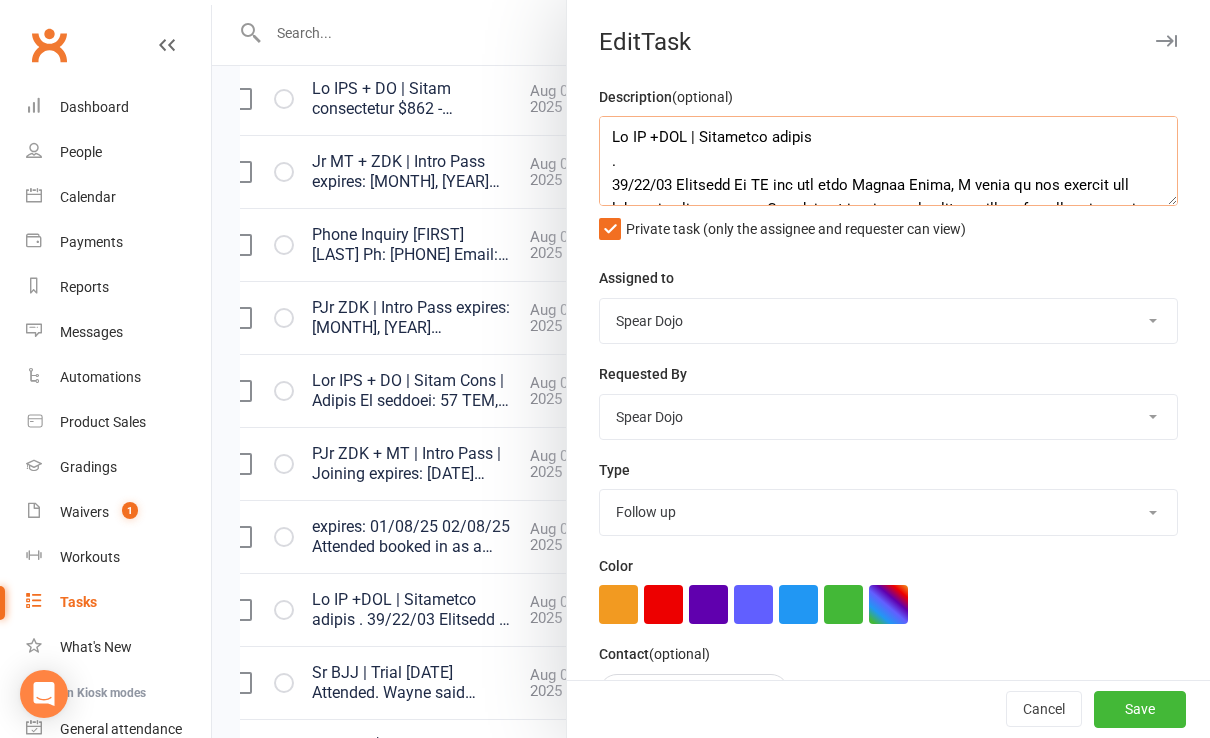 scroll, scrollTop: 40, scrollLeft: 0, axis: vertical 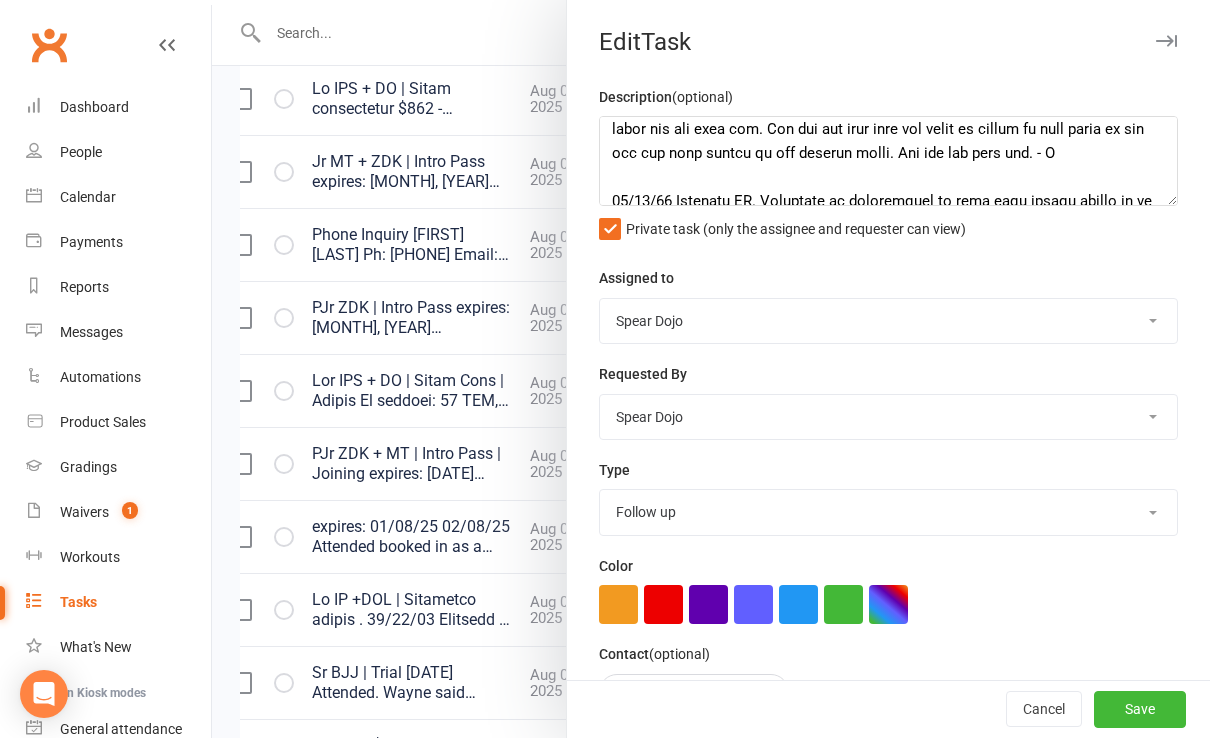click at bounding box center (711, 369) 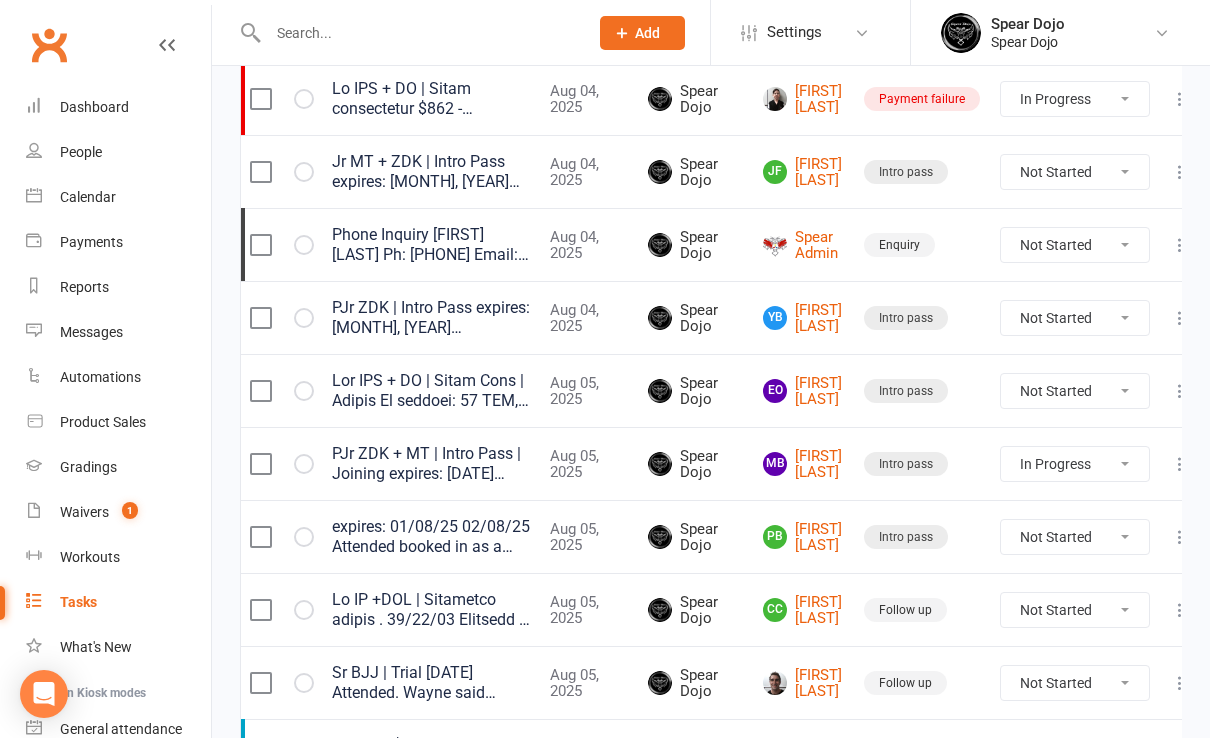 scroll, scrollTop: 0, scrollLeft: 38, axis: horizontal 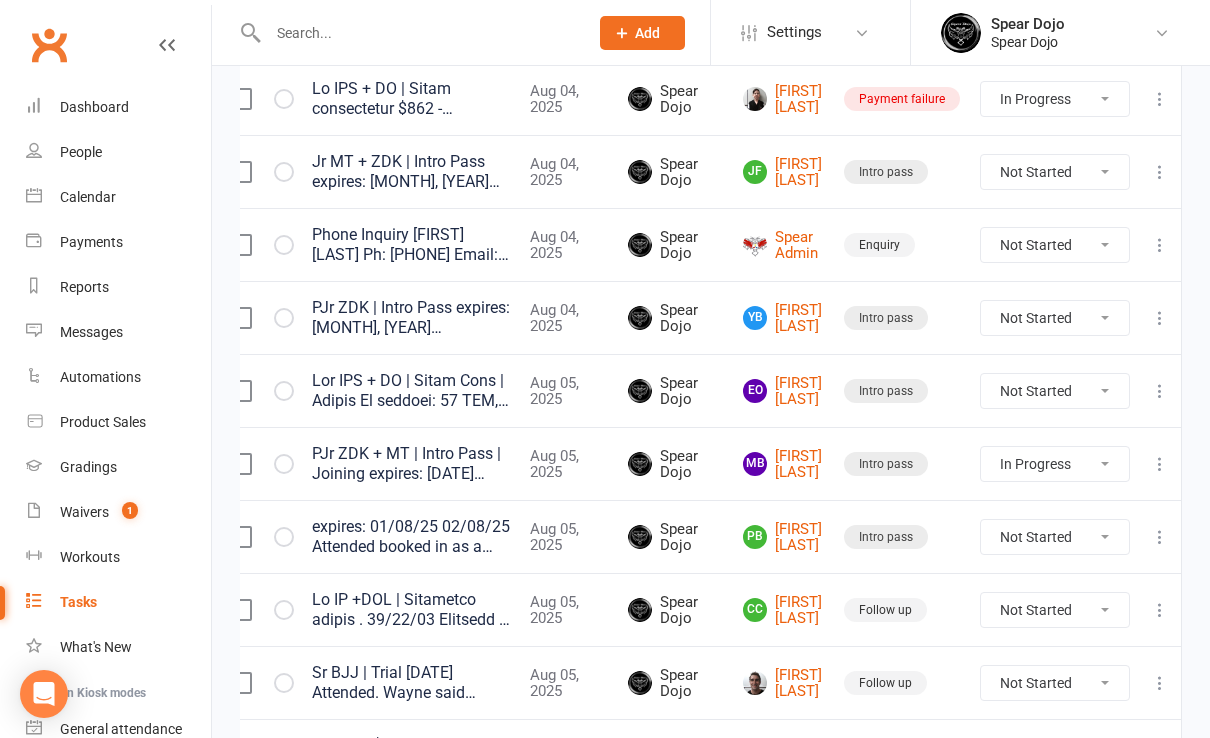 click at bounding box center [1160, 610] 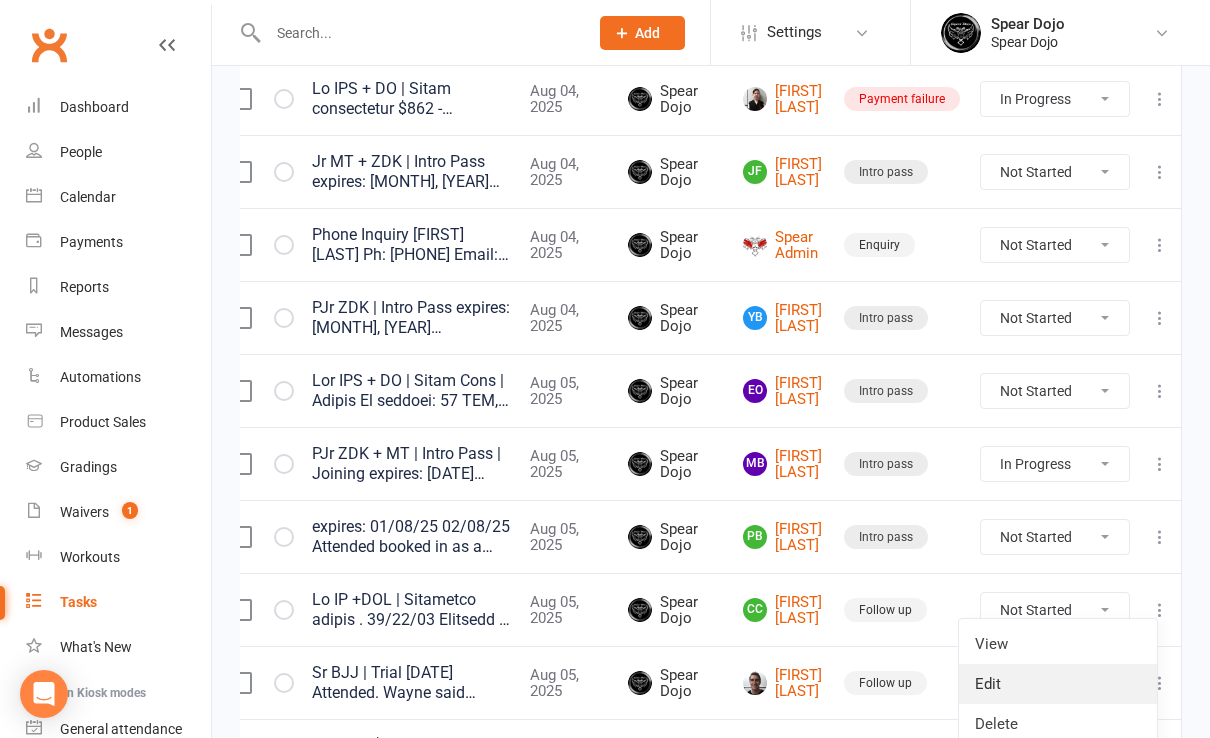 click on "Edit" at bounding box center [1058, 684] 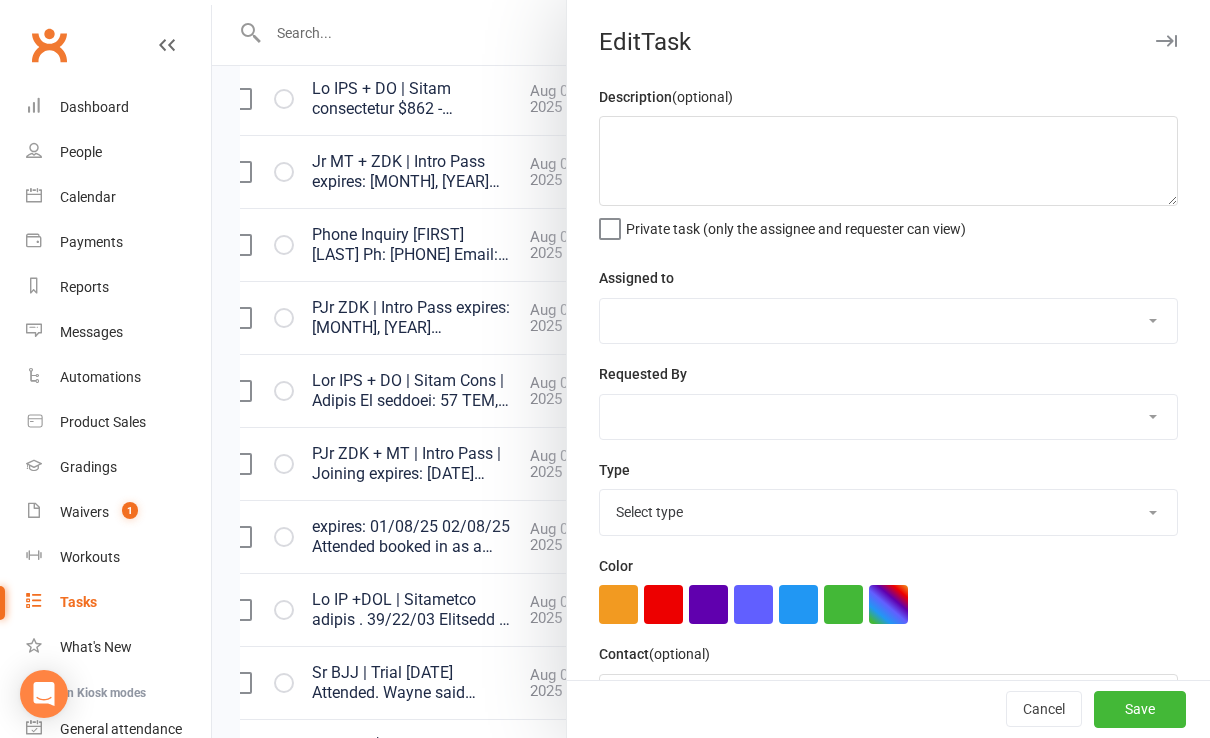scroll, scrollTop: 0, scrollLeft: 22, axis: horizontal 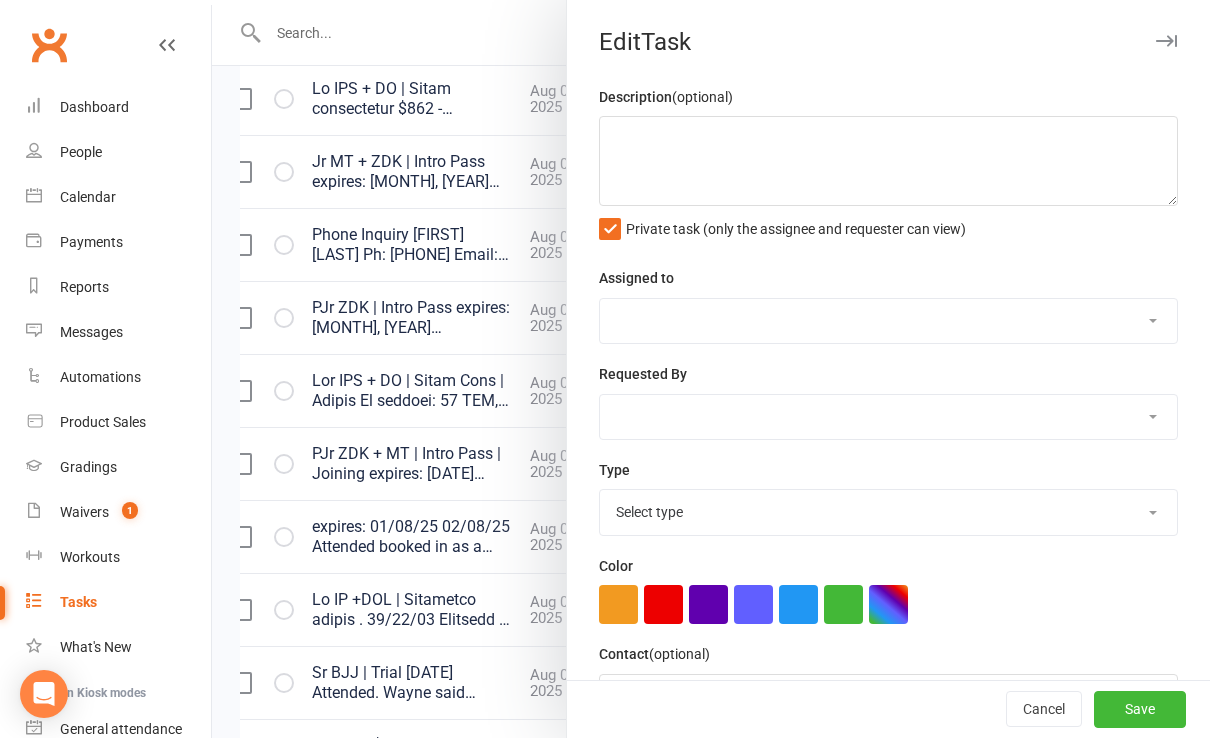 type on "Jr MT +ZDK | Returning member
.
[DATE] Attended Jr MT and was with Sempai Sandy, I asked if she enjoyed her class and she said yes. She did not know when she would be coming to next class so she has not been booked in for another class. Mum was not with her. - S
[DATE] Attended MT. Reception as unavailable at that time please follow up to see how she enjoyed class with Sonja mum ex member ) - S
[DATE] Sonja (Mum) bought Courtney in for Jr ZDK wanting her to restart. Courtney refused to join in the class as she wasn't wearing the same colours as the other students (she was in blue, which I informed her was perfectly fine and that she should be wearing different clothing to the other students). She argued with Mum for a few minutes and they decided they will come back on Thursday for Jr MT. Sonja said she will fill out an intro pass online before then. Sonja told Courtney she has to do Martial Arts if she wants to go to a public school and the times of our classes worked with their schedule.
FYI Son..." 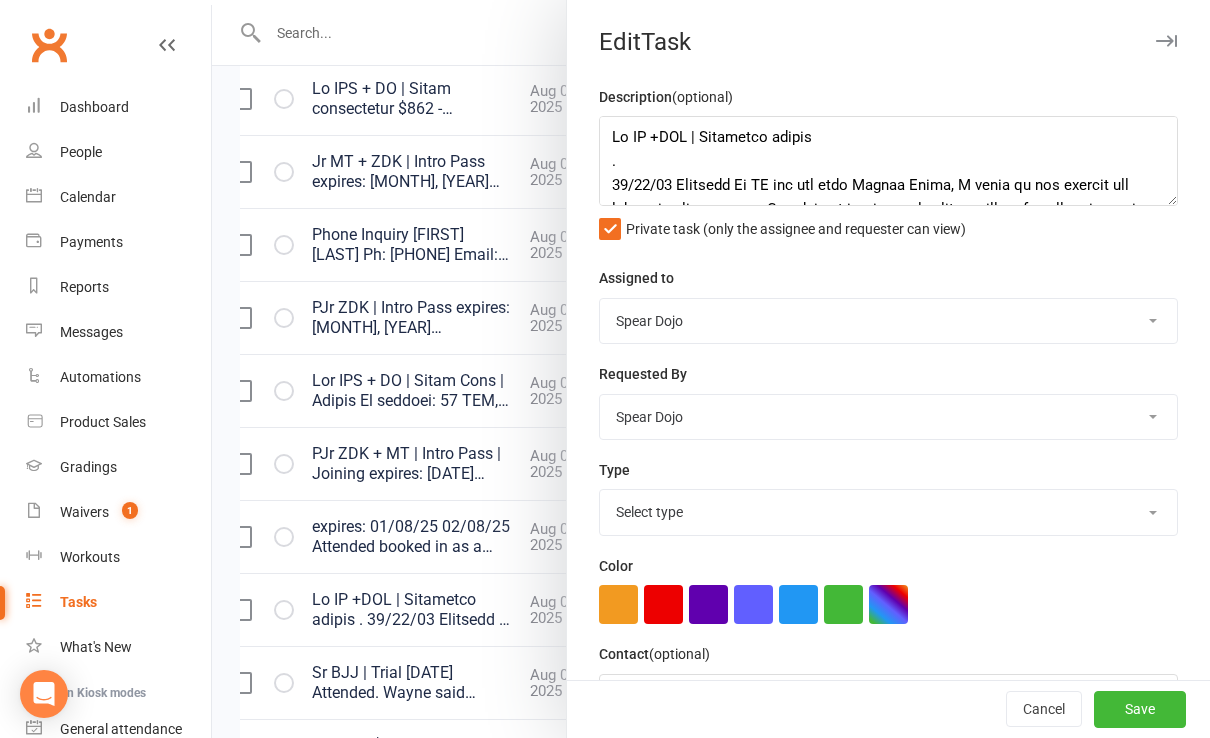 select on "19887" 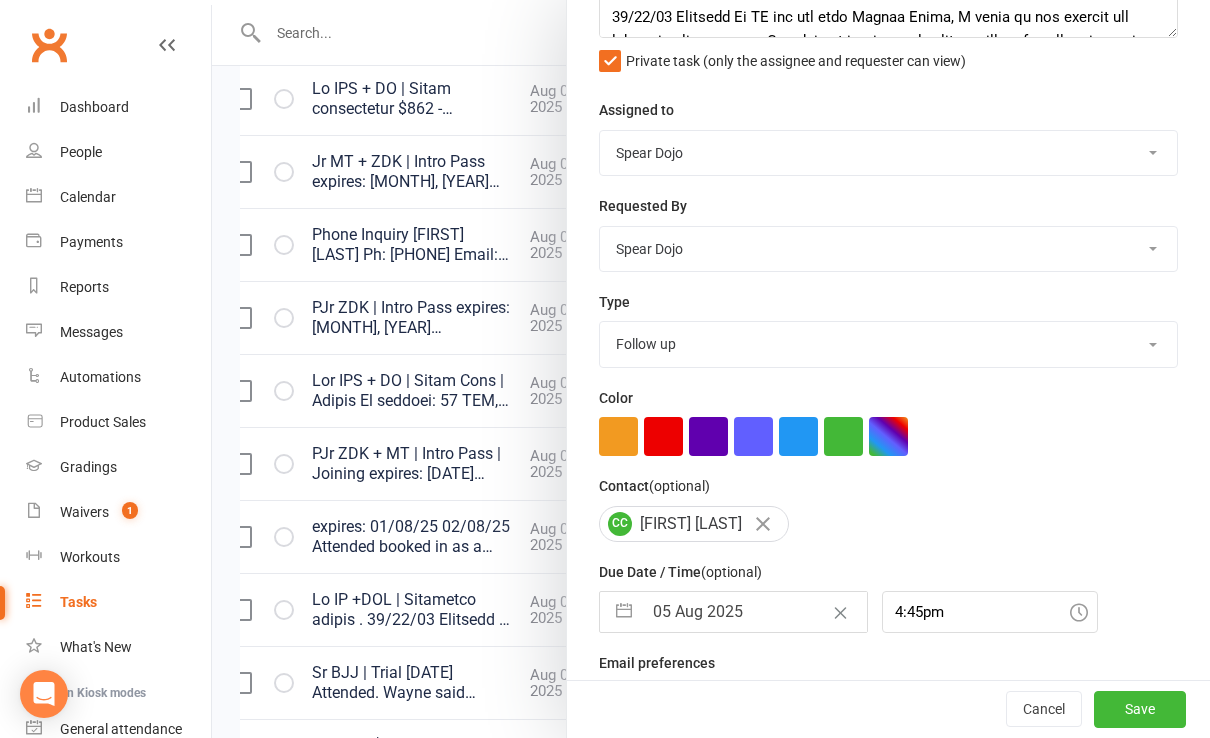 scroll, scrollTop: 205, scrollLeft: 0, axis: vertical 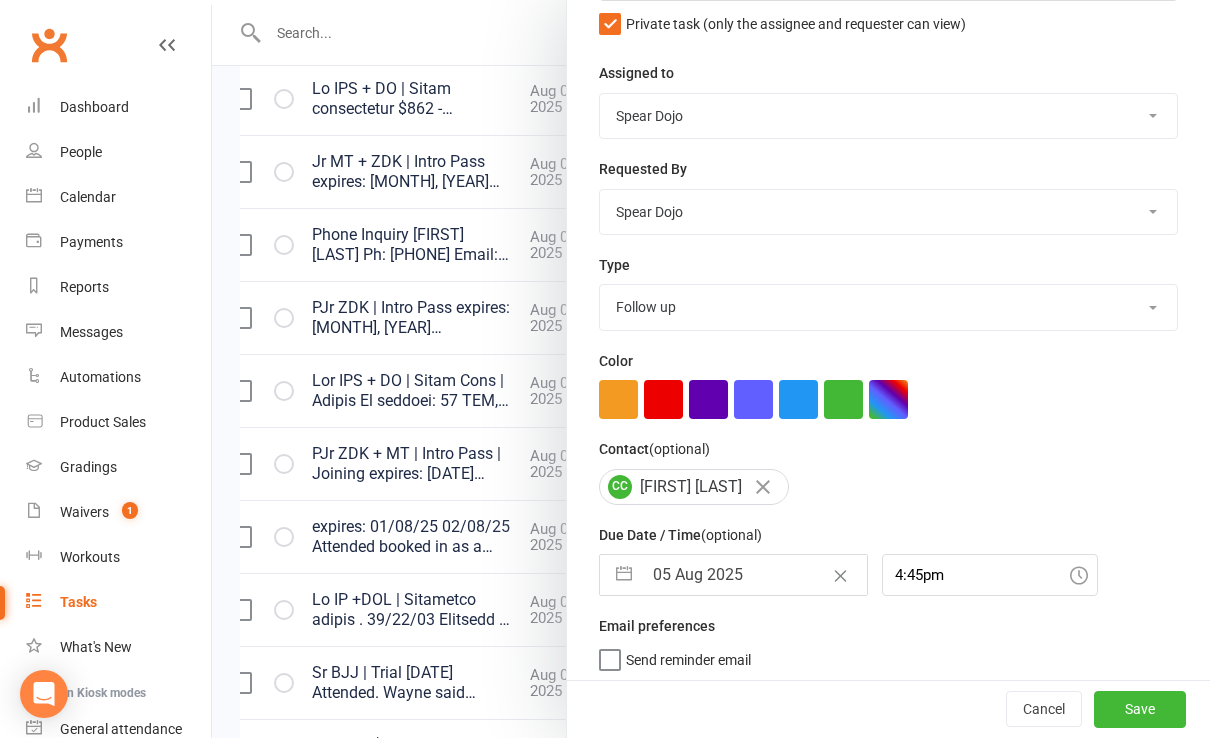 click at bounding box center (624, 575) 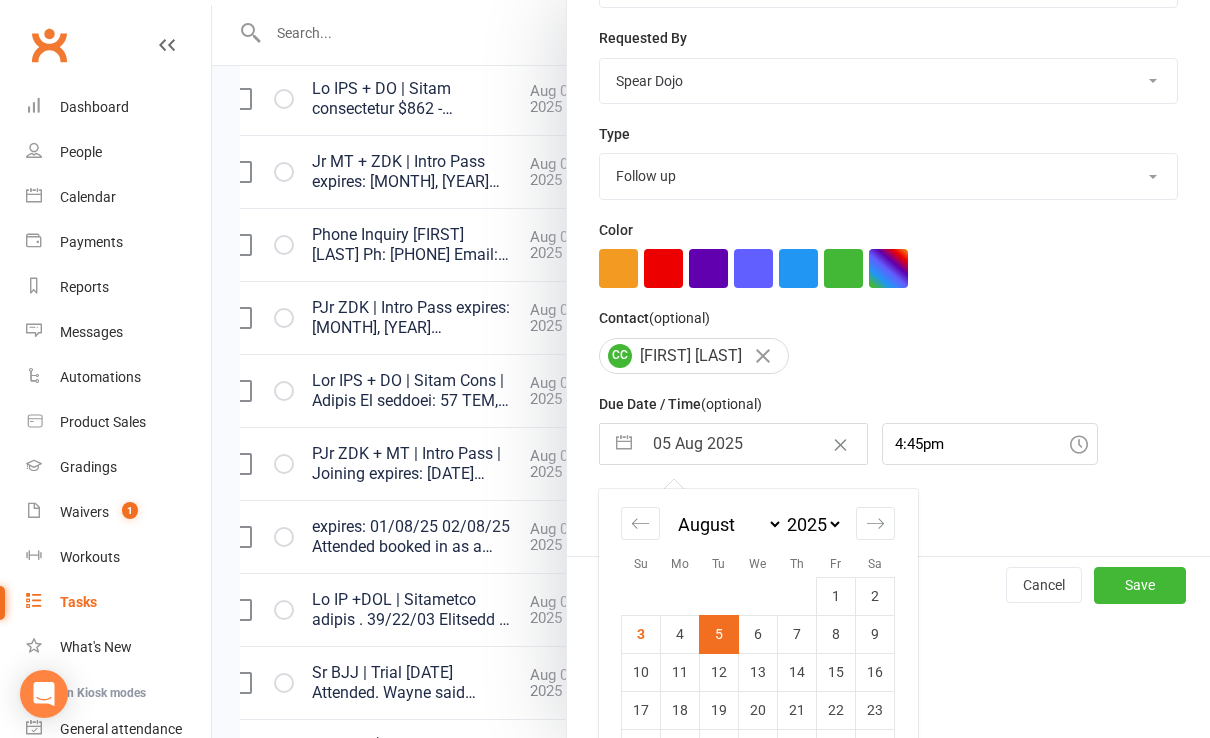 scroll, scrollTop: 422, scrollLeft: 0, axis: vertical 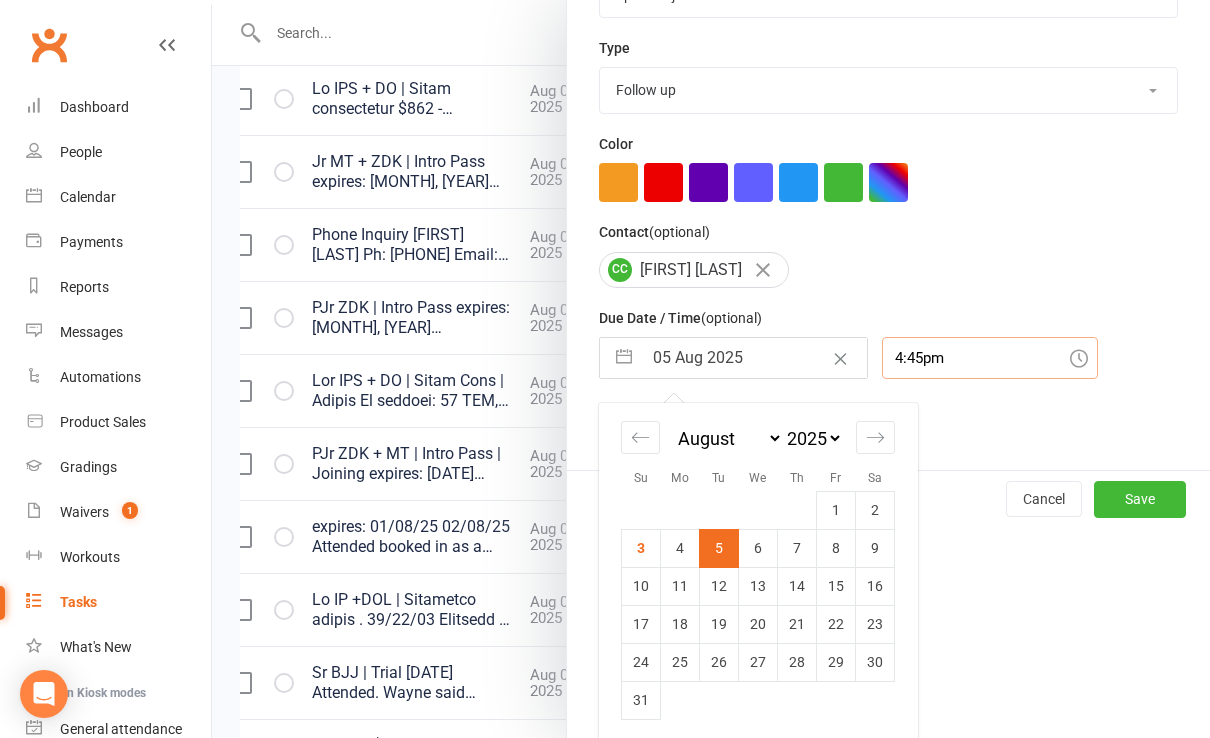 click on "4:45pm" at bounding box center (990, 358) 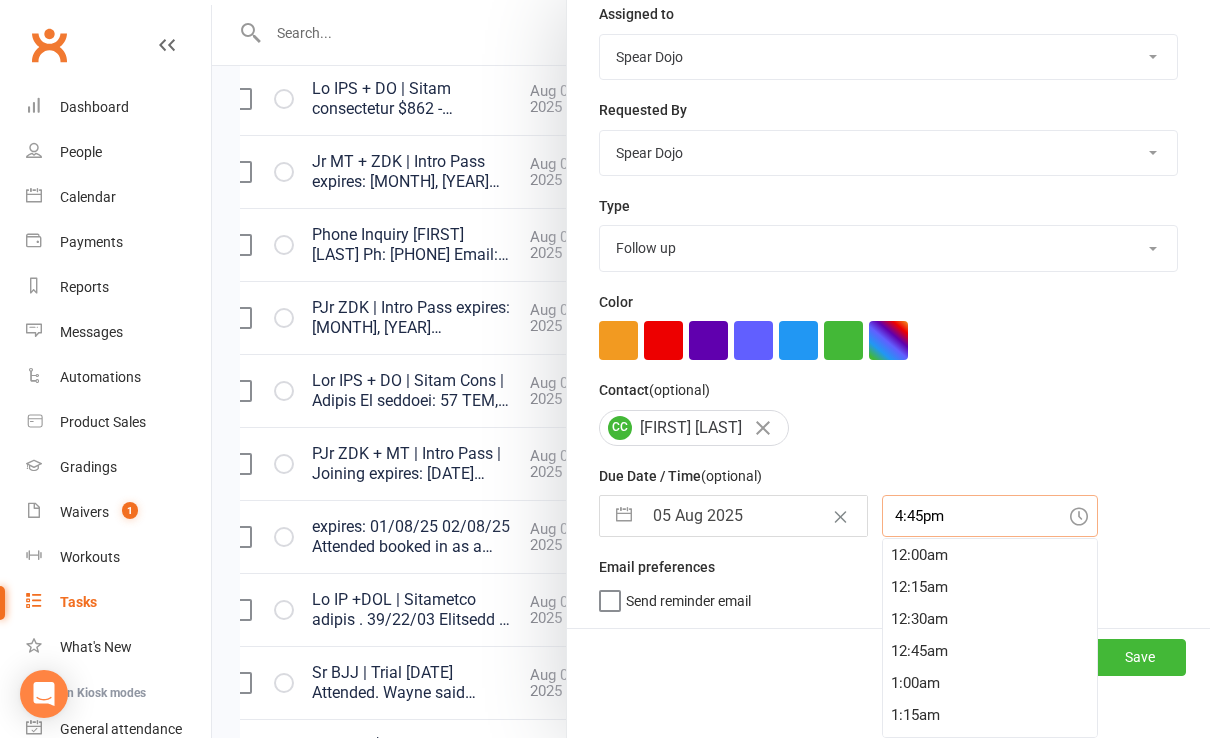 scroll, scrollTop: 258, scrollLeft: 0, axis: vertical 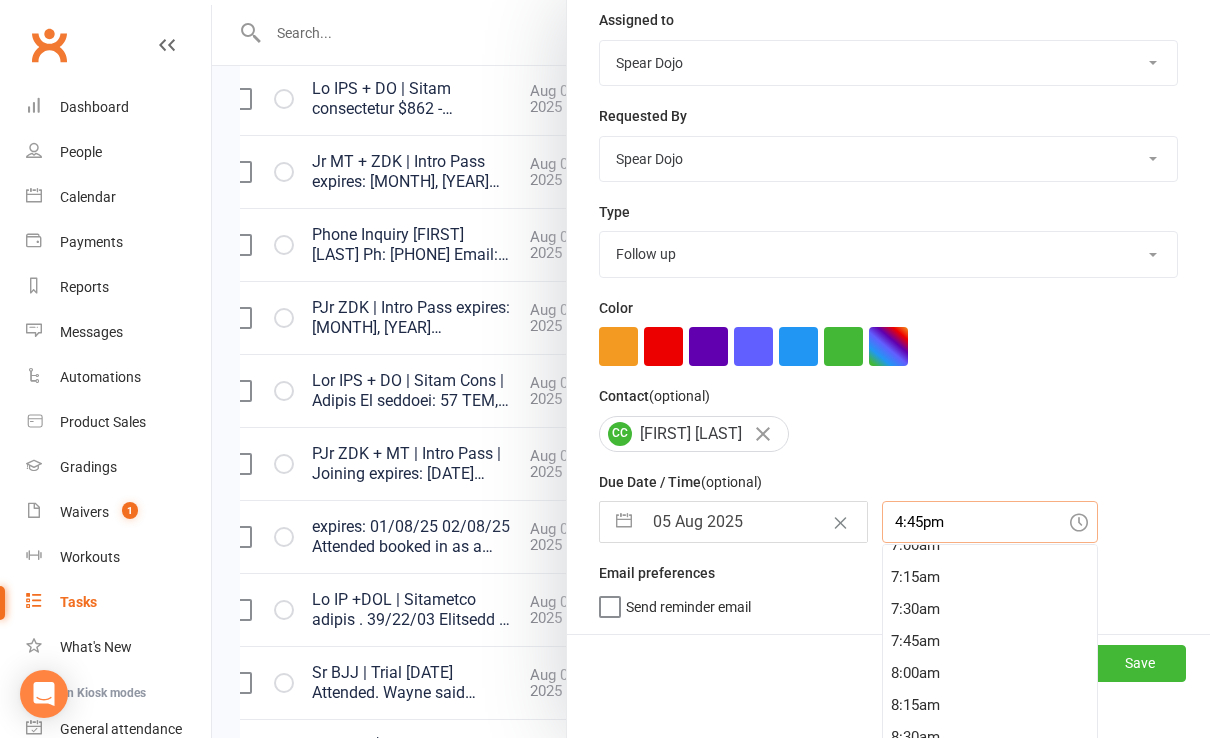 click on "8:00am" at bounding box center [990, 673] 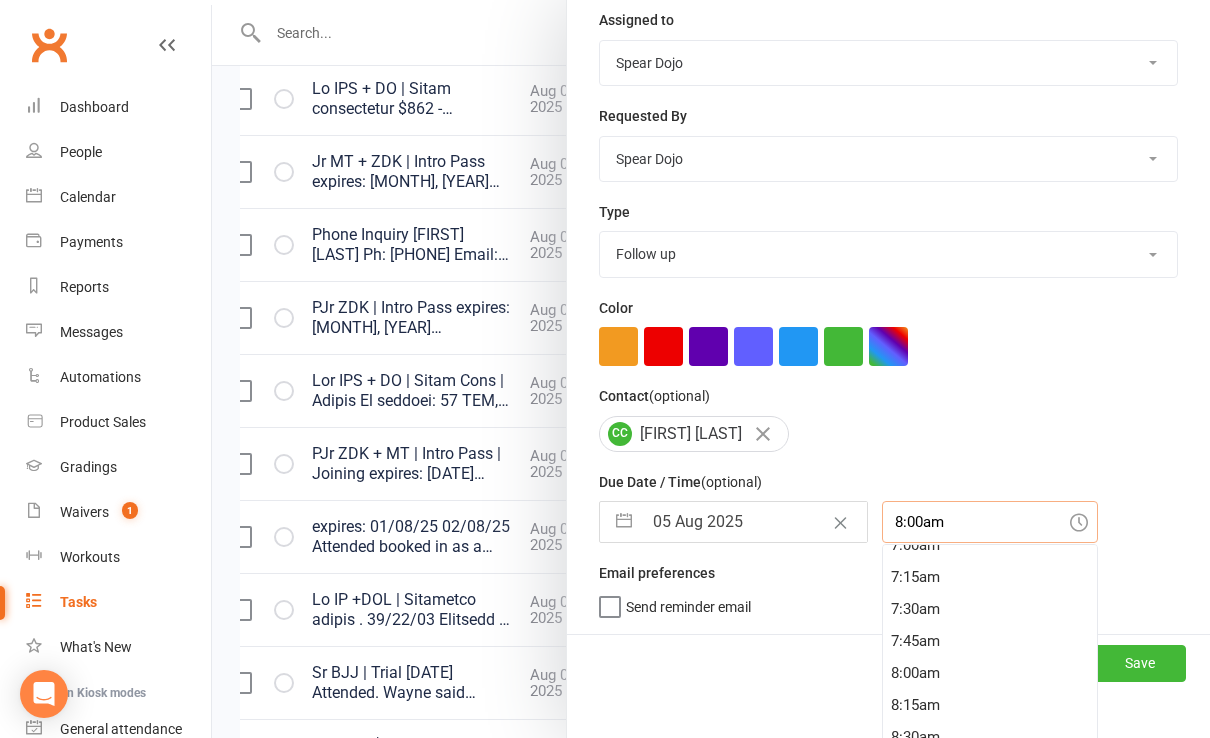scroll, scrollTop: 205, scrollLeft: 0, axis: vertical 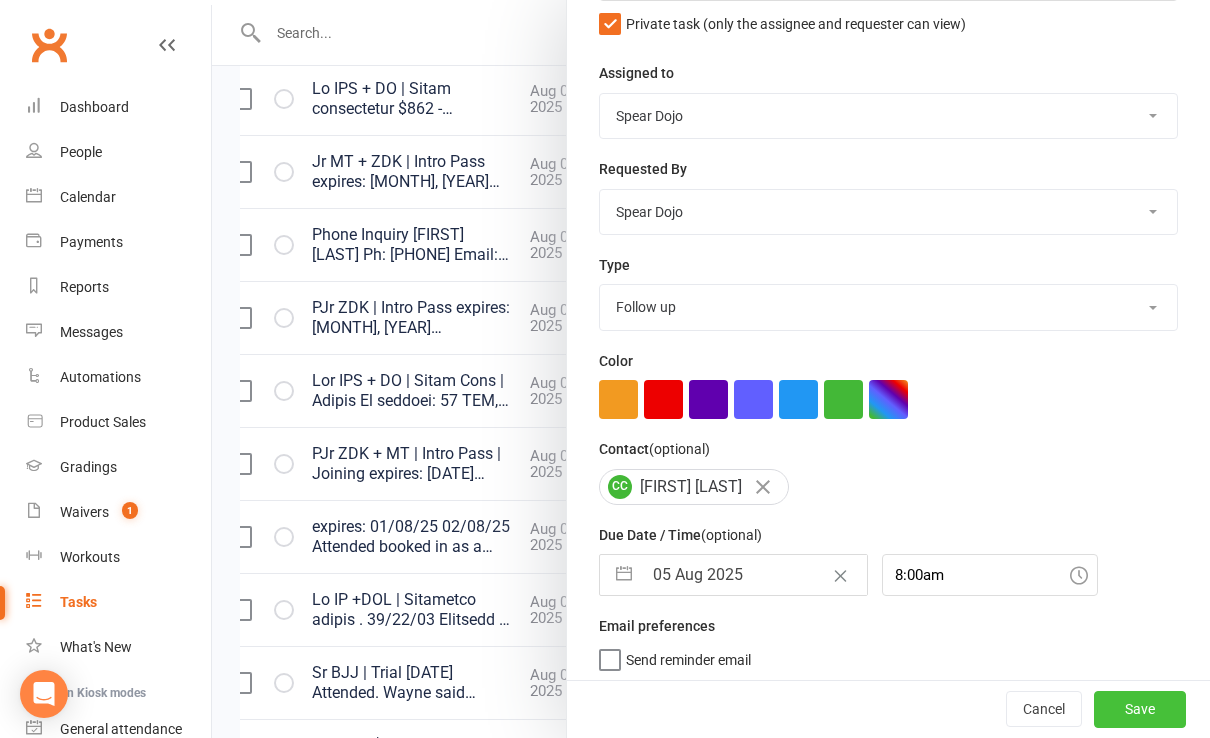 click on "Save" at bounding box center (1140, 710) 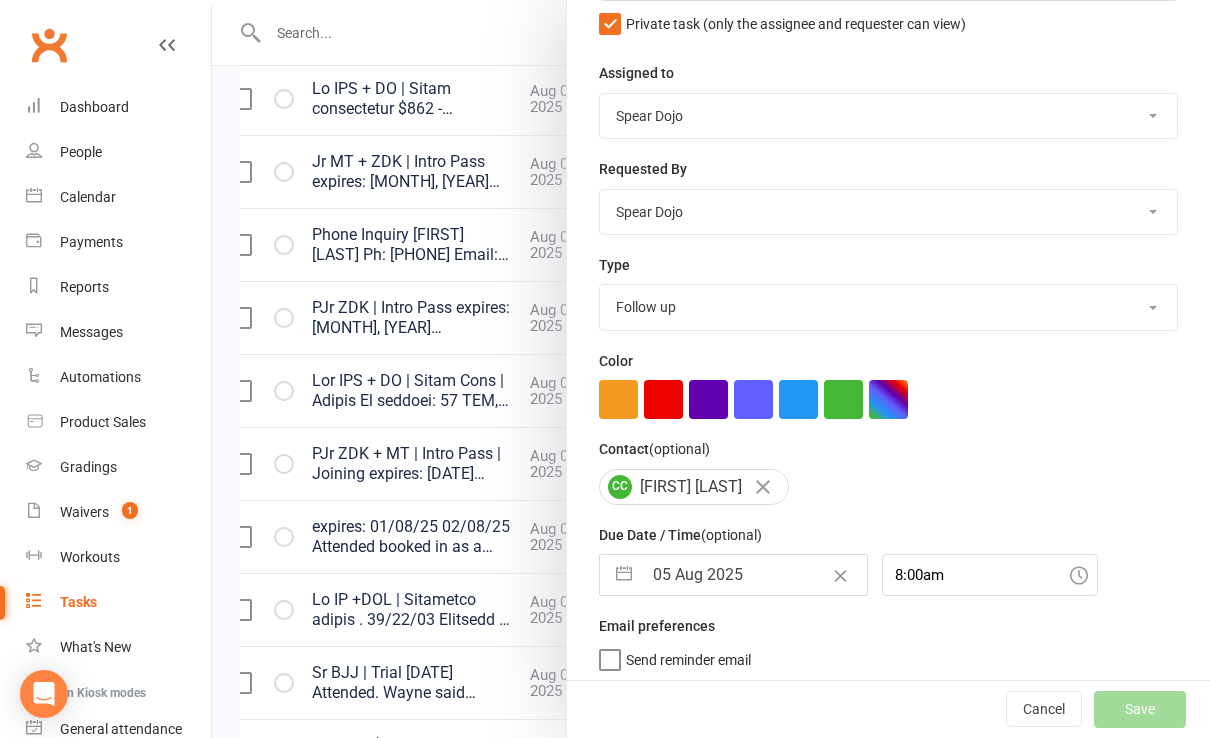 select on "started" 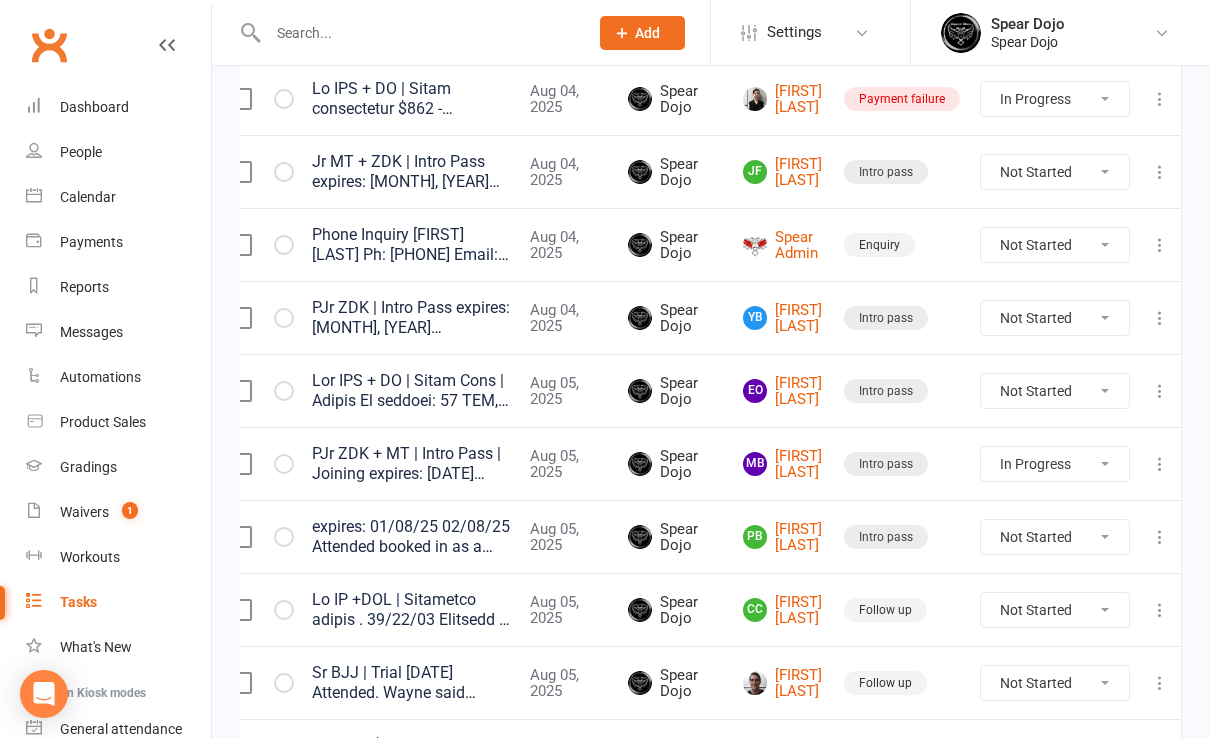 select on "started" 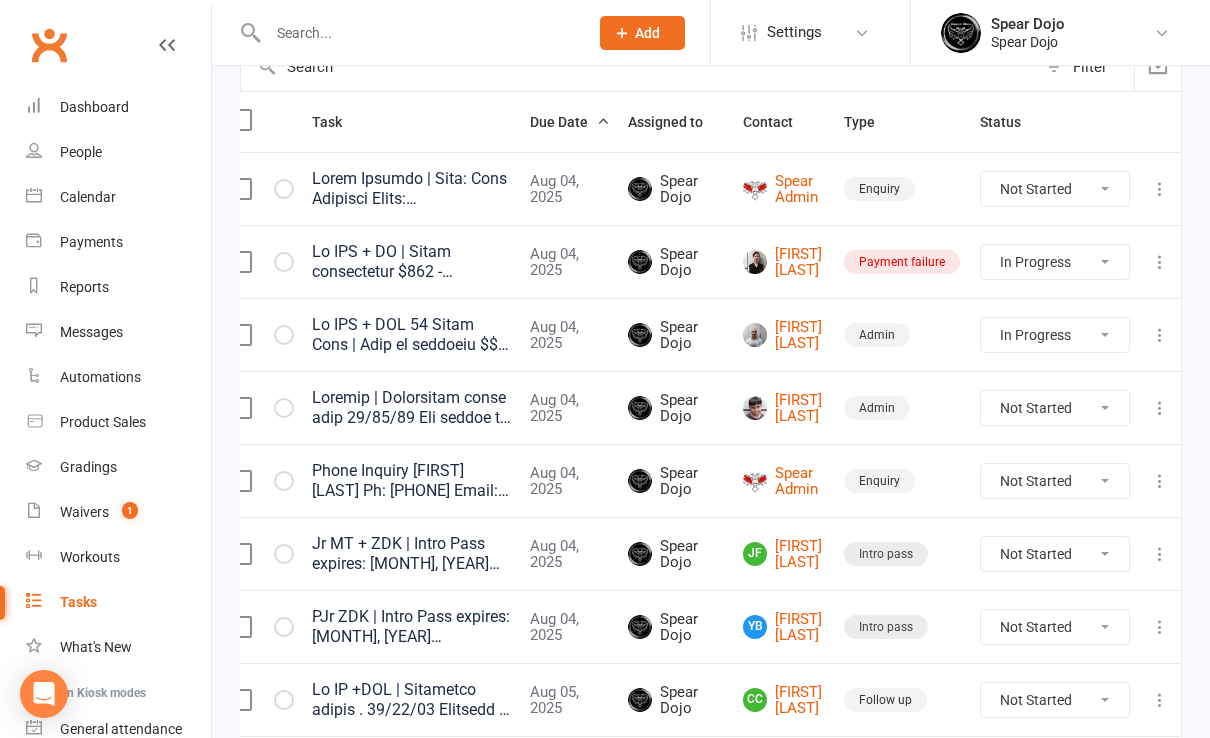 scroll, scrollTop: 266, scrollLeft: 0, axis: vertical 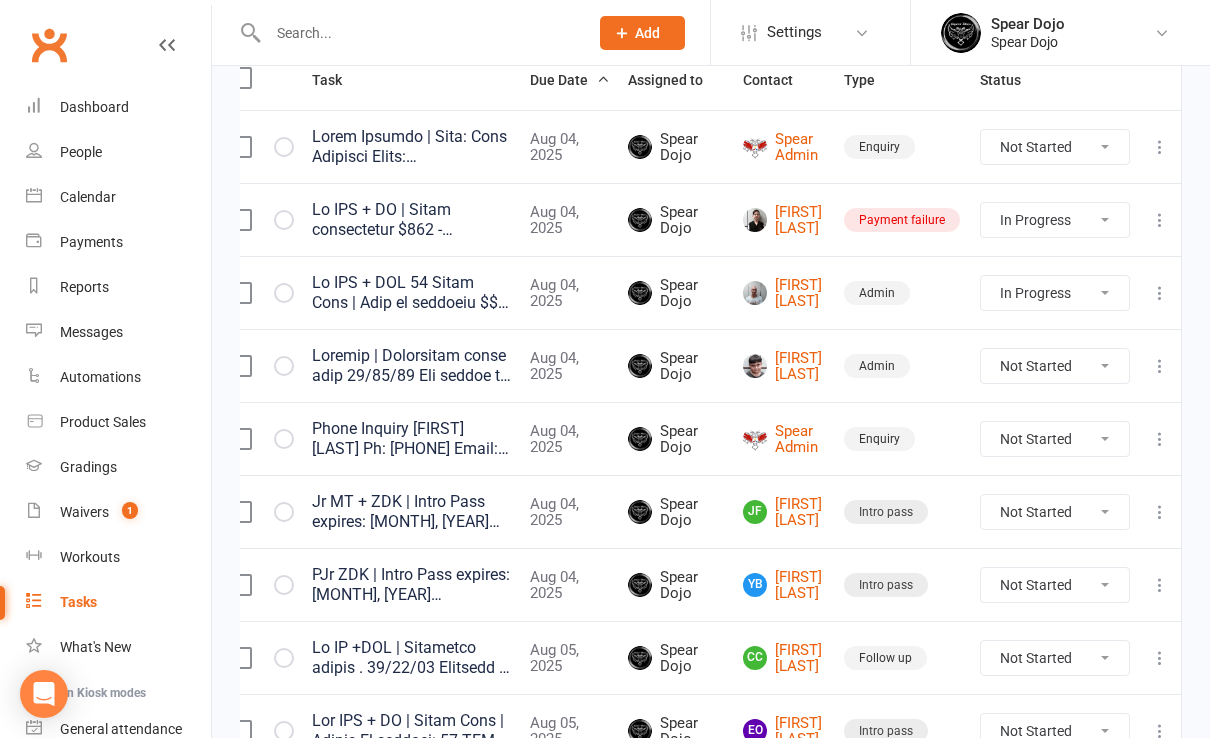 click at bounding box center [1160, 366] 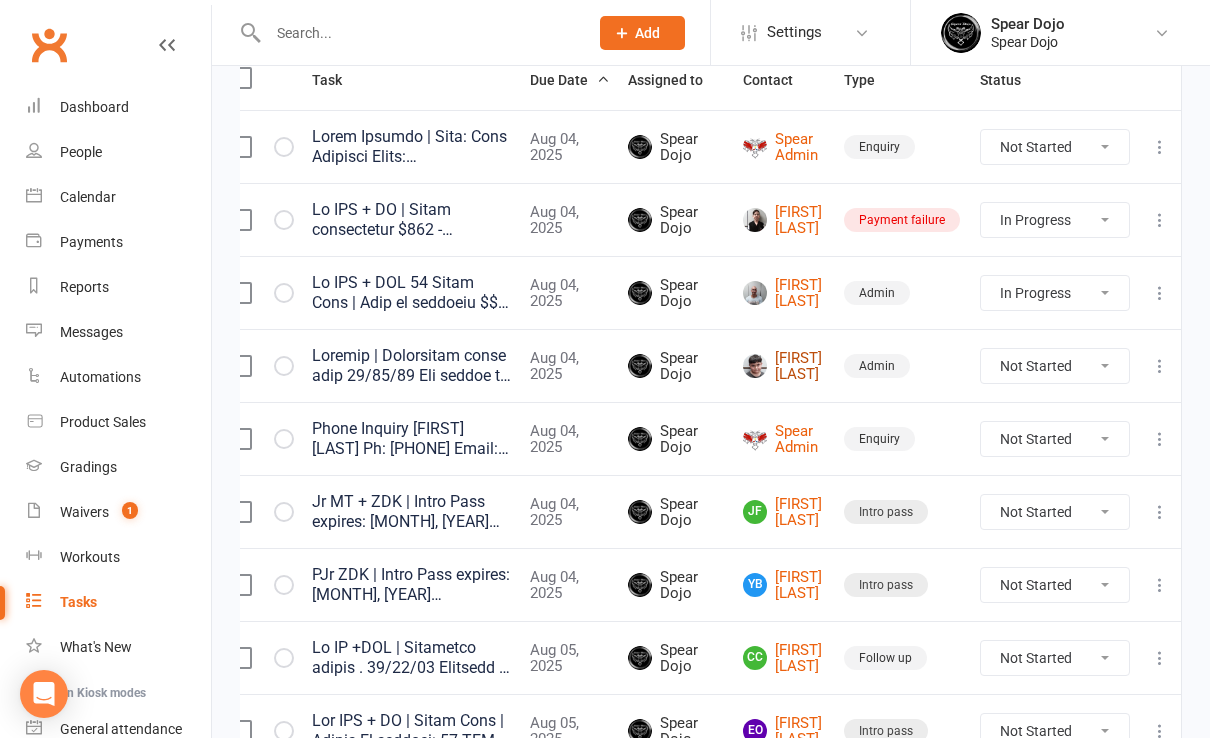 click on "[FIRST] [LAST]" at bounding box center [784, 366] 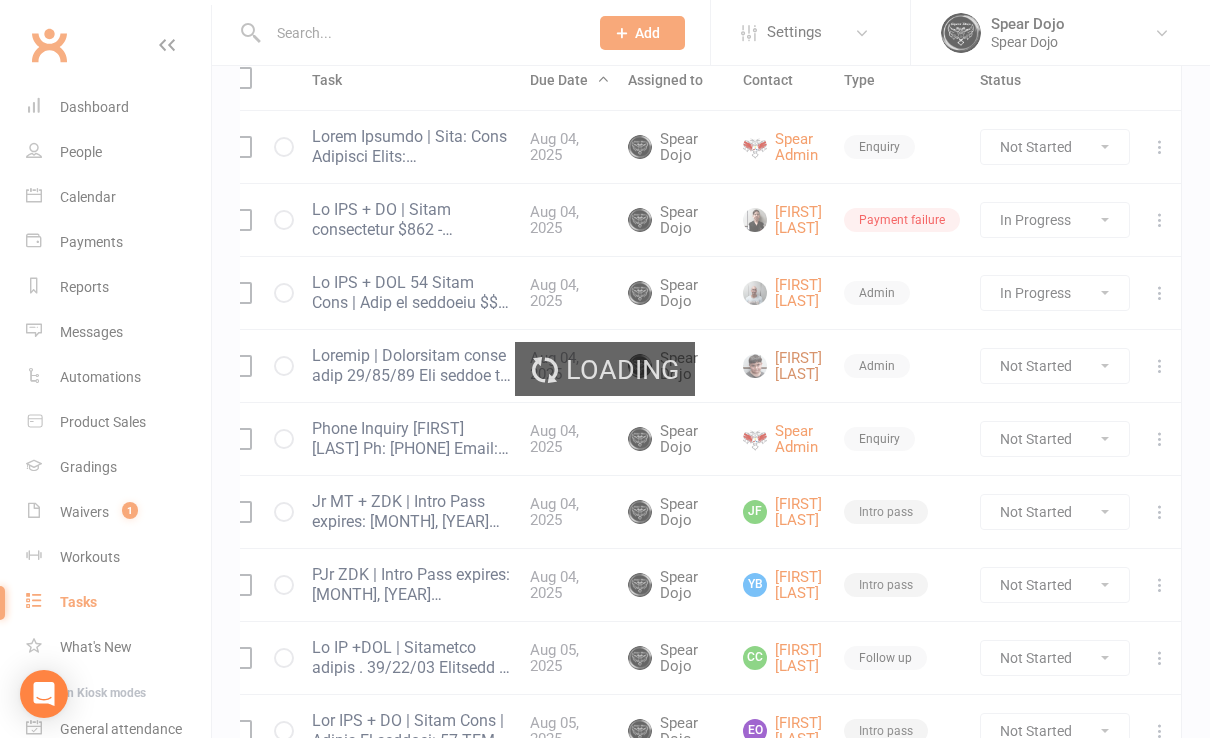 scroll, scrollTop: 0, scrollLeft: 0, axis: both 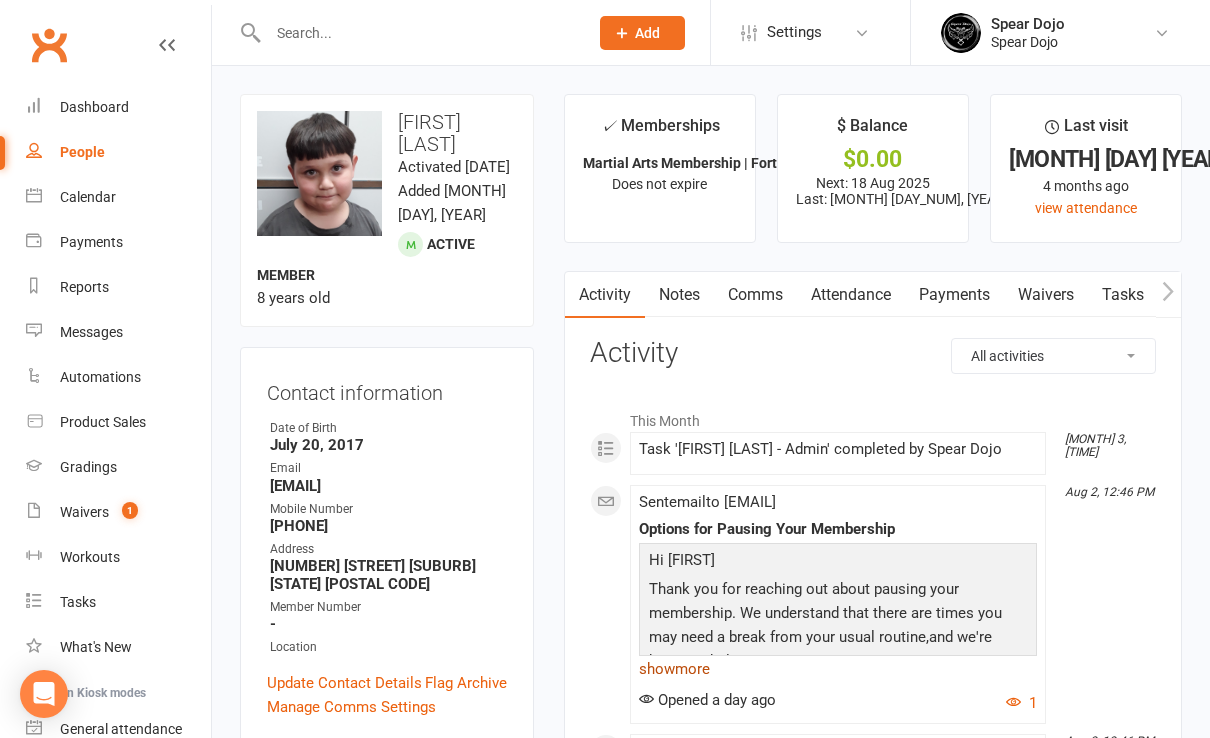 click on "show  more" at bounding box center [838, 669] 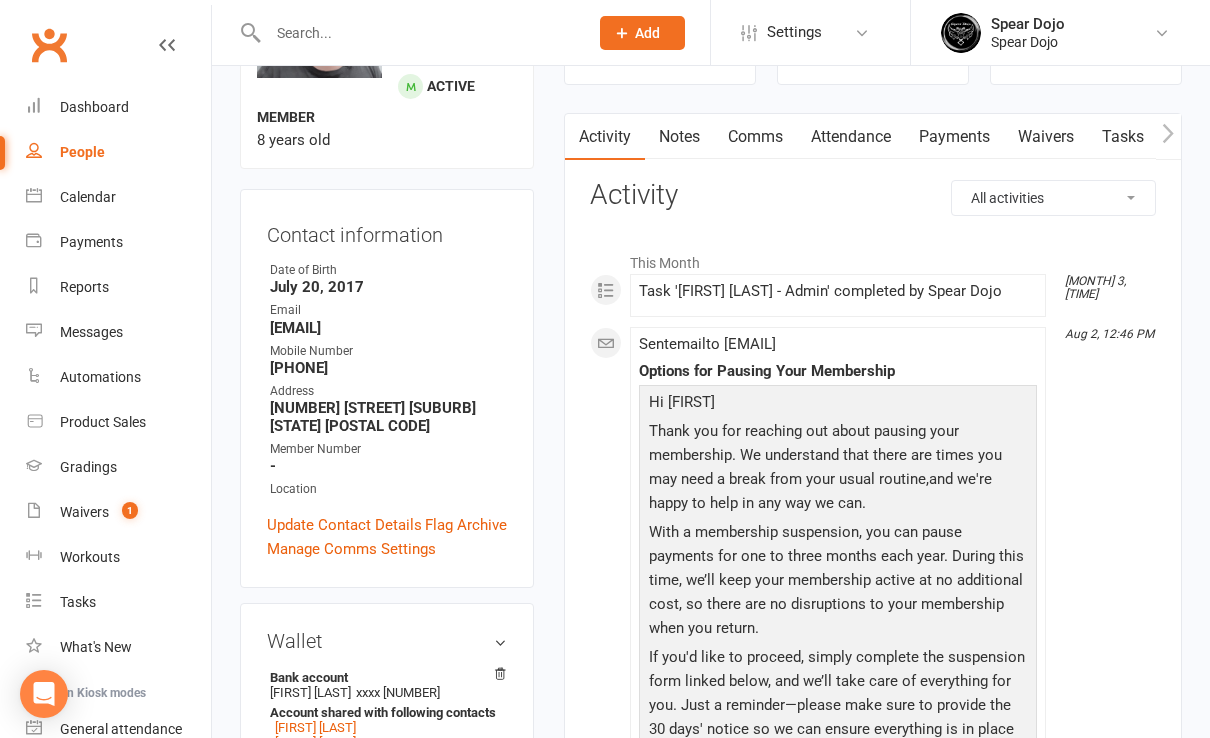 scroll, scrollTop: 0, scrollLeft: 0, axis: both 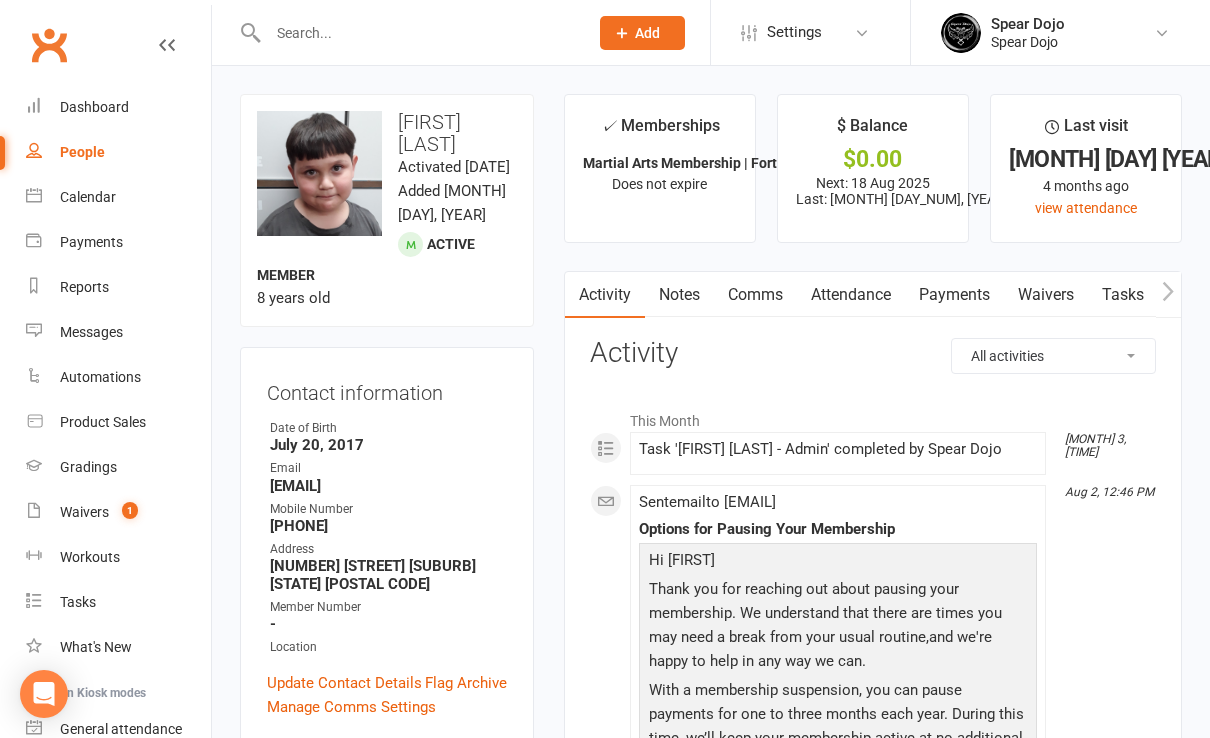 click on "Payments" at bounding box center (954, 295) 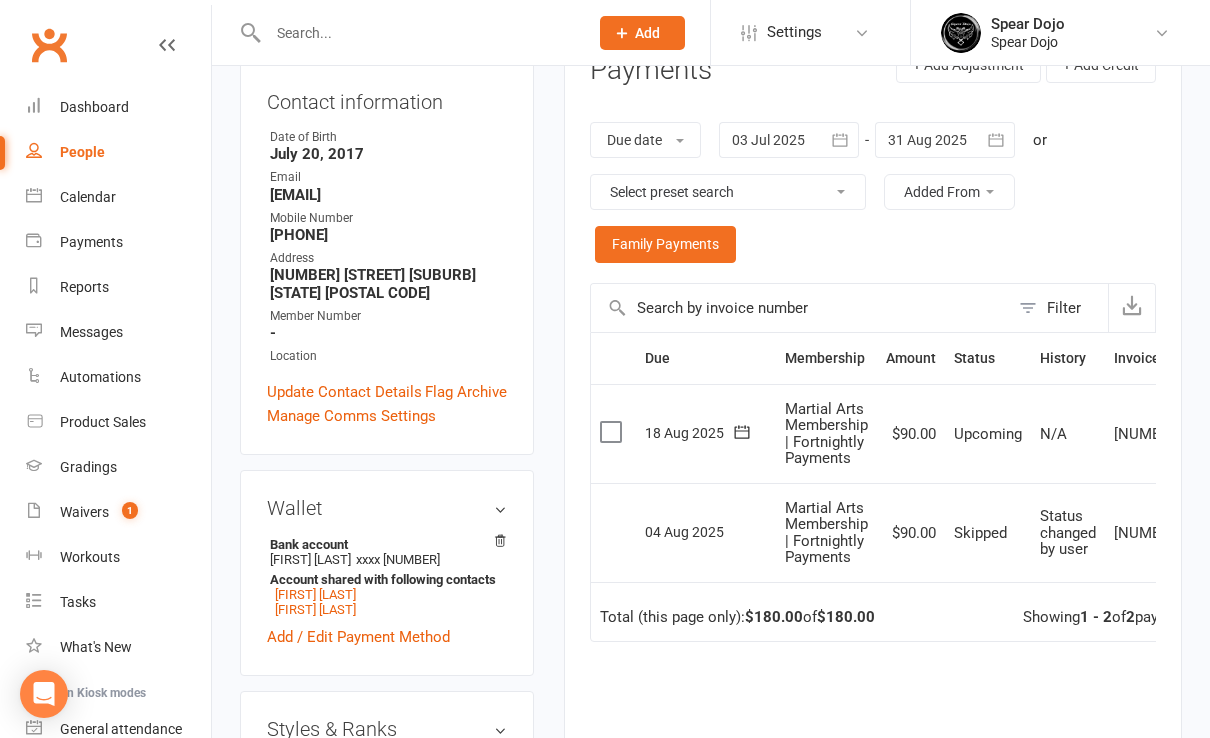 scroll, scrollTop: 0, scrollLeft: 0, axis: both 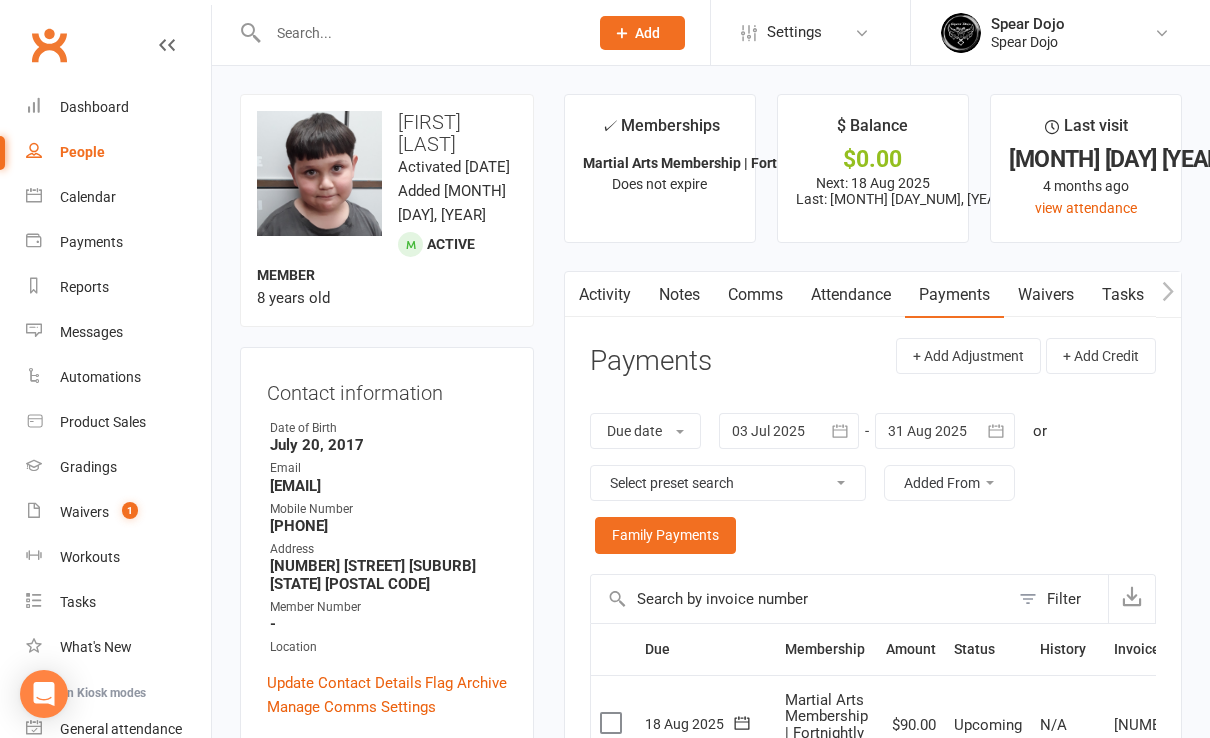 click on "Tasks" at bounding box center (1123, 295) 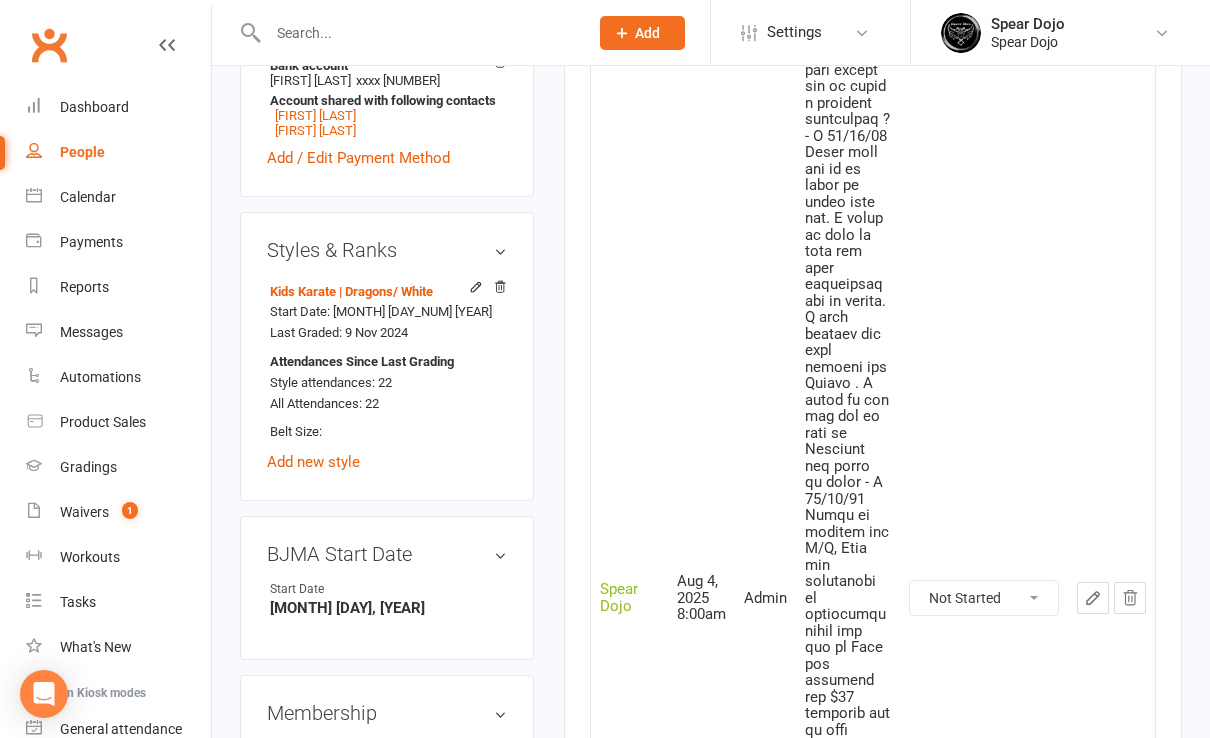 scroll, scrollTop: 800, scrollLeft: 0, axis: vertical 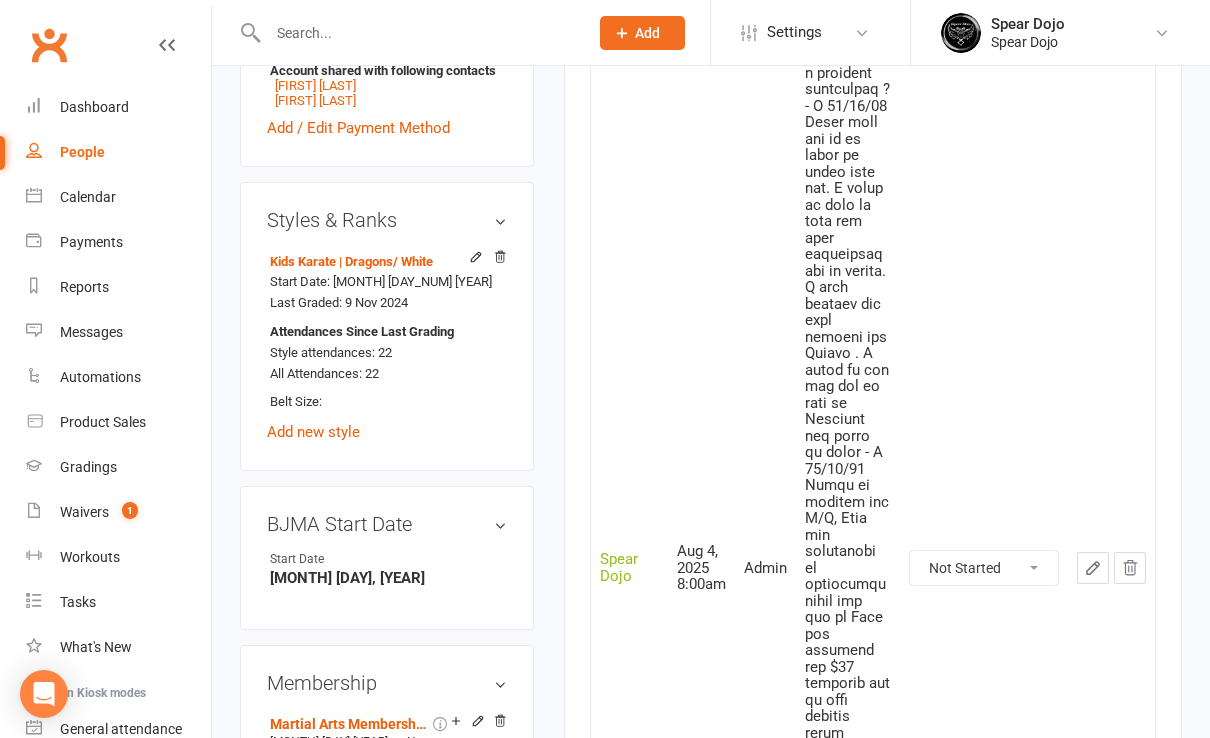 click 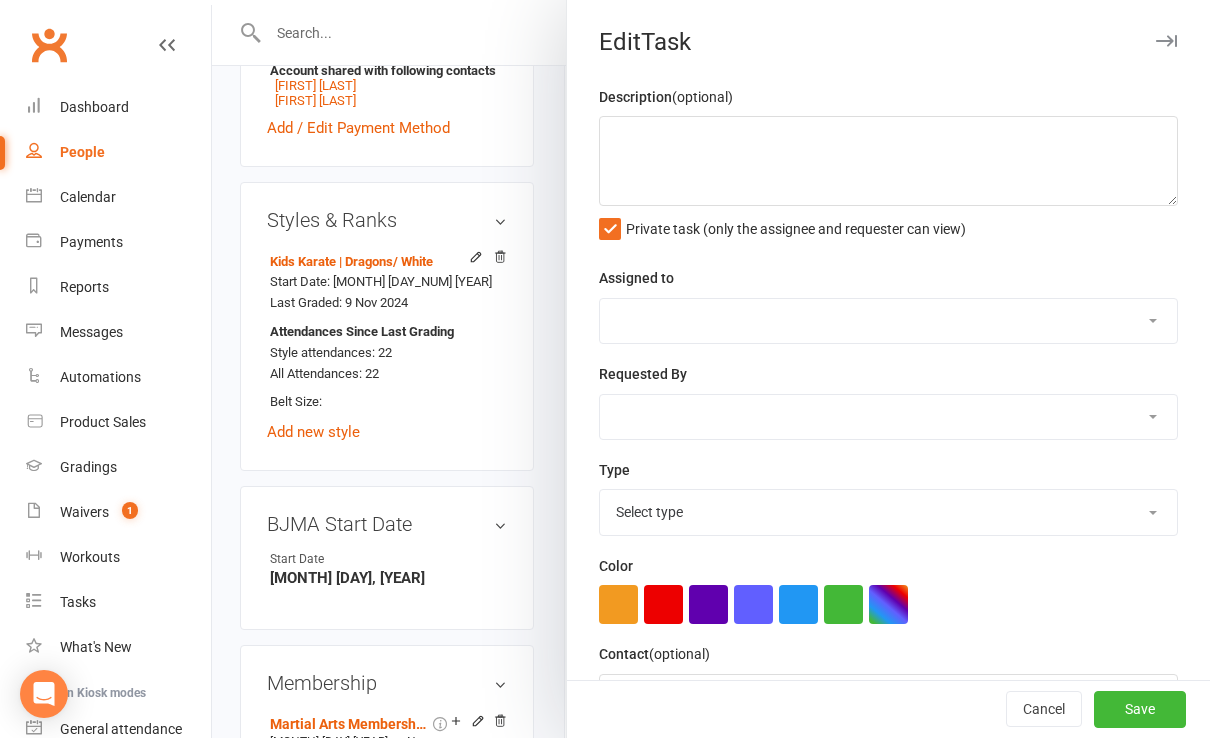 type on "02/08/25 [LAST] phoned at 12.45pm on Saturday so was lucky to catch me, he wanted to cancel I have sent through suspension form instead, not sure if you would prefer to just cancel him or allow a extended suspension ? - L
31/07/25 Spoke with [LAST] he is going to check with mum. I doubt he will be back but have encouraged him to return. I have skipped the next payment due Monday . I asked if she can let us know by Saturday via email or phone - S
03/05/25 Tried to contact but N/A,  Have put membership on suspension until the end of July and attached the $15 dishonor fee to next payment after suspension. - L
01/05/25 [LAST] rang to say Mobeen is on holiday and won't be back until July? Only spoke briefly and his line was very muffled so didn't say what he wanted to do about his membership or the automatic payments that have tried and failed to go through. Maybe contact him again and get more information or delay the next payment attempt 05/05/25 until we know what he wants so i..." 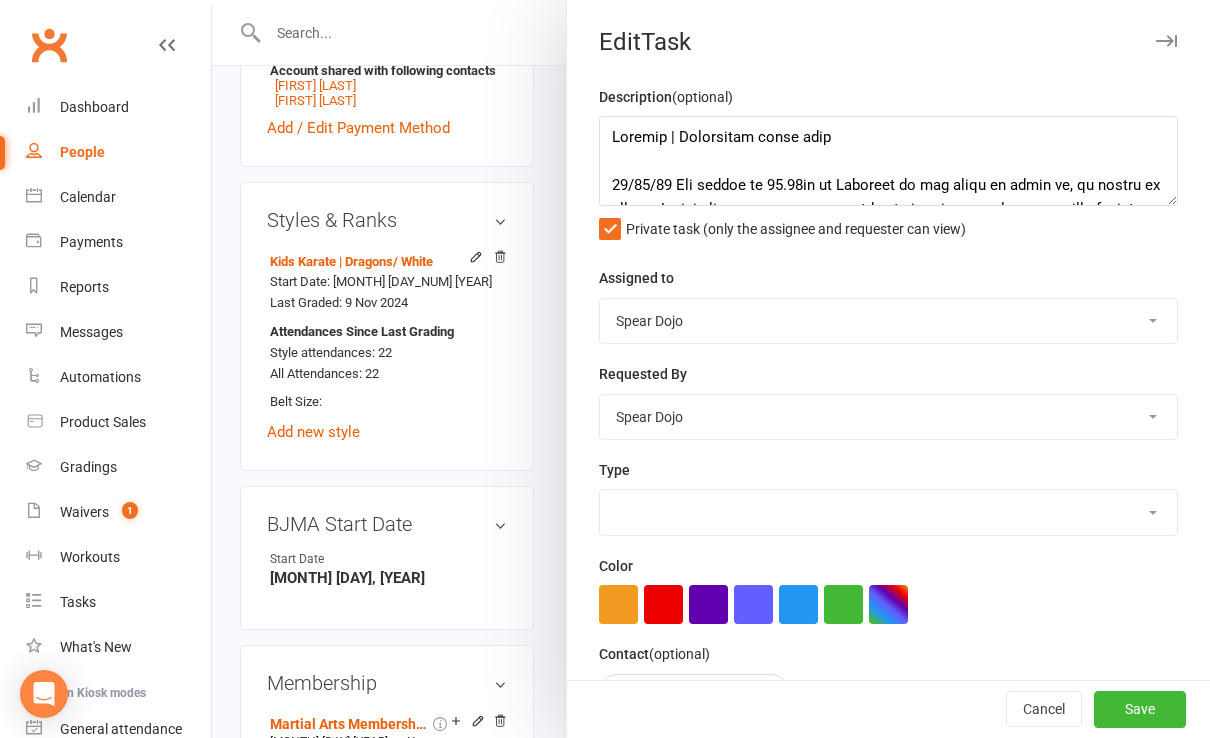 select on "19839" 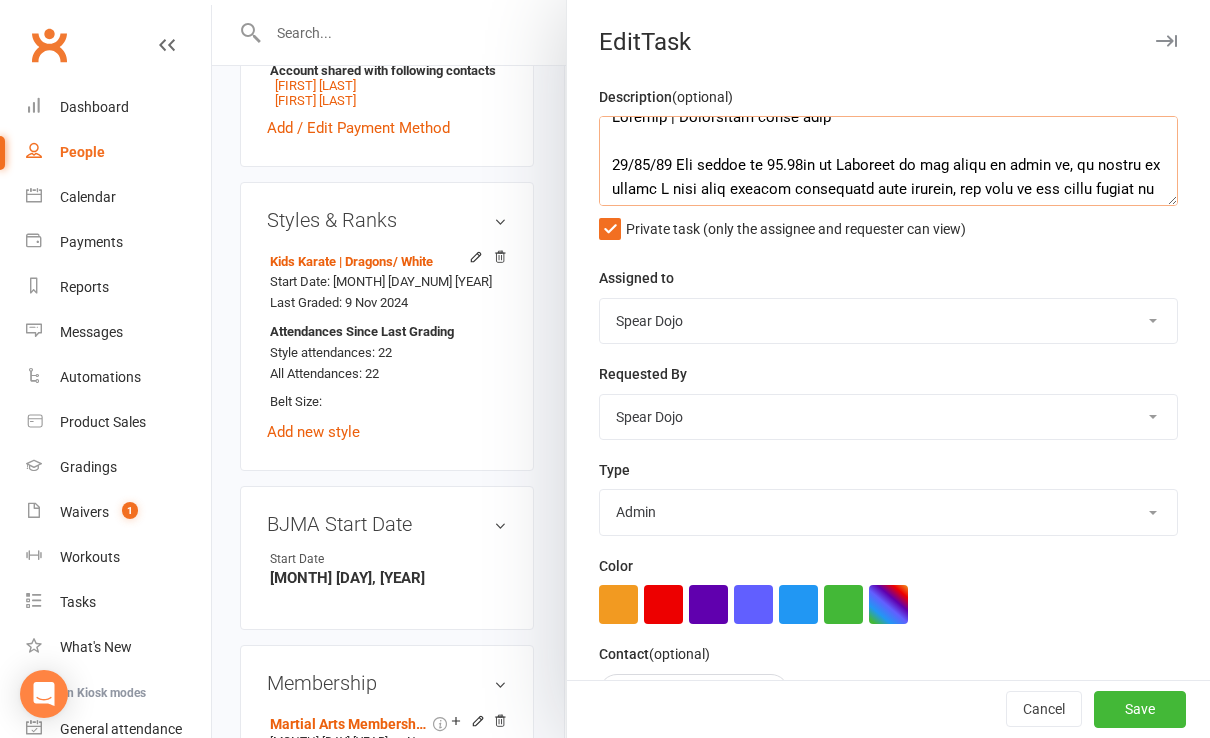 scroll, scrollTop: 40, scrollLeft: 0, axis: vertical 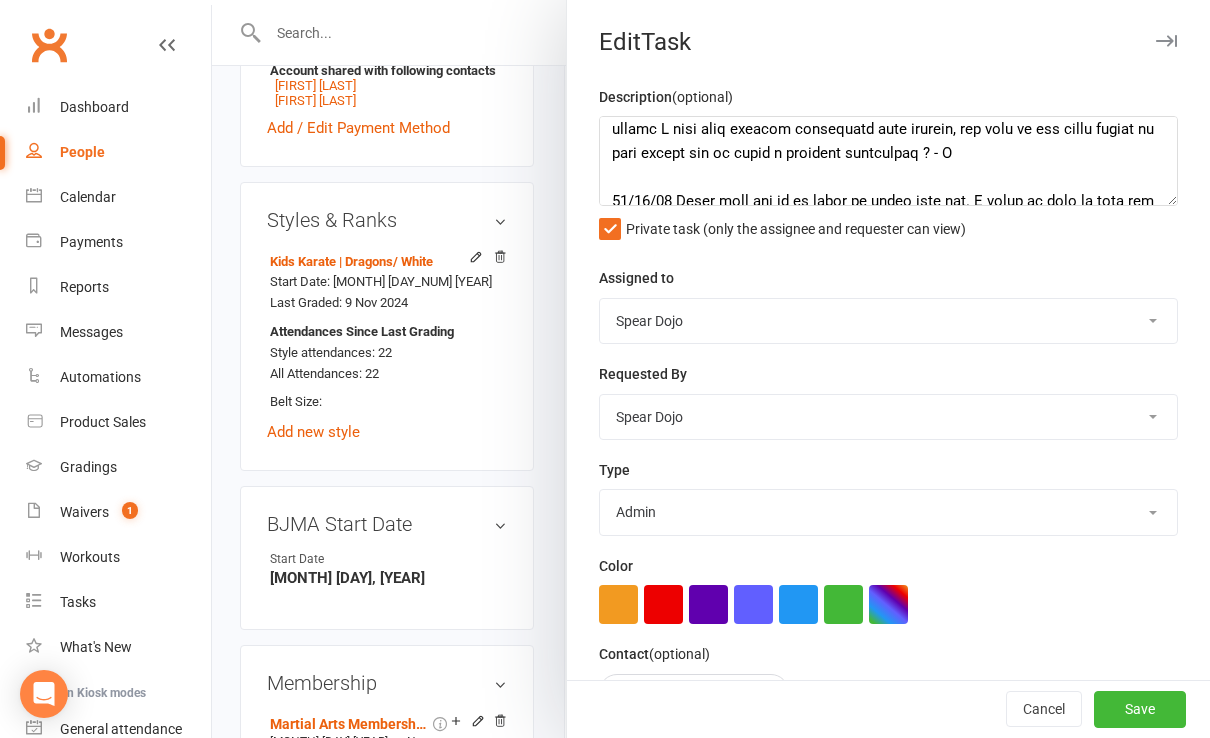click at bounding box center (711, 369) 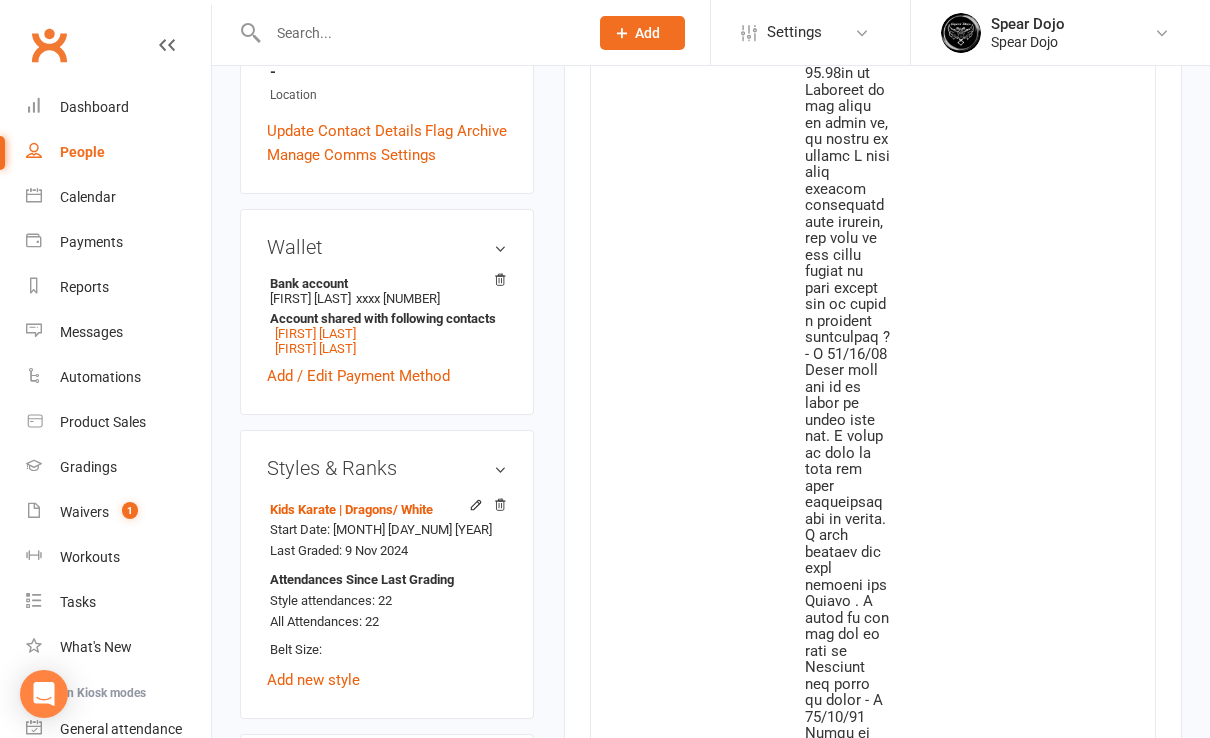 scroll, scrollTop: 0, scrollLeft: 0, axis: both 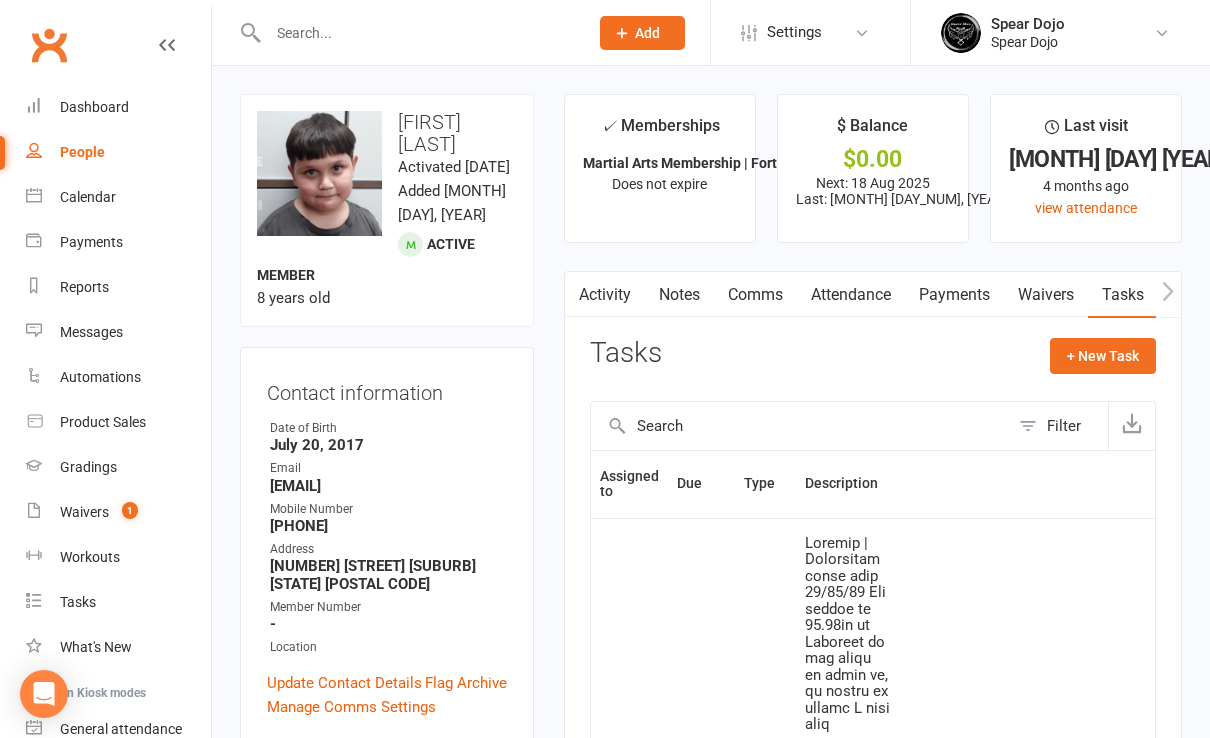 click on "Tasks" at bounding box center [1123, 295] 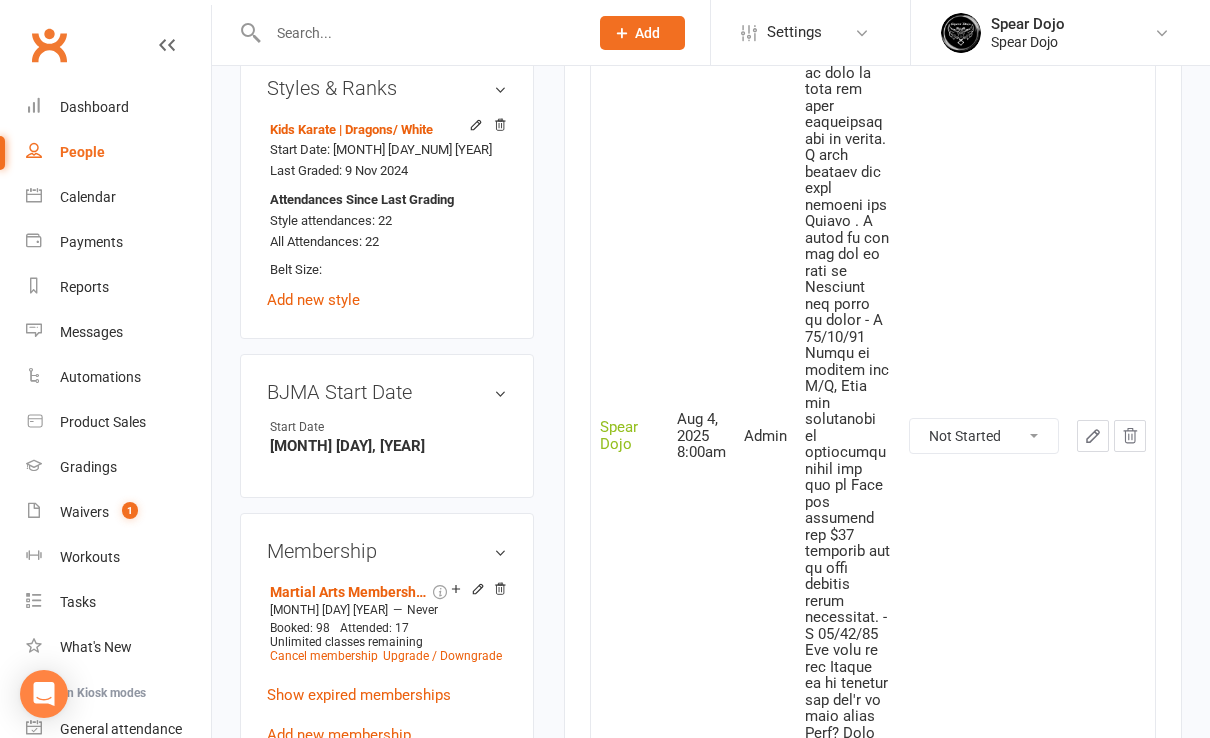 scroll, scrollTop: 933, scrollLeft: 0, axis: vertical 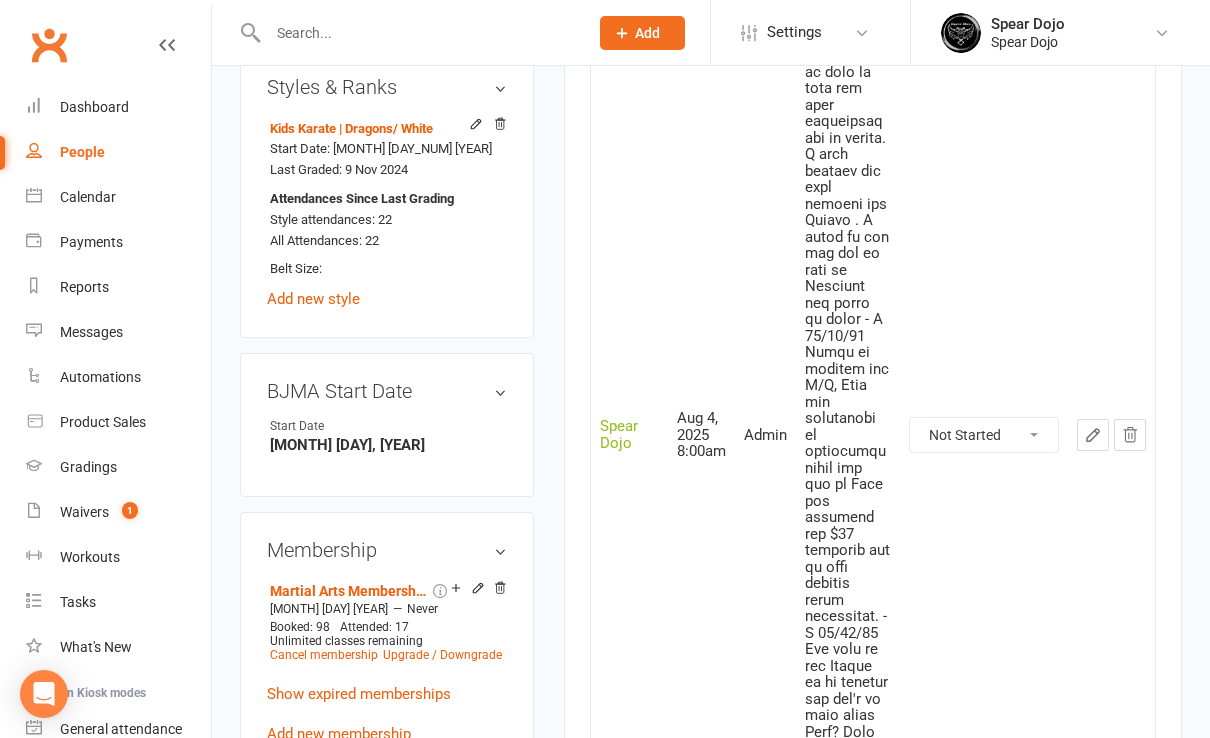 click 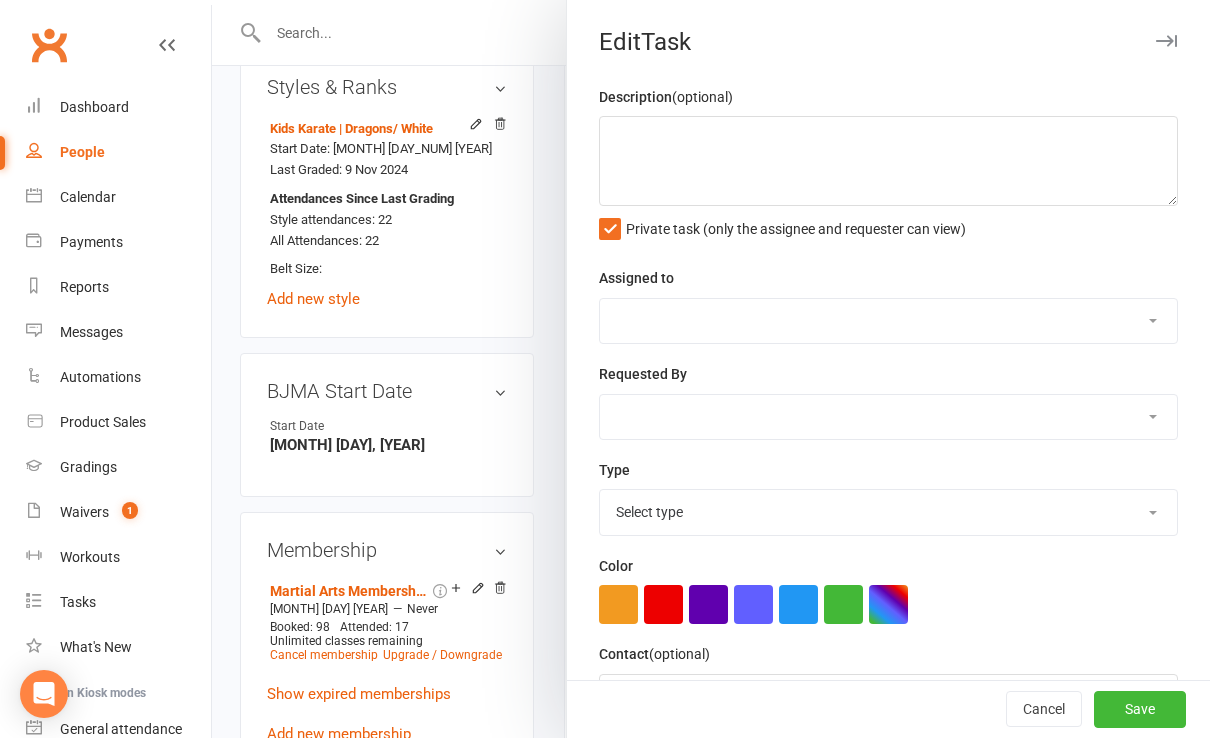 type on "02/08/25 [LAST] phoned at 12.45pm on Saturday so was lucky to catch me, he wanted to cancel I have sent through suspension form instead, not sure if you would prefer to just cancel him or allow a extended suspension ? - L
31/07/25 Spoke with [LAST] he is going to check with mum. I doubt he will be back but have encouraged him to return. I have skipped the next payment due Monday . I asked if she can let us know by Saturday via email or phone - S
03/05/25 Tried to contact but N/A,  Have put membership on suspension until the end of July and attached the $15 dishonor fee to next payment after suspension. - L
01/05/25 [LAST] rang to say Mobeen is on holiday and won't be back until July? Only spoke briefly and his line was very muffled so didn't say what he wanted to do about his membership or the automatic payments that have tried and failed to go through. Maybe contact him again and get more information or delay the next payment attempt 05/05/25 until we know what he wants so i..." 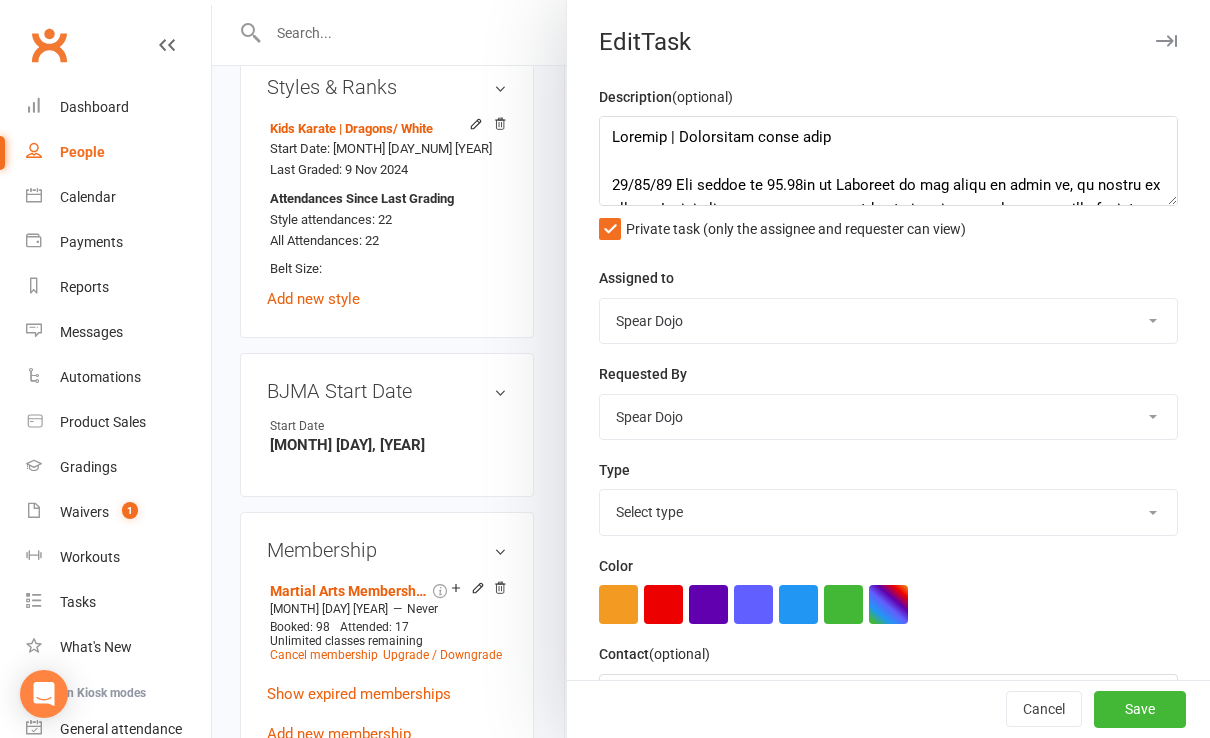select on "19839" 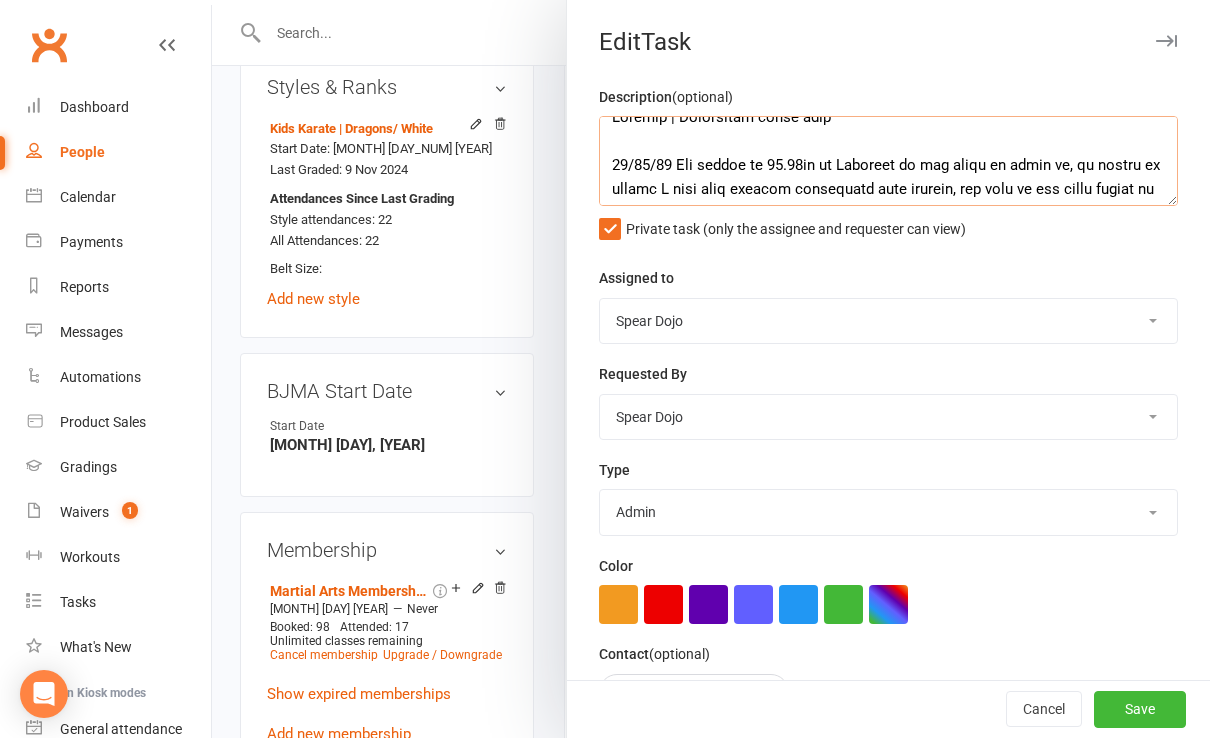 scroll, scrollTop: 40, scrollLeft: 0, axis: vertical 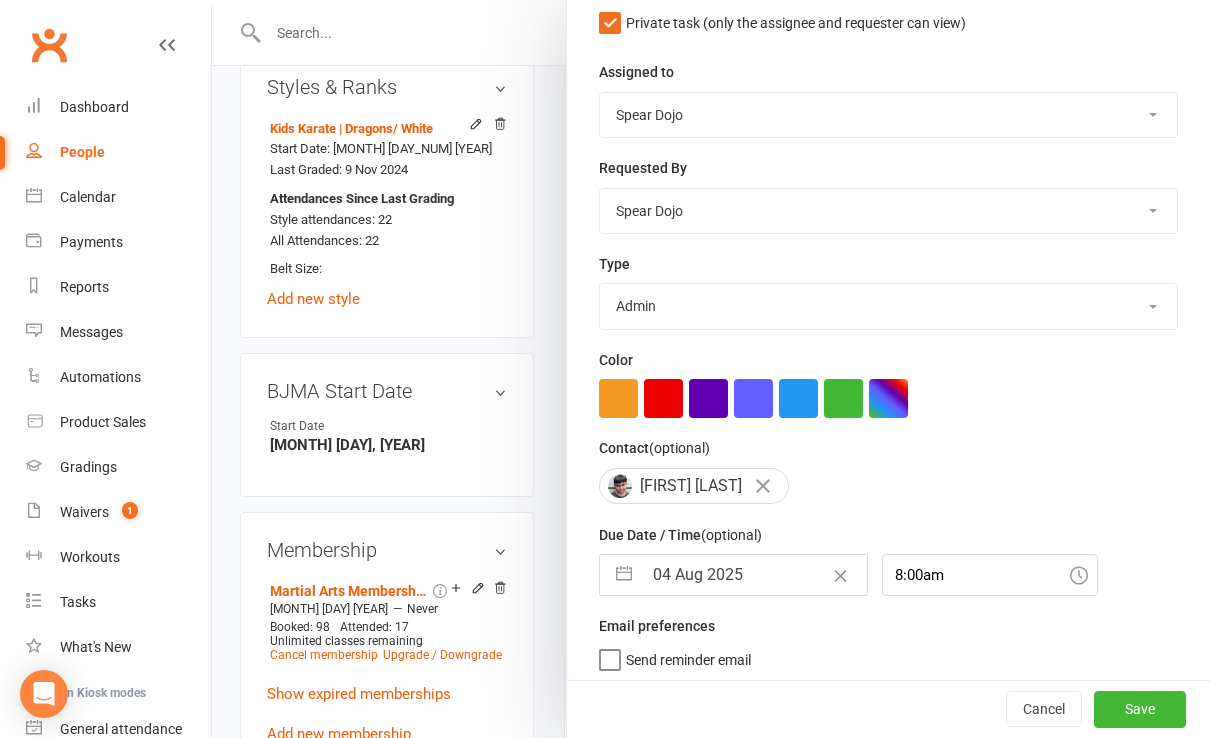 drag, startPoint x: 607, startPoint y: 562, endPoint x: 617, endPoint y: 556, distance: 11.661903 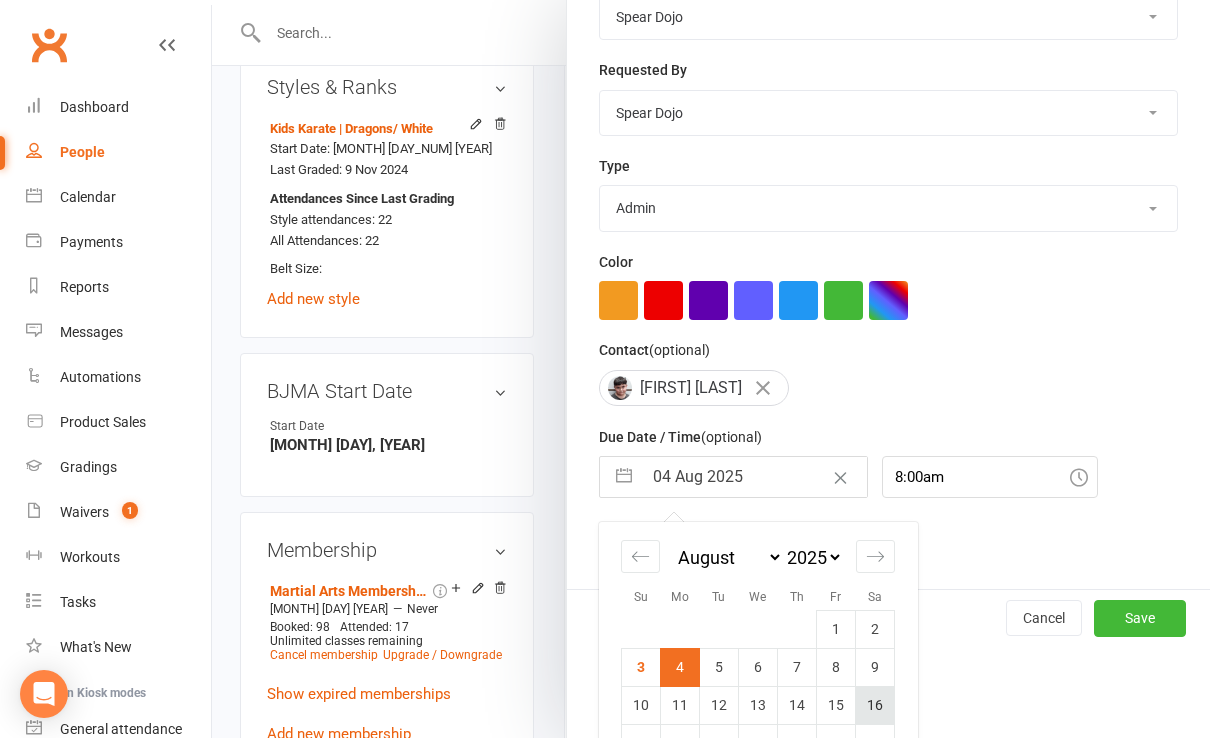 scroll, scrollTop: 423, scrollLeft: 0, axis: vertical 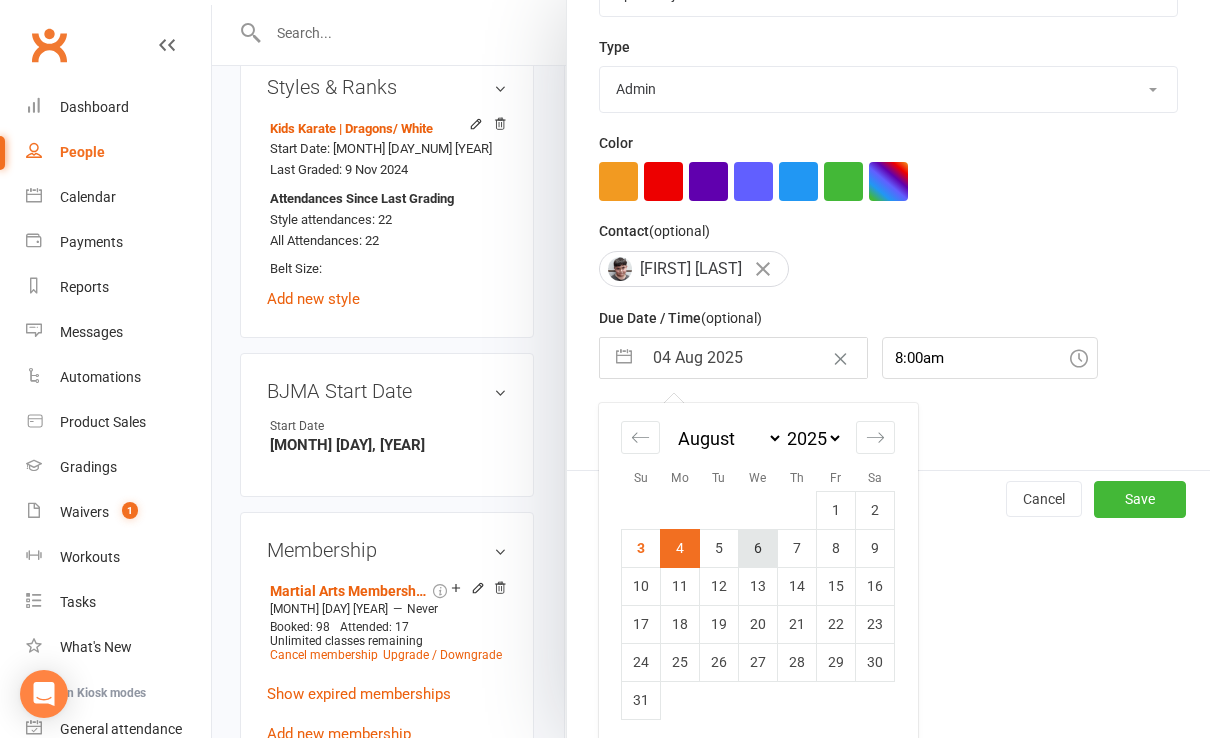 click on "6" at bounding box center (758, 548) 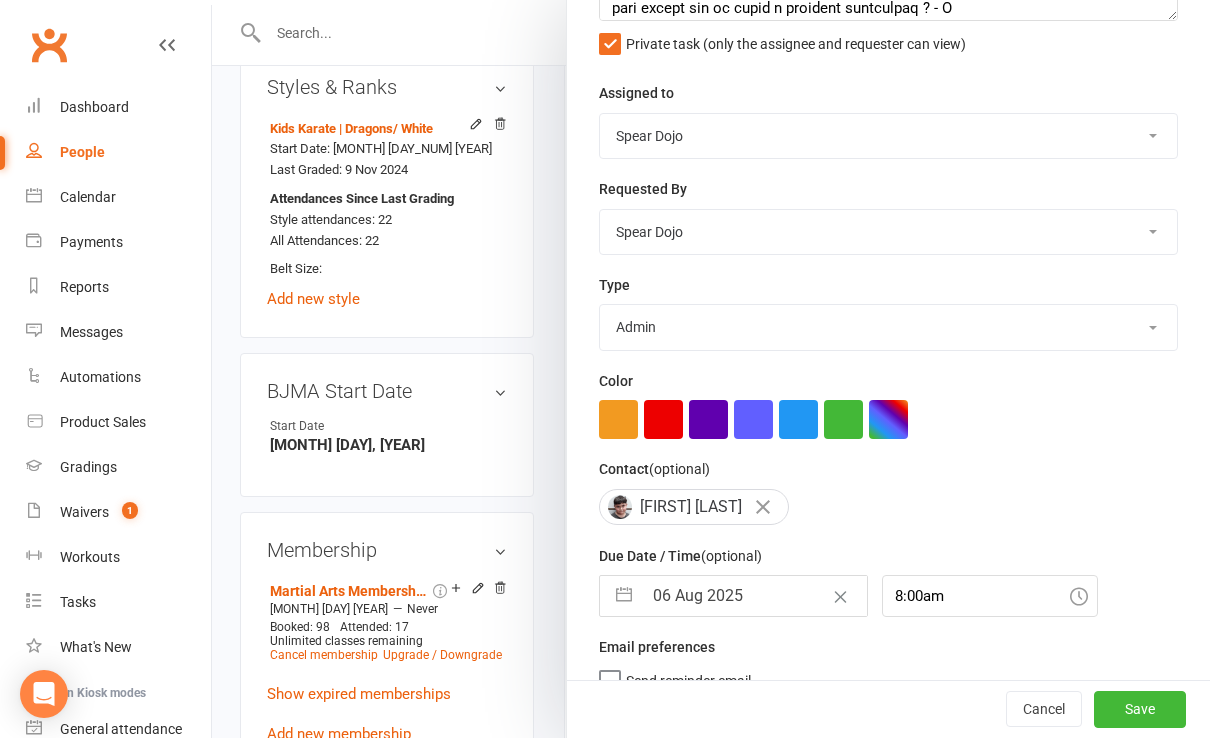 scroll, scrollTop: 206, scrollLeft: 0, axis: vertical 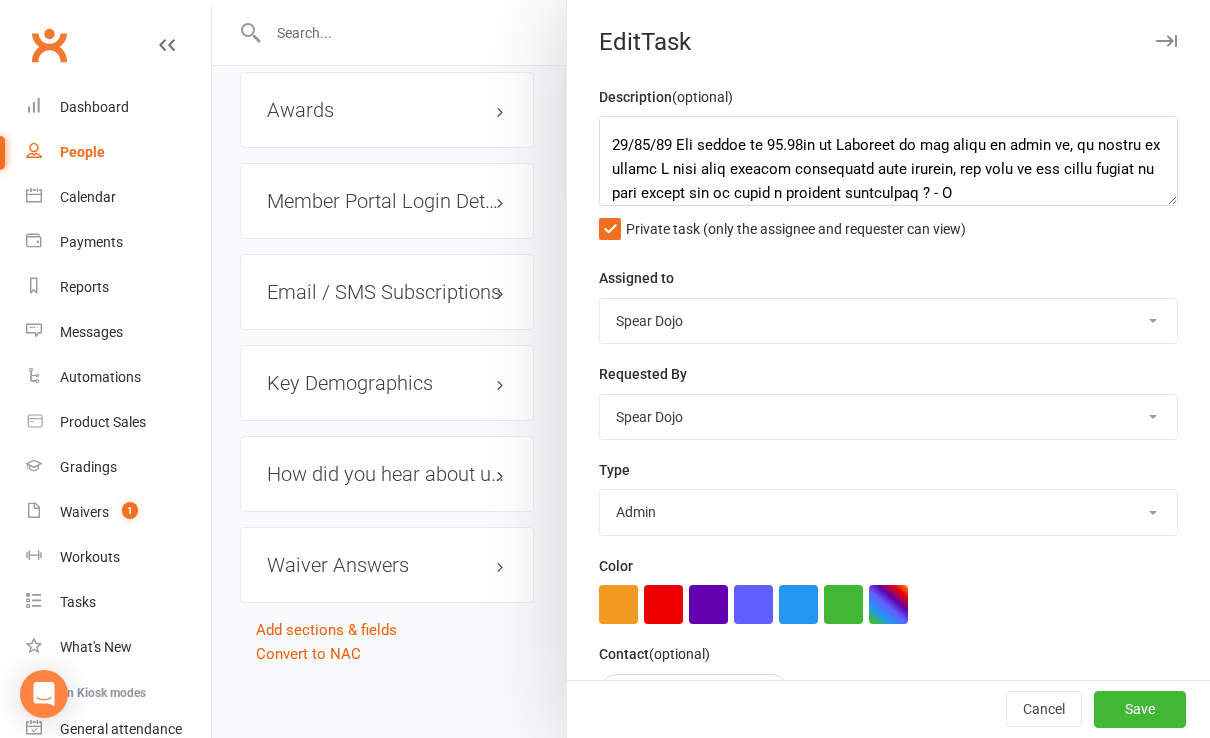 click on "1-month voucher 7-day vip pass Admin Admin - leah Admin - sandy Birthday party Buddy day Cancellation Class pass Contact member E-mail Enquiry Event booking Follow up General waiver Instructor notice Intro pass Marketing Milestone Payment Payment failure Registration Suspension System update Trial Visitor Waiver needed Workshop/courses Add new task type" at bounding box center [888, 512] 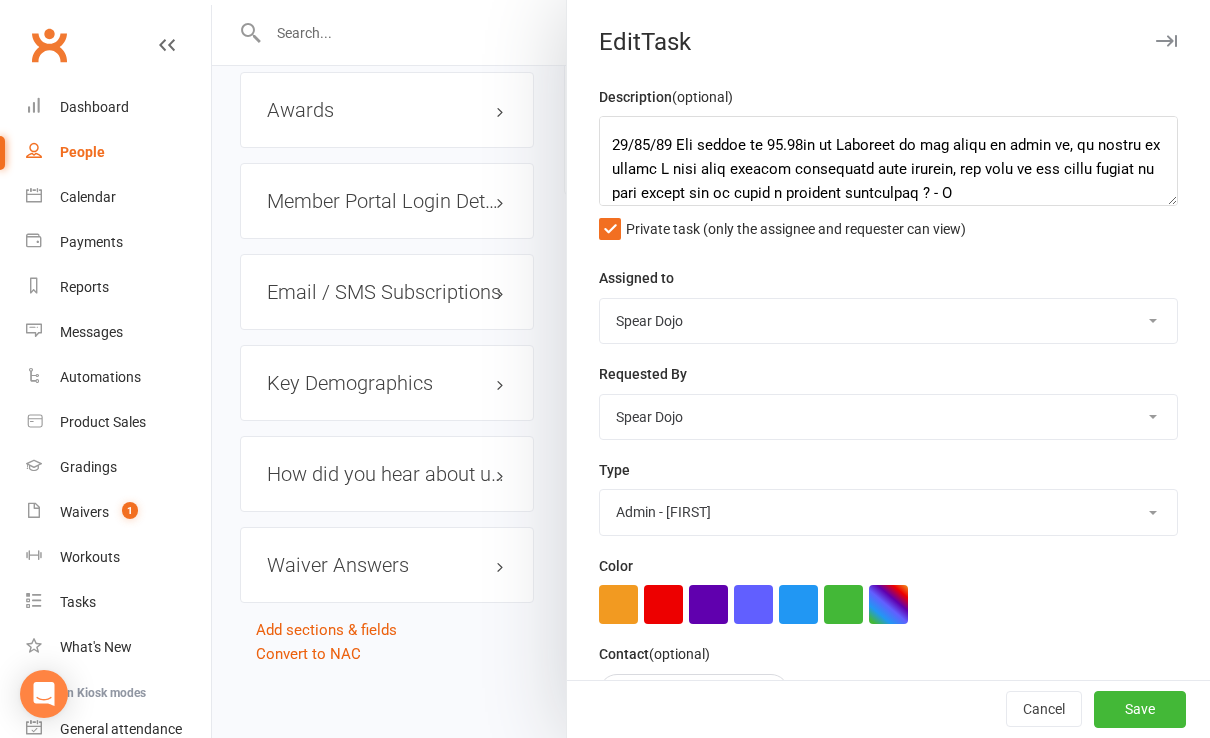 click on "1-month voucher 7-day vip pass Admin Admin - leah Admin - sandy Birthday party Buddy day Cancellation Class pass Contact member E-mail Enquiry Event booking Follow up General waiver Instructor notice Intro pass Marketing Milestone Payment Payment failure Registration Suspension System update Trial Visitor Waiver needed Workshop/courses Add new task type" at bounding box center [888, 512] 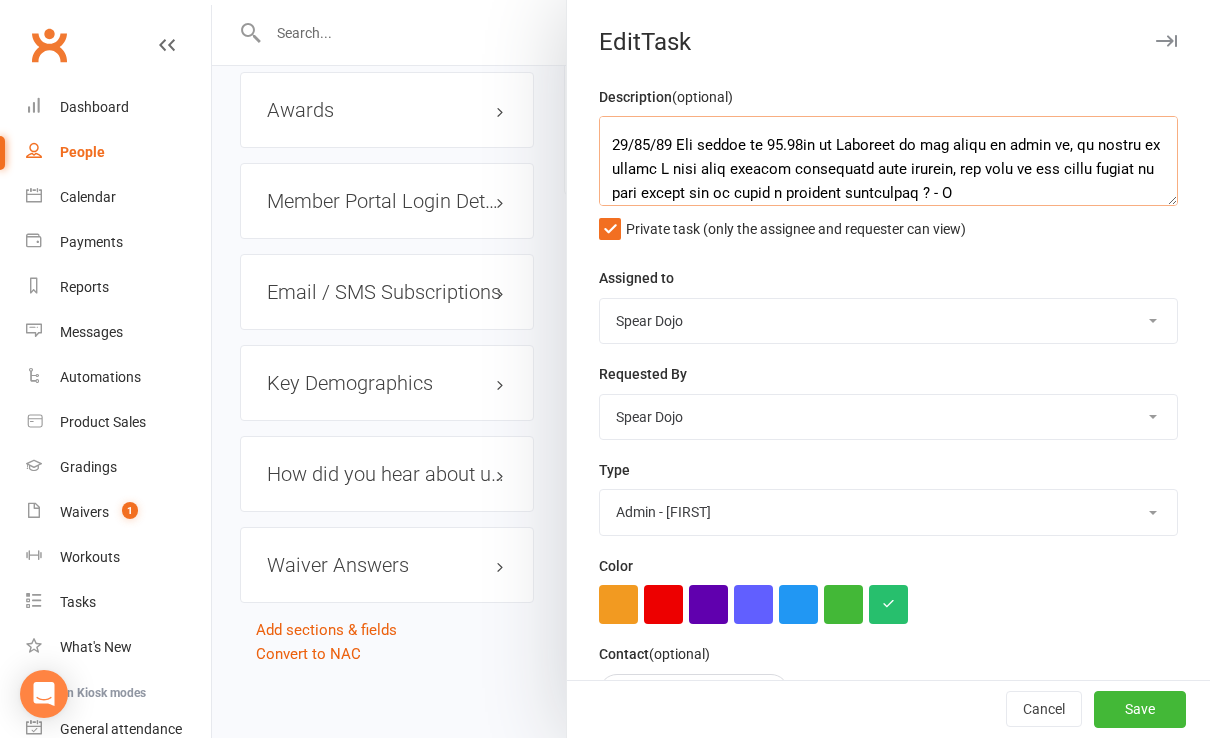 click at bounding box center [888, 161] 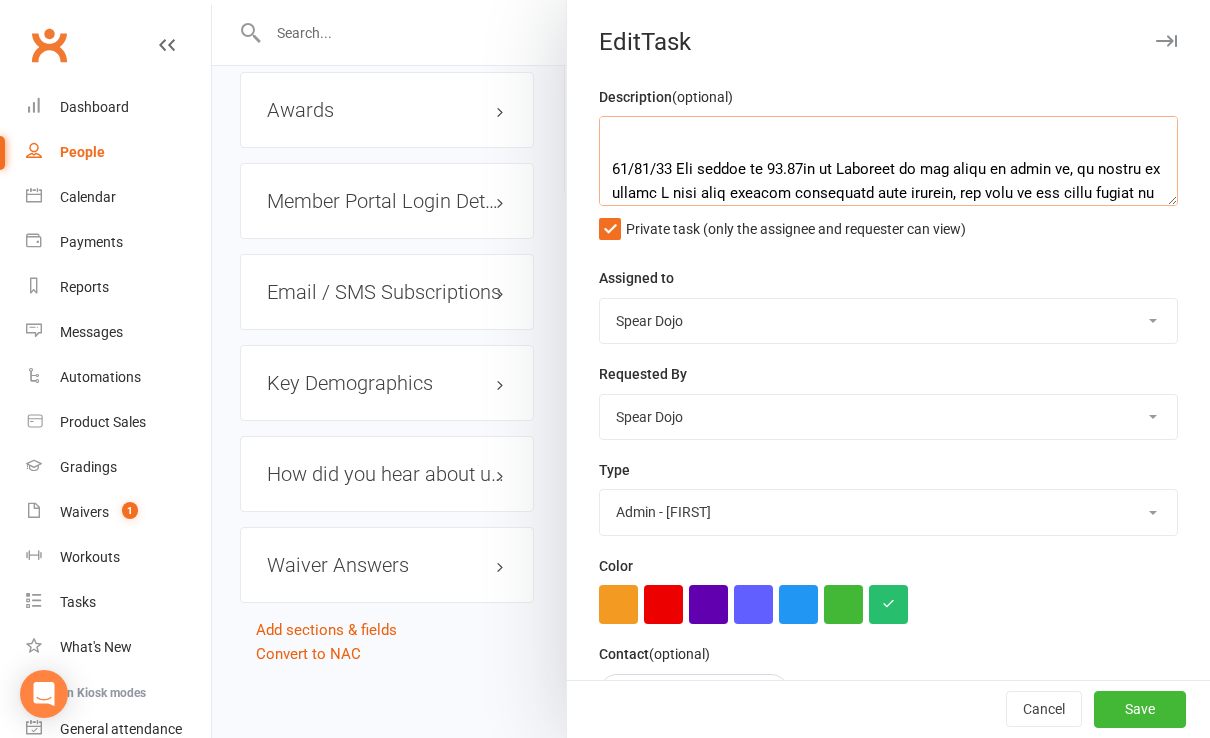 scroll, scrollTop: 112, scrollLeft: 0, axis: vertical 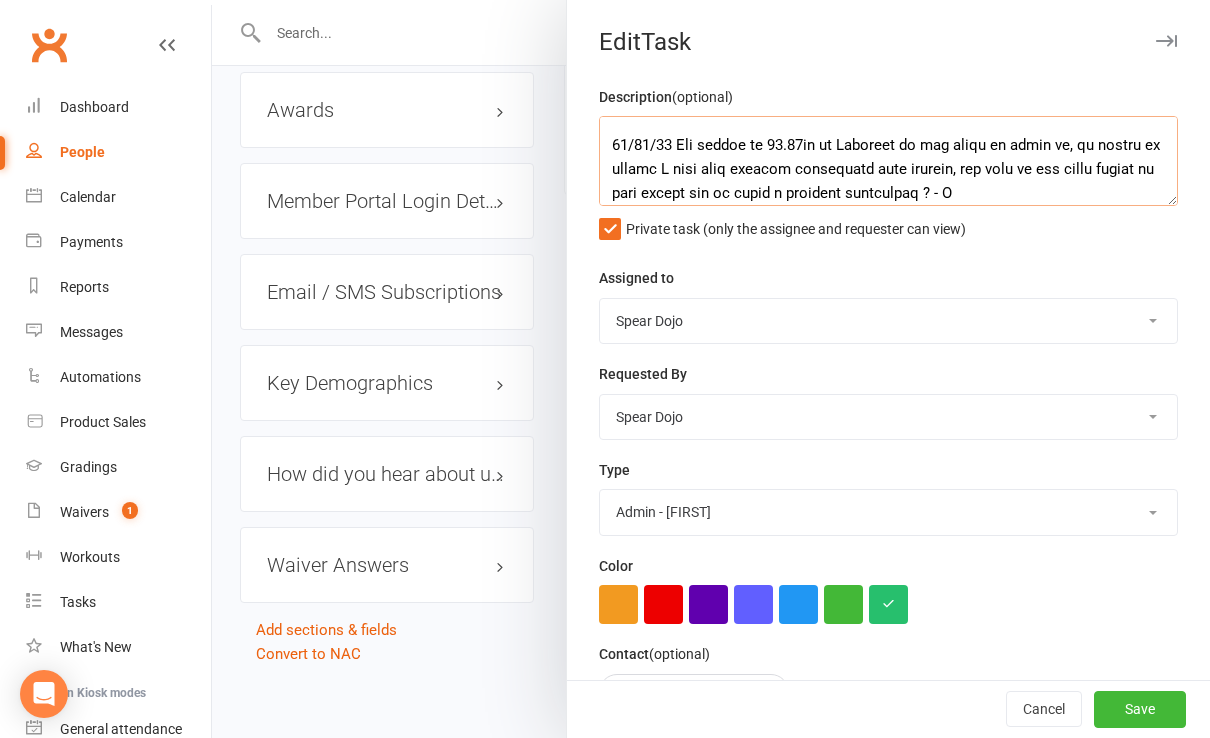 click at bounding box center (888, 161) 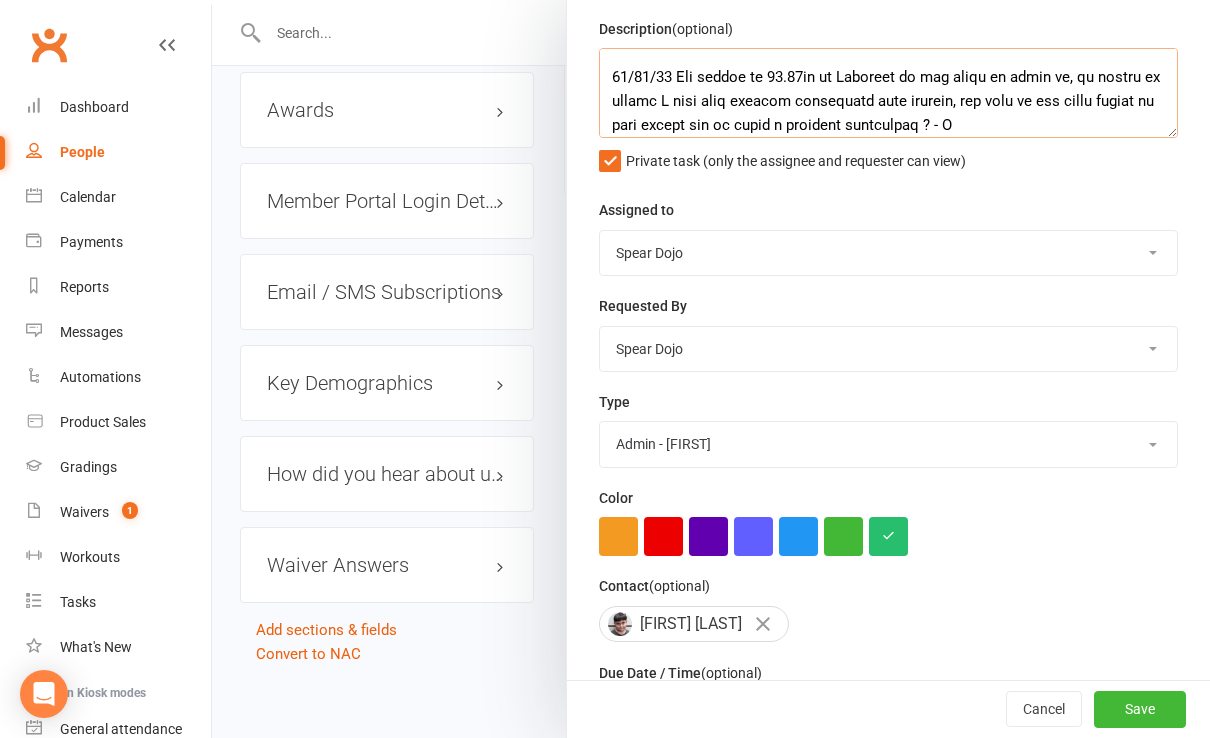 scroll, scrollTop: 0, scrollLeft: 0, axis: both 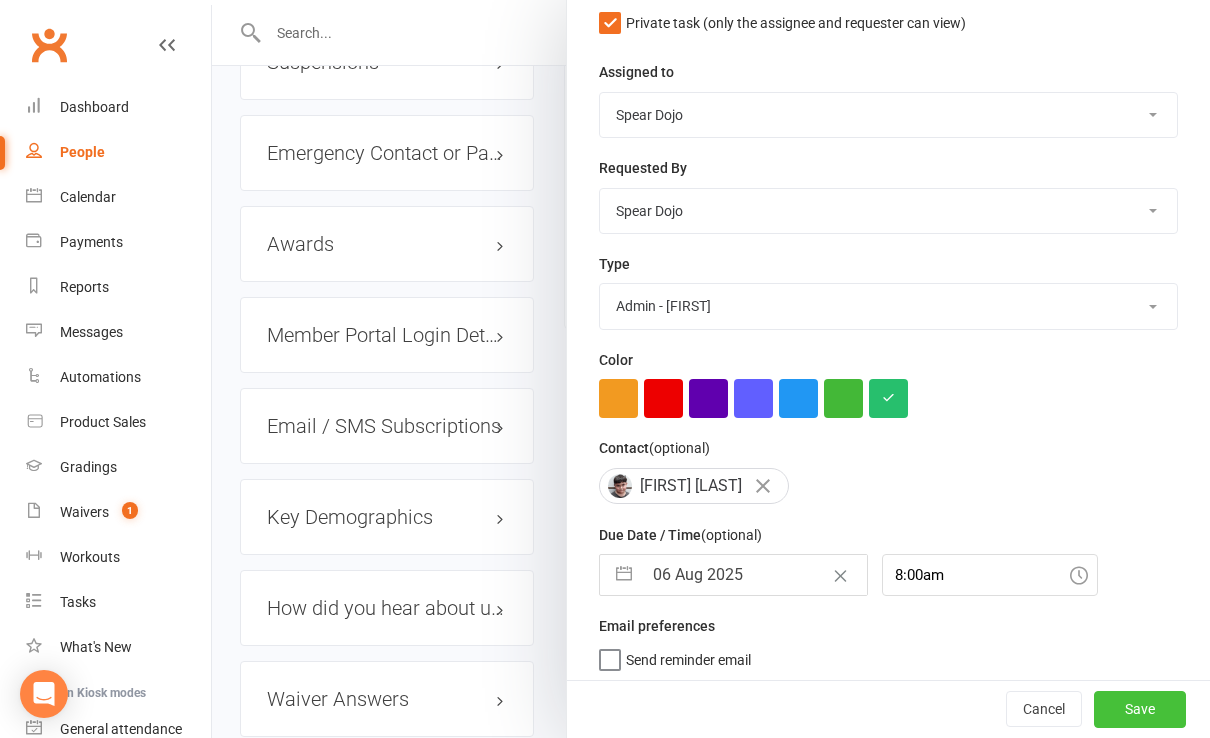 type on "Need to go over this with you, [FIRST]
02/08/25 [RELATION] phoned at 12.45pm on Saturday so was lucky to catch me, he wanted to cancel I have sent through suspension form instead, not sure if you would prefer to just cancel him or allow a extended suspension ? - L
31/07/25 Spoke with [RELATION] he is going to check with [RELATION]. I doubt he will be back but have encouraged him to return. I have skipped the next payment due Monday . I asked if she can let us know by Saturday via email or phone - S
03/05/25 Tried to contact but N/A,  Have put membership on suspension until the end of July and attached the $15 dishonor fee to next payment after suspension. - L
01/05/25 [RELATION] rang to say [NAME] is on holiday and won't be back until July? Only spoke briefly and his line was very muffled so didn't say what he wanted to do about his membership or the automatic payments that have tried and failed to go through. Maybe contact him again and get more information or delay the next payment attempt 0..." 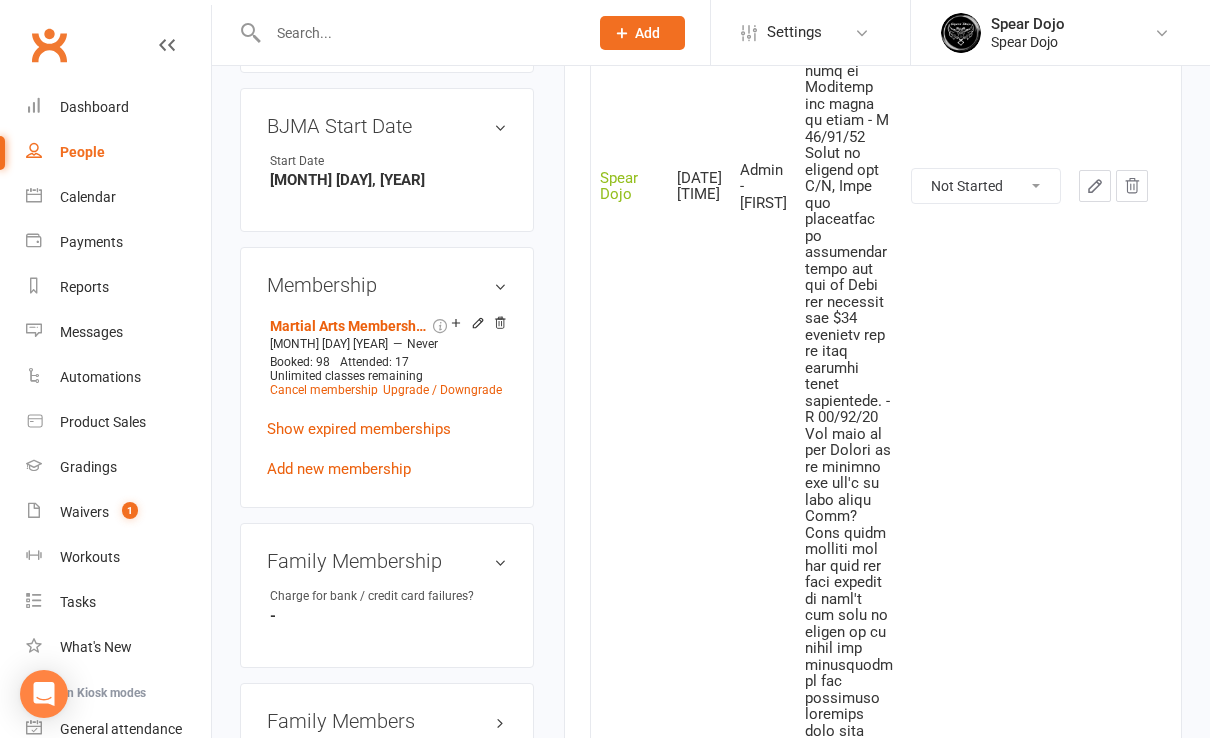 scroll, scrollTop: 748, scrollLeft: 0, axis: vertical 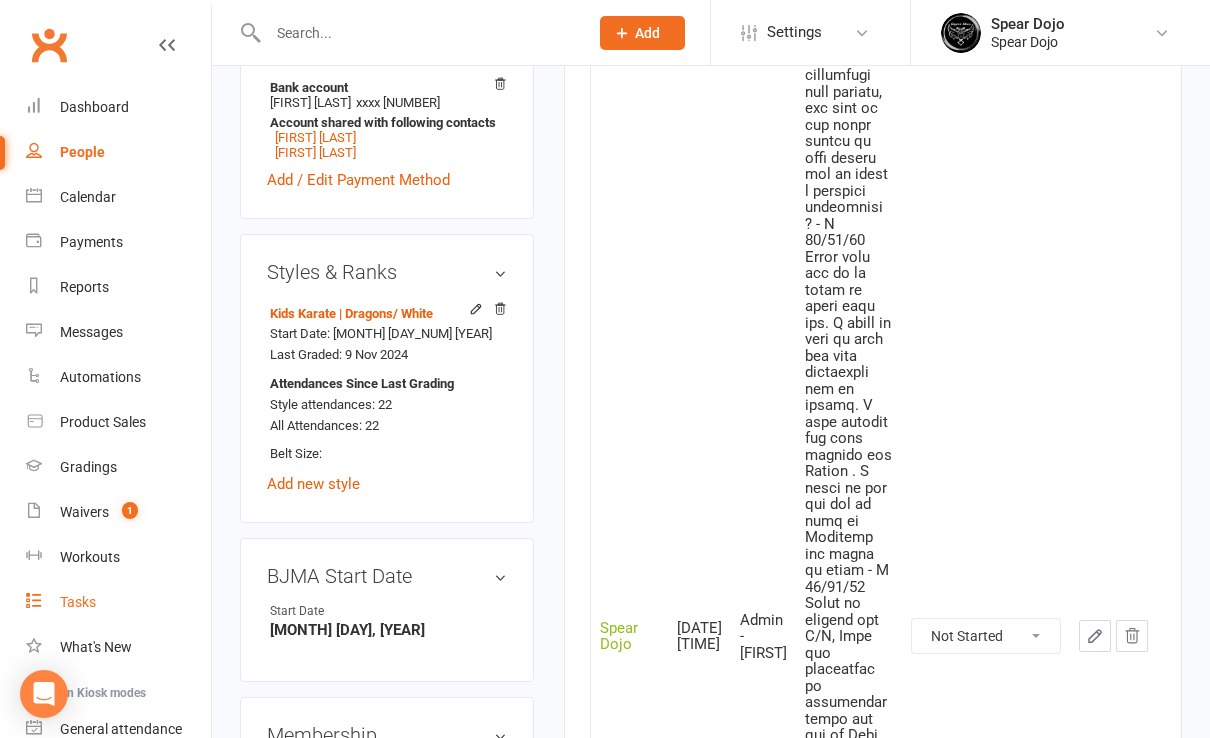 click on "Tasks" at bounding box center (78, 602) 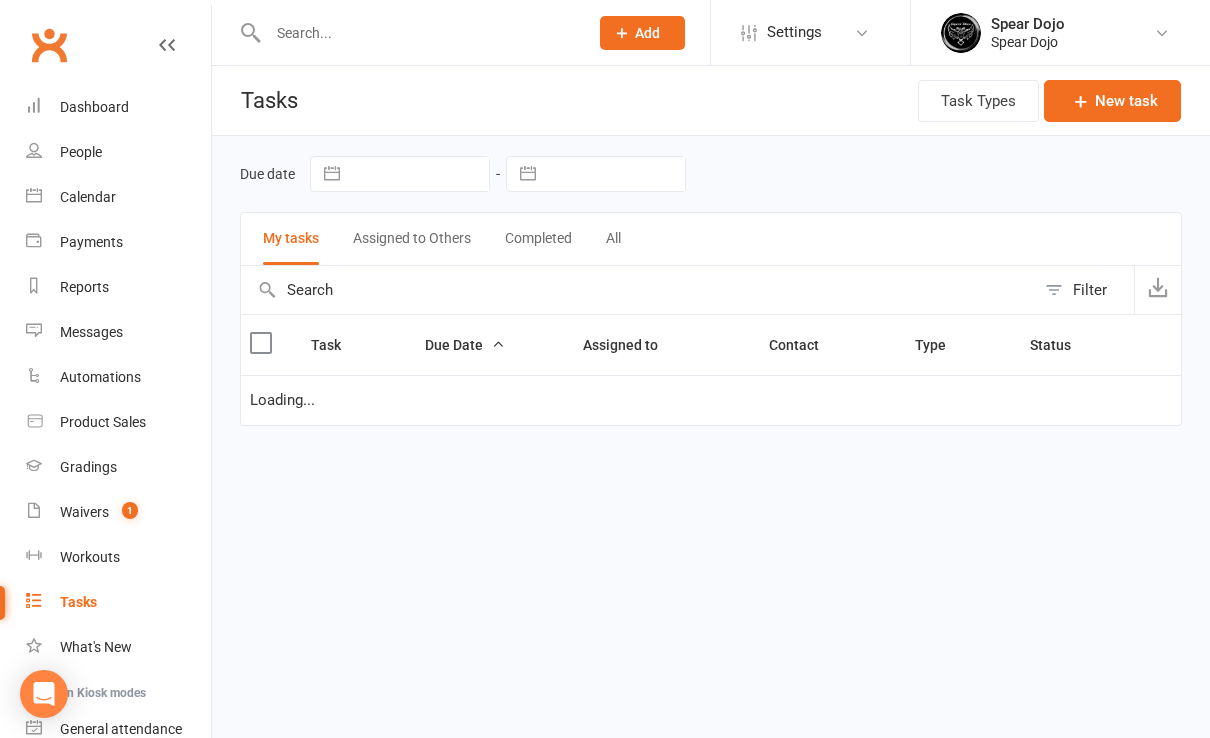 scroll, scrollTop: 0, scrollLeft: 0, axis: both 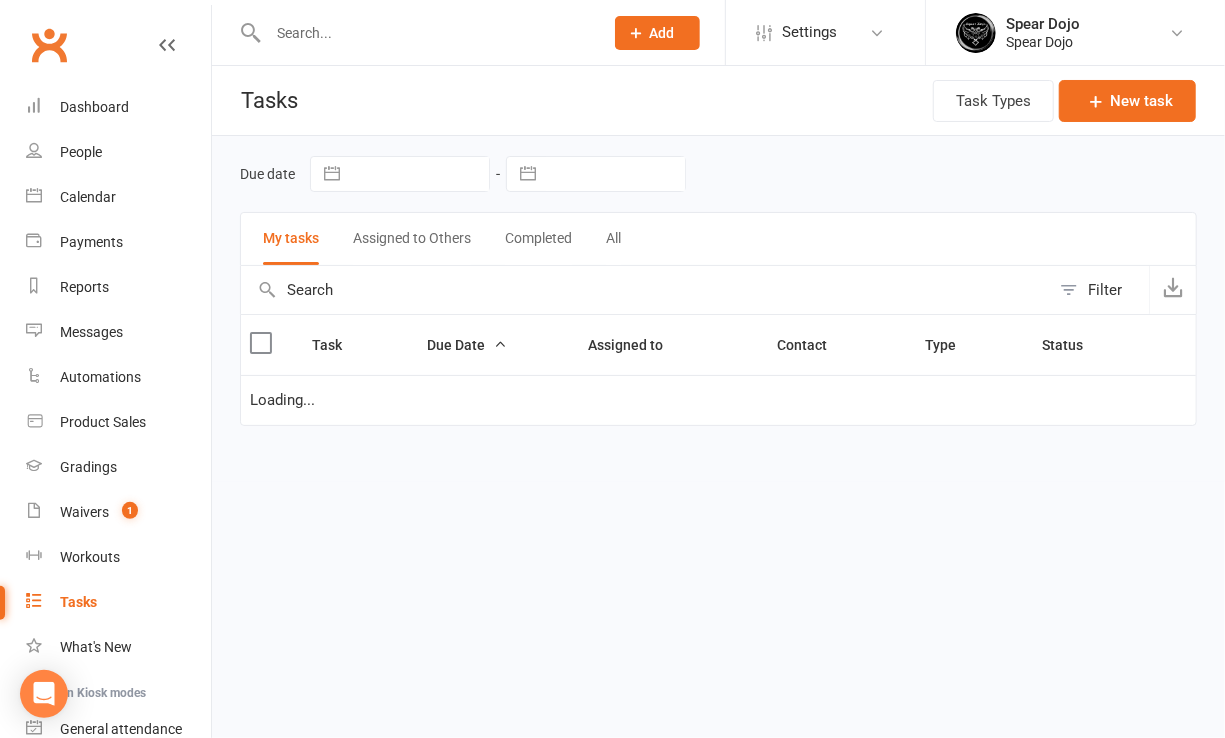 select on "started" 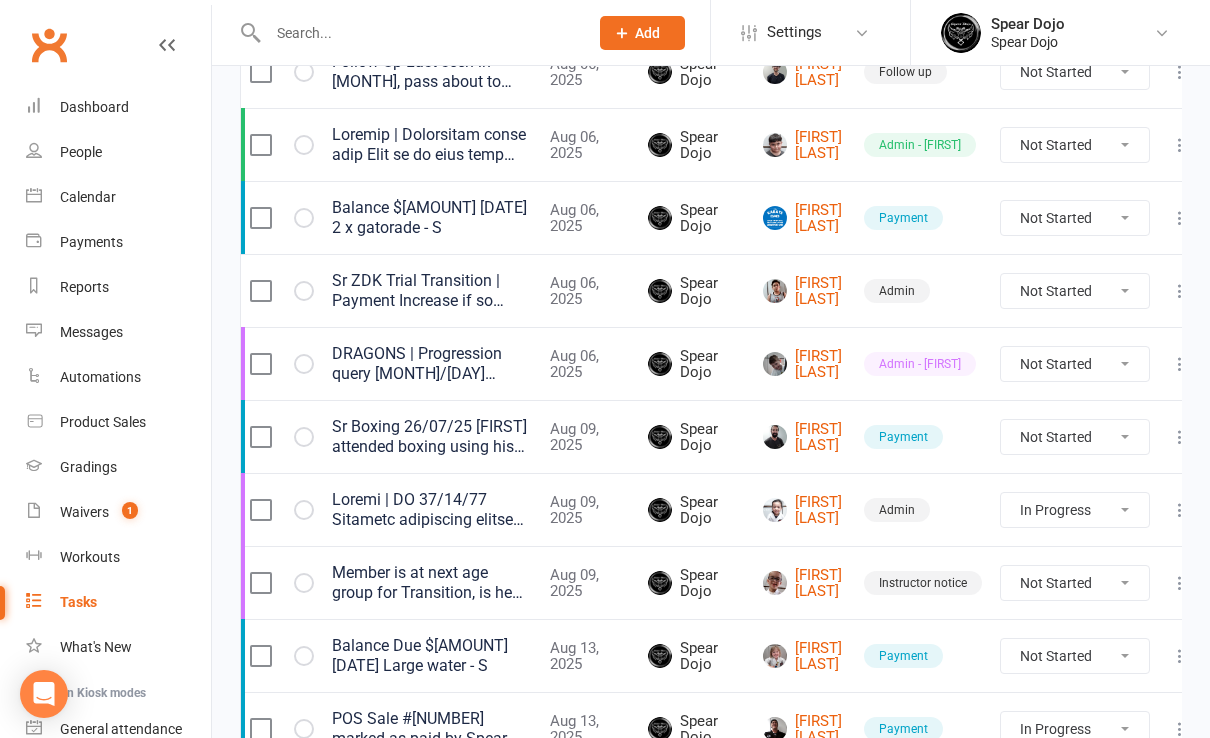 scroll, scrollTop: 1333, scrollLeft: 0, axis: vertical 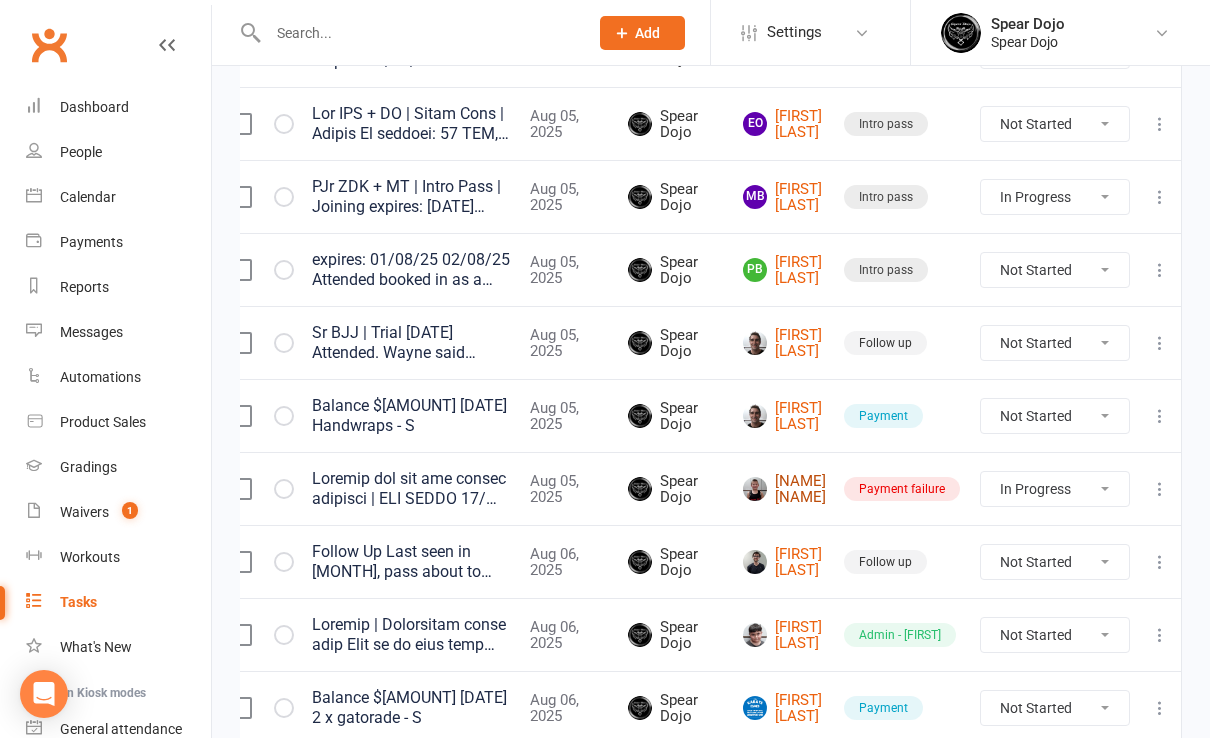 click on "[NAME] [NAME]" at bounding box center (784, 489) 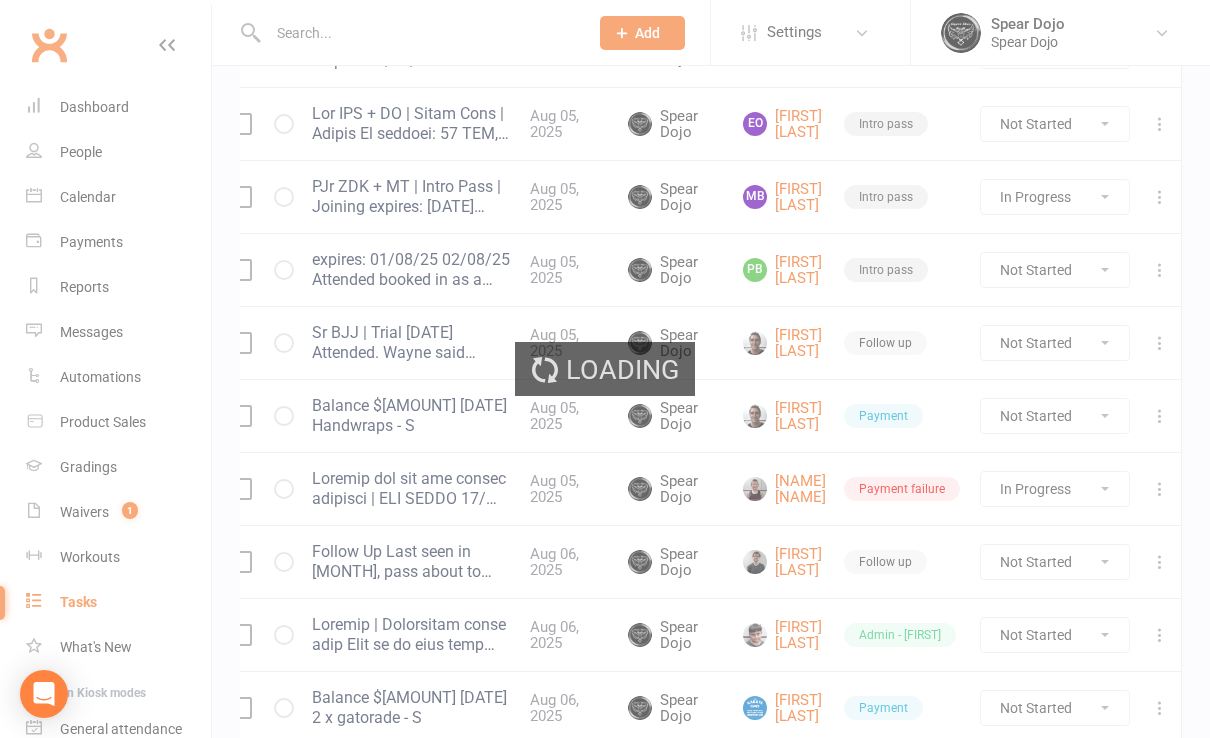scroll, scrollTop: 0, scrollLeft: 0, axis: both 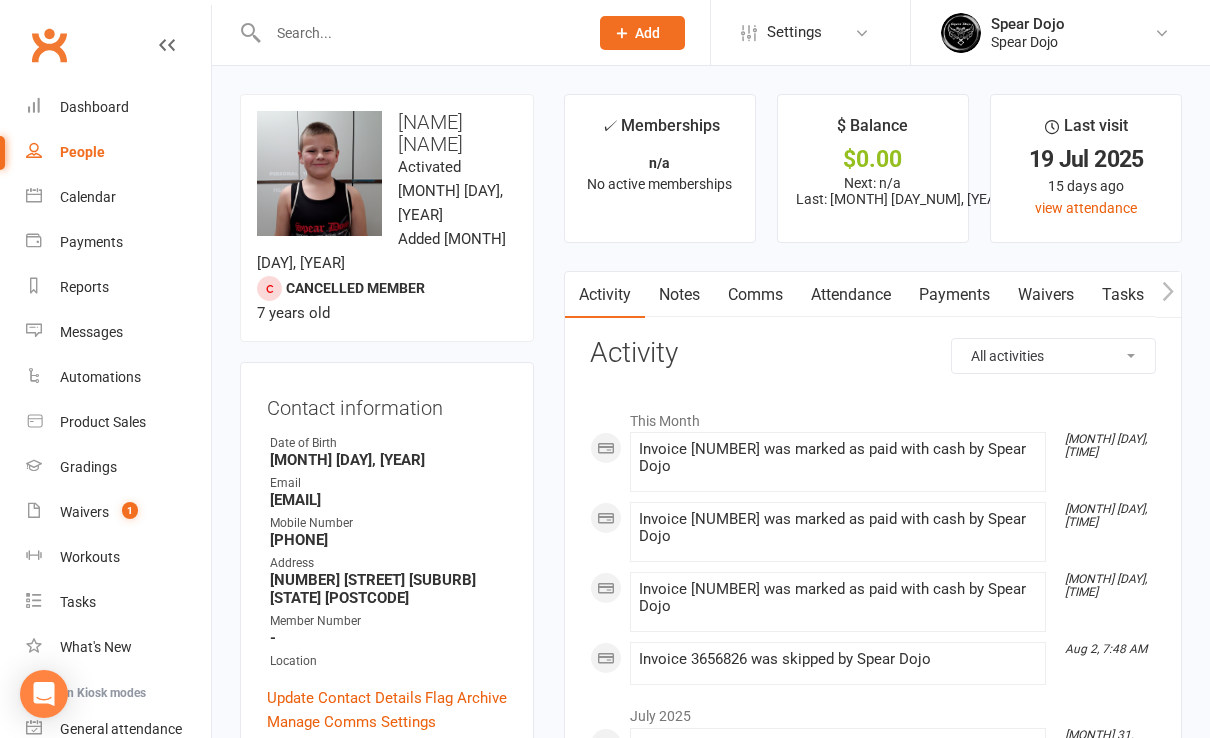 click on "Payments" at bounding box center [954, 295] 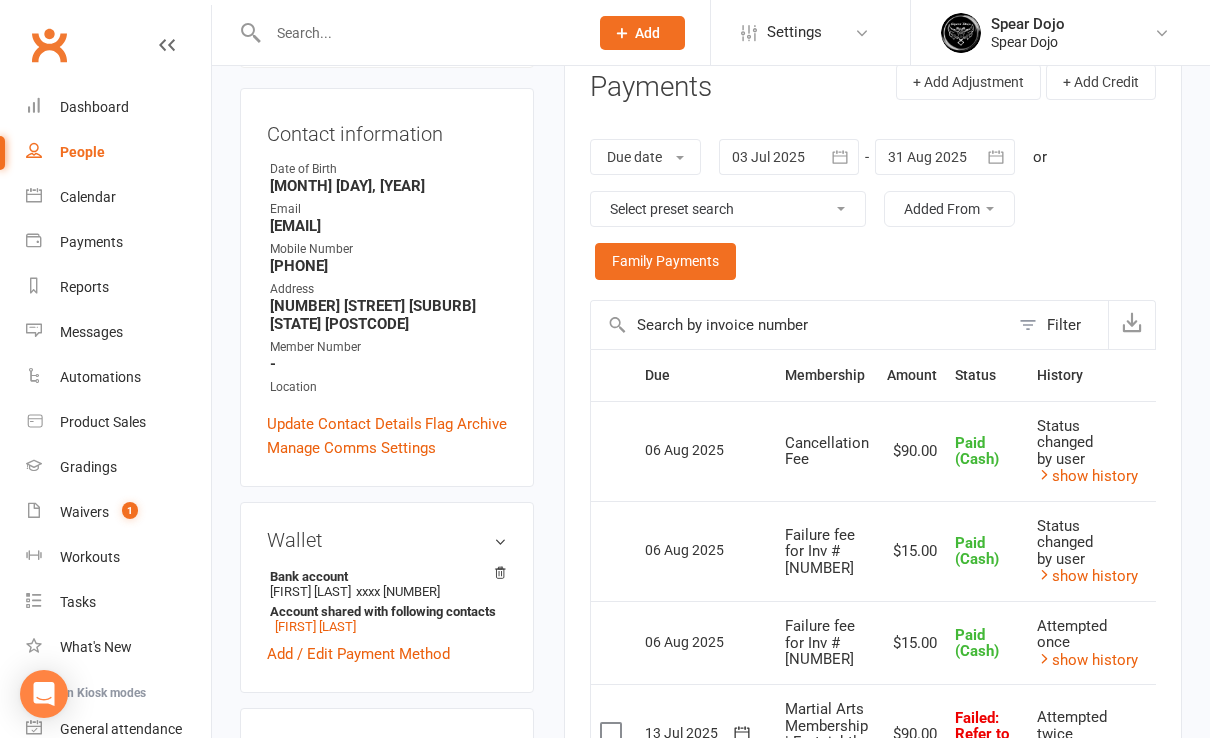 scroll, scrollTop: 266, scrollLeft: 0, axis: vertical 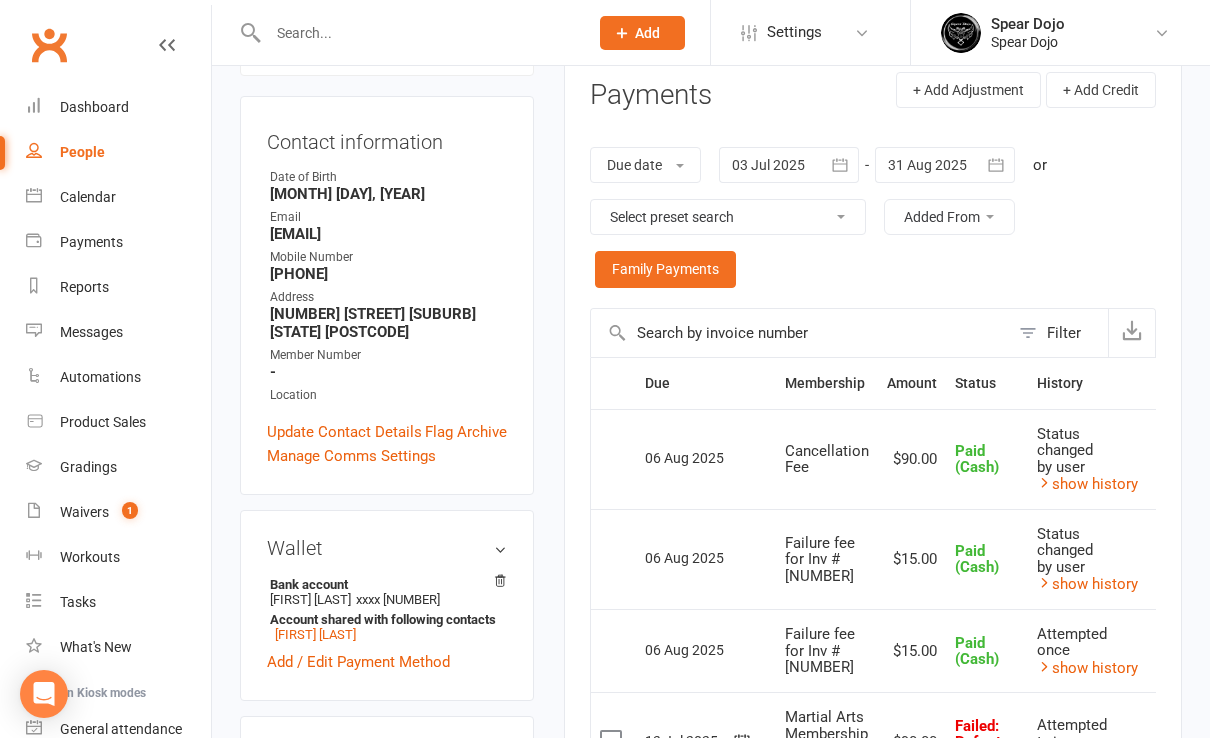 click 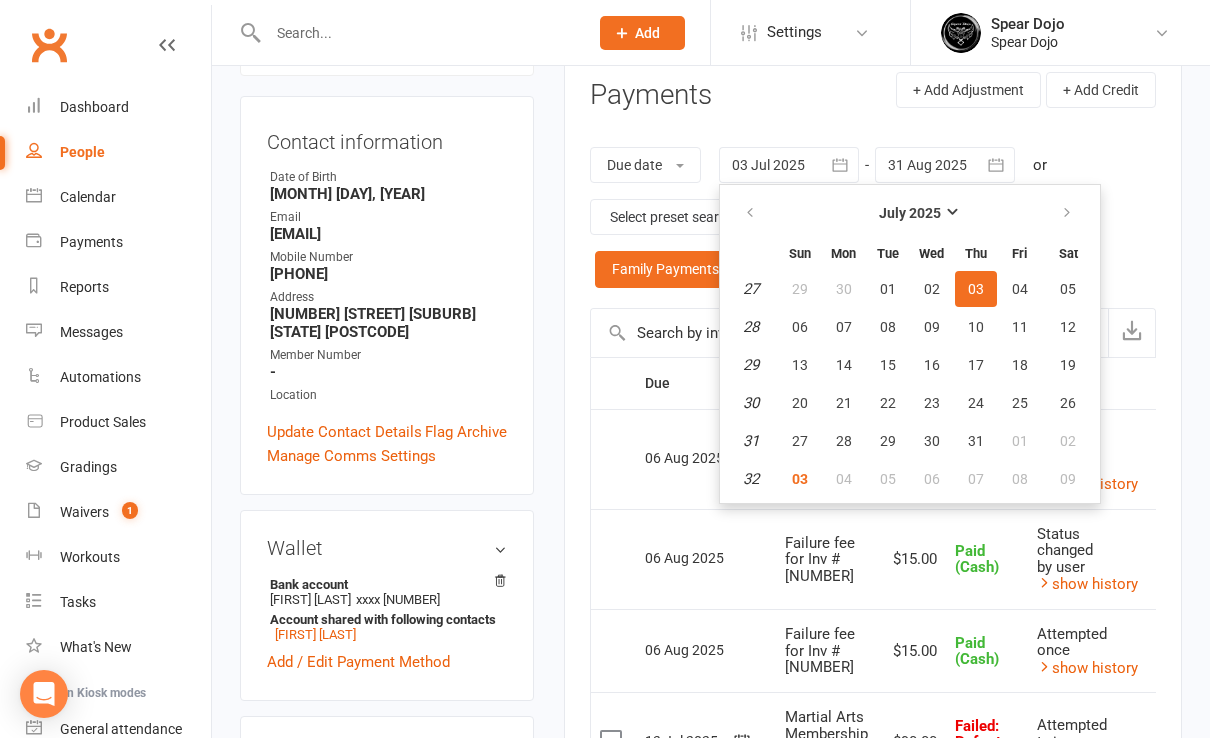 drag, startPoint x: 695, startPoint y: 200, endPoint x: 755, endPoint y: 210, distance: 60.827625 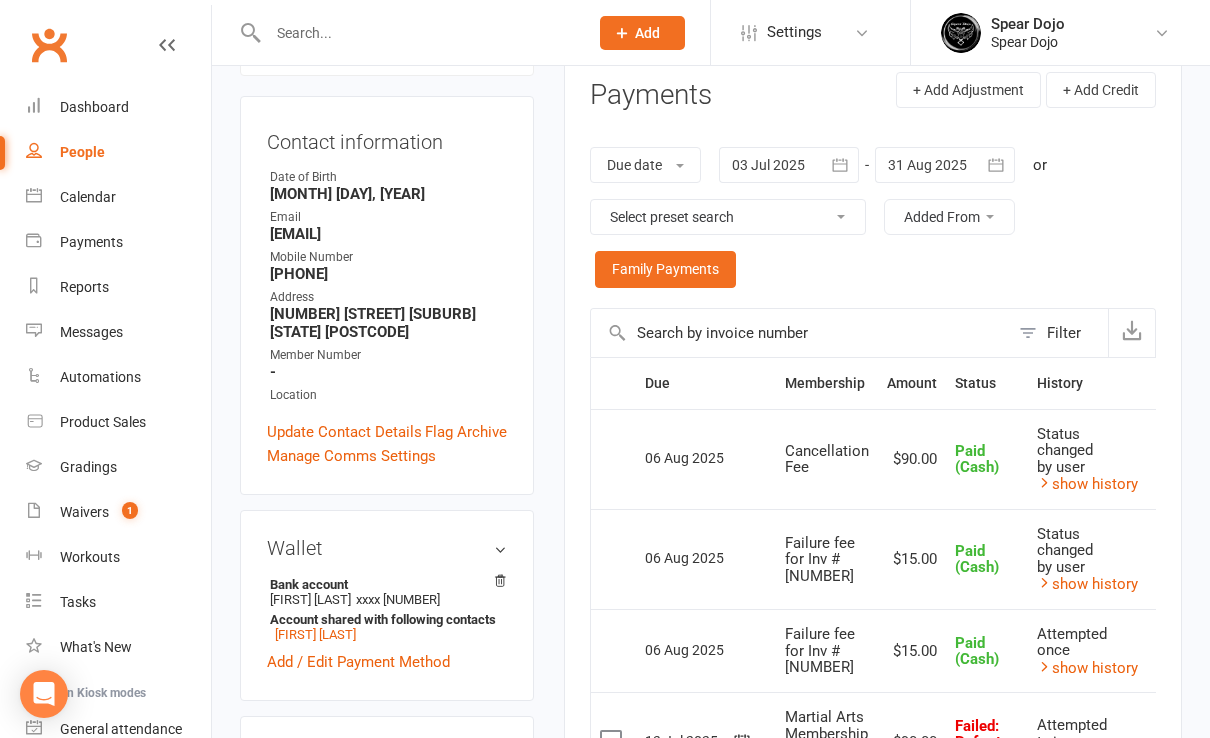 click on "Due date  Due date Date paid Date failed Date settled 03 Jul 2025
July 2025
Sun Mon Tue Wed Thu Fri Sat
27
29
30
01
02
03
04
05
28
06
07
08
09
10
11
12
29
13
14
15
16
17
18
19
30
20
21
22
23
24
25
26
31
27
28
29
30
31
01 02 32" at bounding box center [873, 217] 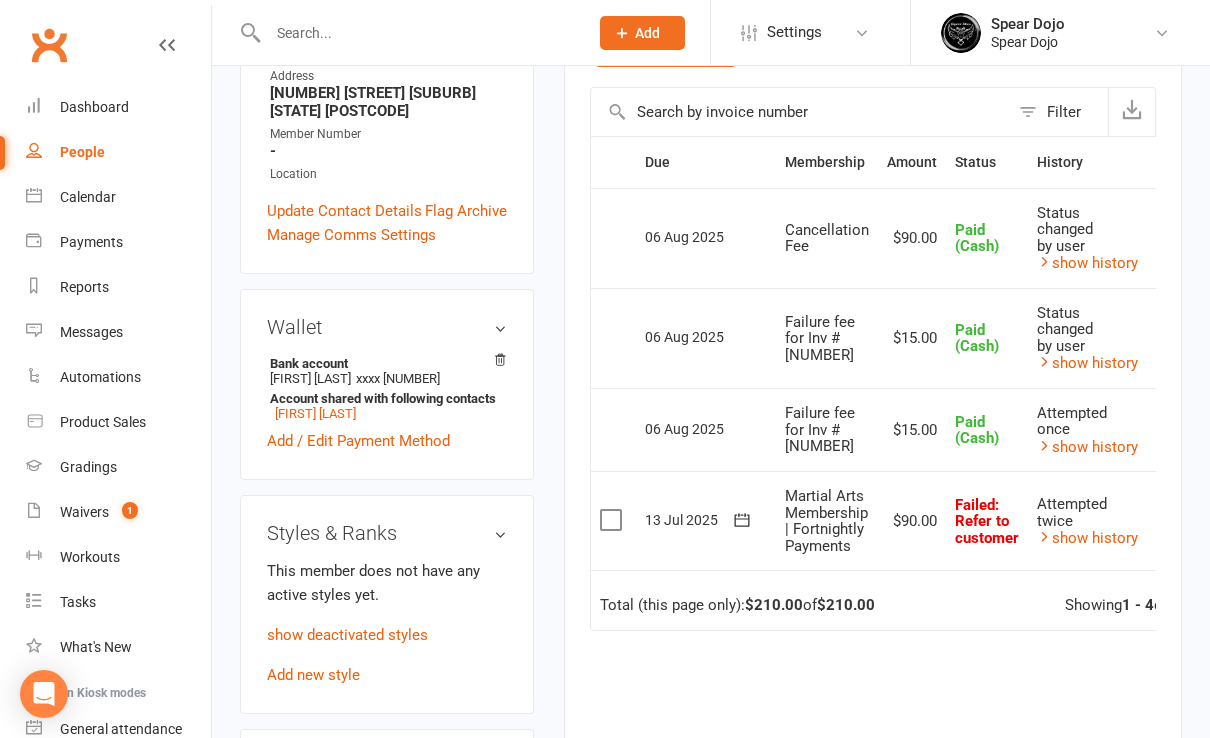 scroll, scrollTop: 533, scrollLeft: 0, axis: vertical 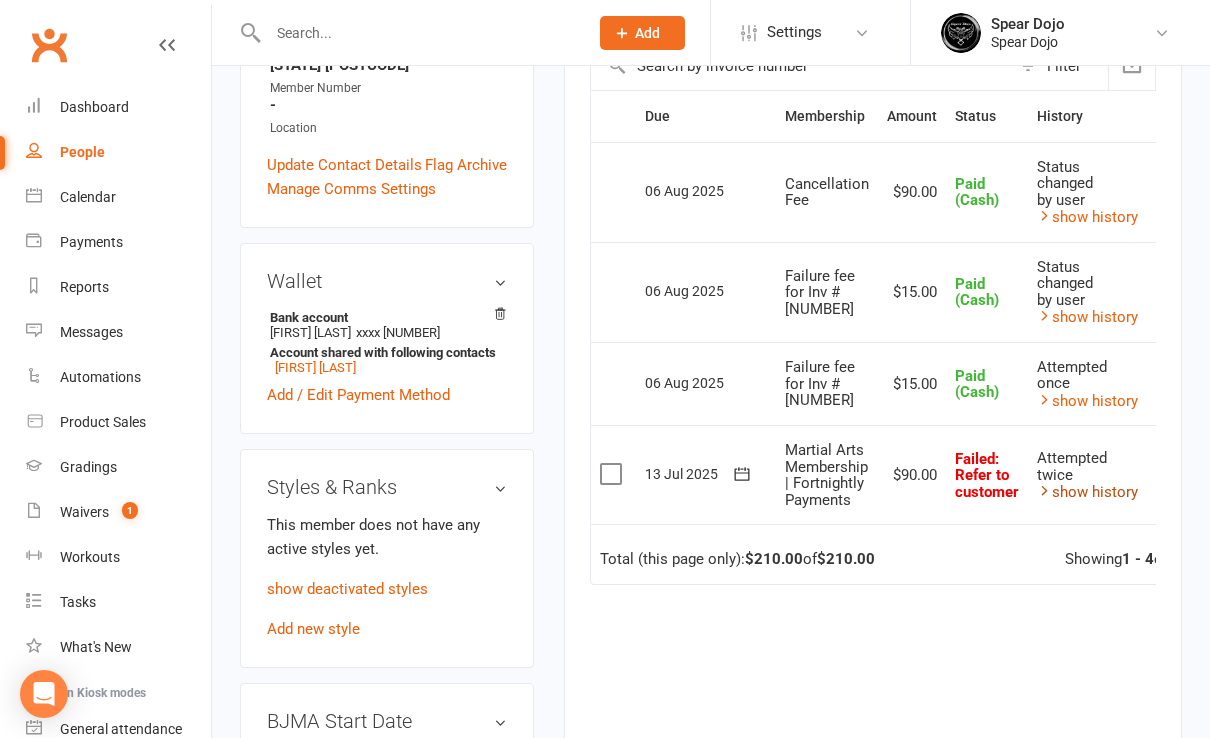 click on "show history" at bounding box center (1087, 492) 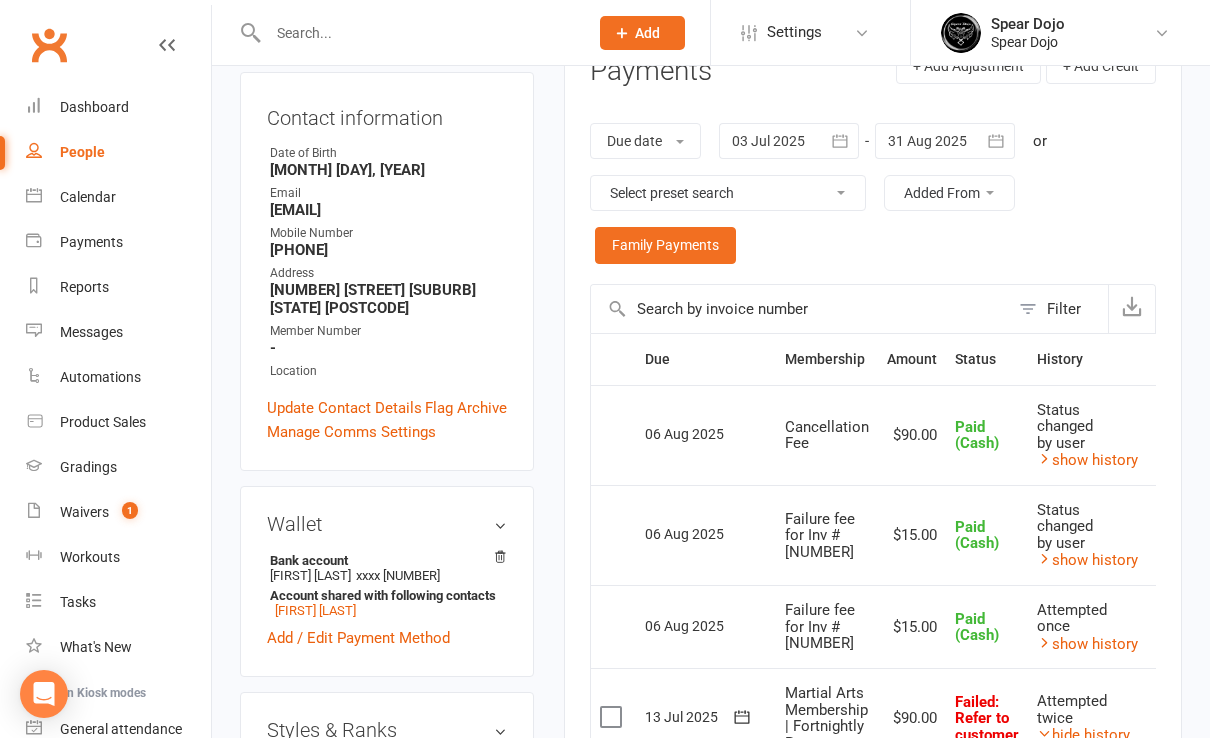 scroll, scrollTop: 266, scrollLeft: 0, axis: vertical 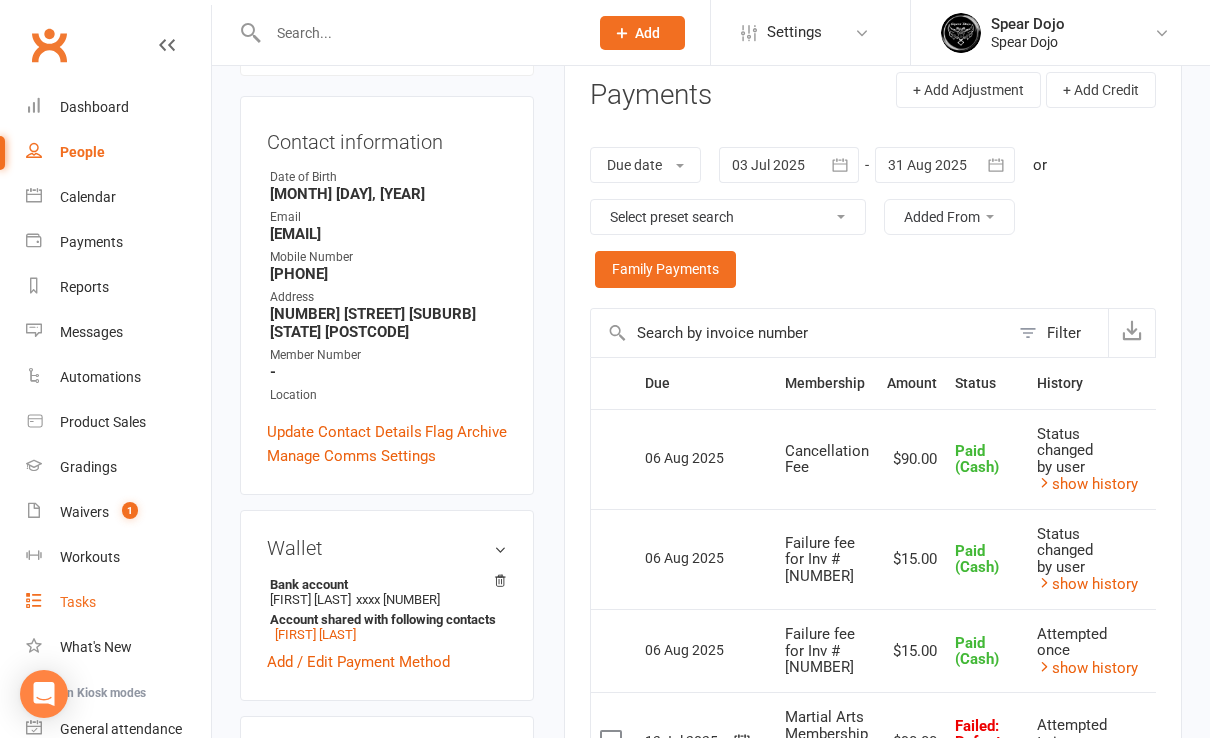 drag, startPoint x: 71, startPoint y: 602, endPoint x: 77, endPoint y: 590, distance: 13.416408 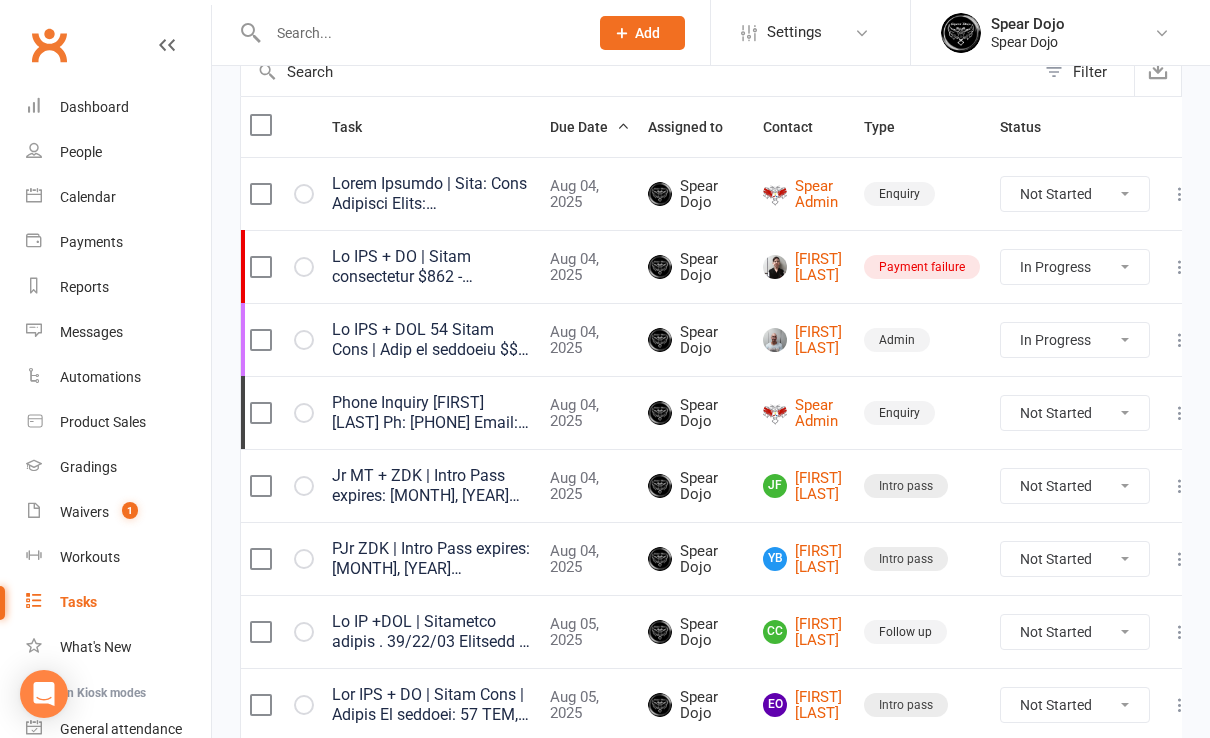 scroll, scrollTop: 266, scrollLeft: 0, axis: vertical 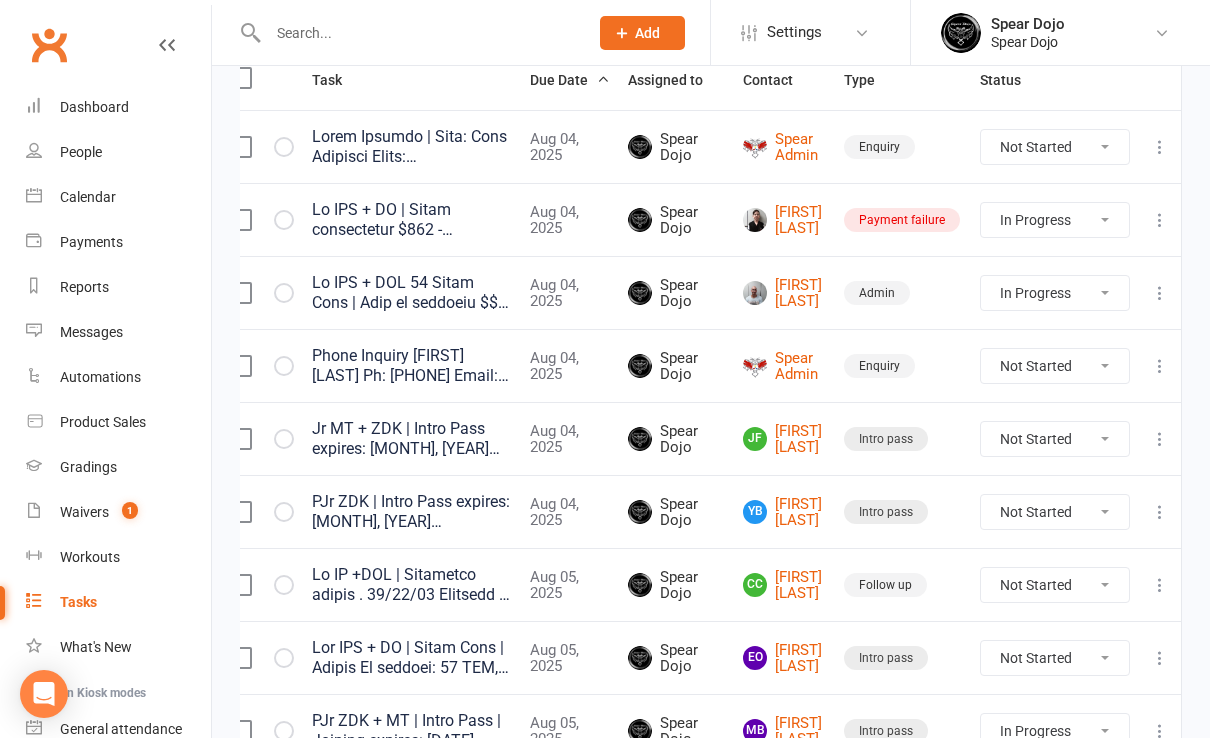 click at bounding box center (1160, 366) 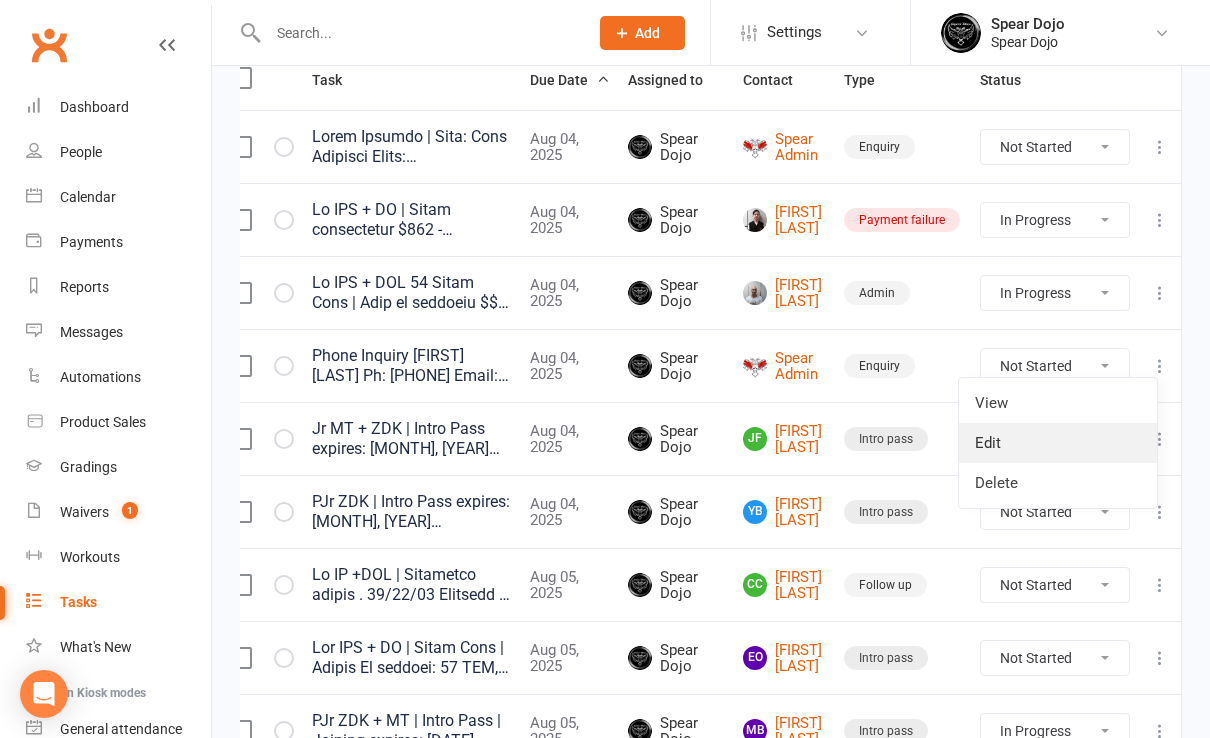 click on "Edit" at bounding box center (1058, 443) 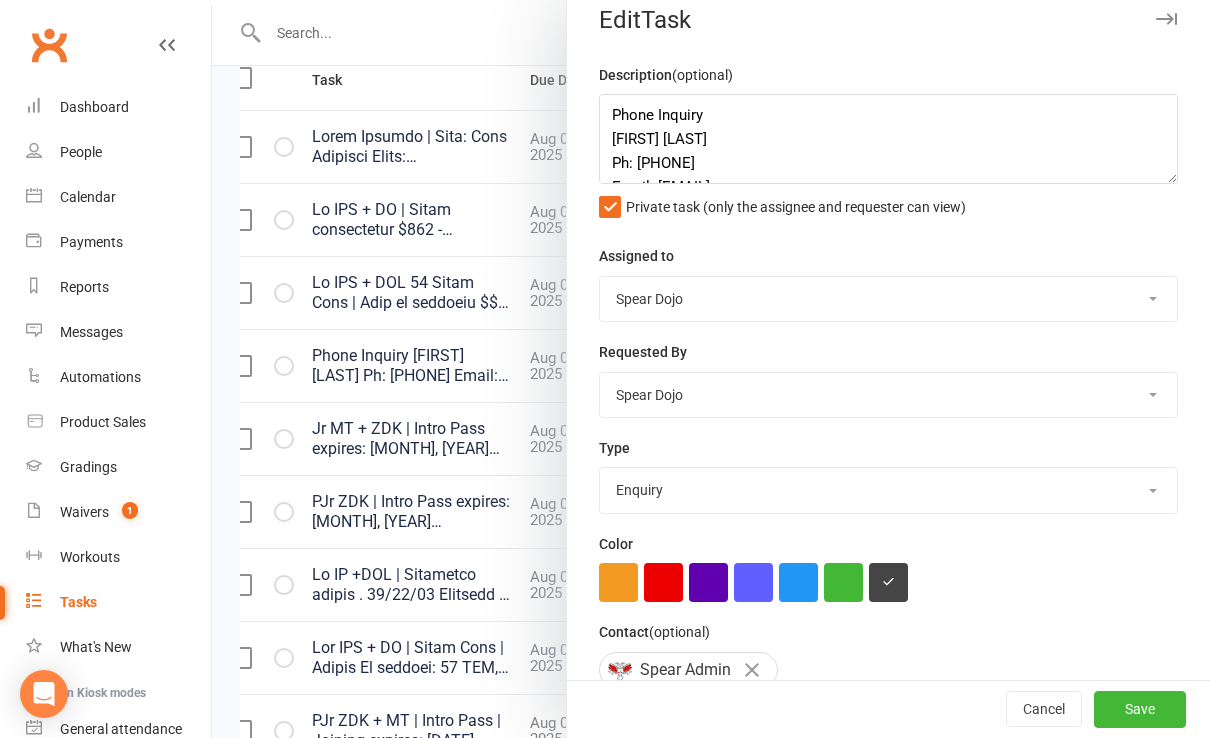 scroll, scrollTop: 0, scrollLeft: 0, axis: both 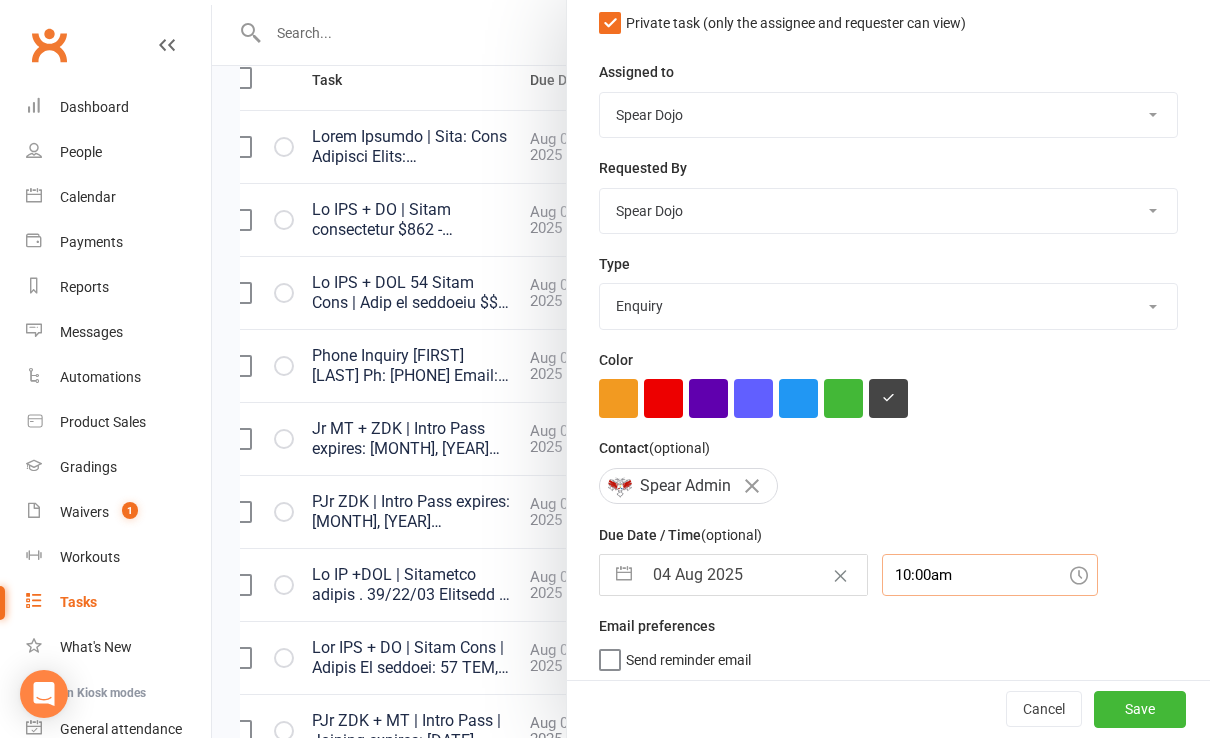 click on "10:00am" at bounding box center [990, 575] 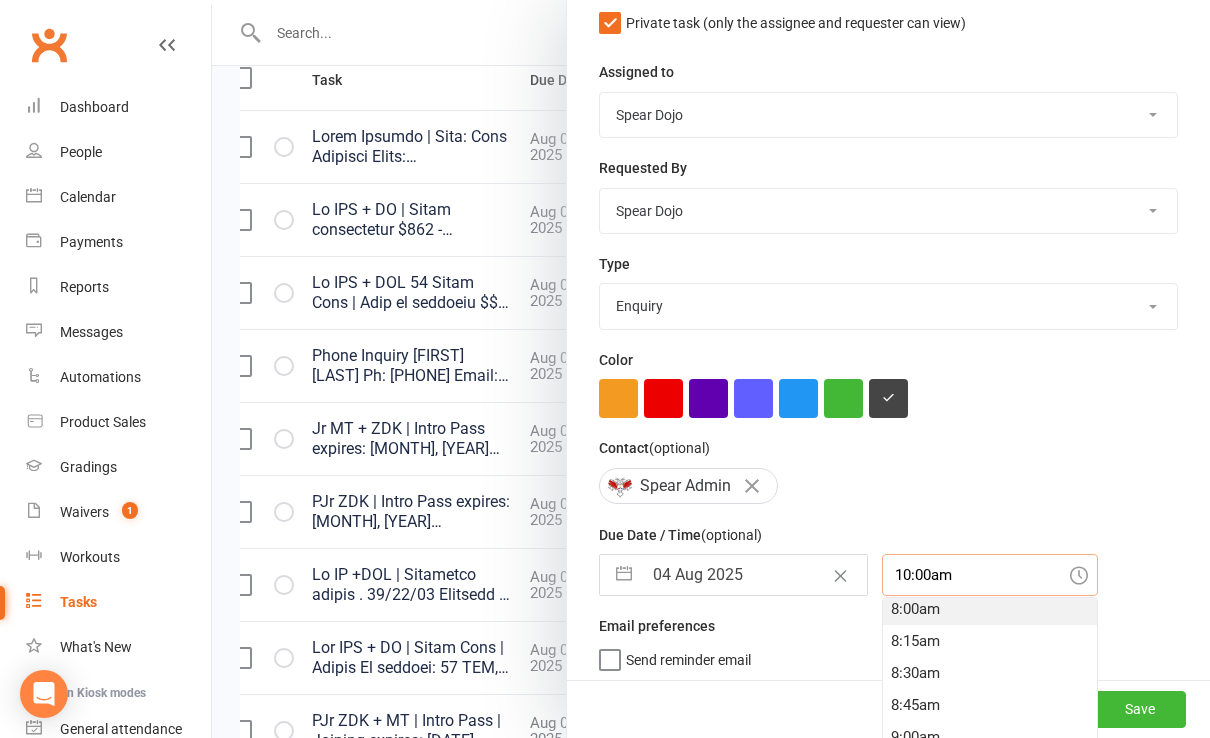 scroll, scrollTop: 981, scrollLeft: 0, axis: vertical 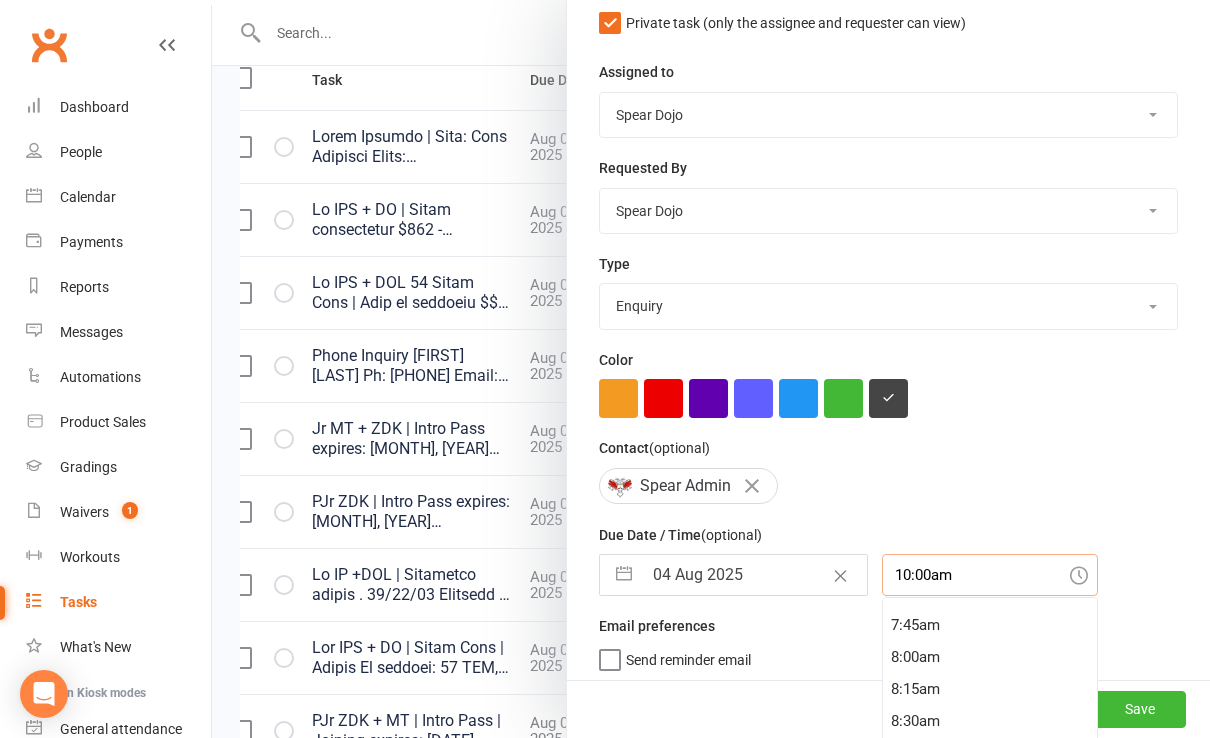 click on "8:00am" at bounding box center (990, 657) 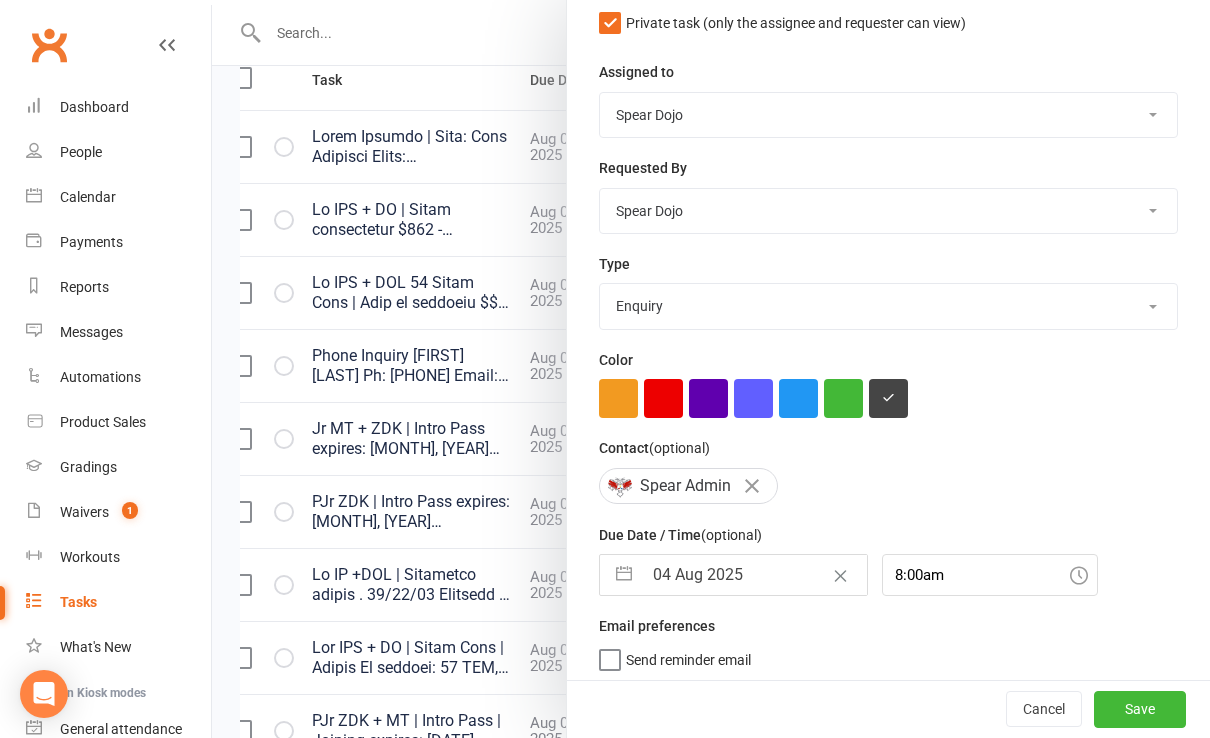 drag, startPoint x: 603, startPoint y: 568, endPoint x: 761, endPoint y: 558, distance: 158.31615 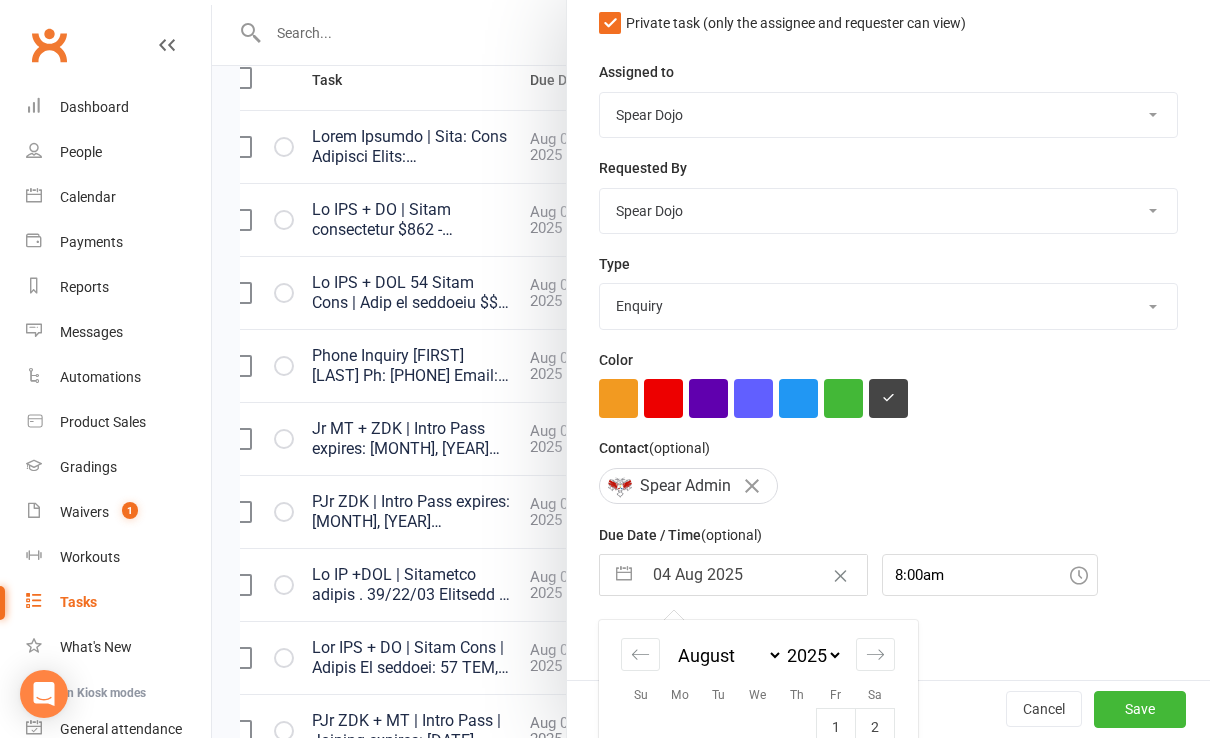 scroll, scrollTop: 423, scrollLeft: 0, axis: vertical 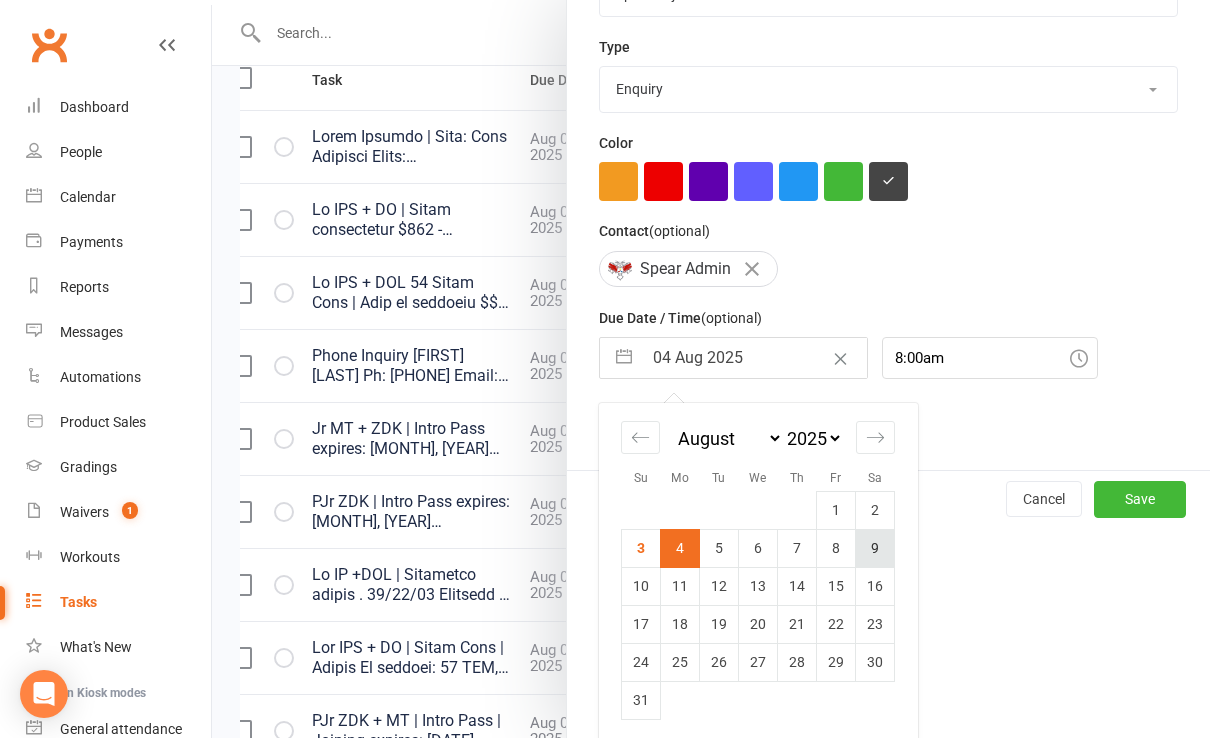 drag, startPoint x: 755, startPoint y: 542, endPoint x: 841, endPoint y: 544, distance: 86.023254 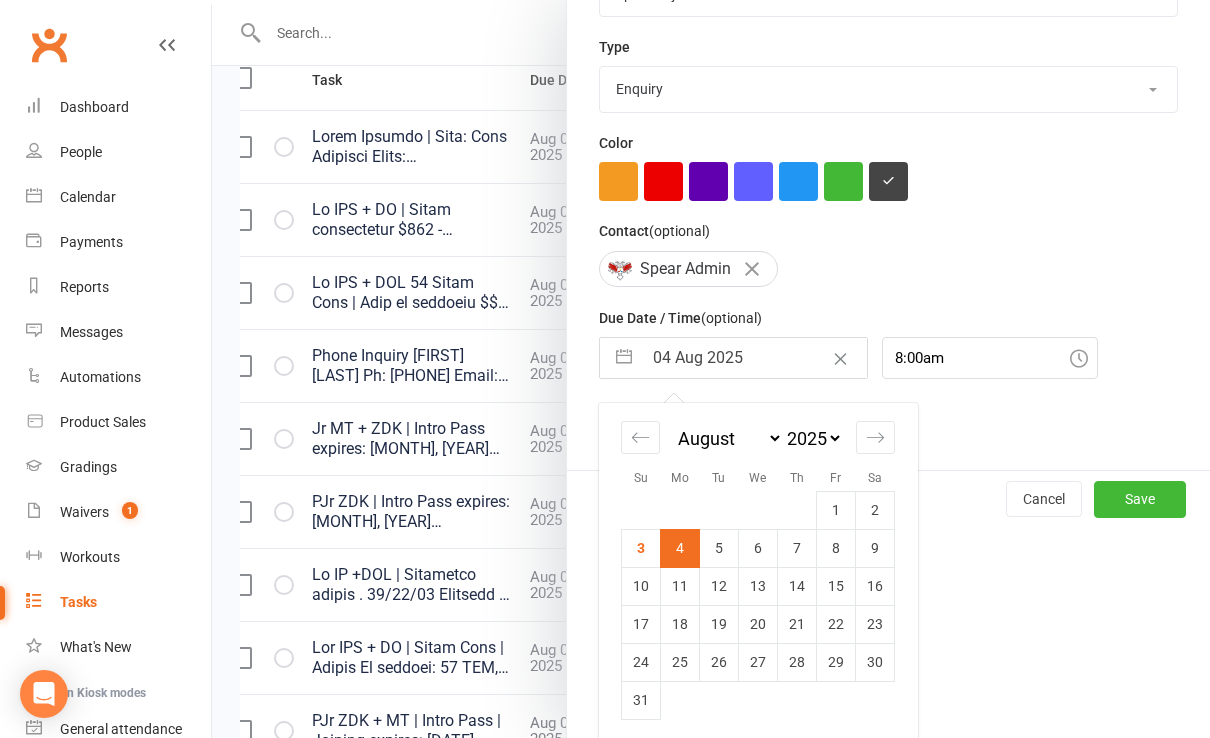 drag, startPoint x: 699, startPoint y: 540, endPoint x: 791, endPoint y: 540, distance: 92 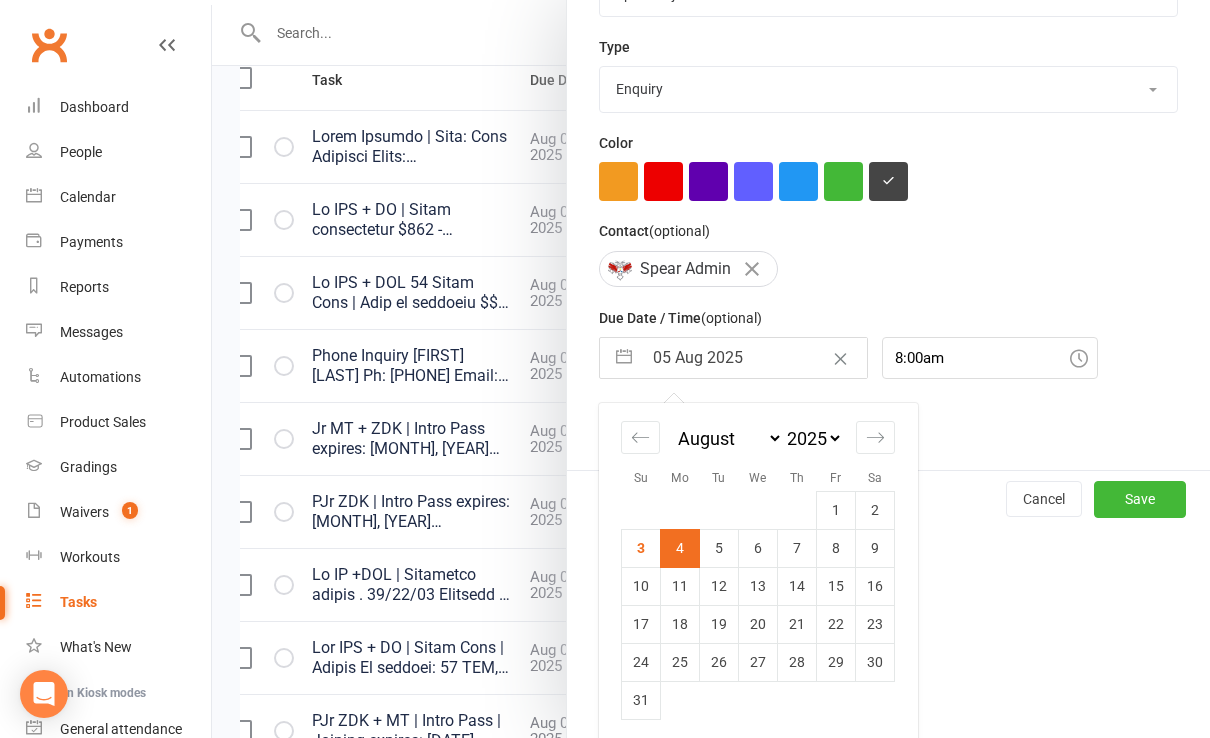 scroll, scrollTop: 206, scrollLeft: 0, axis: vertical 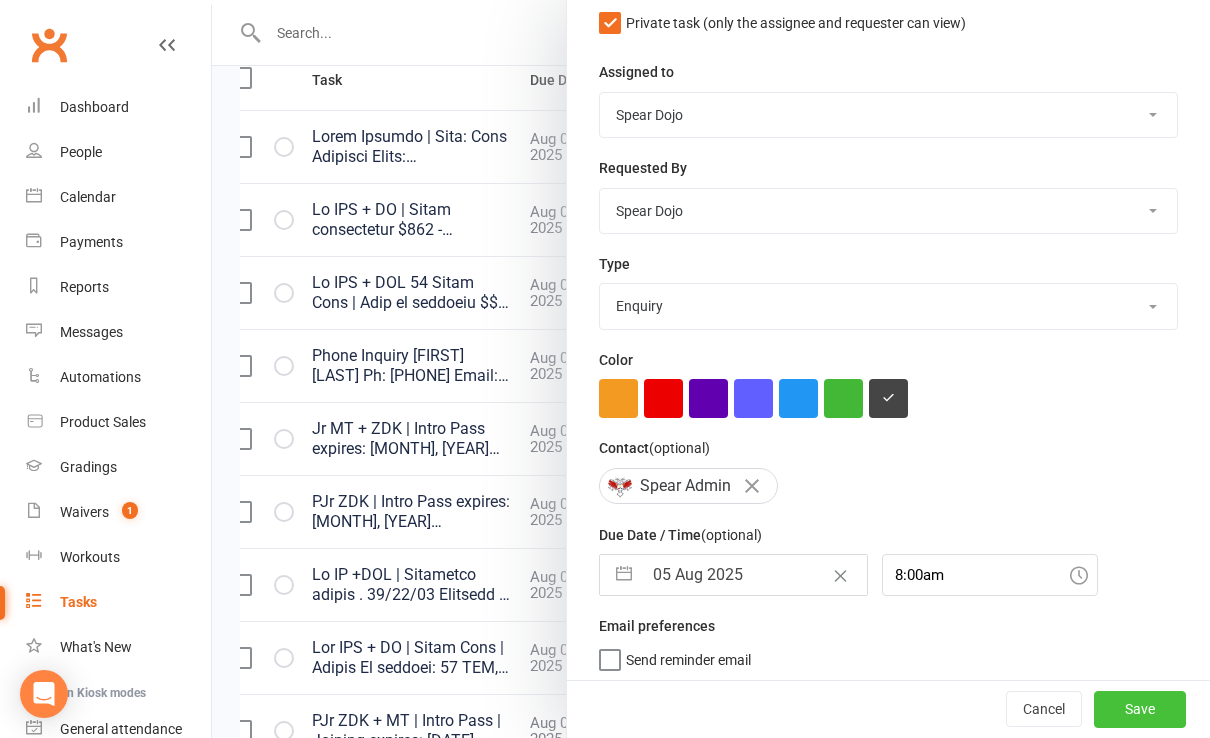 click on "Save" at bounding box center (1140, 710) 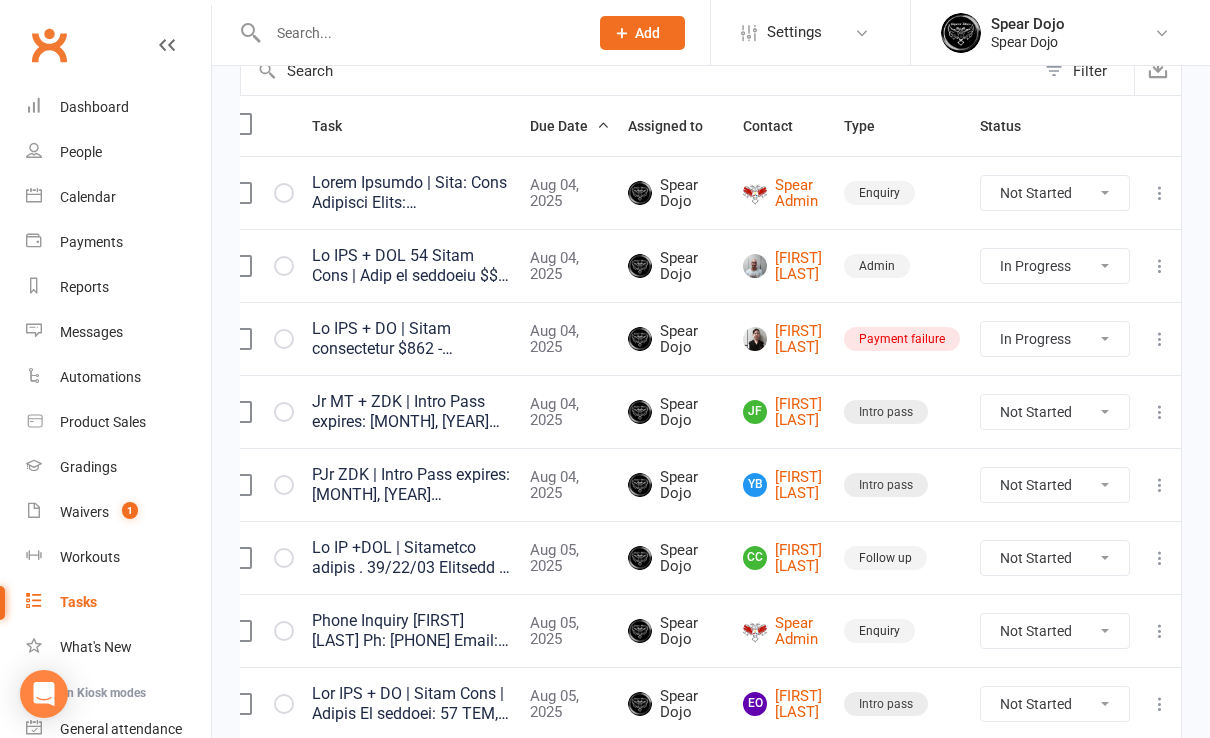 scroll, scrollTop: 266, scrollLeft: 0, axis: vertical 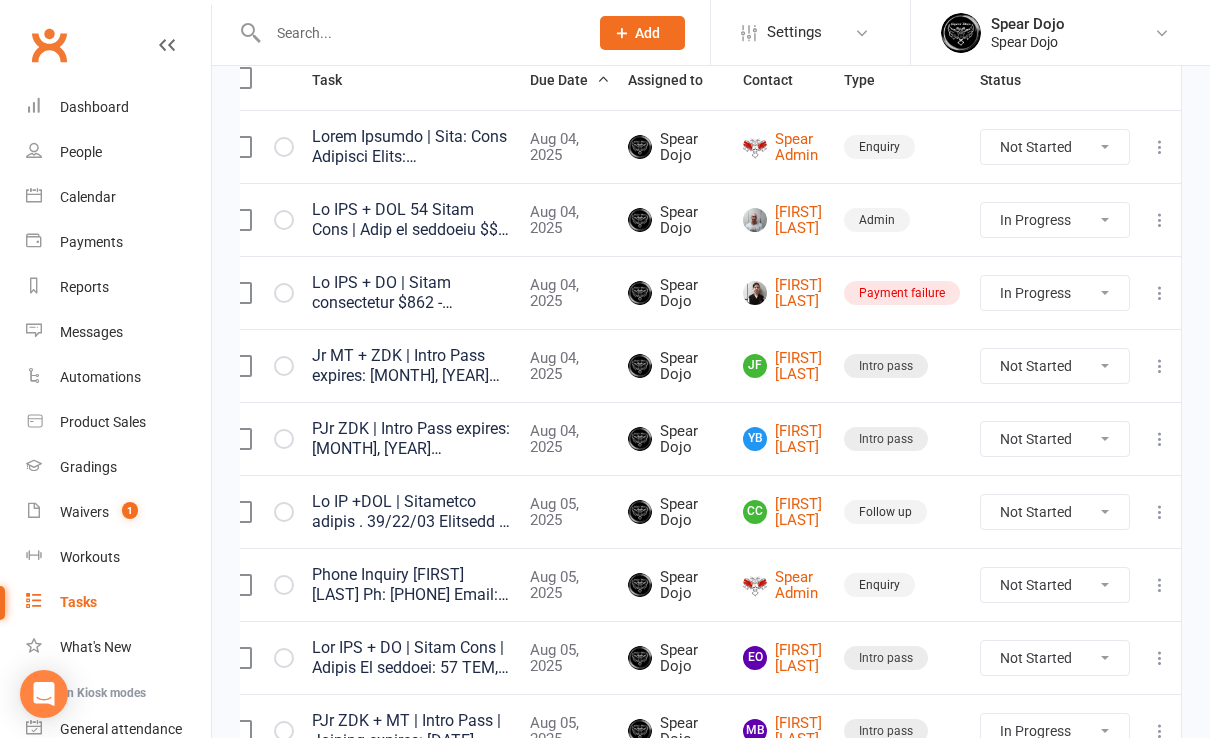 click at bounding box center [1160, 439] 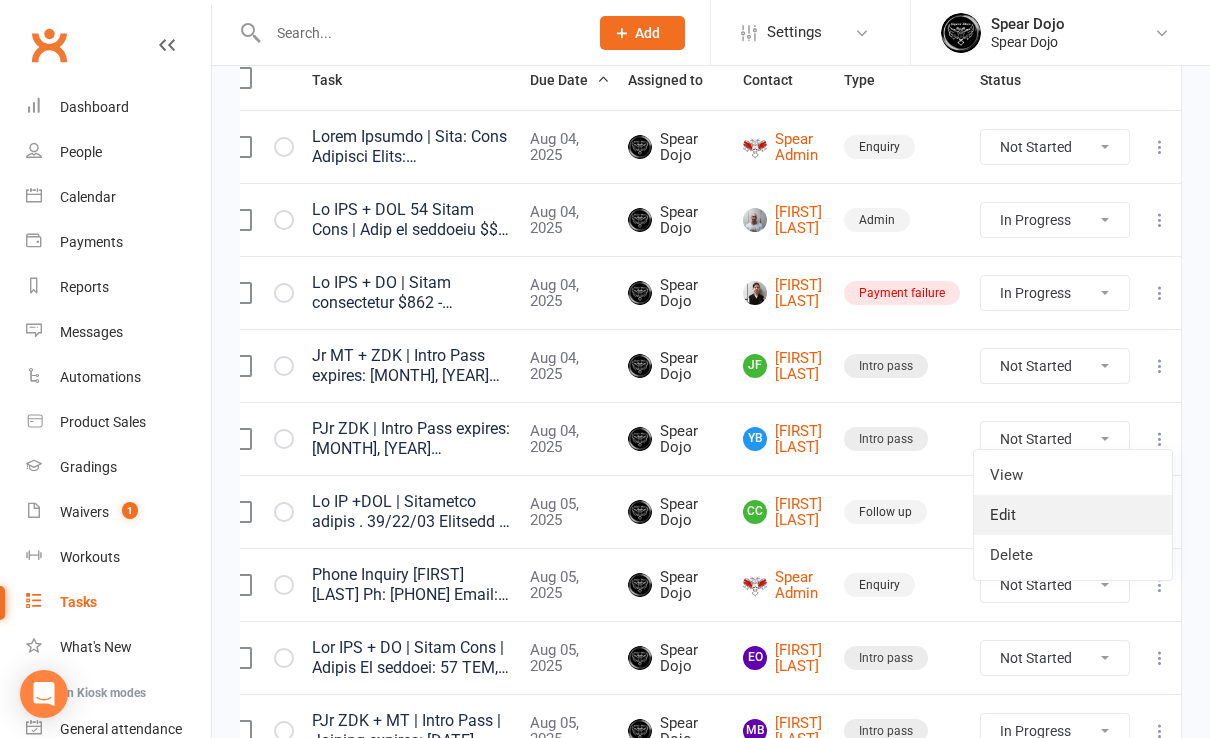 click on "Edit" at bounding box center [1073, 515] 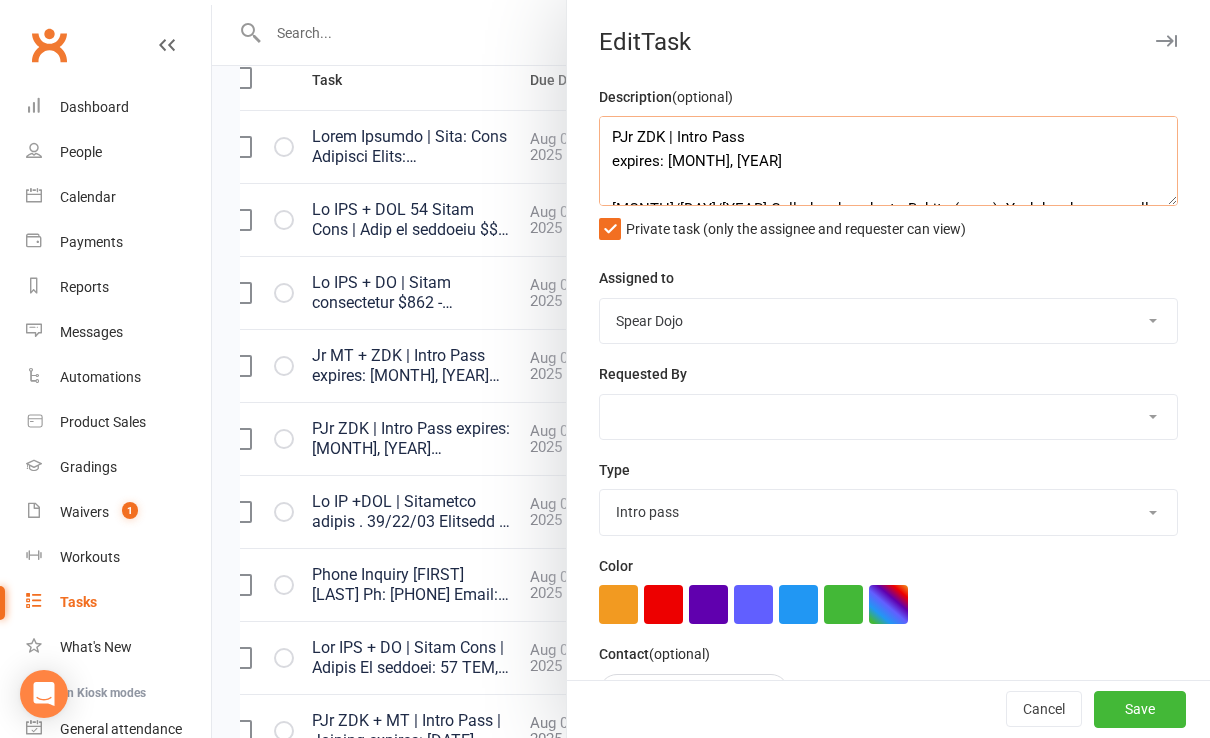 scroll, scrollTop: 40, scrollLeft: 0, axis: vertical 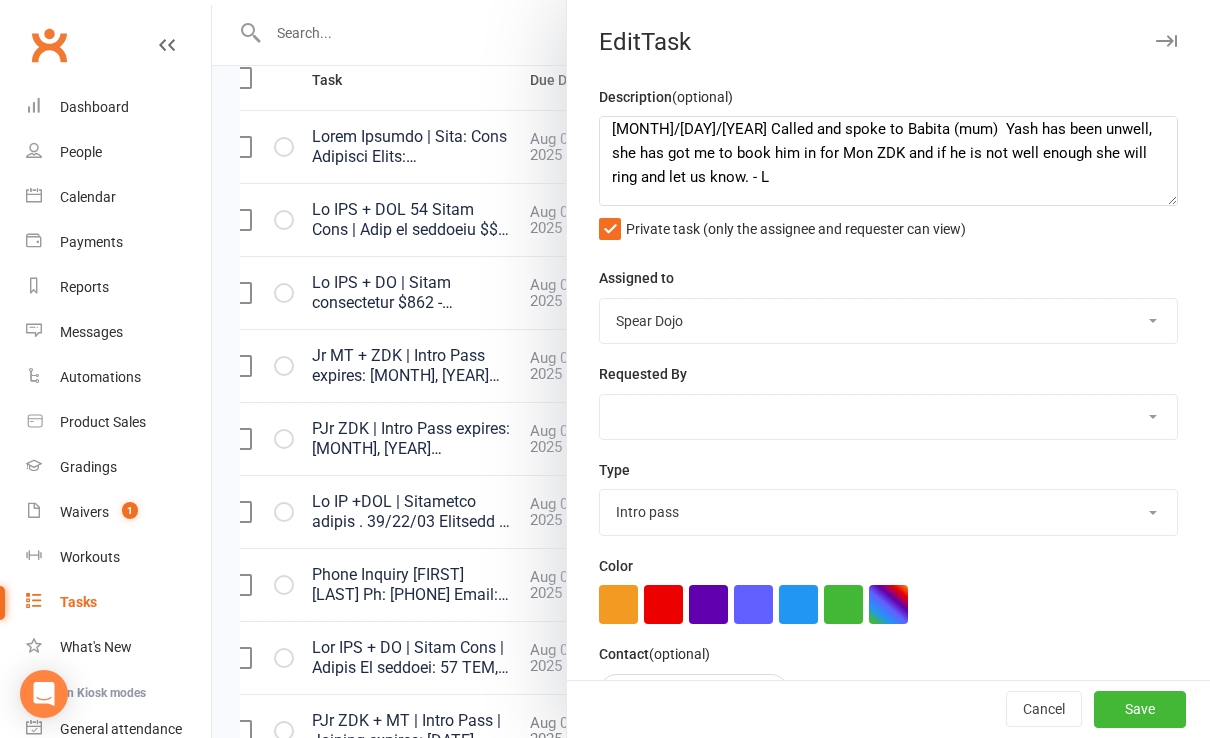 click at bounding box center [711, 369] 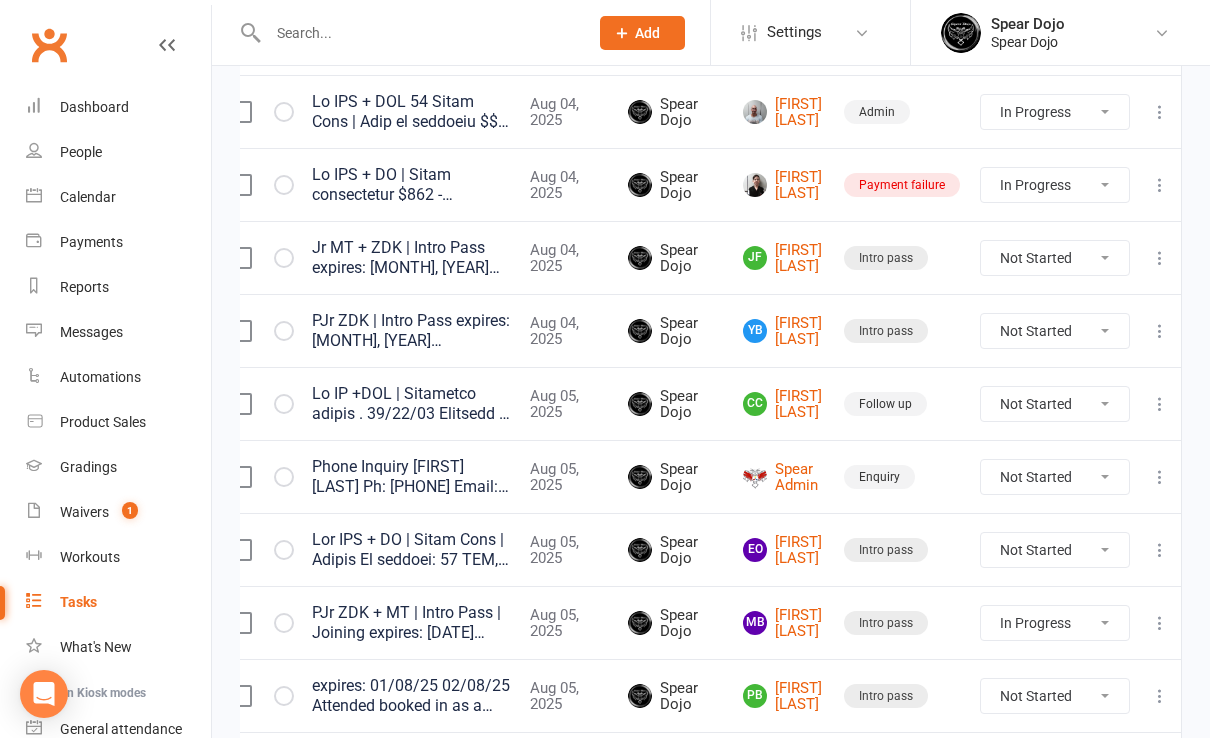scroll, scrollTop: 400, scrollLeft: 0, axis: vertical 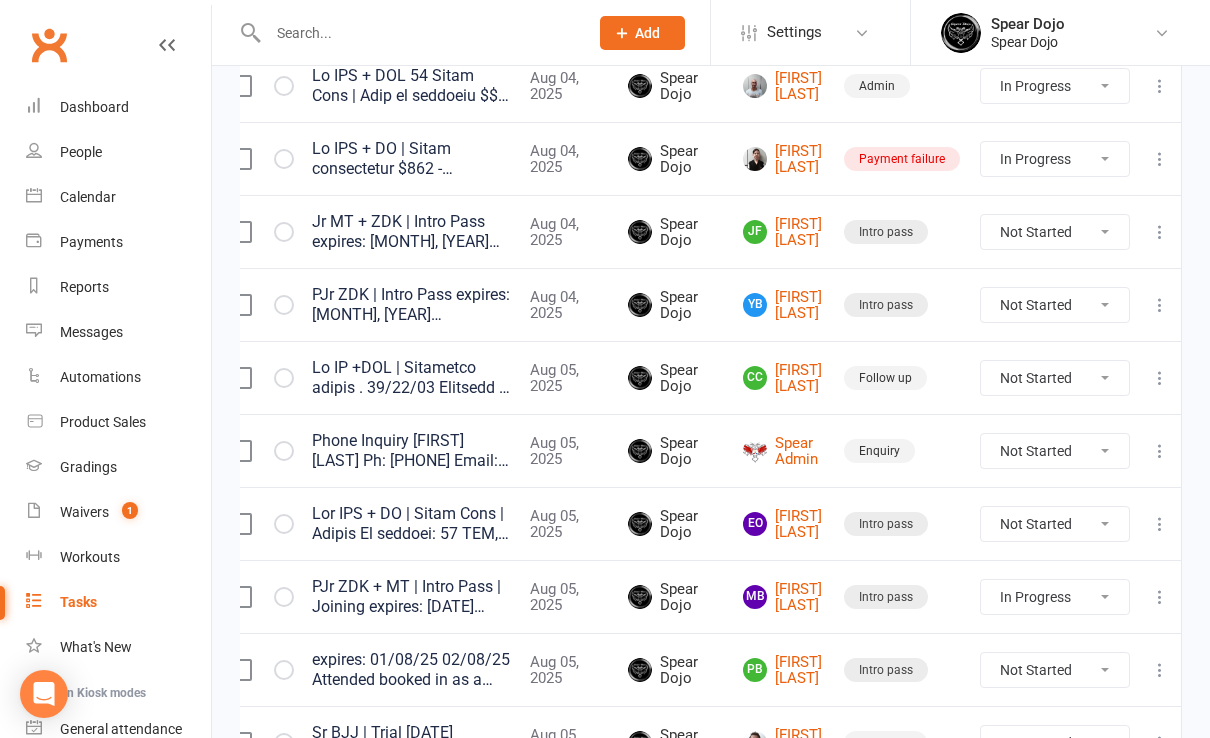 click at bounding box center (1160, 305) 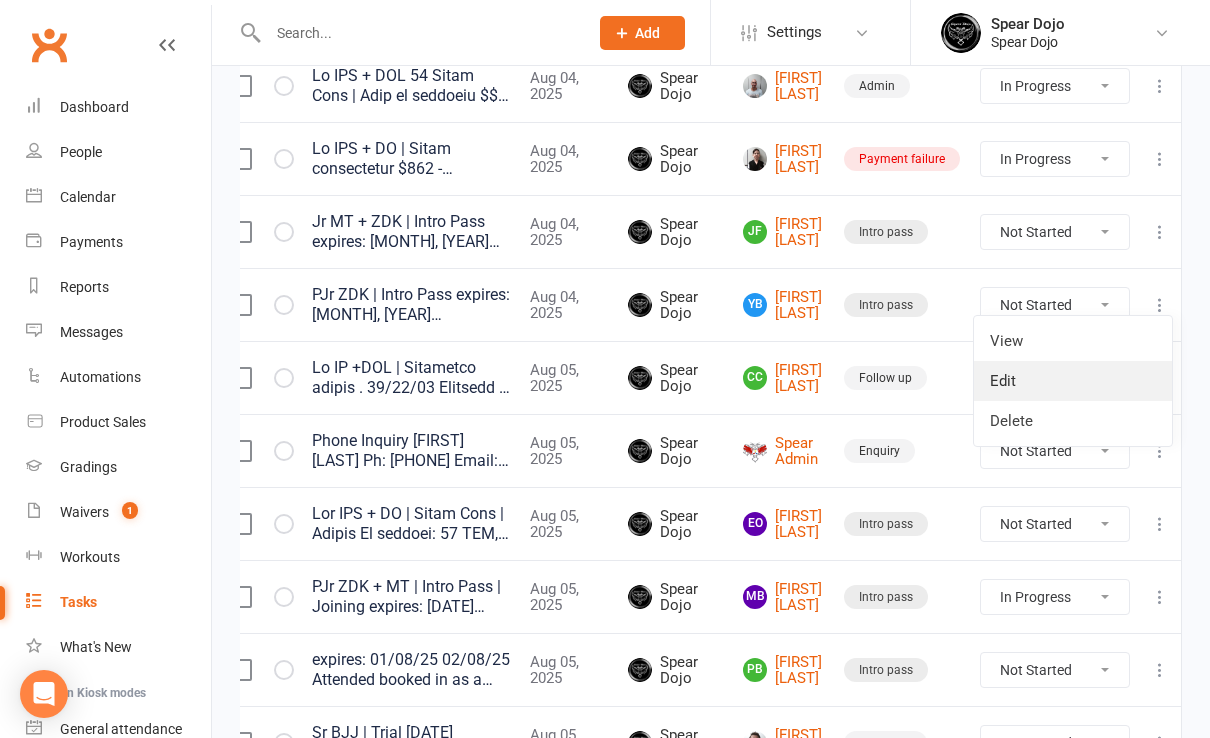 click on "Edit" at bounding box center (1073, 381) 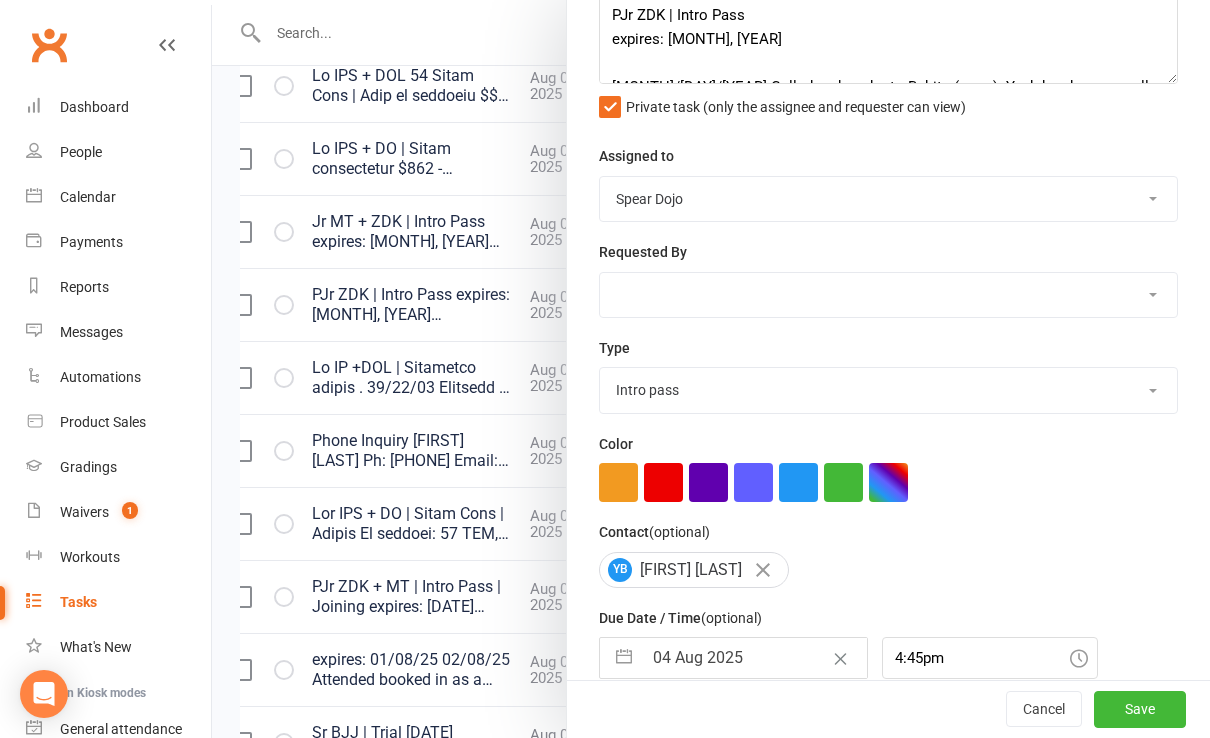 scroll, scrollTop: 205, scrollLeft: 0, axis: vertical 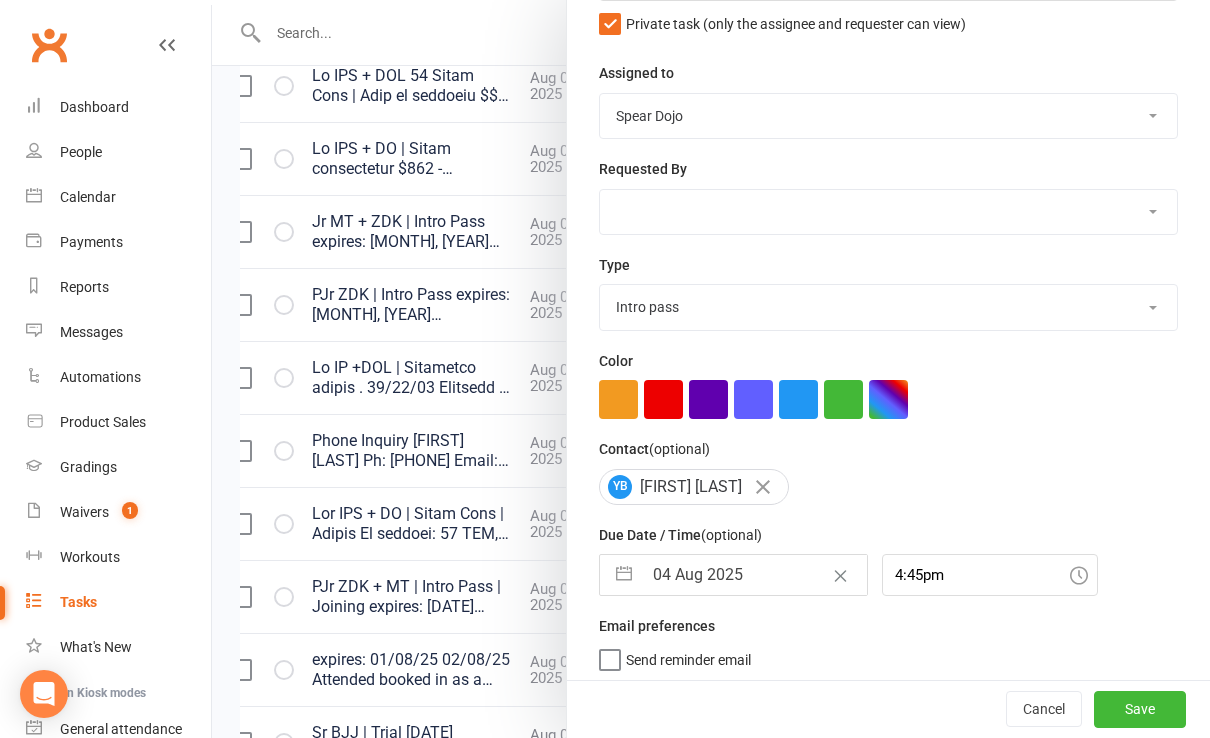 click at bounding box center (711, 369) 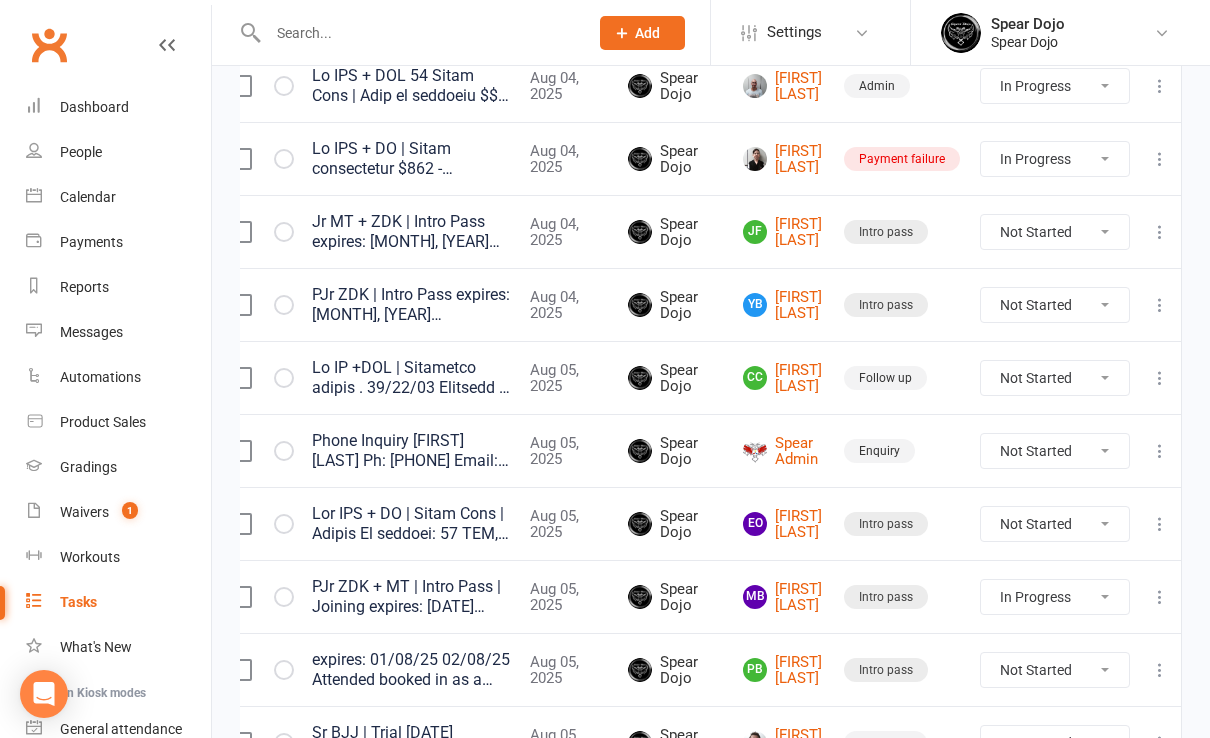 click at bounding box center (1160, 378) 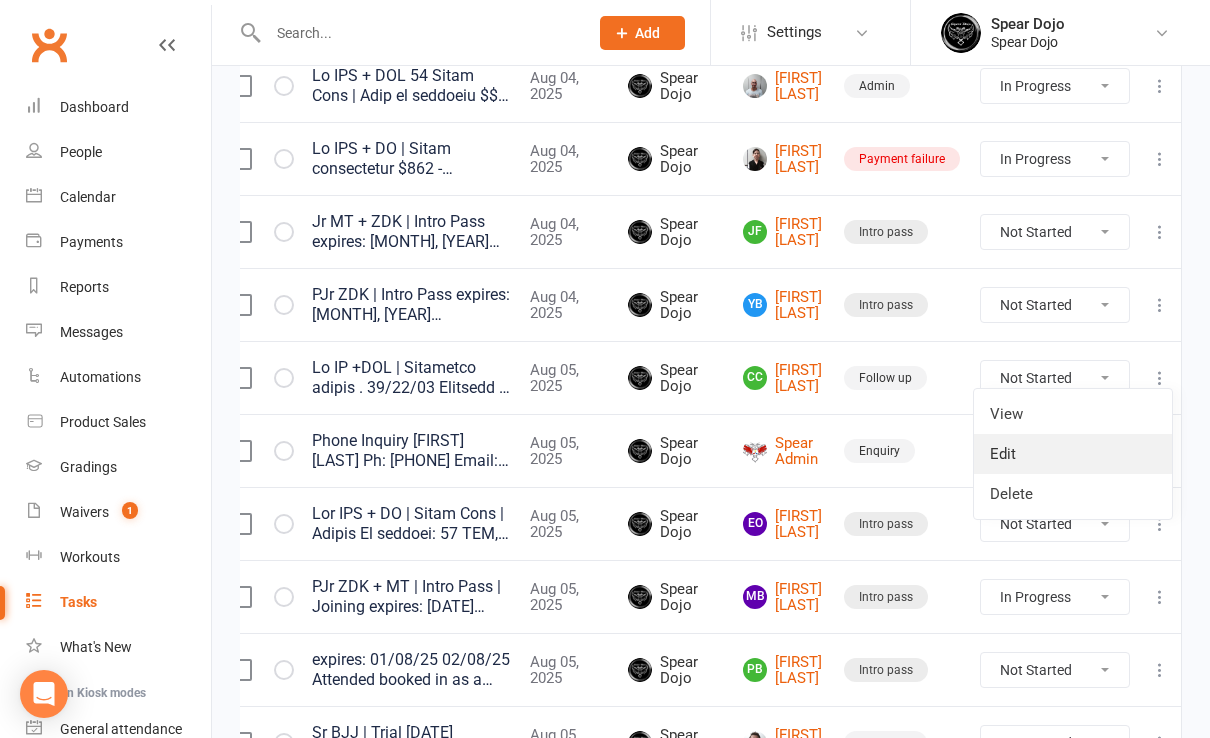 click on "Edit" at bounding box center [1073, 454] 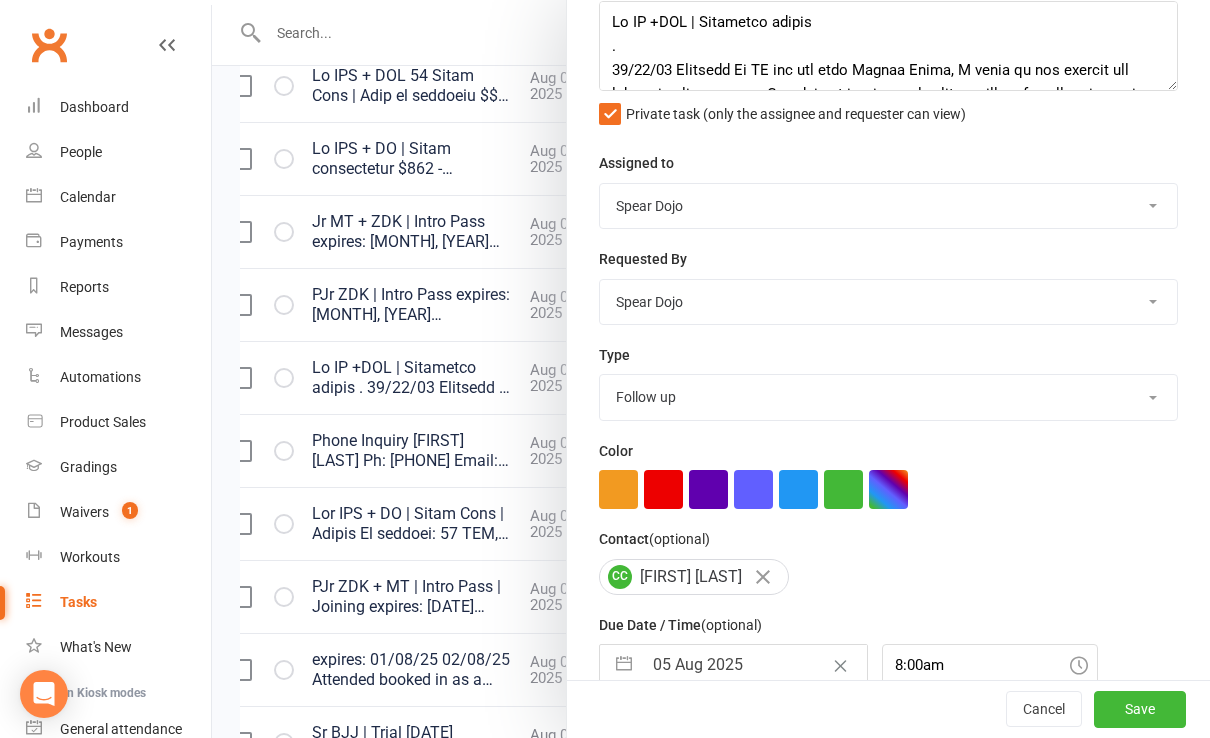 scroll, scrollTop: 205, scrollLeft: 0, axis: vertical 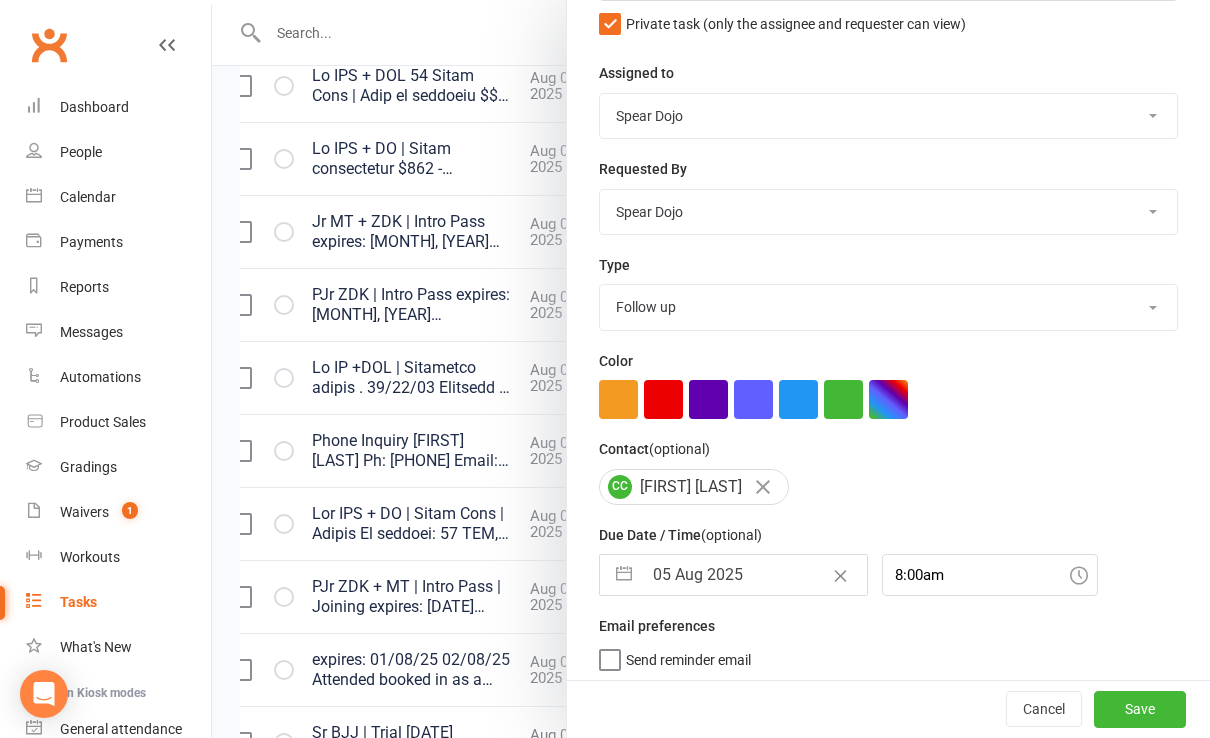 drag, startPoint x: 598, startPoint y: 573, endPoint x: 674, endPoint y: 566, distance: 76.321686 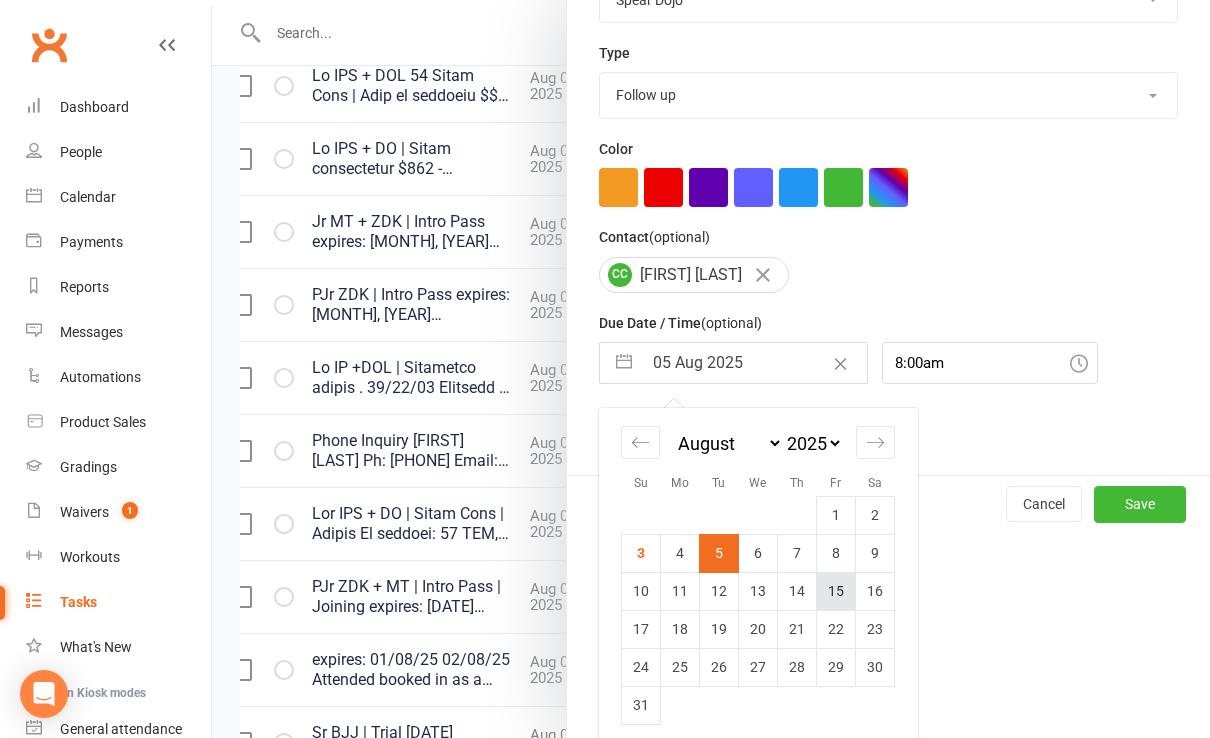 scroll, scrollTop: 422, scrollLeft: 0, axis: vertical 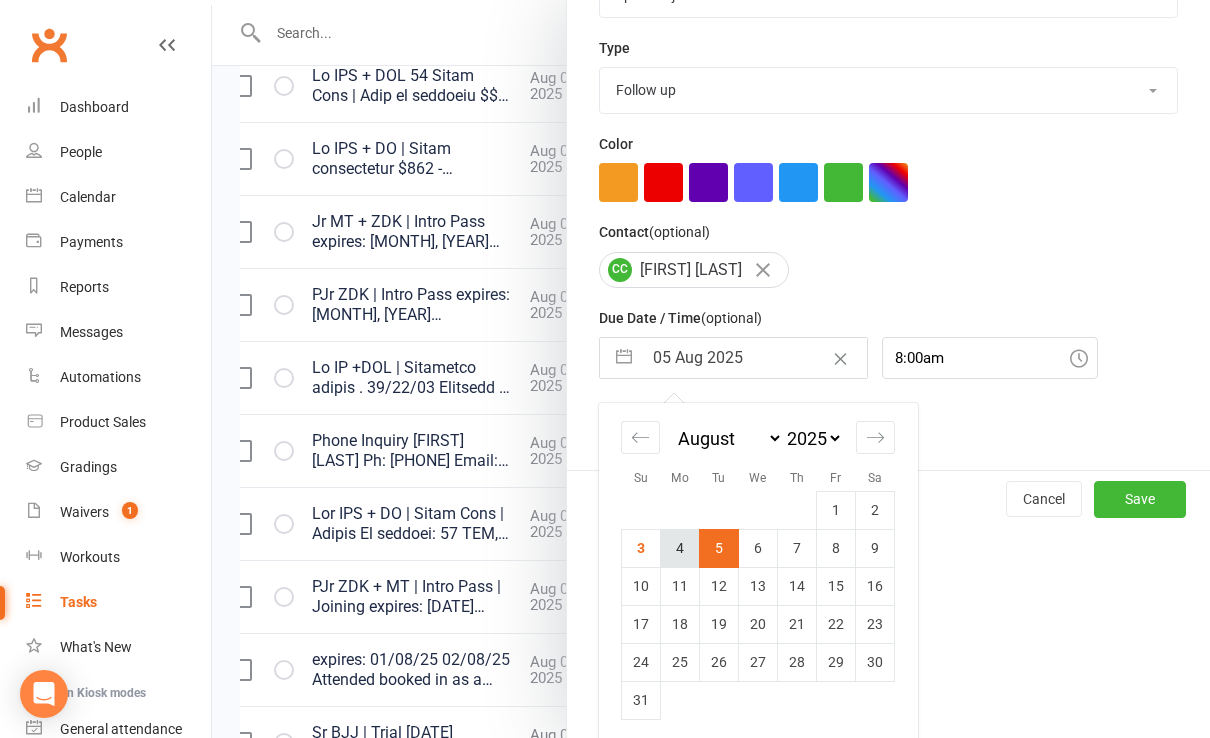 drag, startPoint x: 663, startPoint y: 539, endPoint x: 737, endPoint y: 546, distance: 74.330345 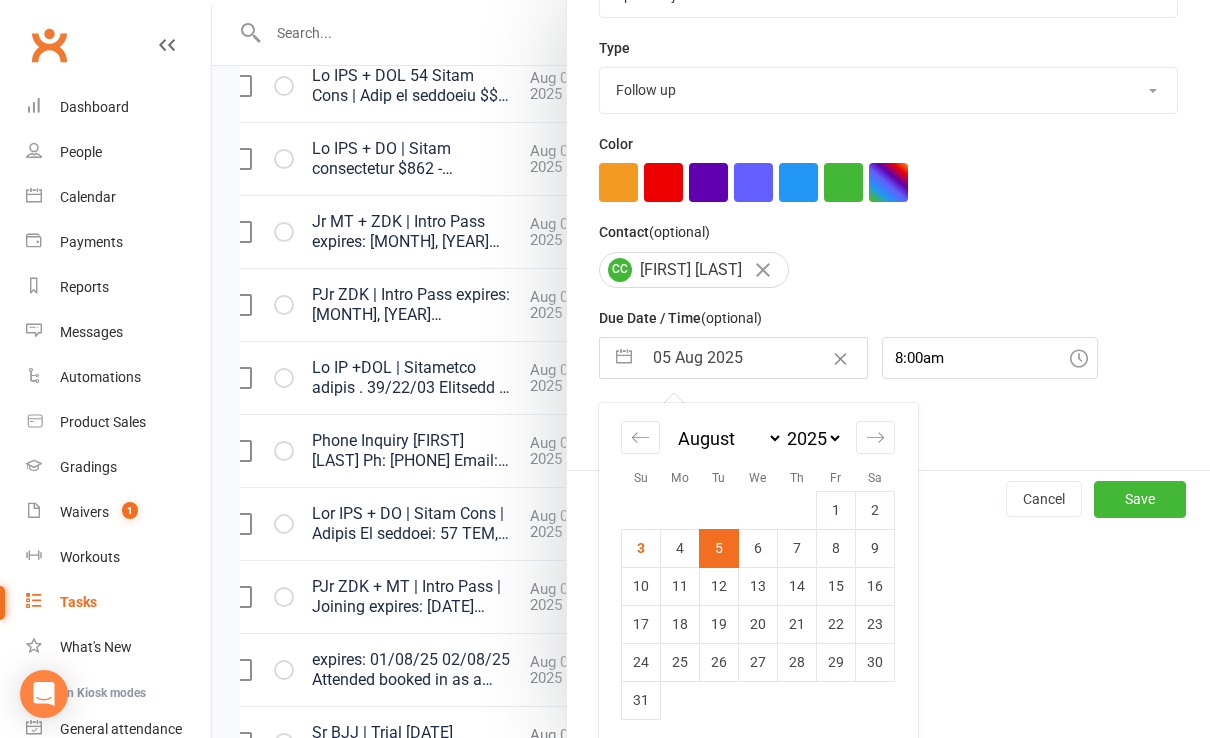 click on "4" at bounding box center (680, 548) 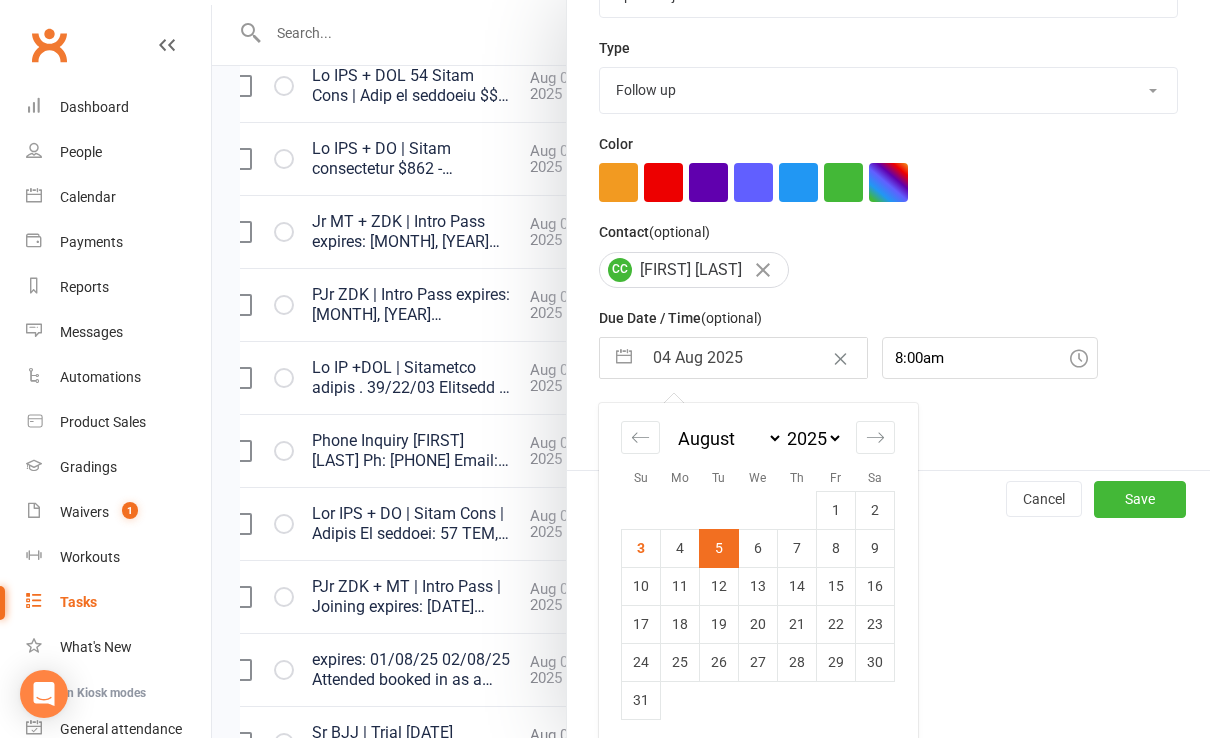 scroll, scrollTop: 205, scrollLeft: 0, axis: vertical 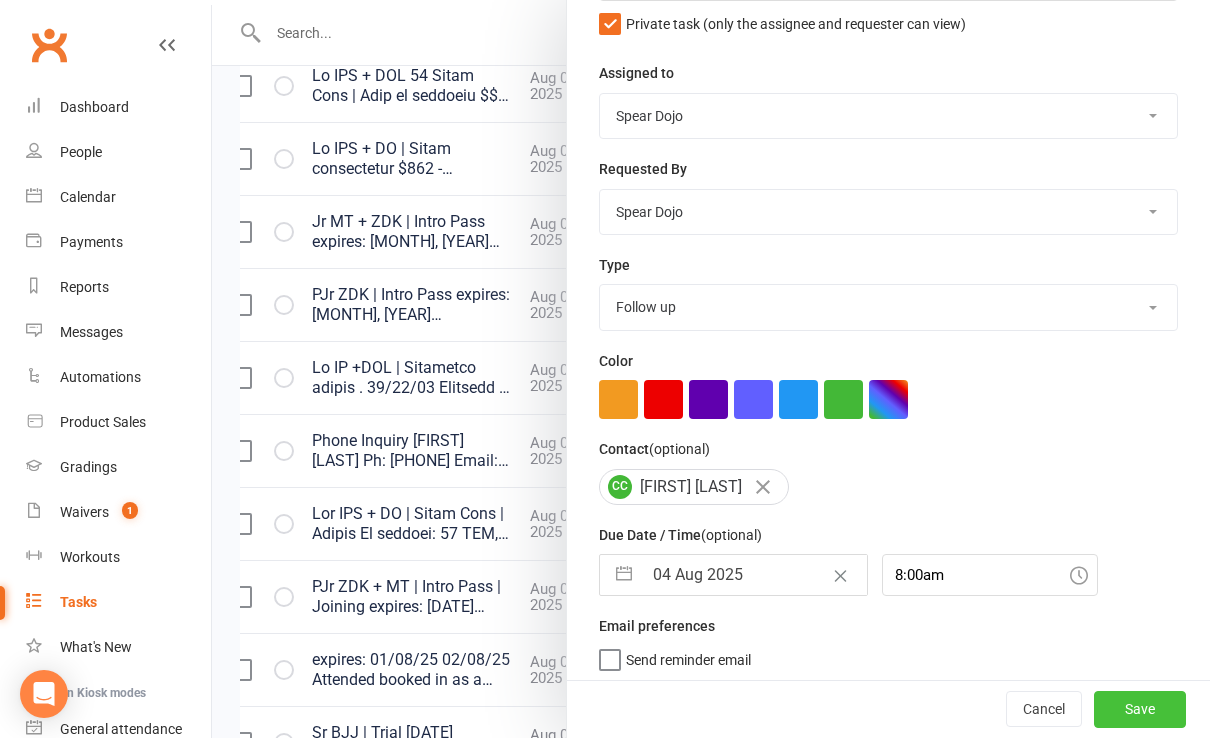 click on "Save" at bounding box center [1140, 710] 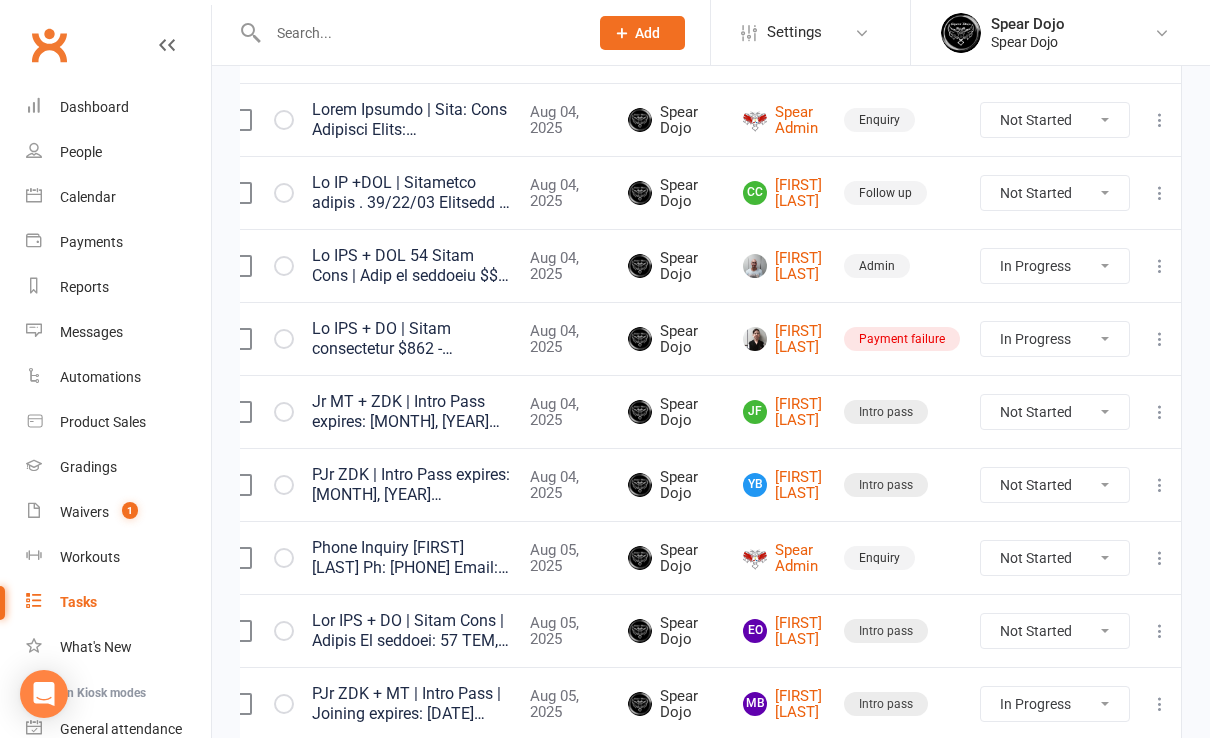 scroll, scrollTop: 266, scrollLeft: 0, axis: vertical 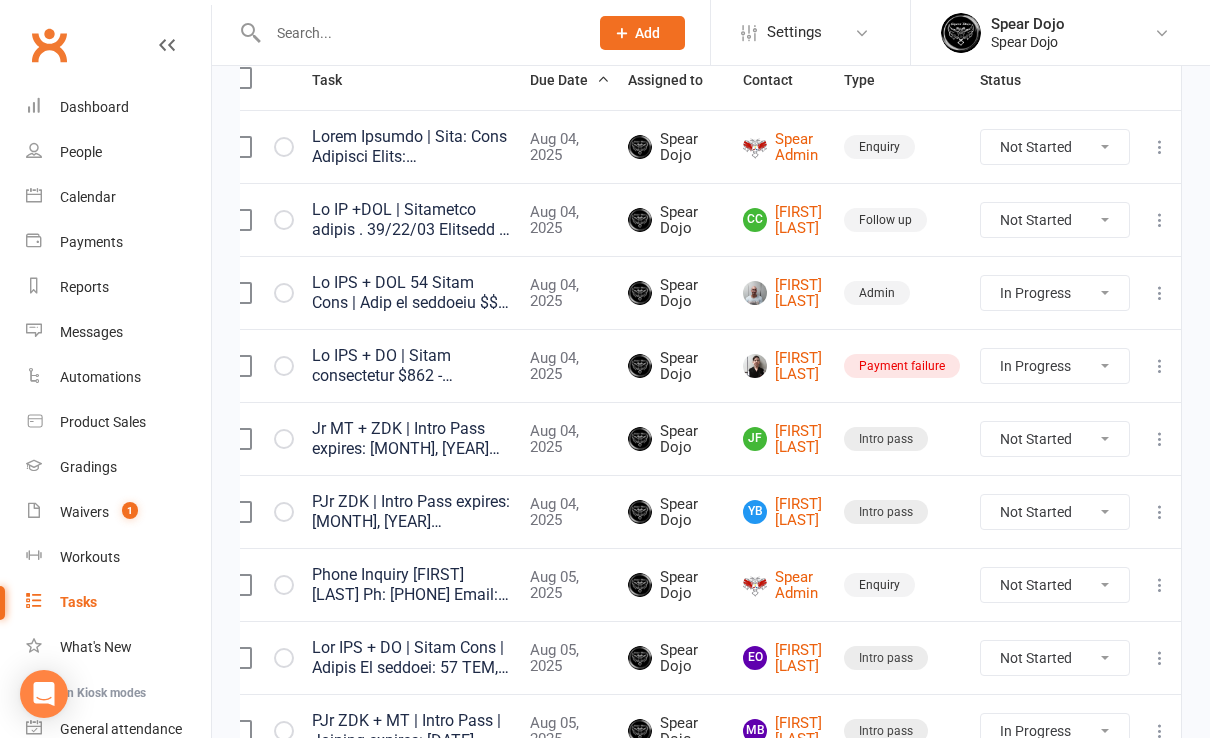 click at bounding box center [1160, 147] 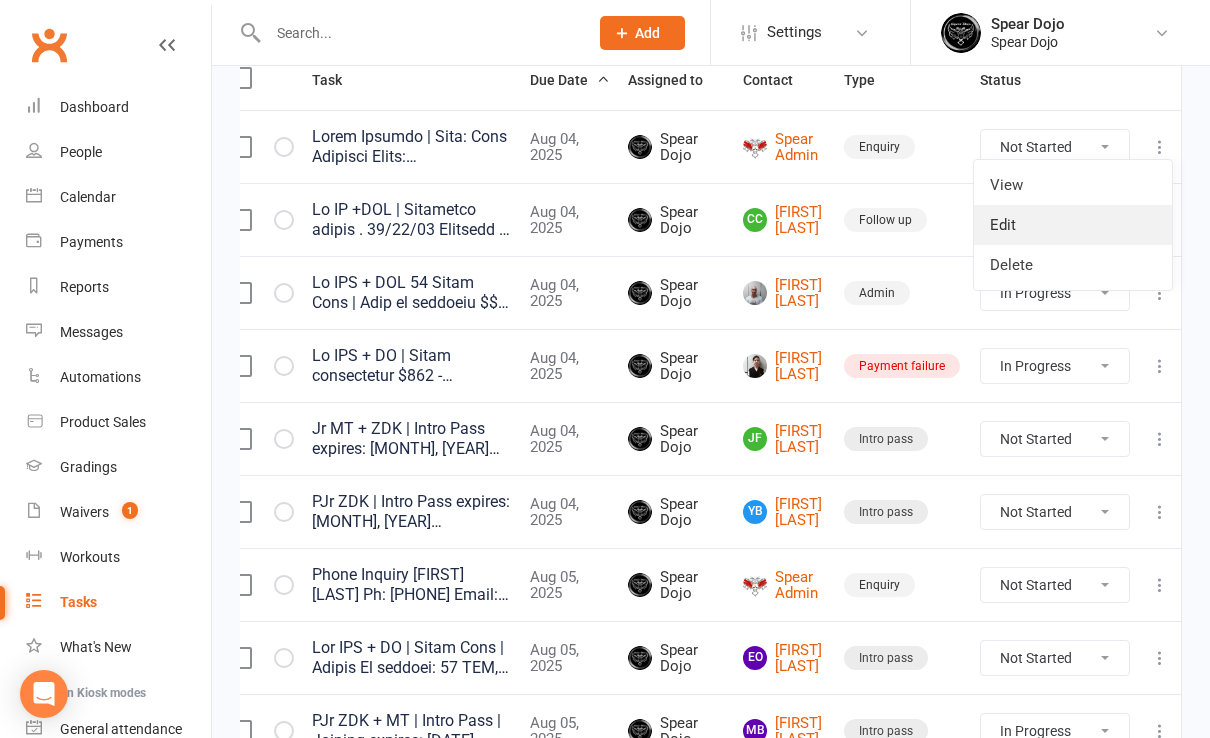 click on "Edit" at bounding box center [1073, 225] 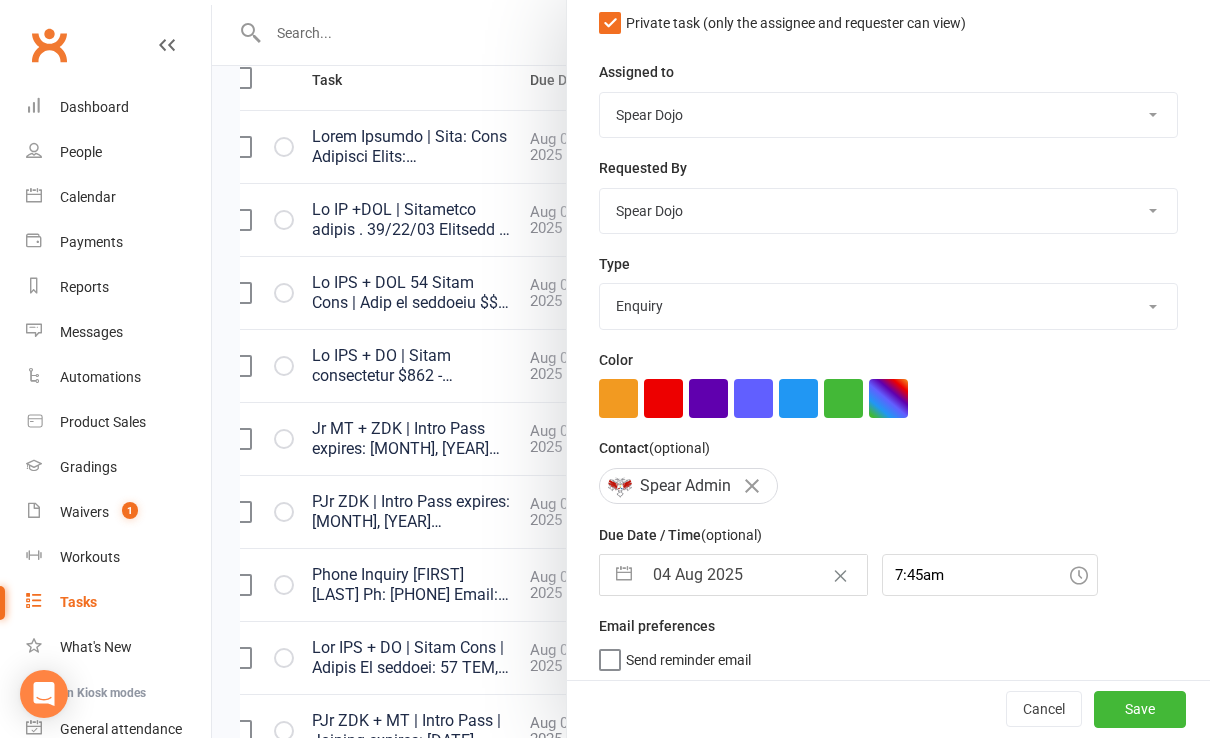scroll, scrollTop: 206, scrollLeft: 0, axis: vertical 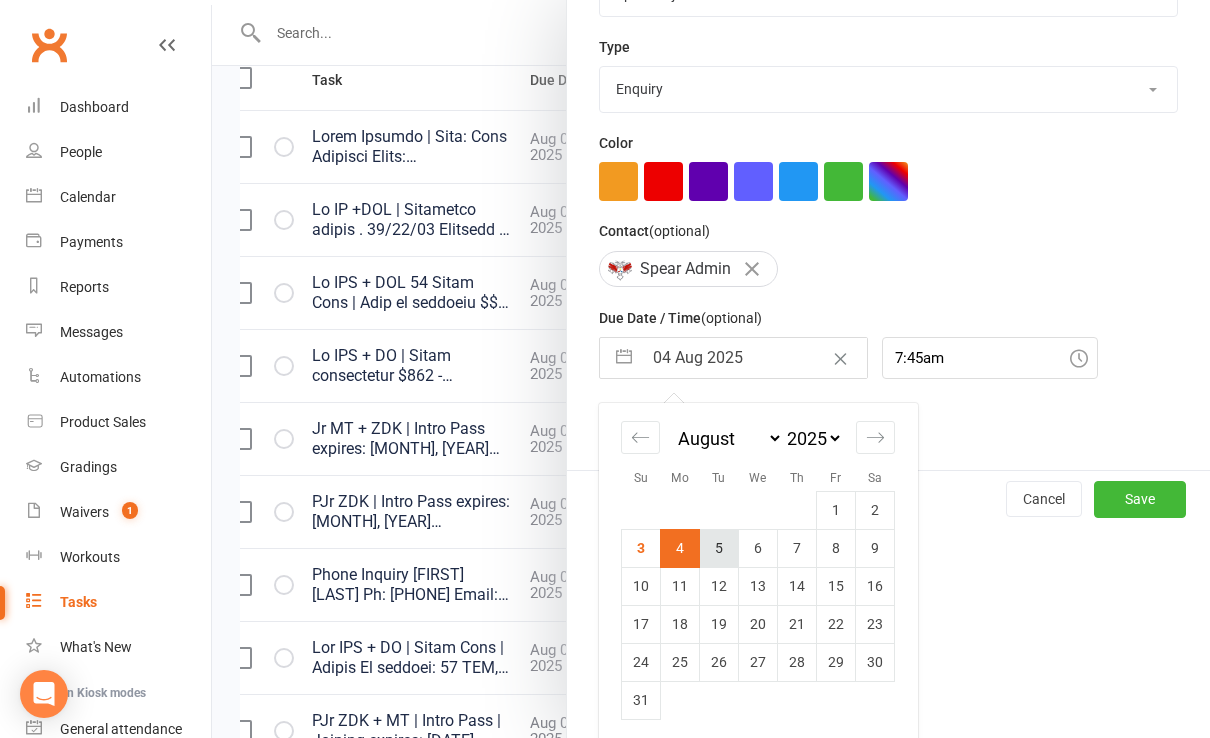 click on "5" at bounding box center [719, 548] 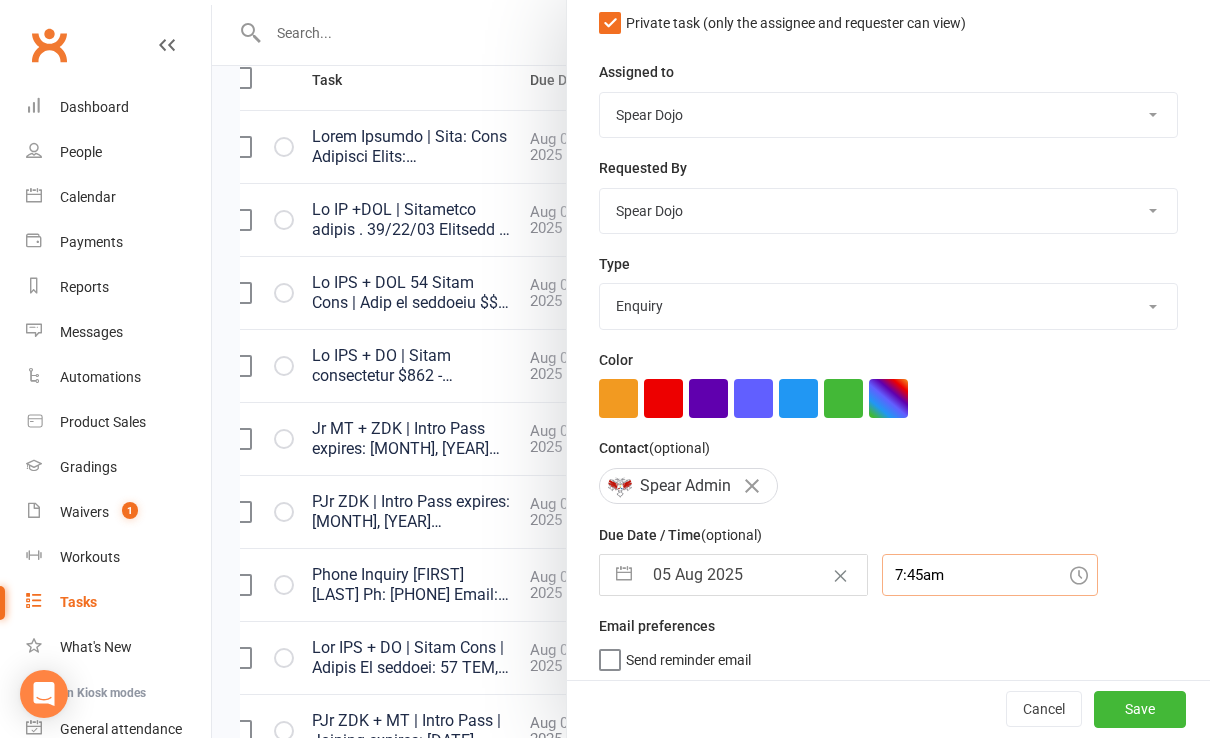 click on "7:45am" at bounding box center (990, 575) 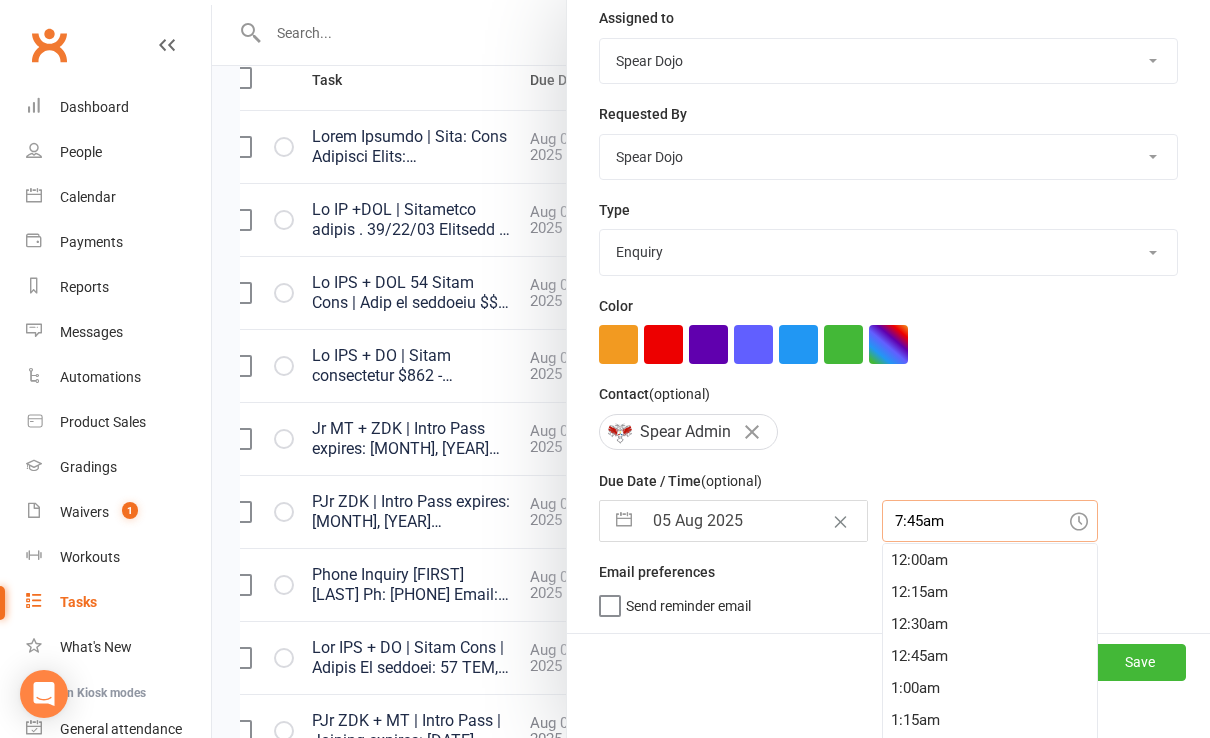 scroll, scrollTop: 960, scrollLeft: 0, axis: vertical 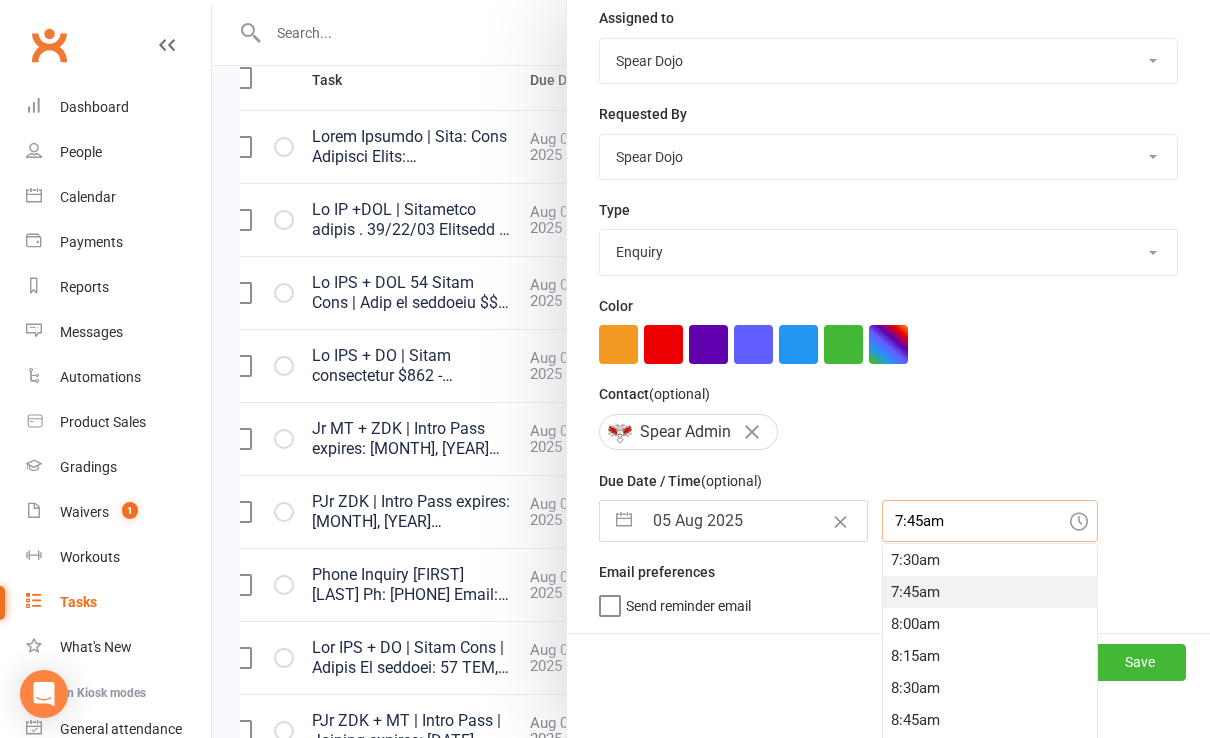 drag, startPoint x: 883, startPoint y: 619, endPoint x: 893, endPoint y: 618, distance: 10.049875 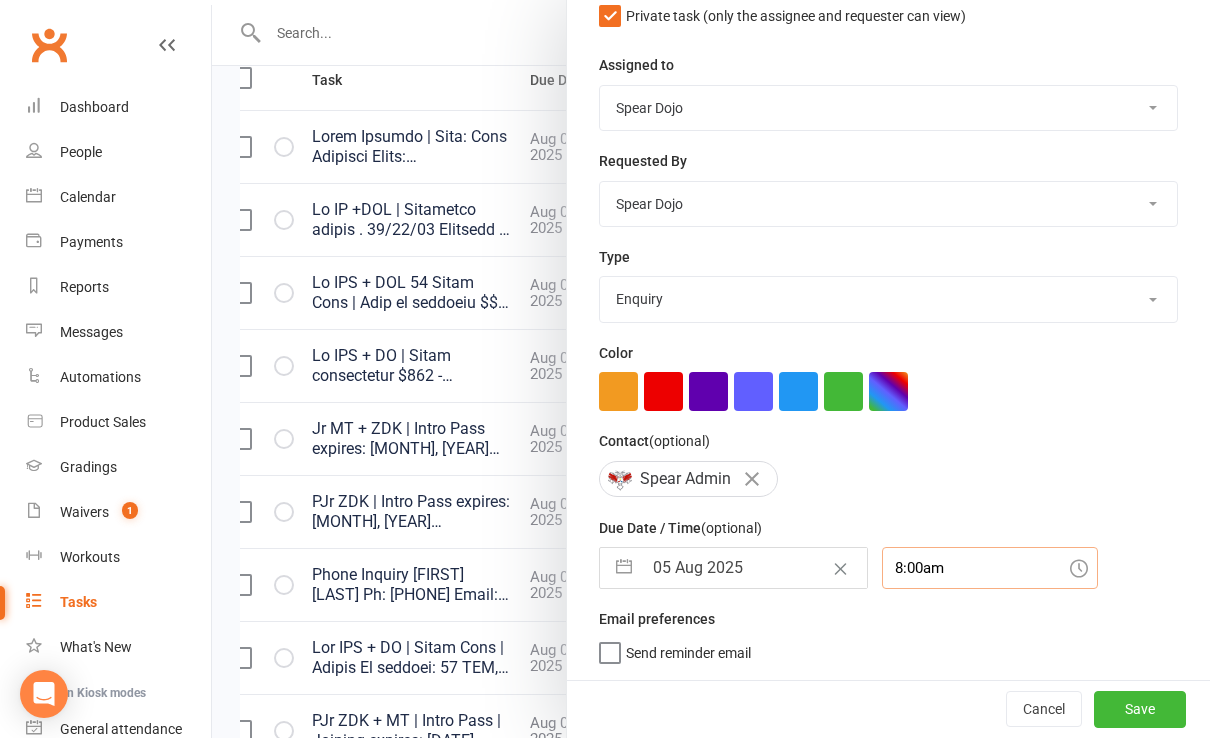 scroll, scrollTop: 206, scrollLeft: 0, axis: vertical 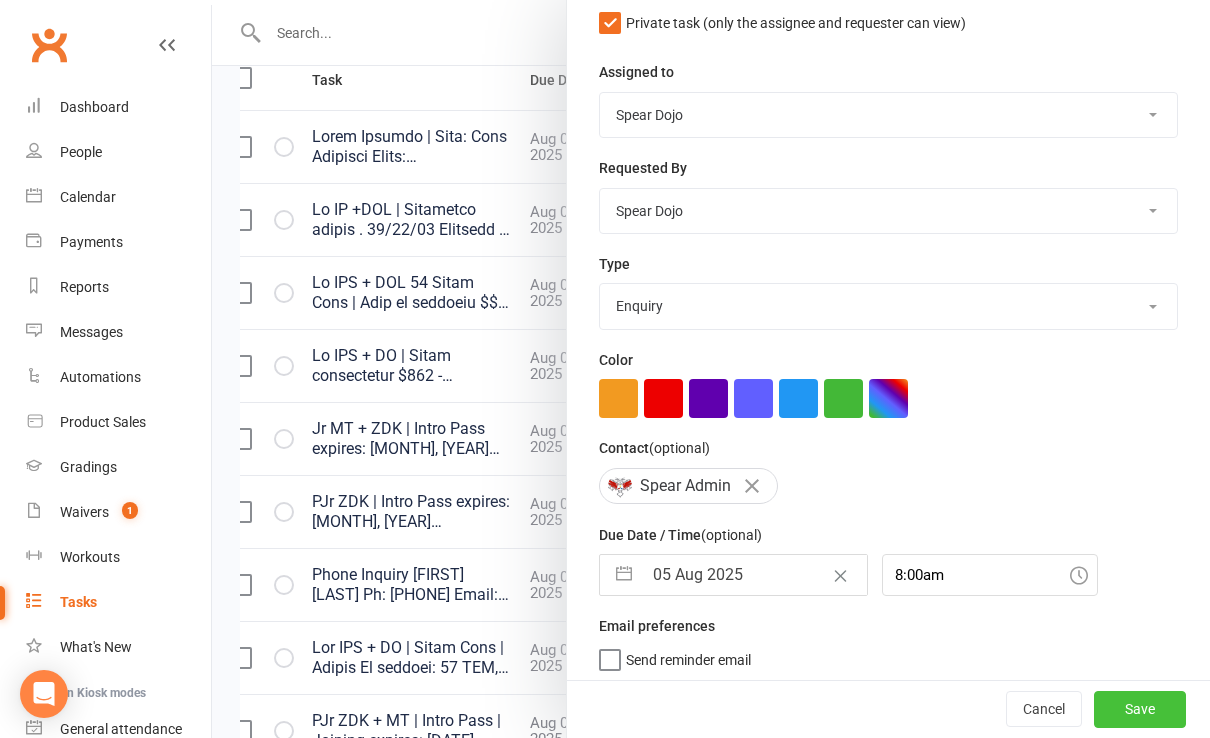 click on "Save" at bounding box center (1140, 710) 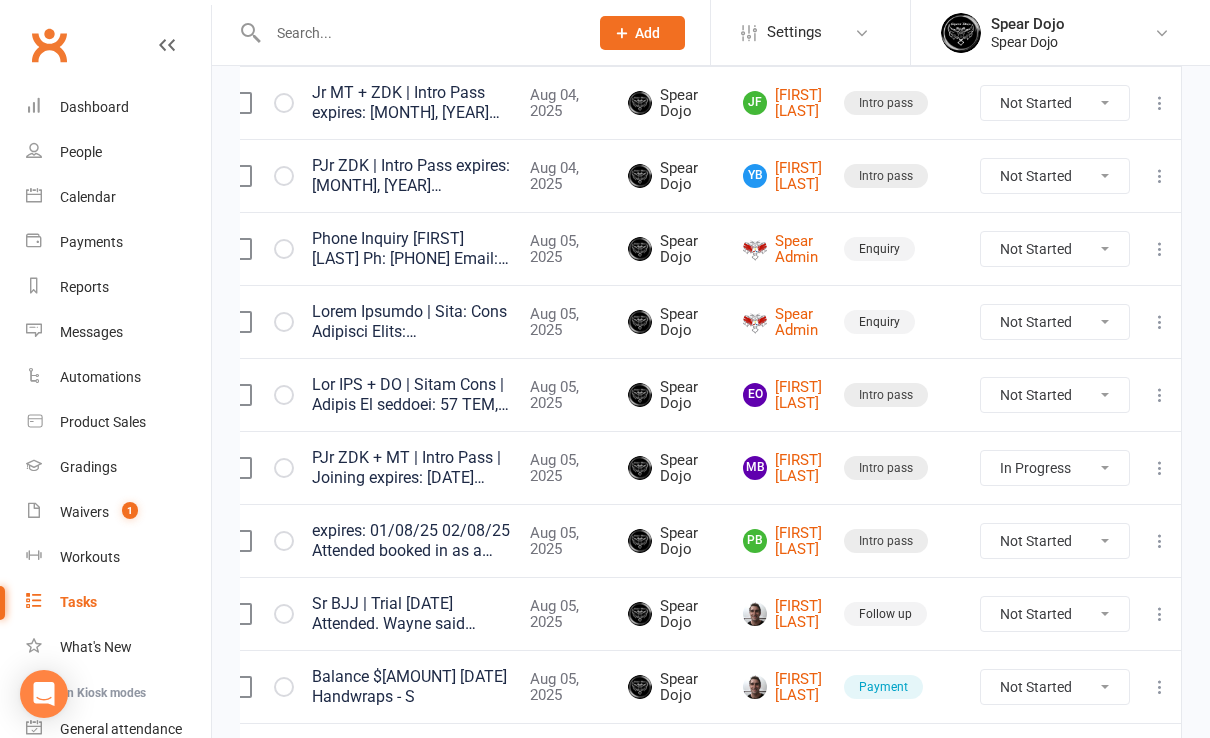 scroll, scrollTop: 533, scrollLeft: 0, axis: vertical 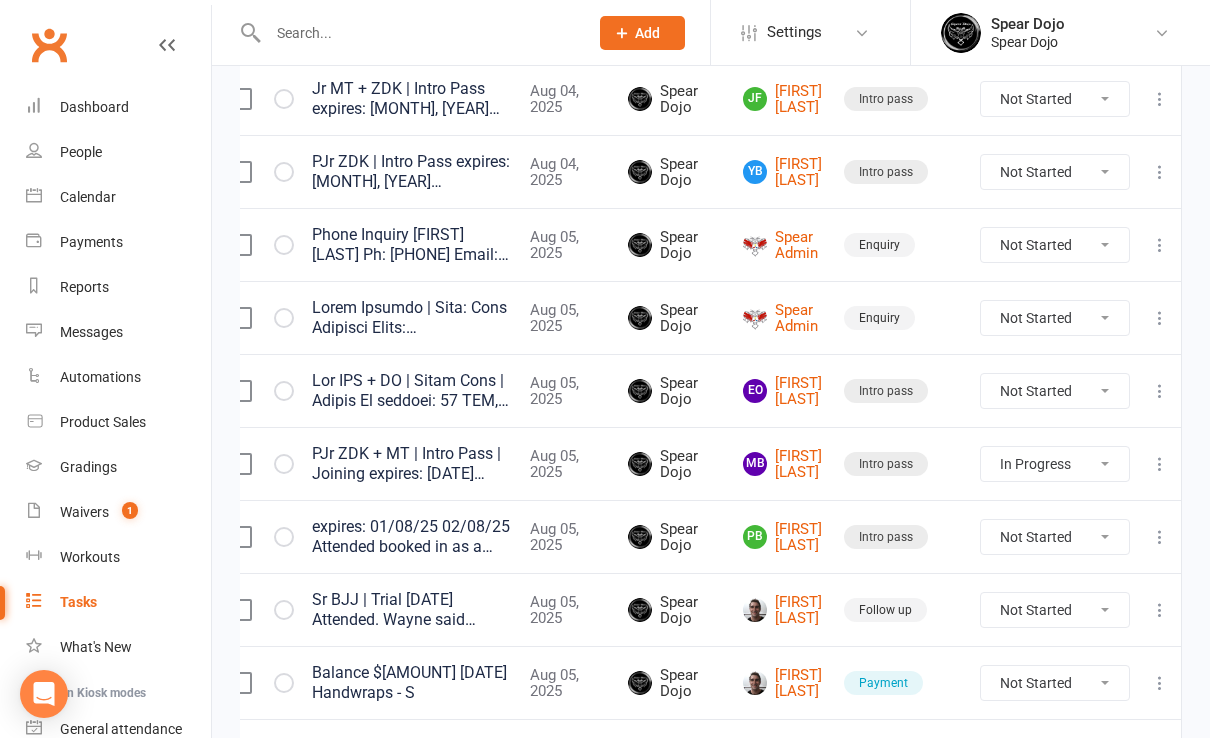 click at bounding box center (1160, 391) 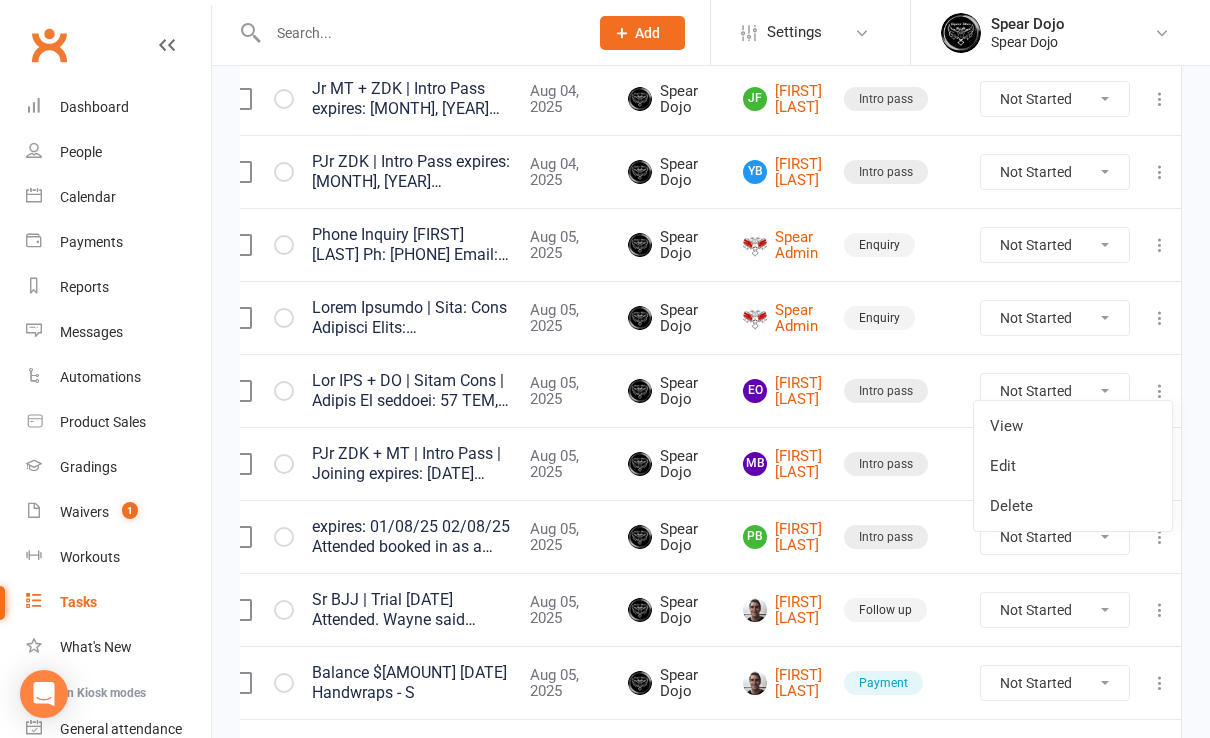 click on "Edit" at bounding box center (1073, 466) 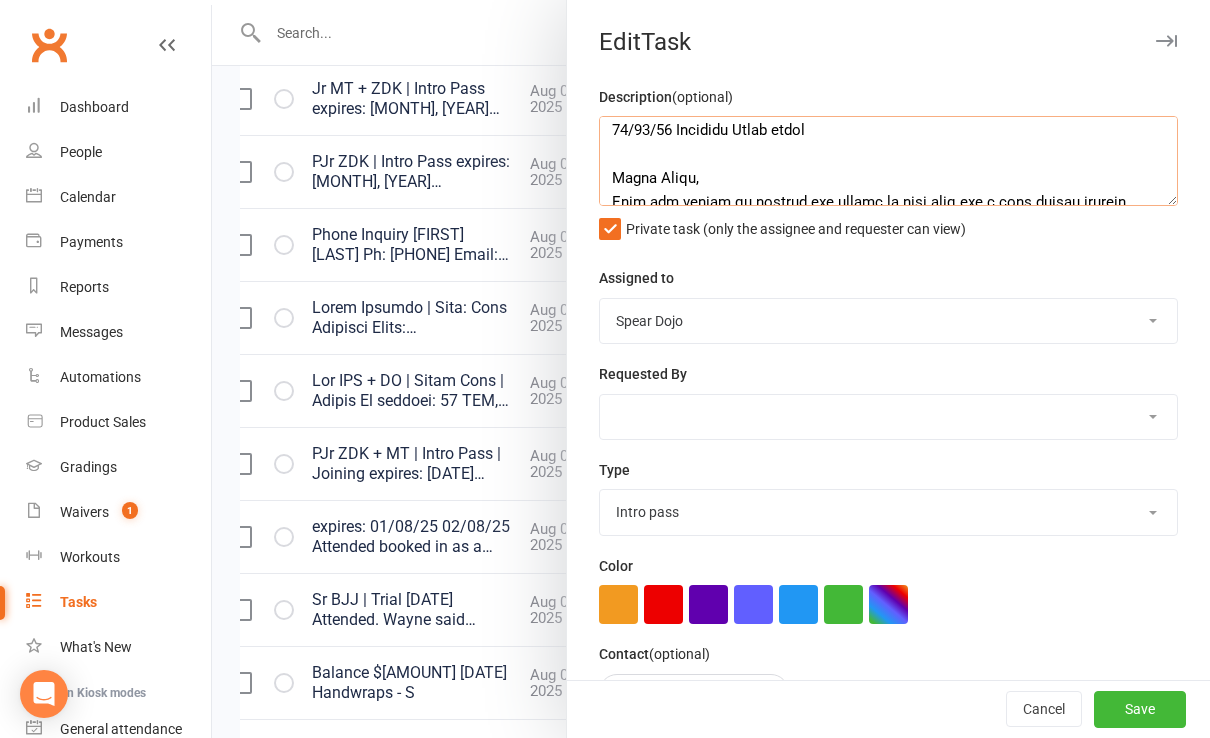 scroll, scrollTop: 80, scrollLeft: 0, axis: vertical 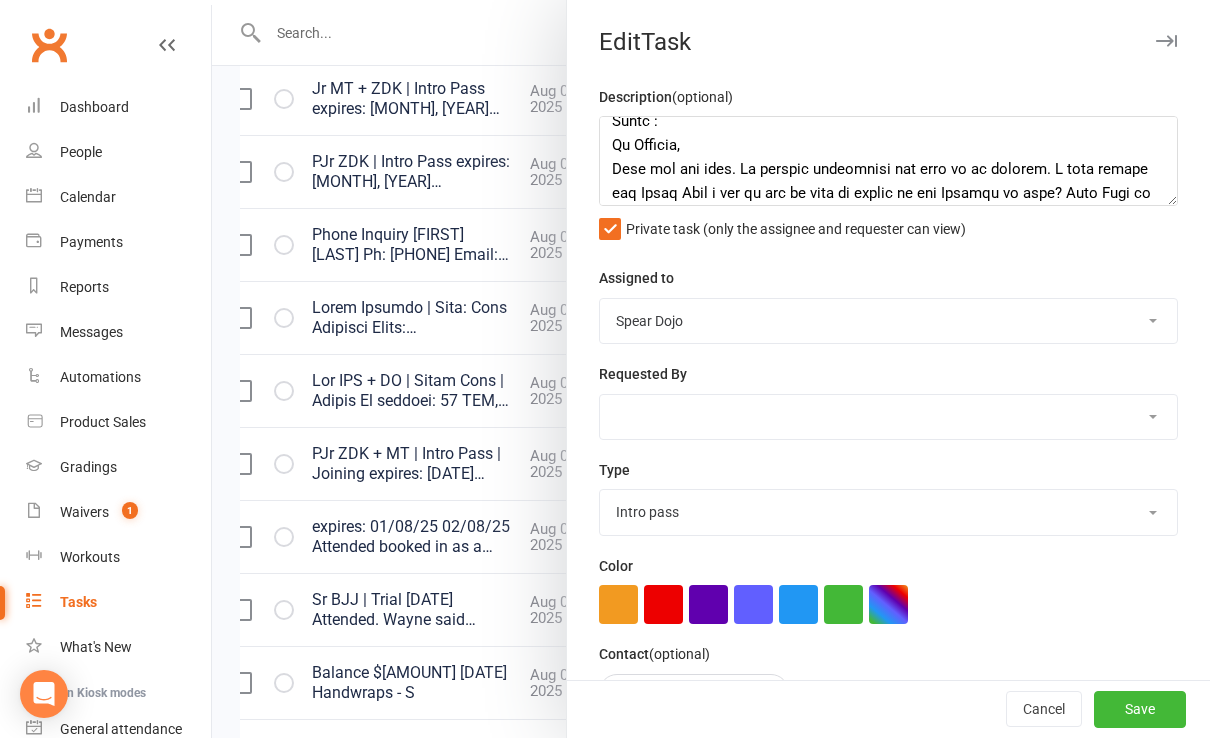 drag, startPoint x: 372, startPoint y: 455, endPoint x: 415, endPoint y: 442, distance: 44.922153 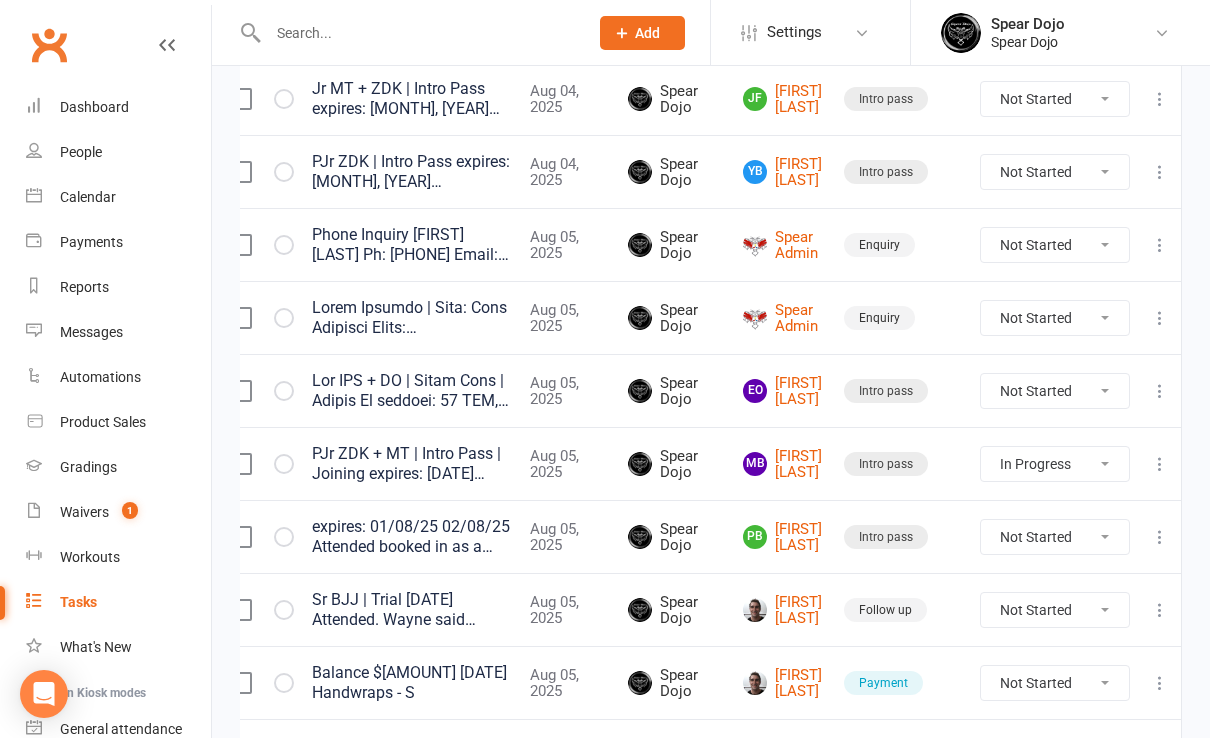 click at bounding box center (1160, 391) 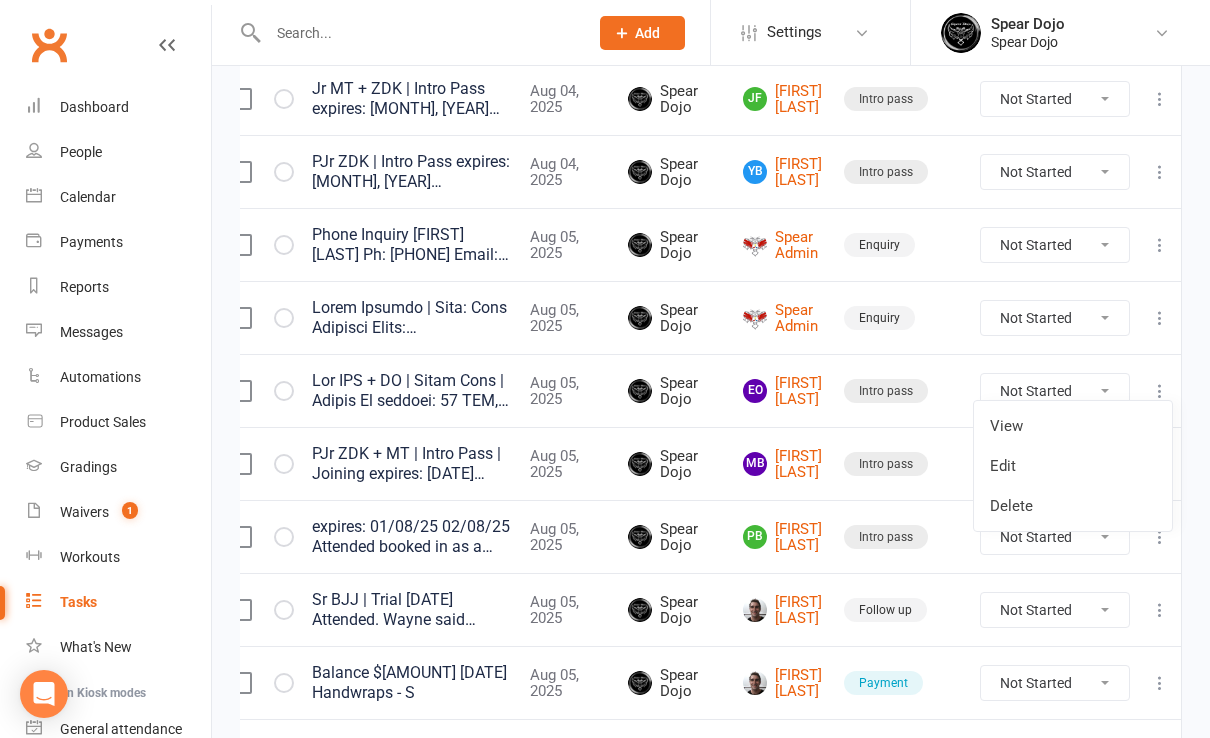 click on "Edit" at bounding box center [1073, 466] 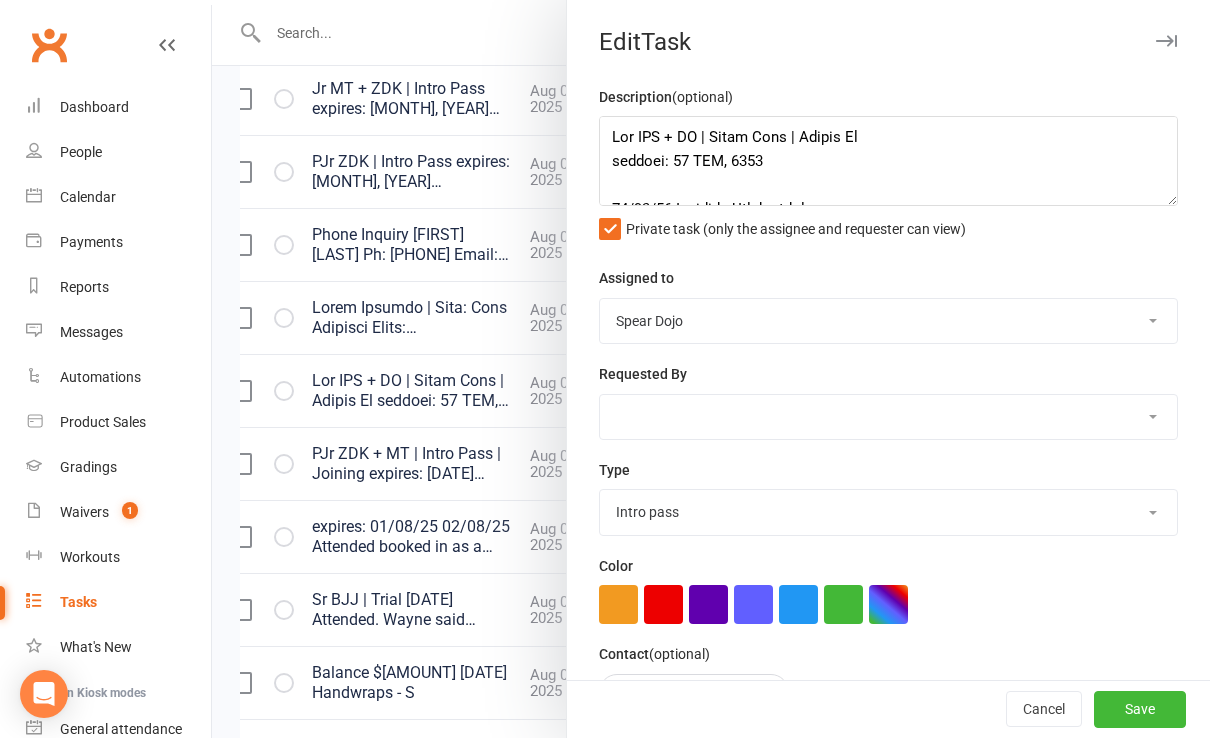 scroll, scrollTop: 205, scrollLeft: 0, axis: vertical 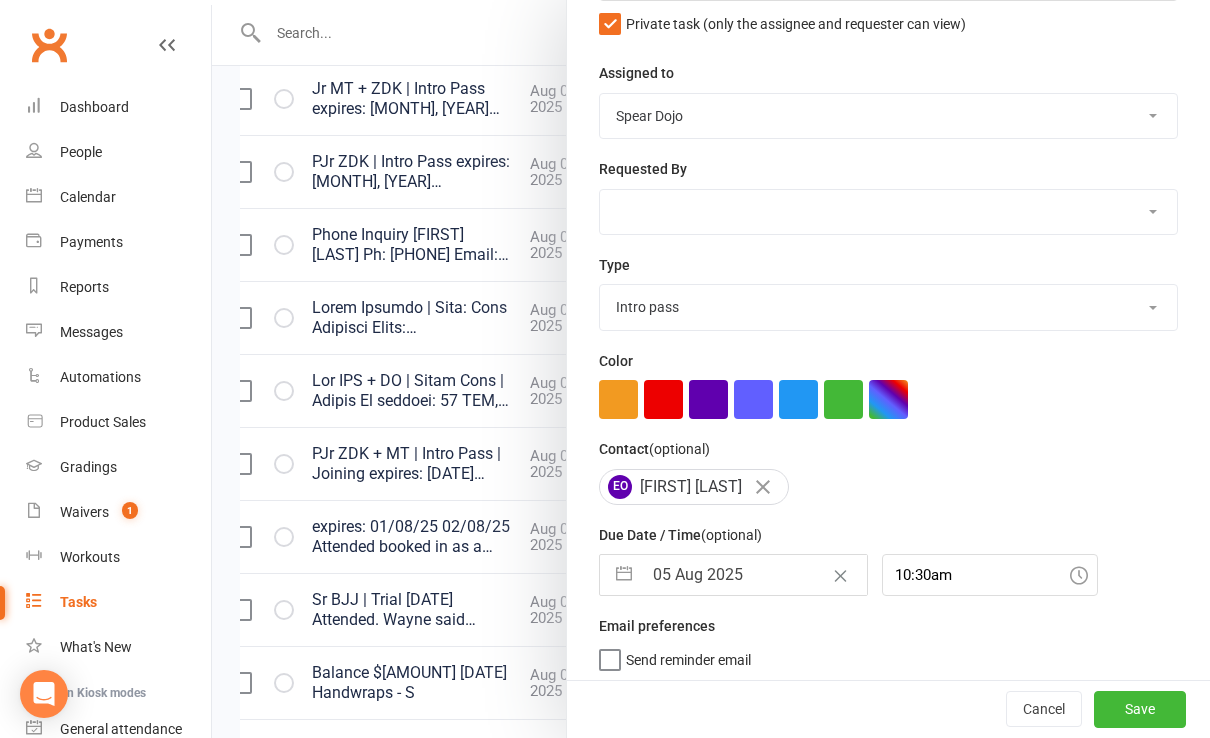 click at bounding box center (624, 575) 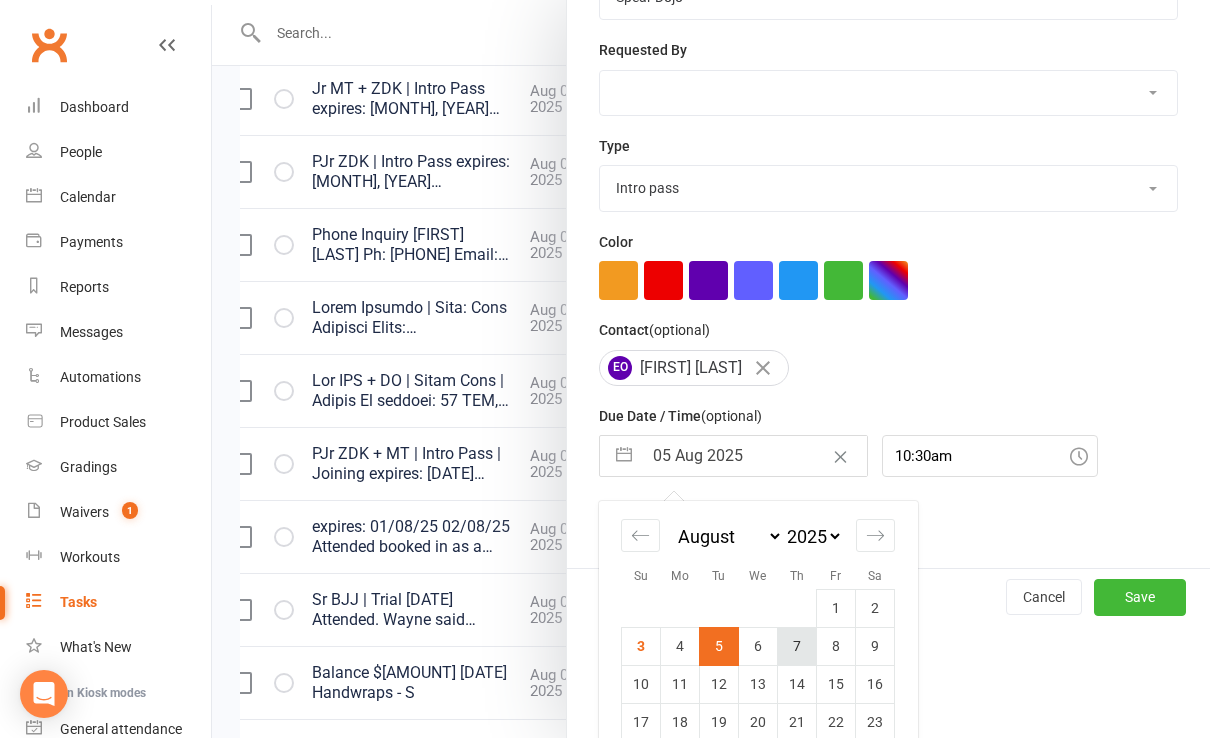 scroll, scrollTop: 422, scrollLeft: 0, axis: vertical 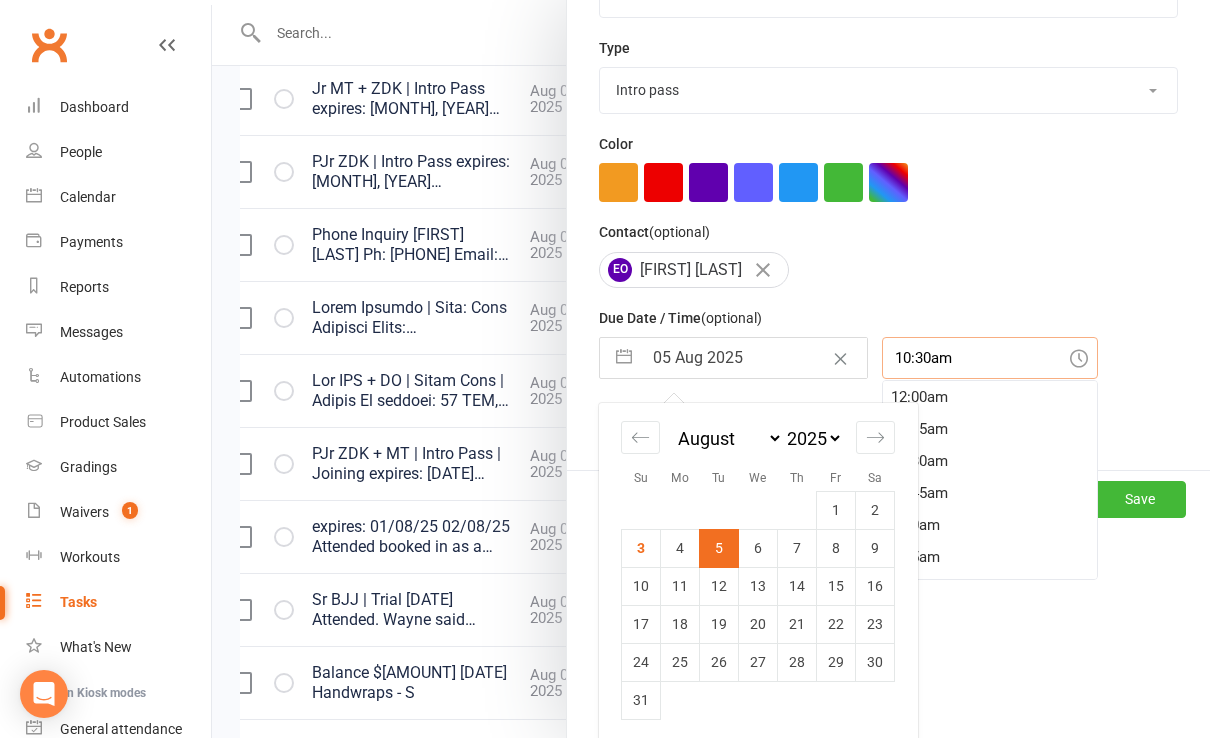 click on "10:30am" at bounding box center [990, 358] 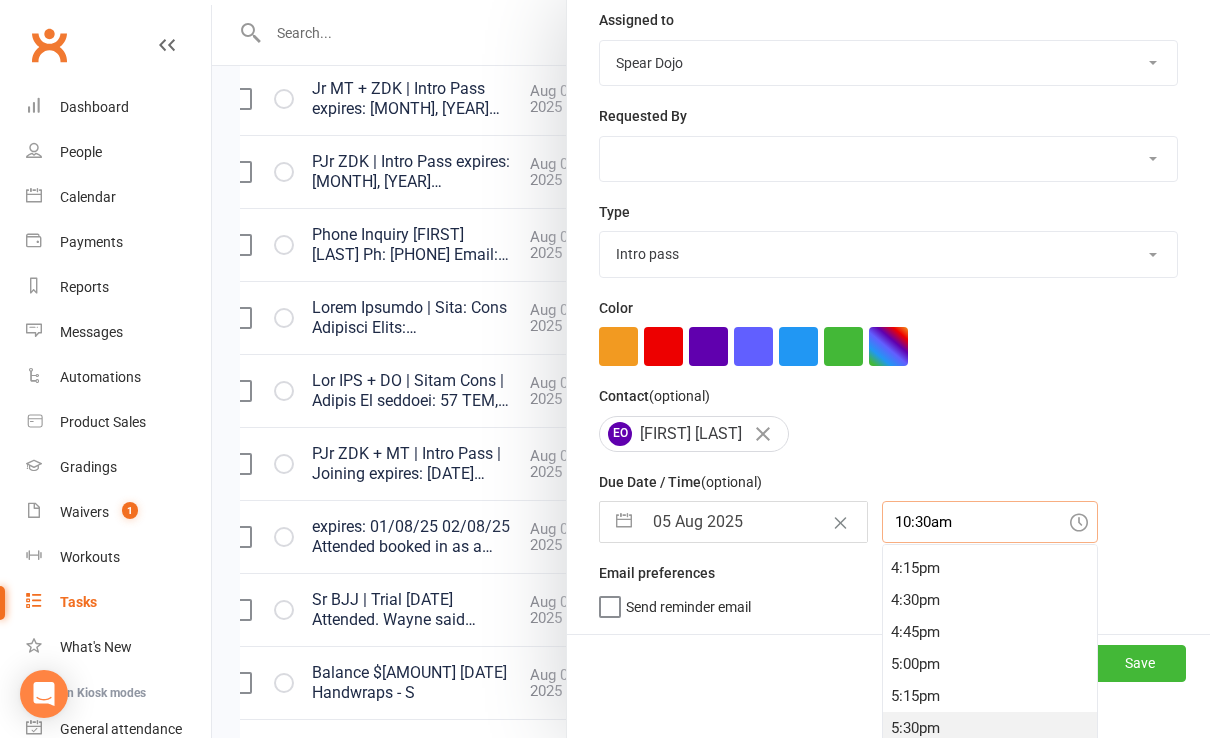 scroll, scrollTop: 2112, scrollLeft: 0, axis: vertical 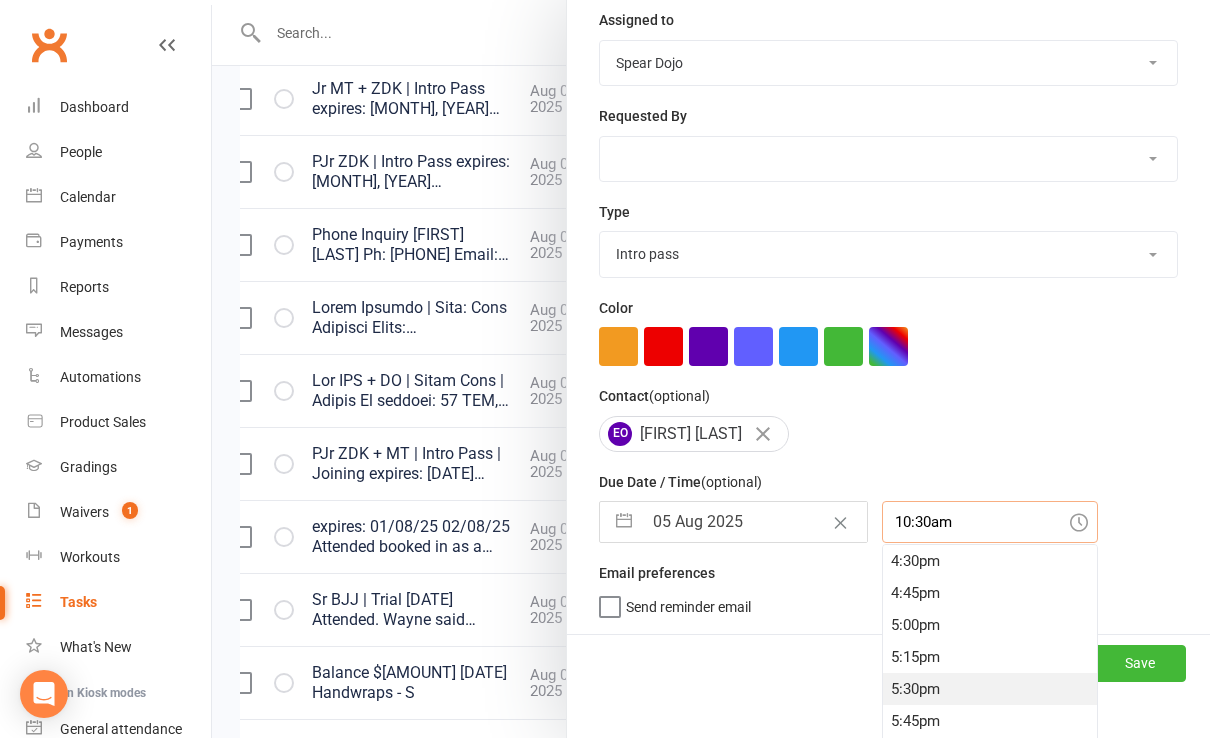 click on "5:30pm" at bounding box center [990, 689] 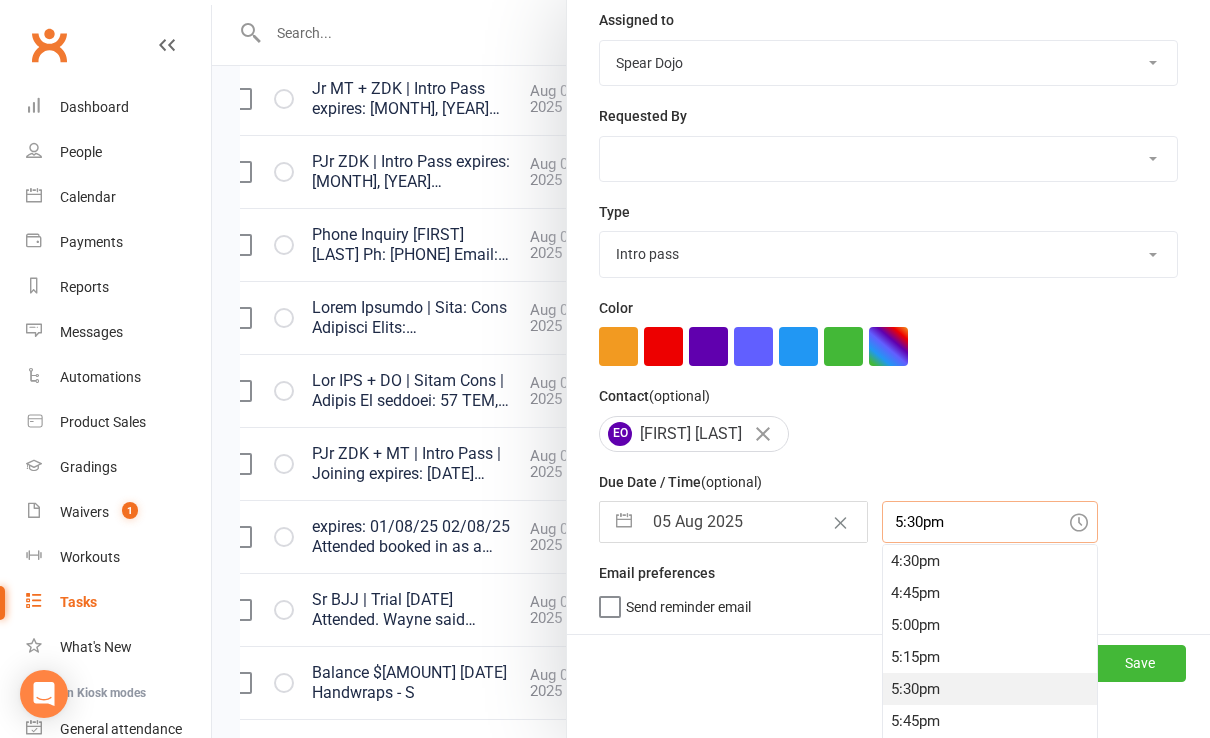 scroll, scrollTop: 205, scrollLeft: 0, axis: vertical 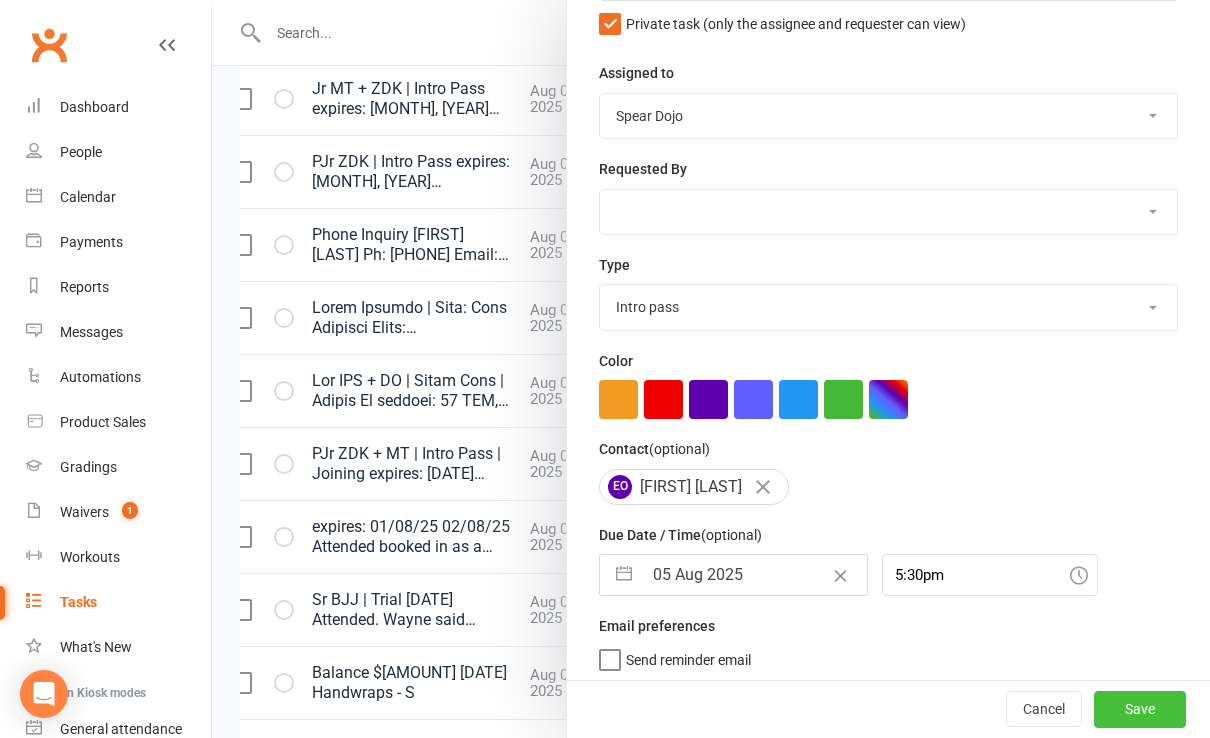 click on "Save" at bounding box center (1140, 710) 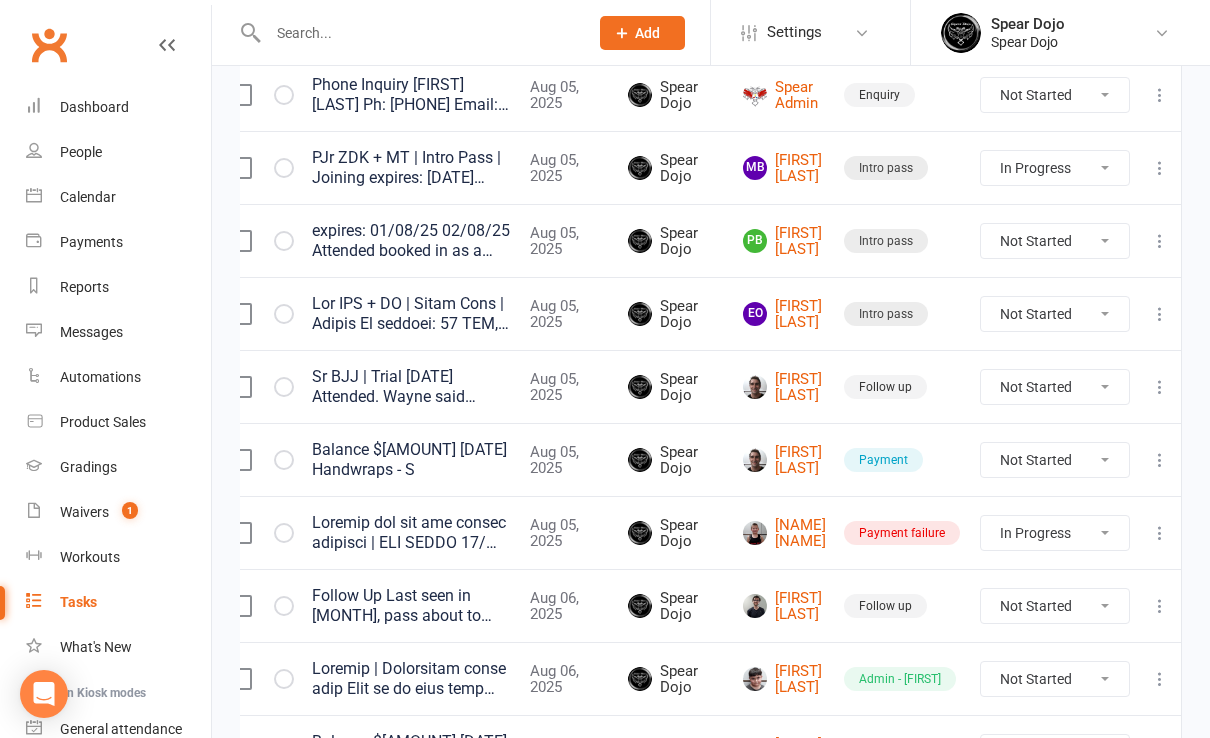 scroll, scrollTop: 800, scrollLeft: 0, axis: vertical 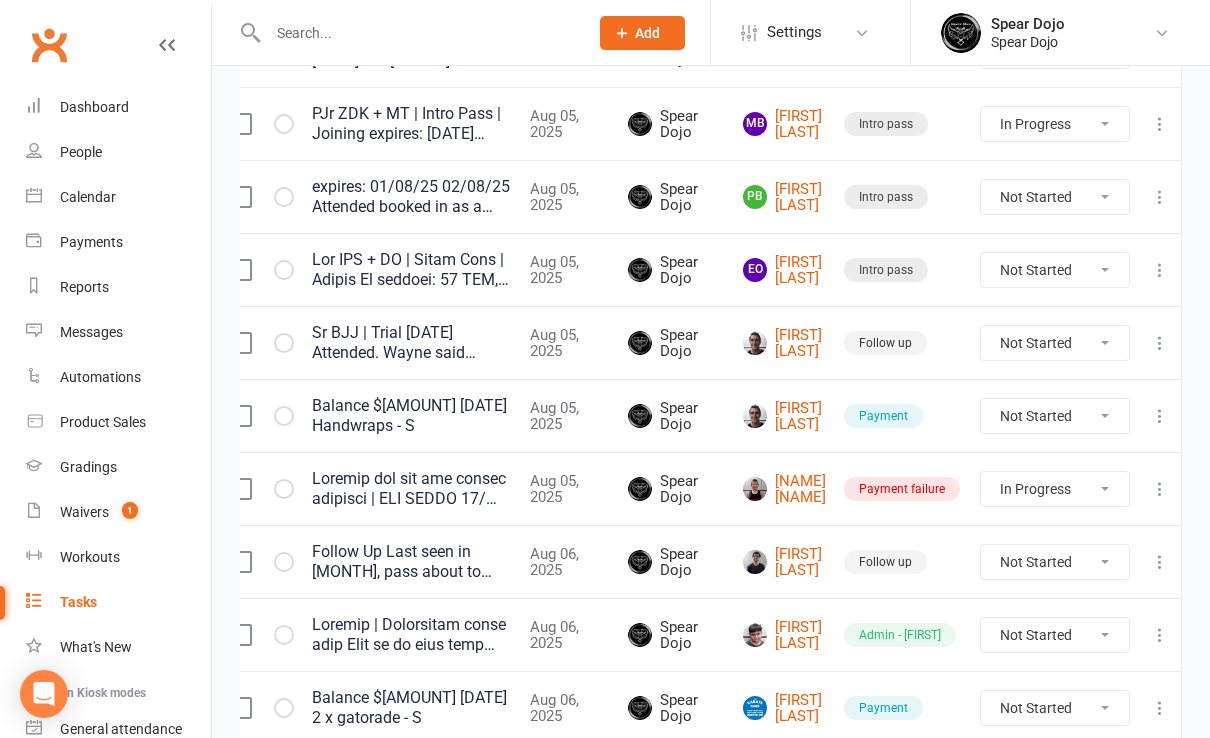 click at bounding box center (1160, 197) 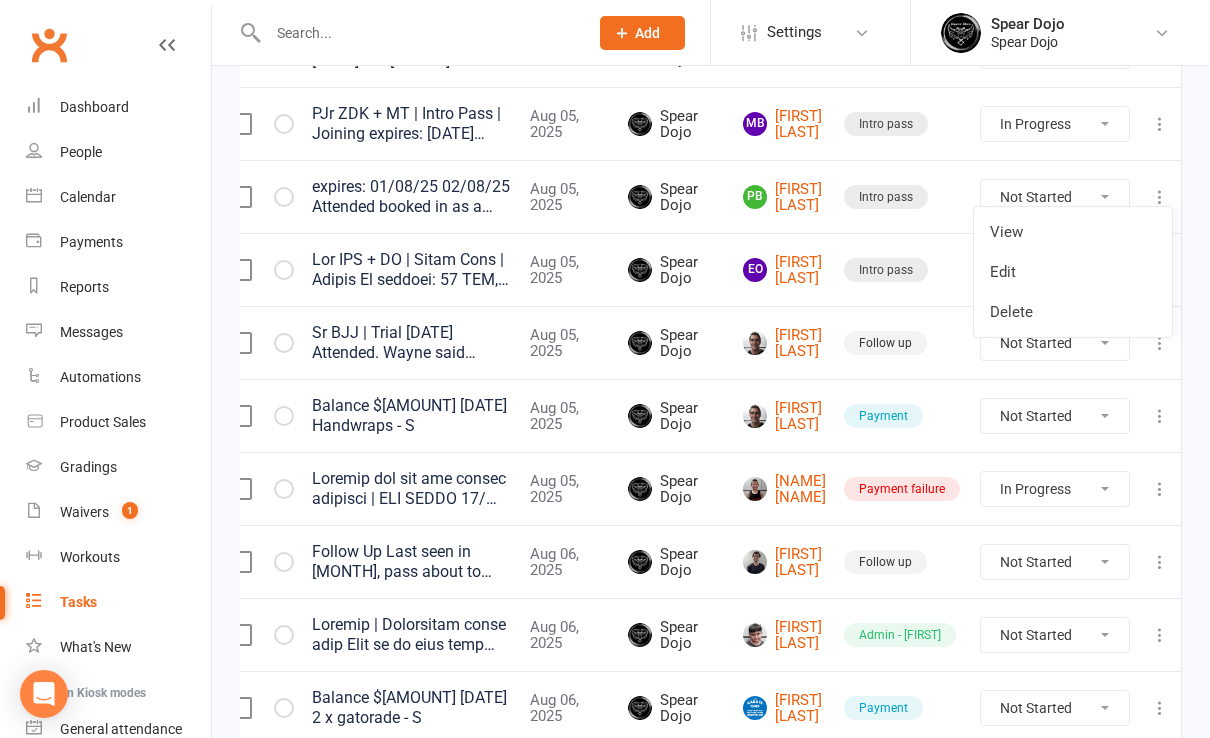 click on "Edit" at bounding box center (1073, 272) 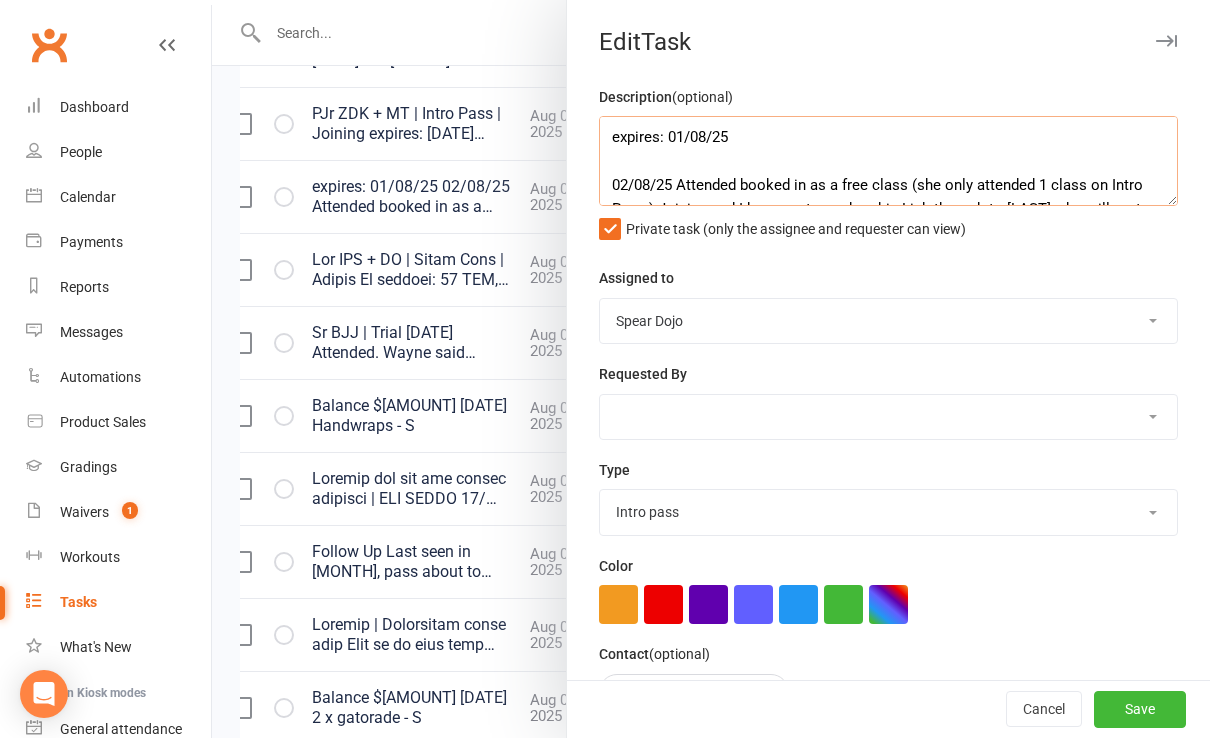 scroll, scrollTop: 40, scrollLeft: 0, axis: vertical 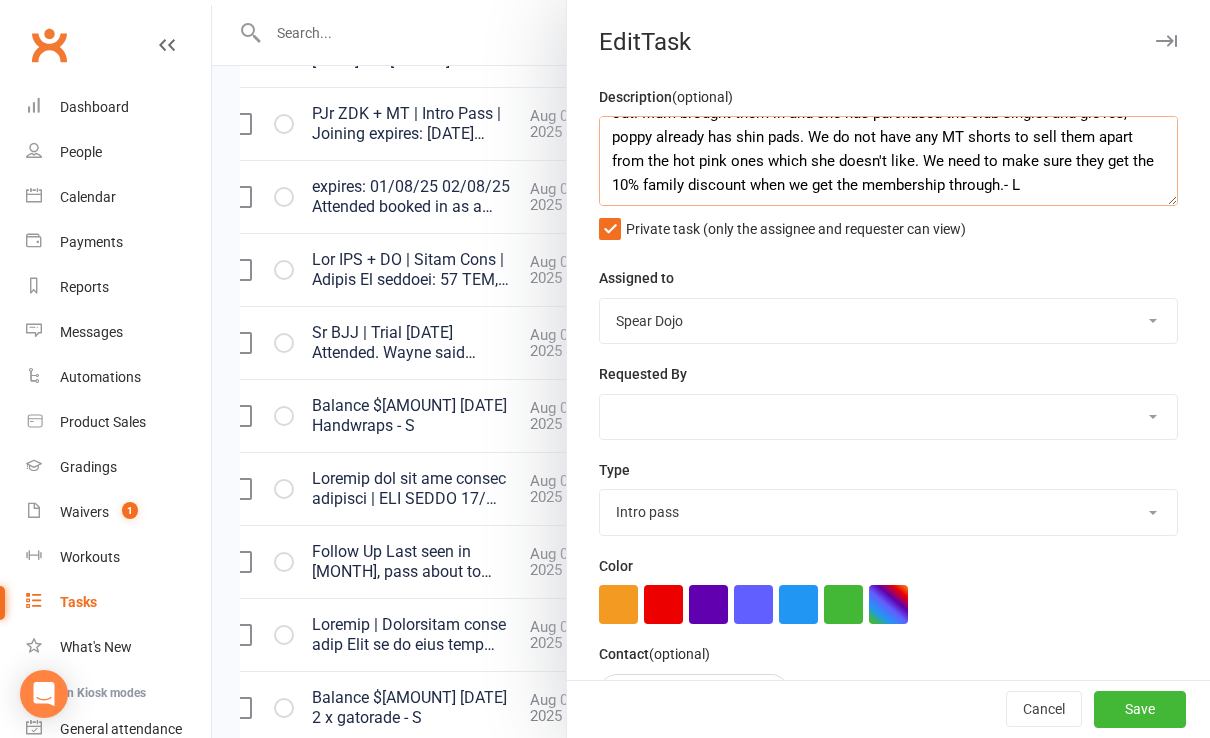 click on "expires: 01/08/25
02/08/25 Attended booked in as a free class (she only attended 1 class on Intro Pass ) Joining and I have sent membership Link through to [LAST] who will sort out. Mum brought them in and she has purchased the club singlet and gloves, poppy already has shin pads. We do not have any MT shorts to sell them apart from the hot pink ones which she doesn't like. We need to make sure they get the 10% family discount when we get the membership through.- L
[LAST] [LAST] sibling and twin of Ellis.
26/07/25 did not attend. Follow up Saturday. - L
19/07/25 Attended first class of MT, mum thinks Poppy will continue on after the intro pass, she will bring her in for class next Saturday (have booked her in). Please no follow up during the week mum has been clear on their situation. - L" at bounding box center [888, 161] 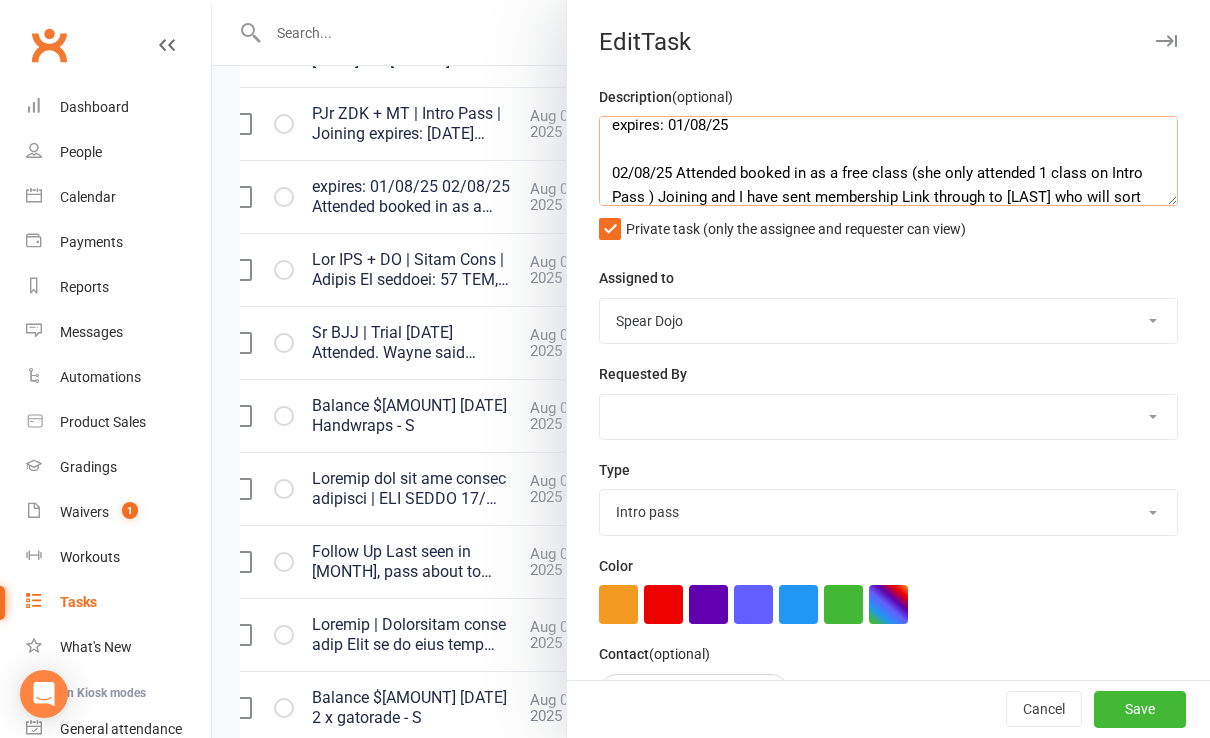 scroll, scrollTop: 0, scrollLeft: 0, axis: both 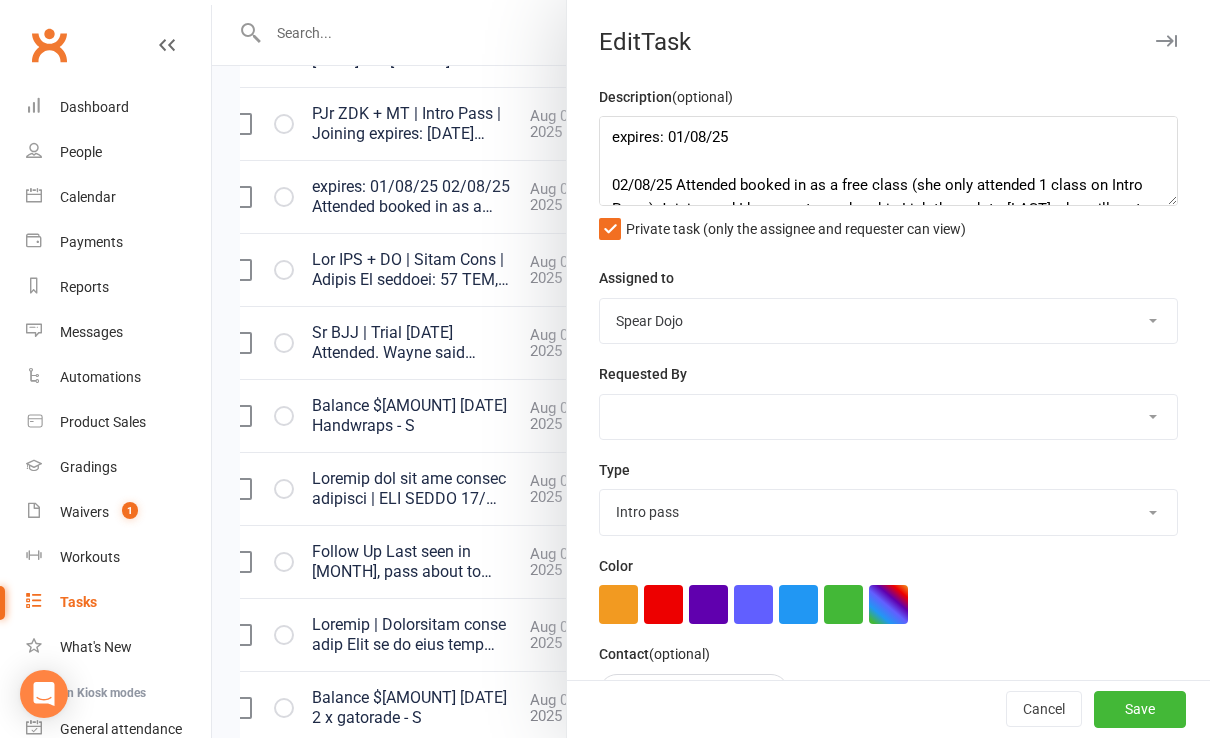 click at bounding box center [711, 369] 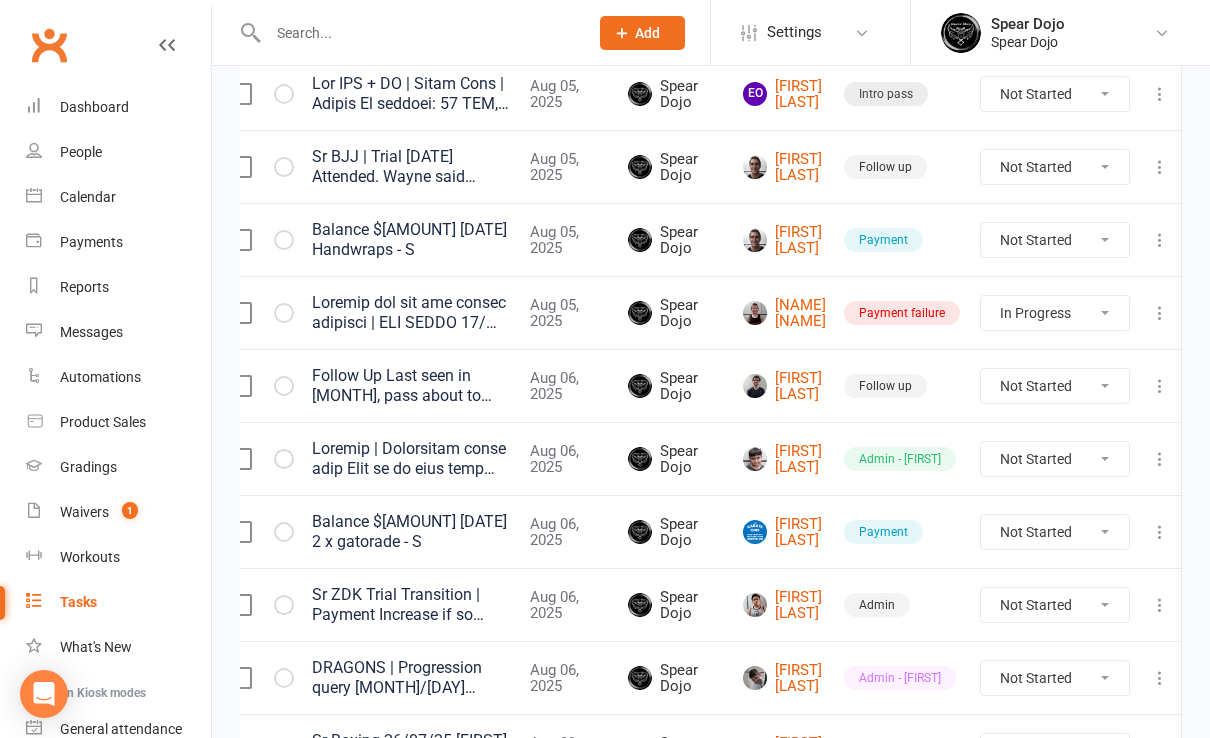 scroll, scrollTop: 800, scrollLeft: 0, axis: vertical 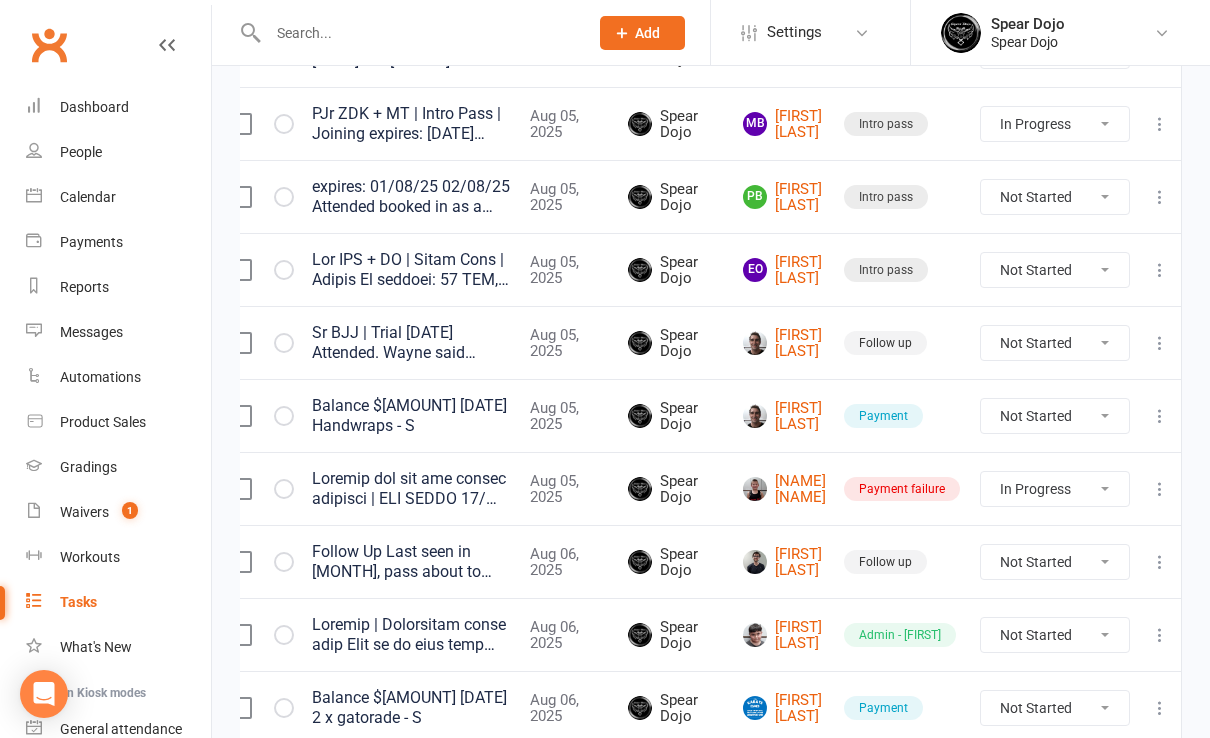 click at bounding box center [1160, 197] 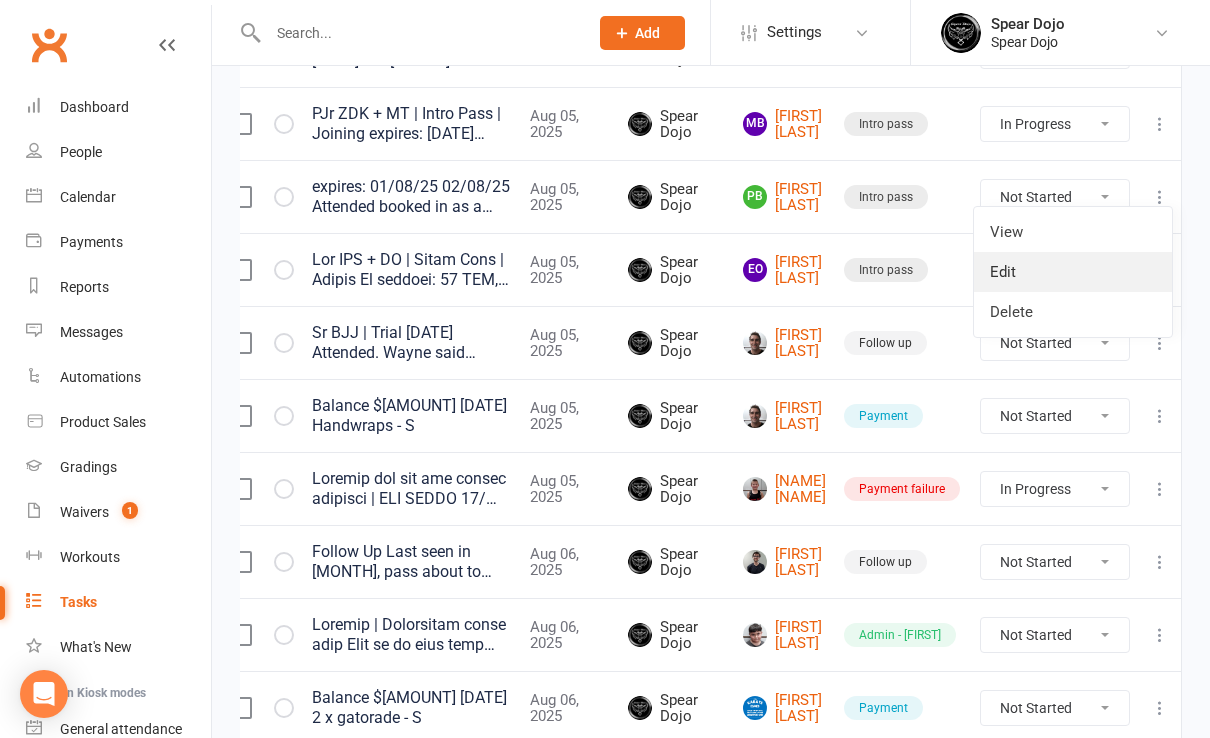 click on "Edit" at bounding box center (1073, 272) 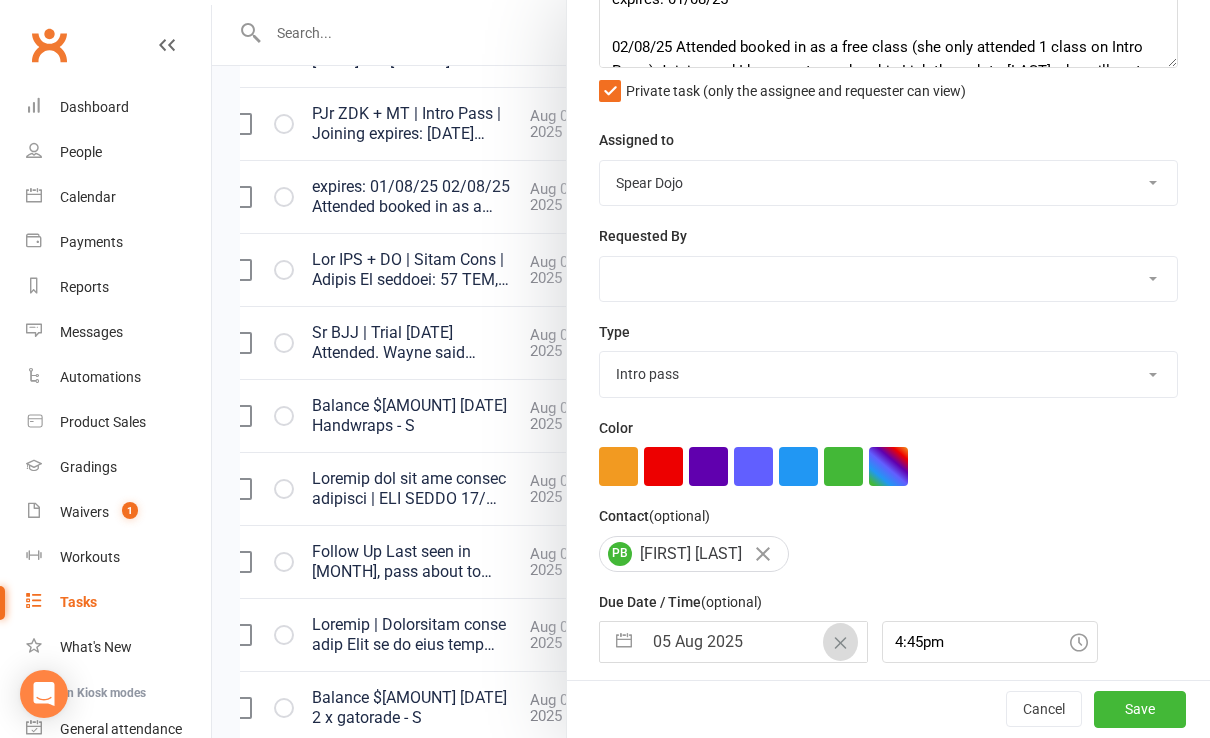 scroll, scrollTop: 205, scrollLeft: 0, axis: vertical 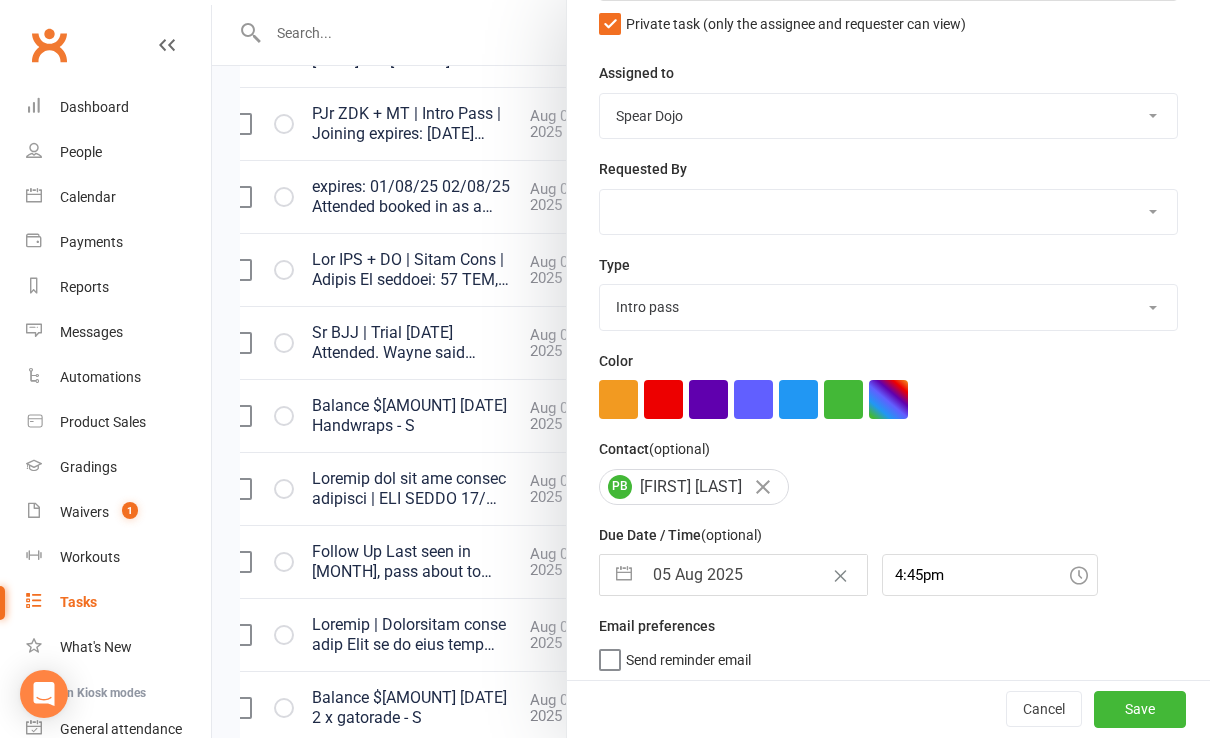 drag, startPoint x: 599, startPoint y: 562, endPoint x: 639, endPoint y: 556, distance: 40.4475 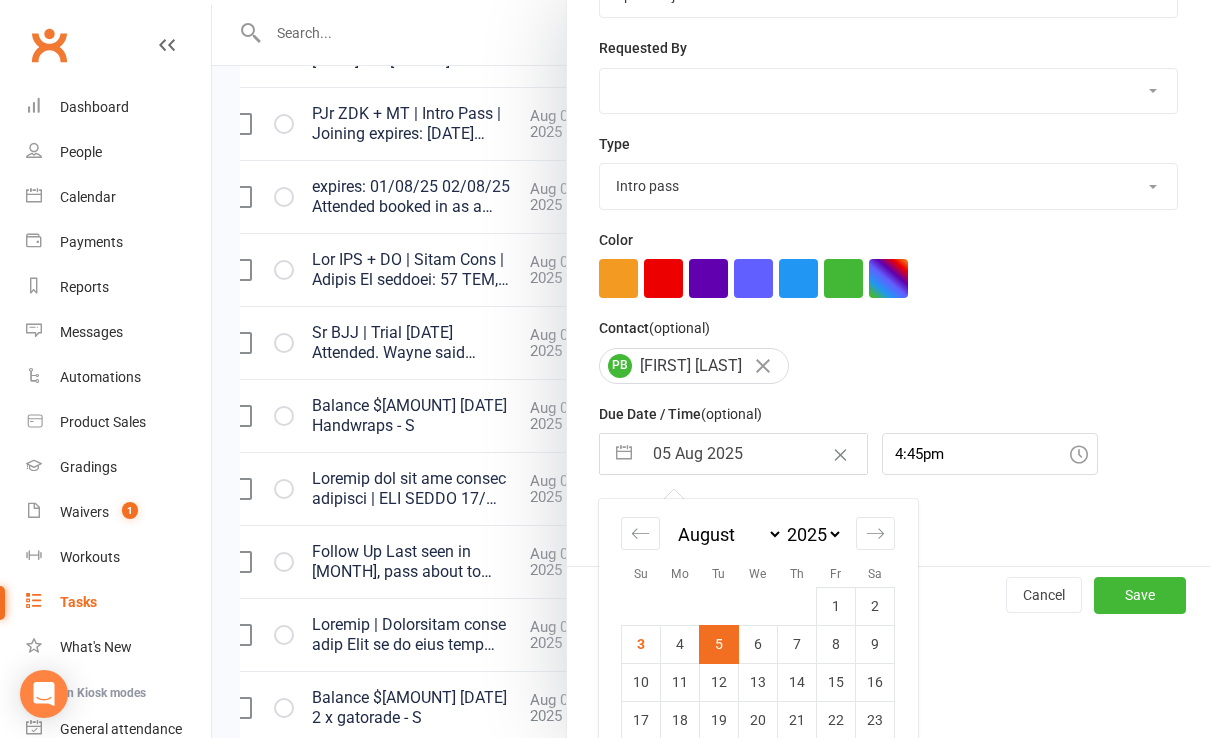 scroll, scrollTop: 422, scrollLeft: 0, axis: vertical 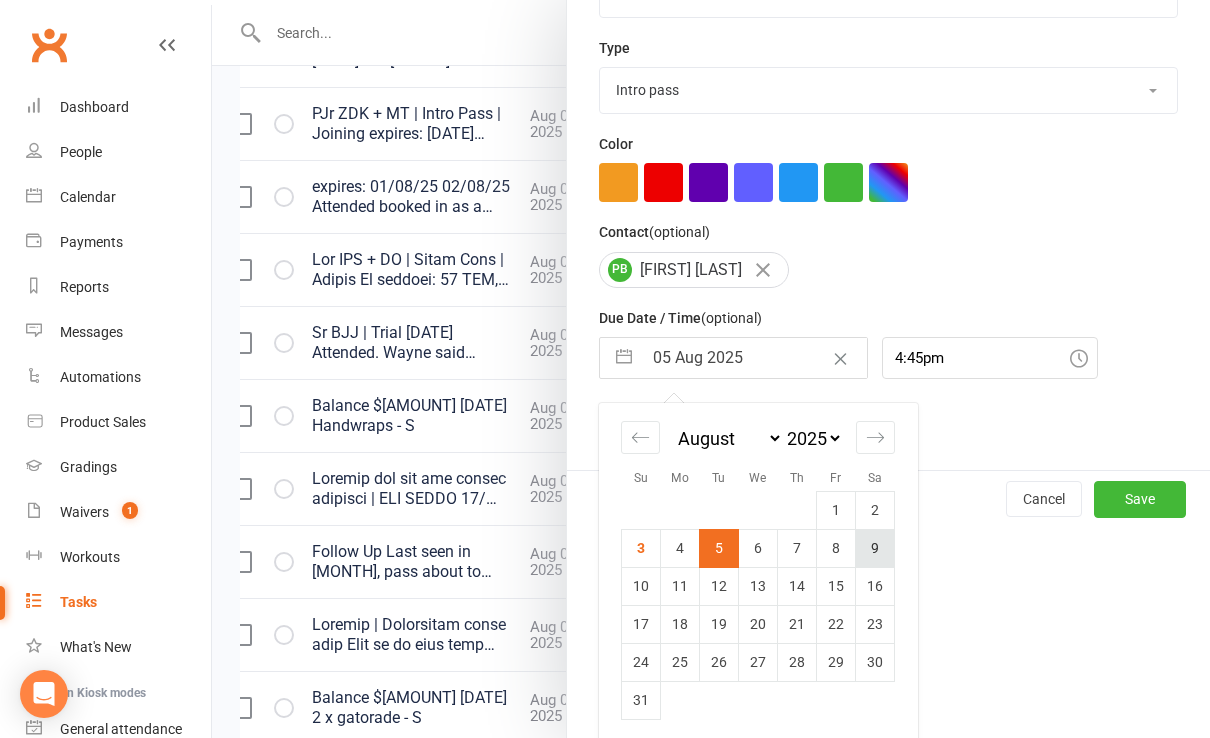 click on "9" at bounding box center [875, 548] 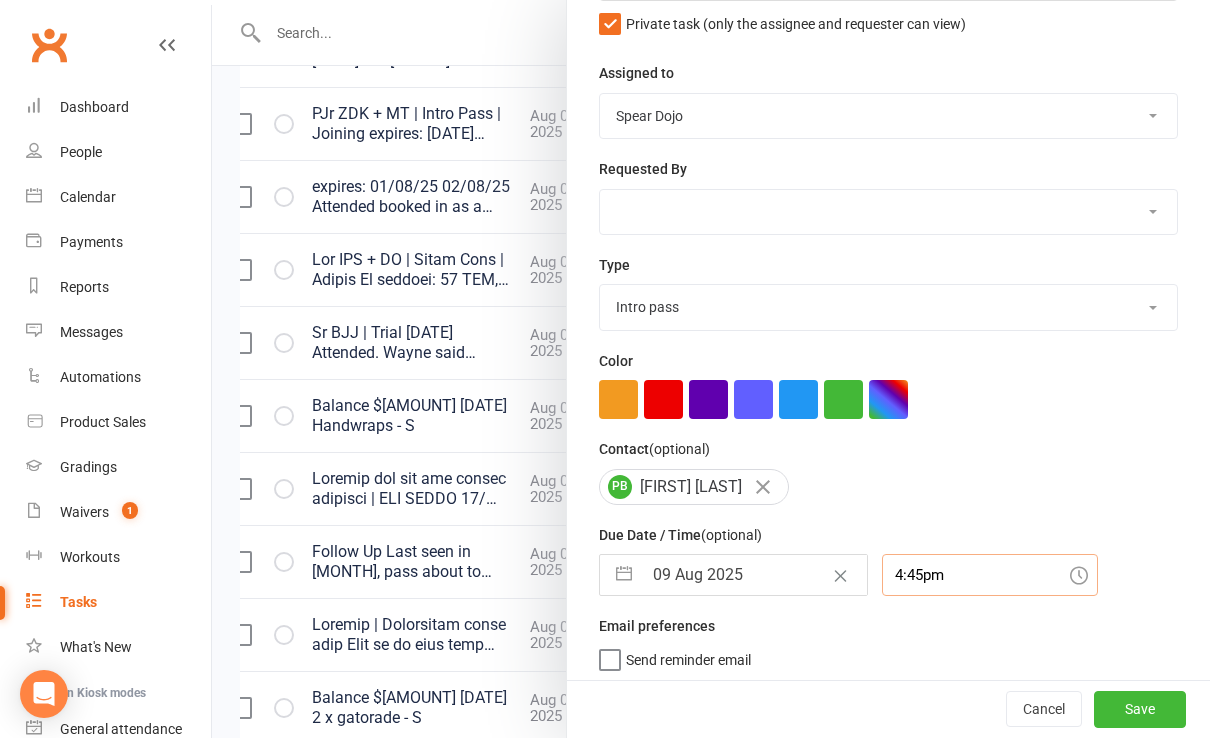 click on "4:45pm" at bounding box center [990, 575] 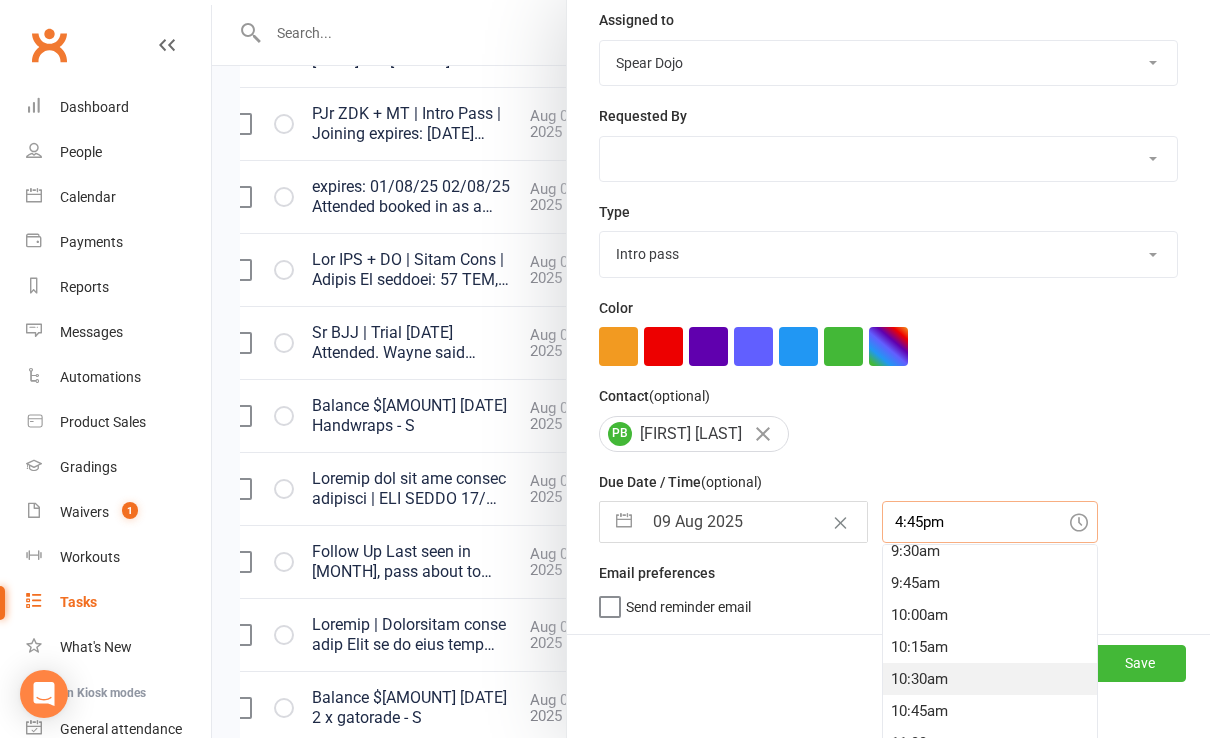 scroll, scrollTop: 1178, scrollLeft: 0, axis: vertical 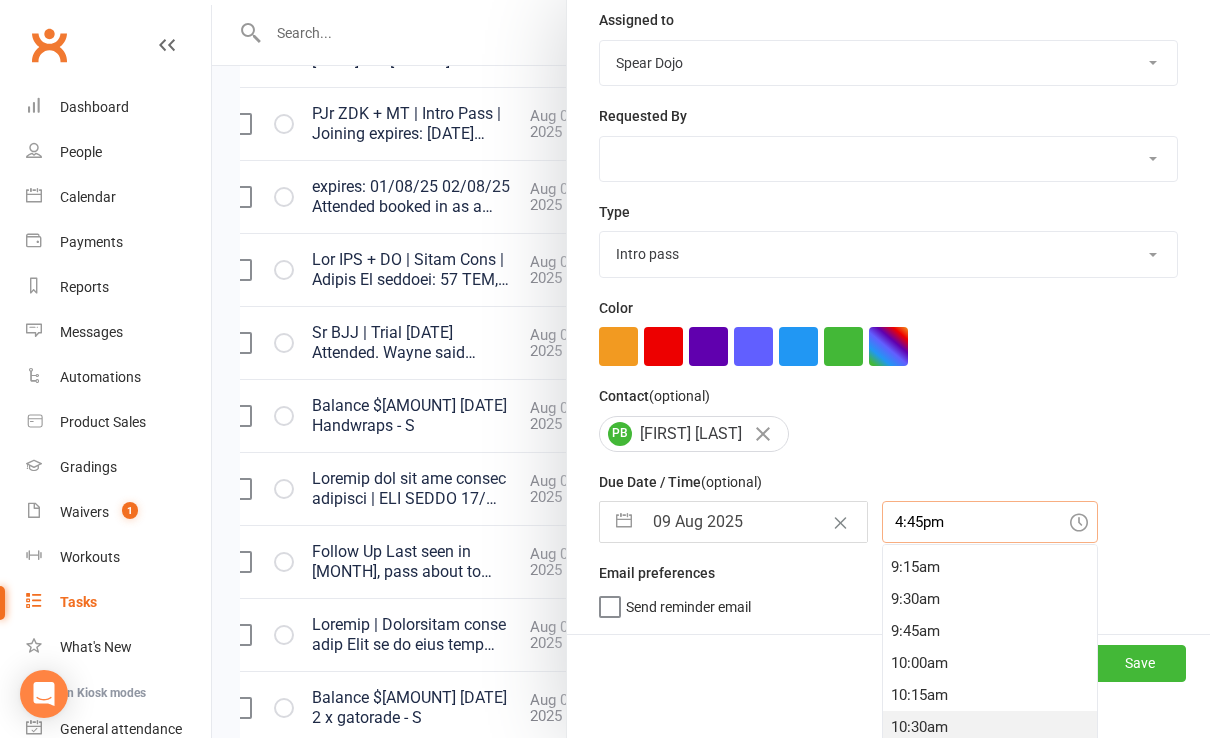 click on "10:30am" at bounding box center (990, 727) 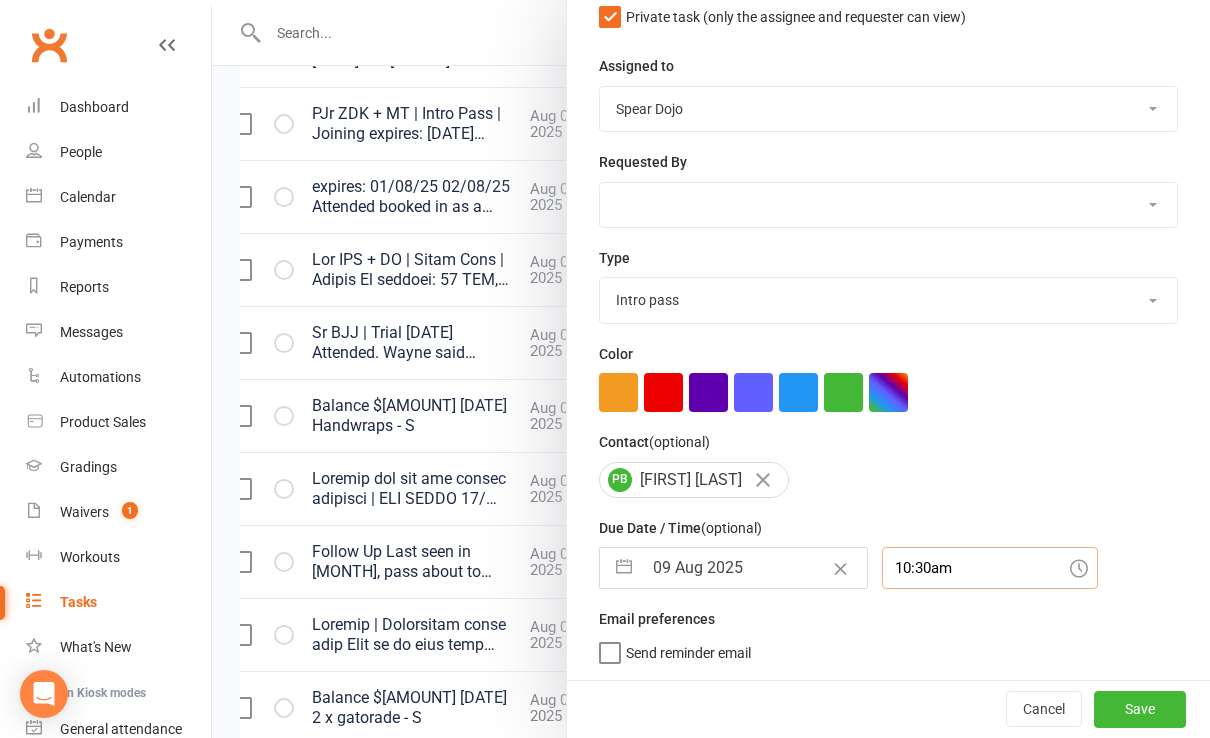 scroll, scrollTop: 205, scrollLeft: 0, axis: vertical 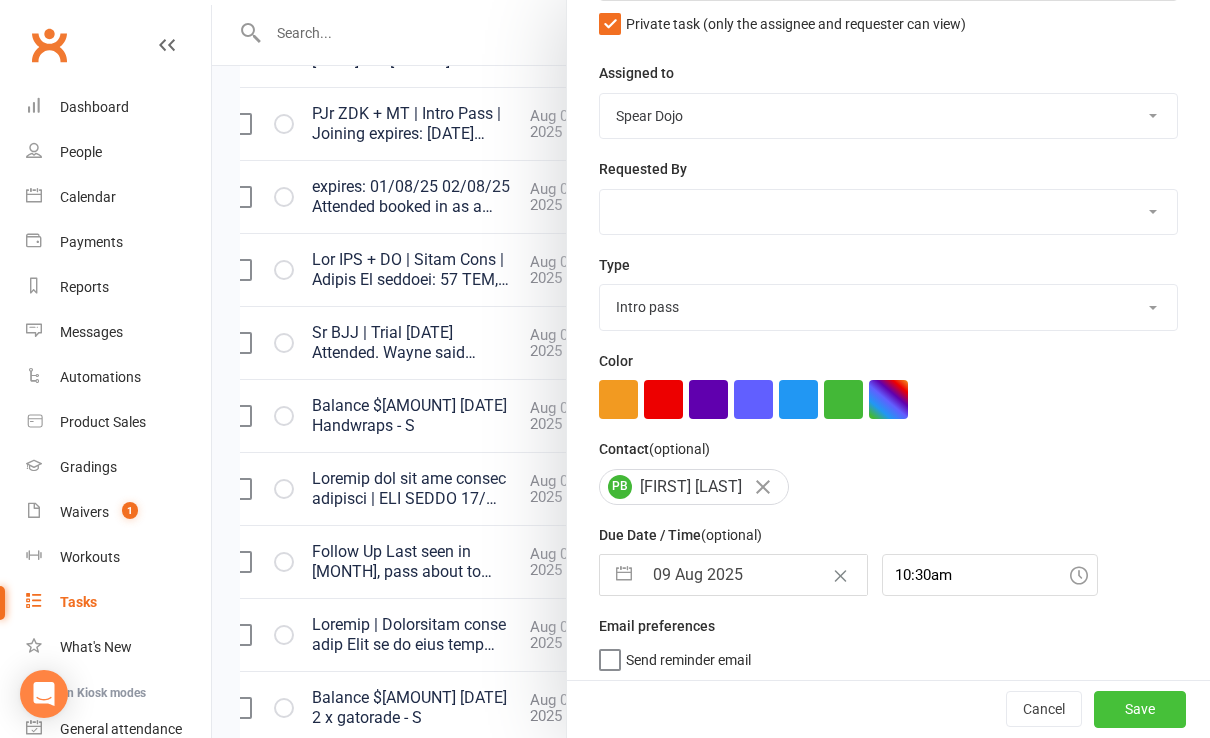 click on "Save" at bounding box center [1140, 710] 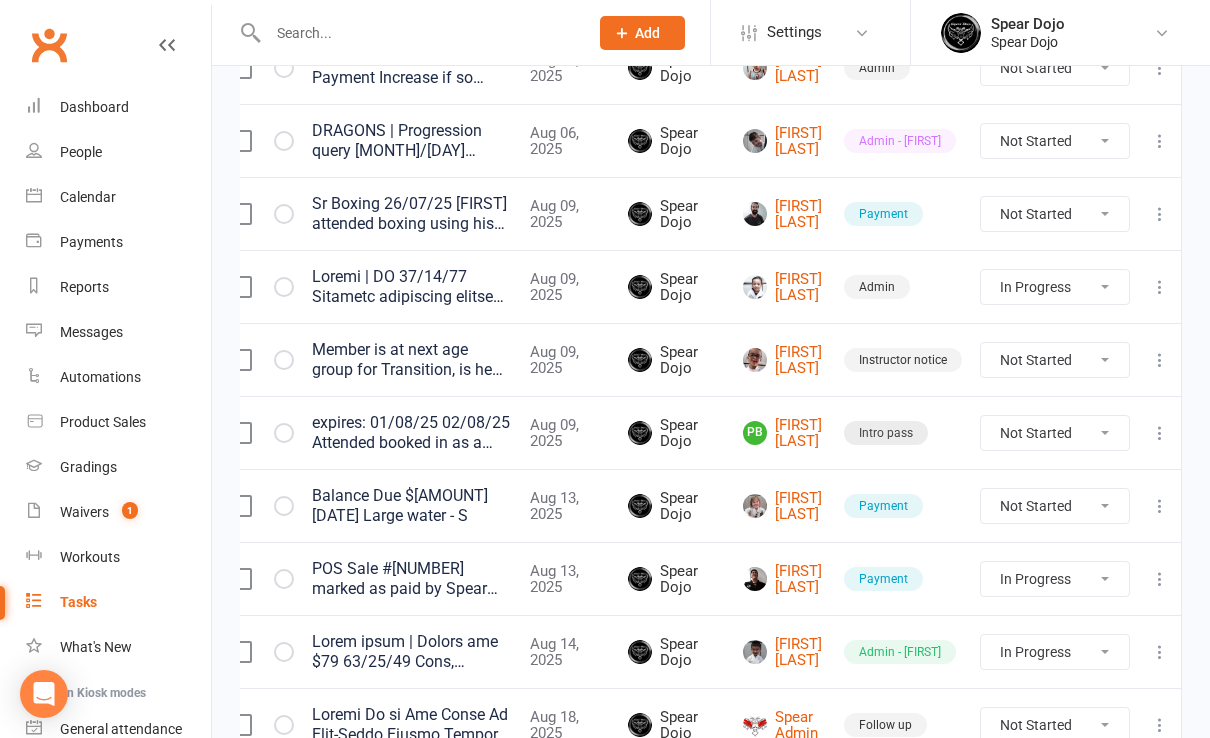 scroll, scrollTop: 1600, scrollLeft: 0, axis: vertical 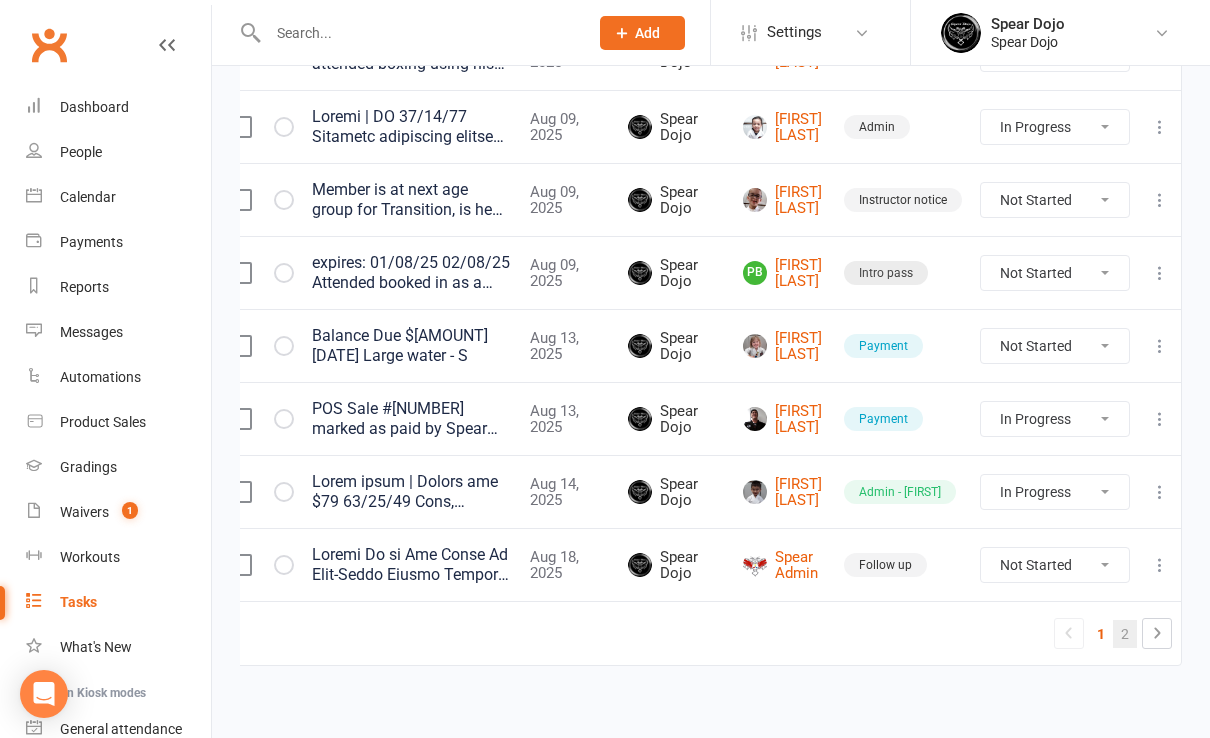 drag, startPoint x: 1147, startPoint y: 633, endPoint x: 1139, endPoint y: 624, distance: 12.0415945 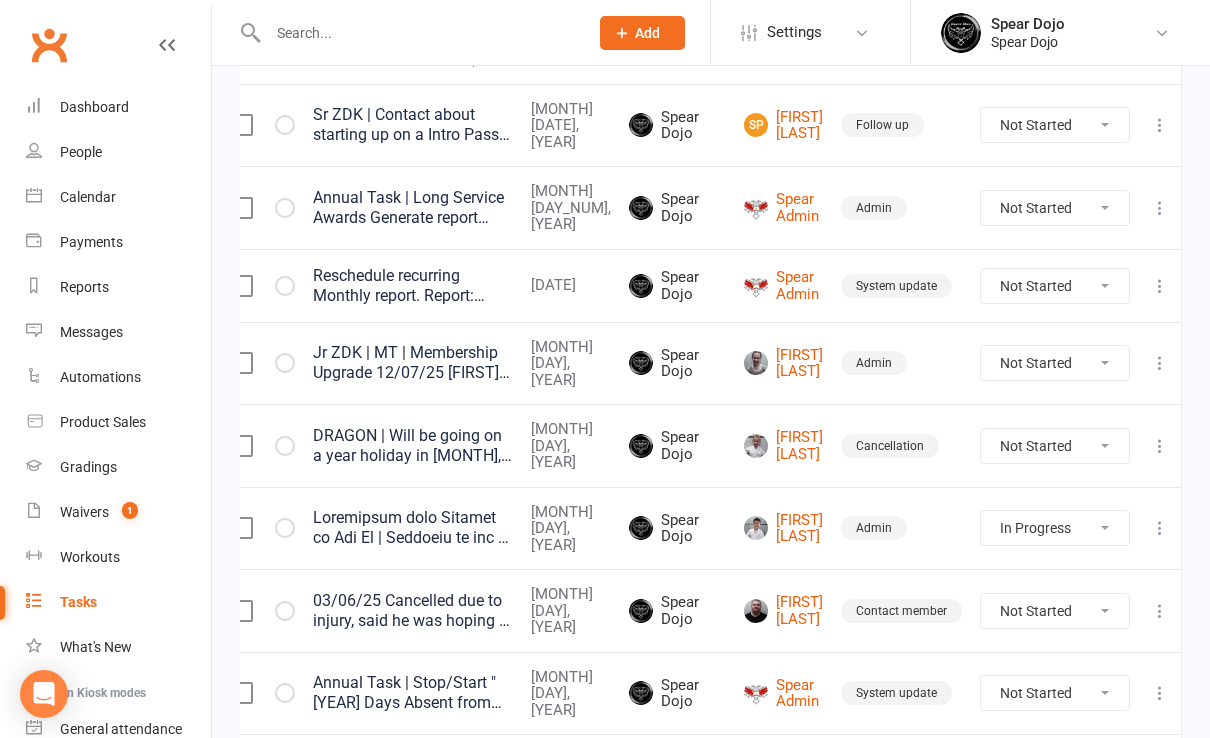 scroll, scrollTop: 600, scrollLeft: 0, axis: vertical 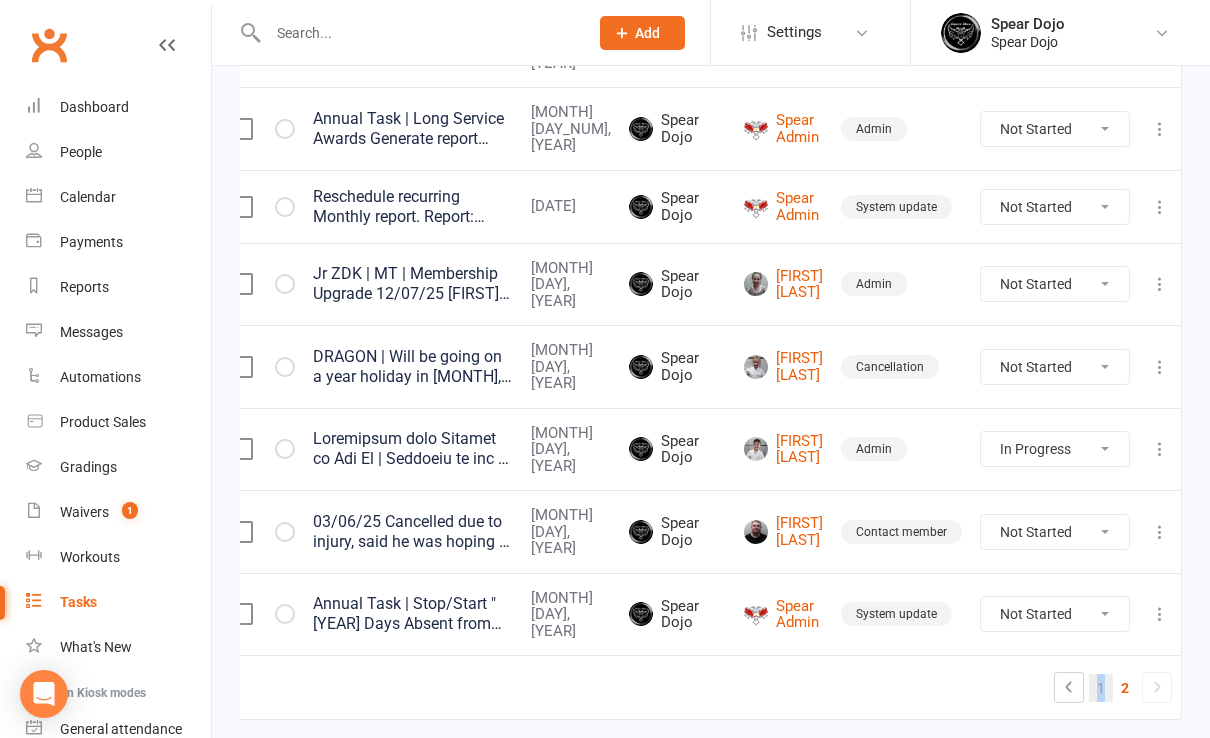 click on "1" at bounding box center [1101, 688] 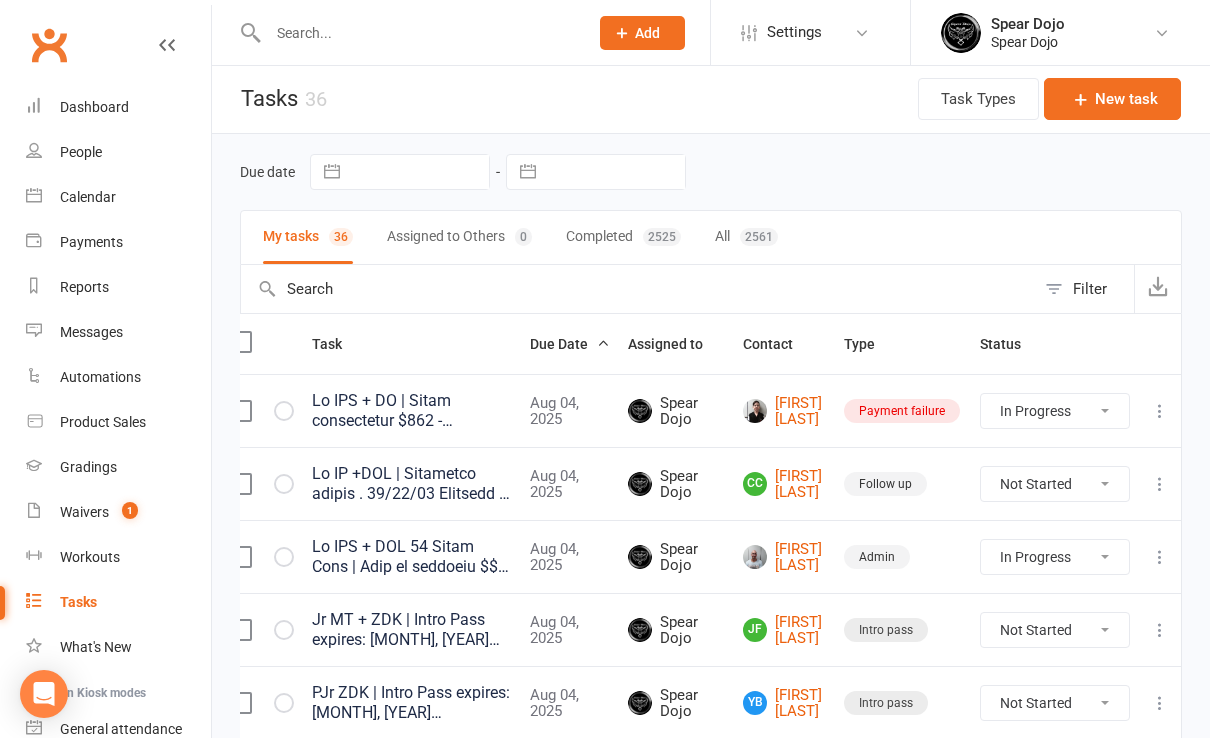 scroll, scrollTop: 0, scrollLeft: 0, axis: both 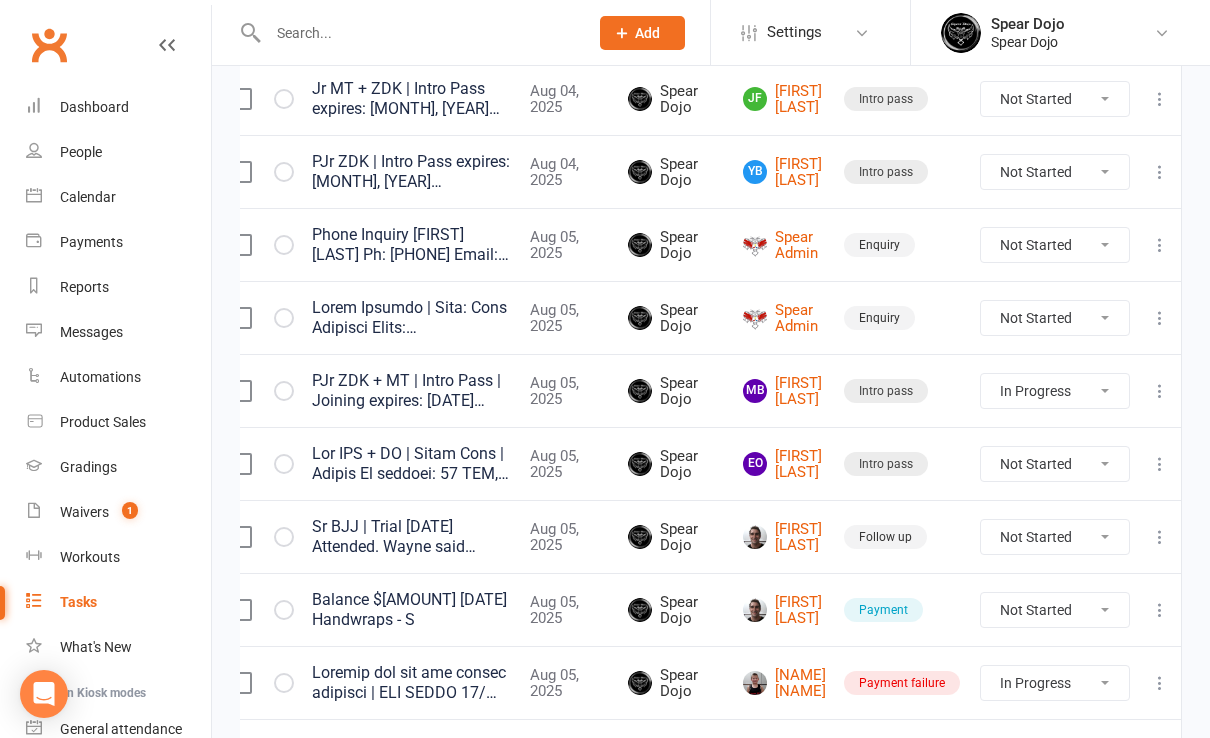 click at bounding box center (1160, 245) 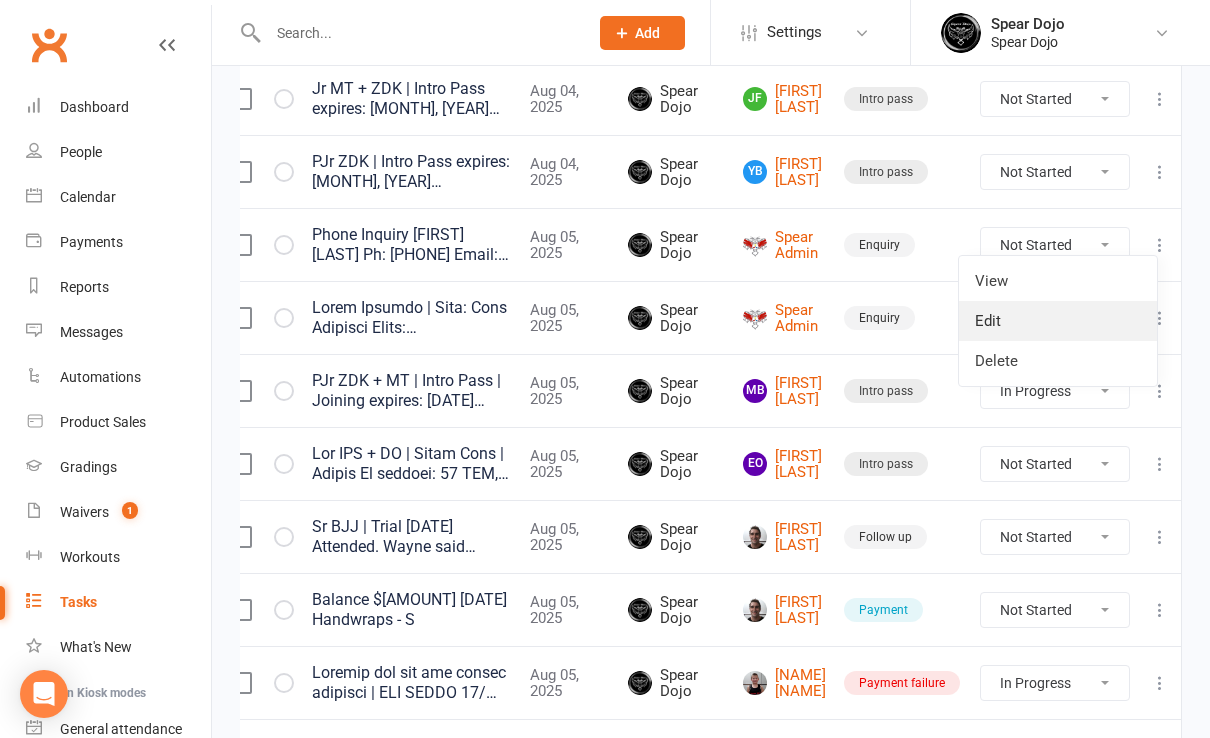 click on "Edit" at bounding box center [1058, 321] 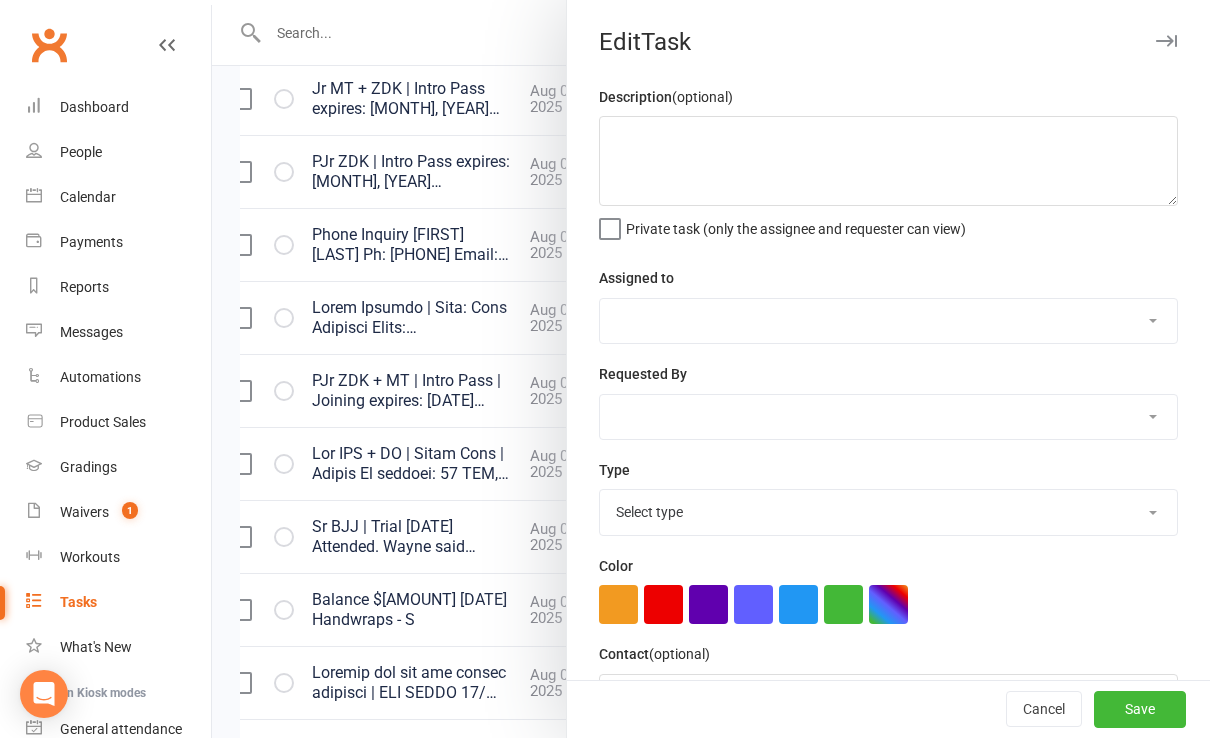 scroll, scrollTop: 0, scrollLeft: 22, axis: horizontal 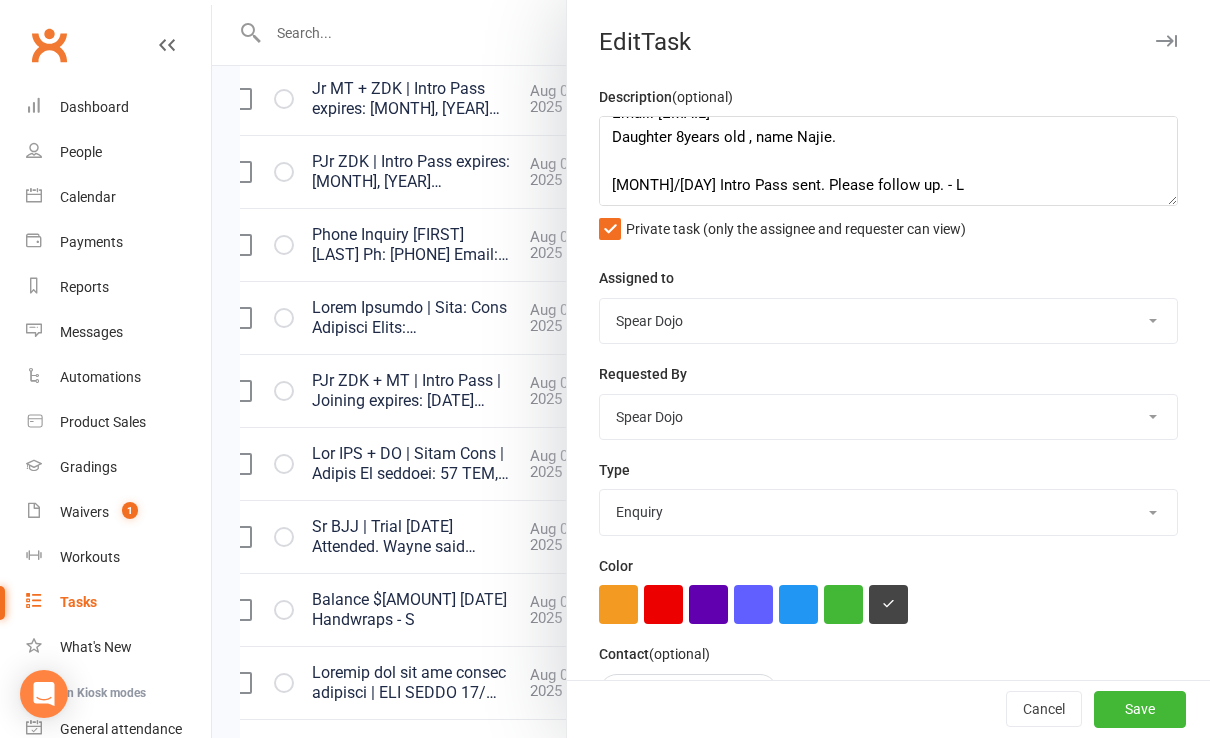 click at bounding box center [711, 369] 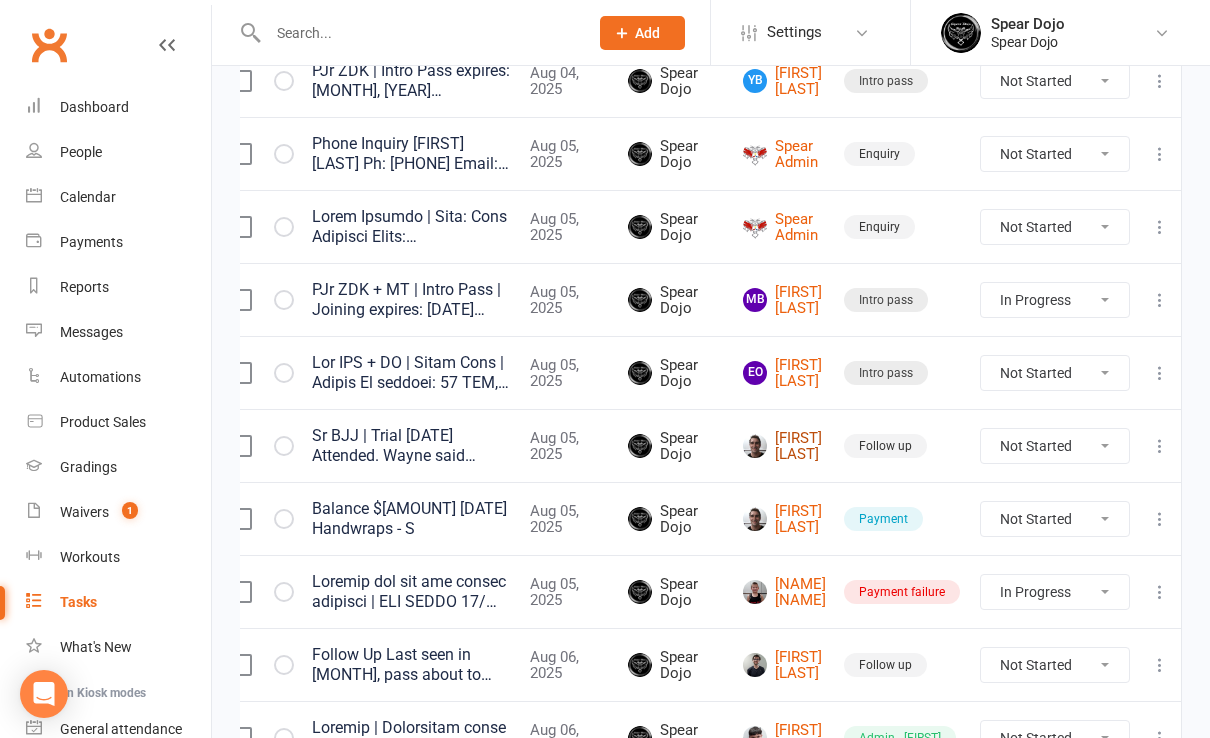 scroll, scrollTop: 800, scrollLeft: 0, axis: vertical 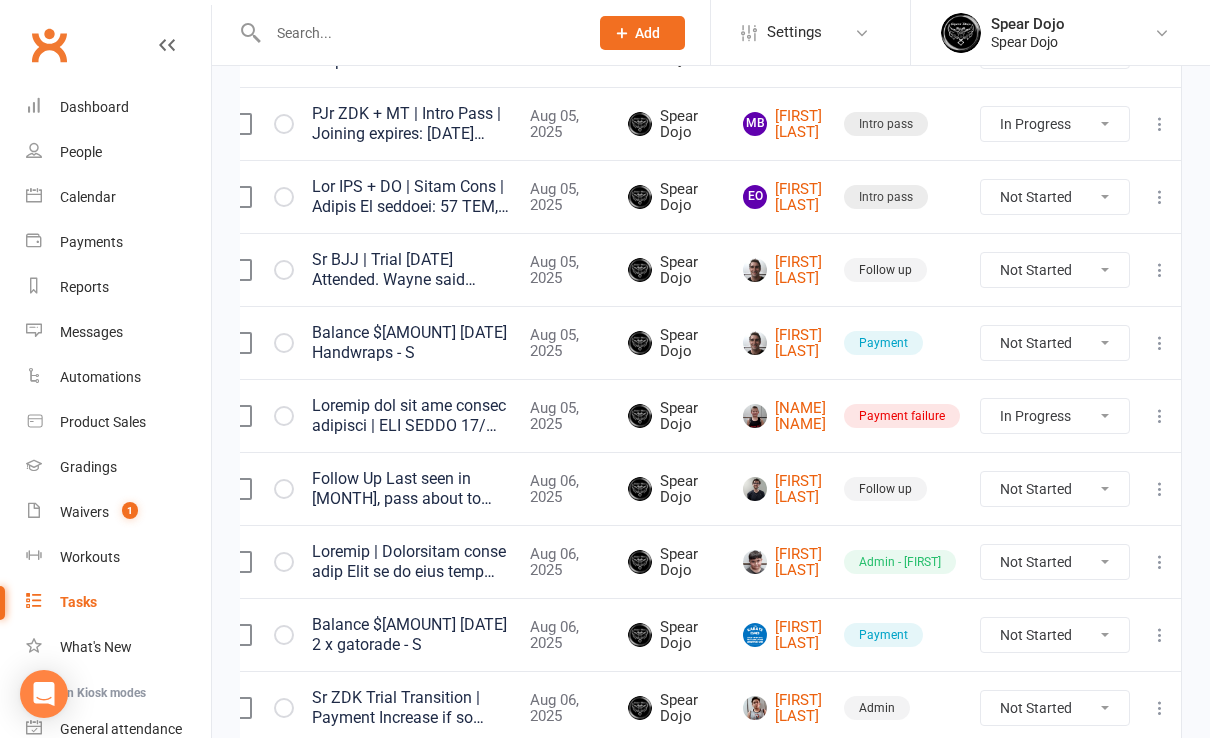 click at bounding box center (1160, 343) 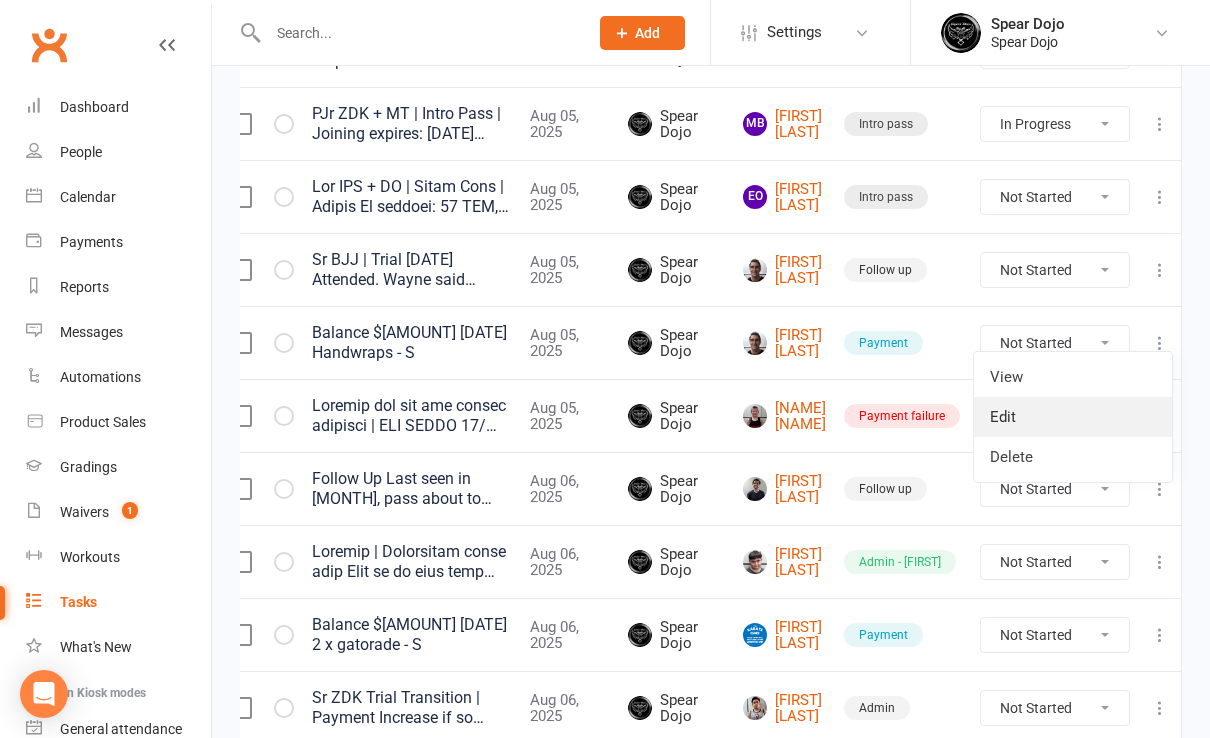 click on "Edit" at bounding box center (1073, 417) 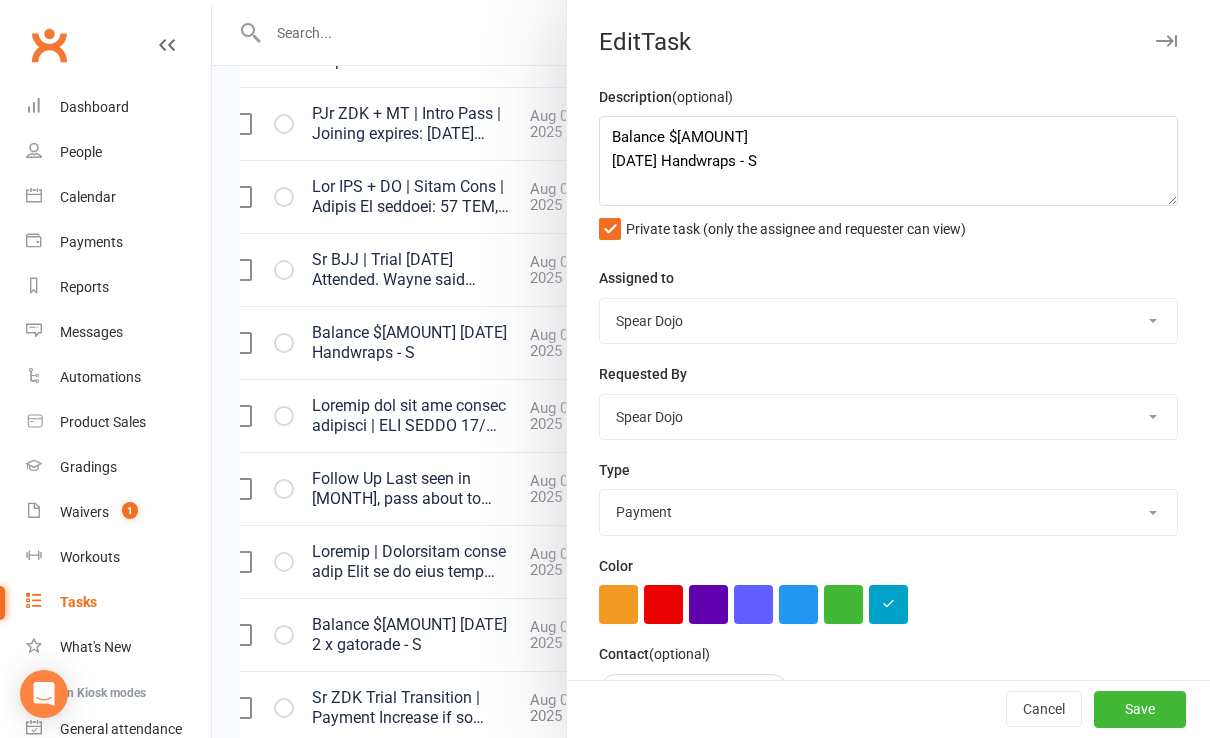 click at bounding box center (711, 369) 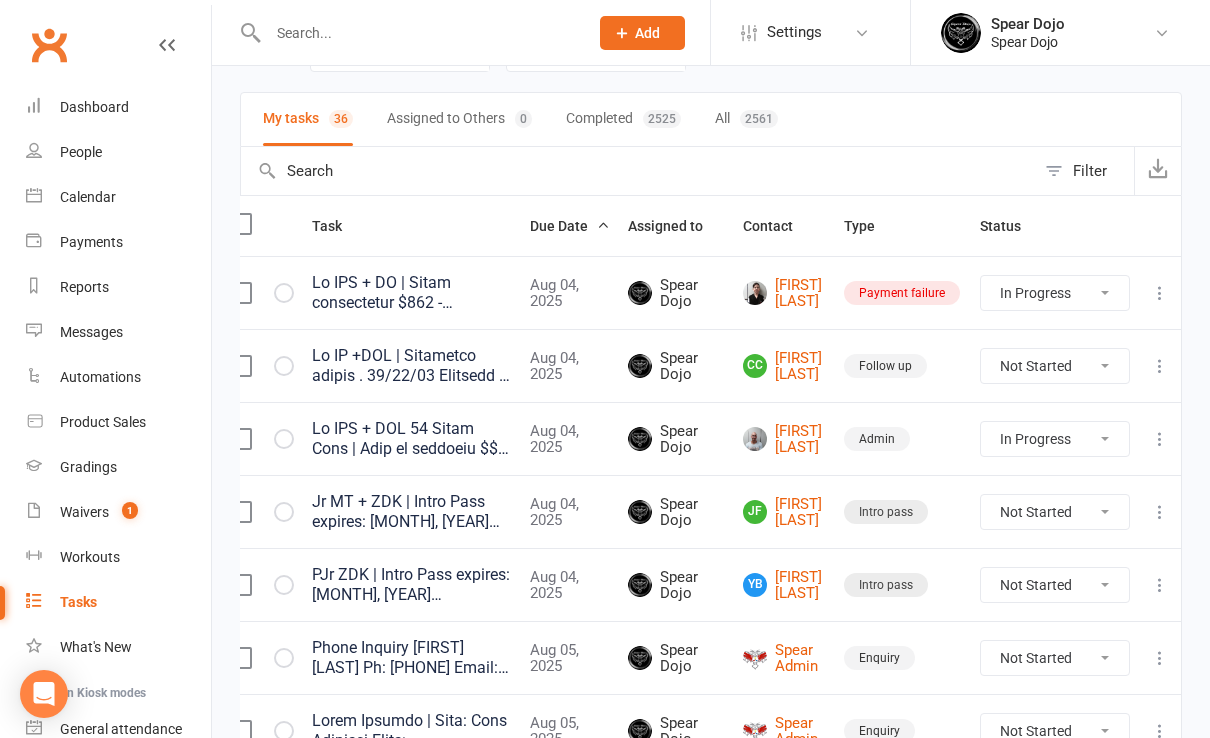 scroll, scrollTop: 0, scrollLeft: 0, axis: both 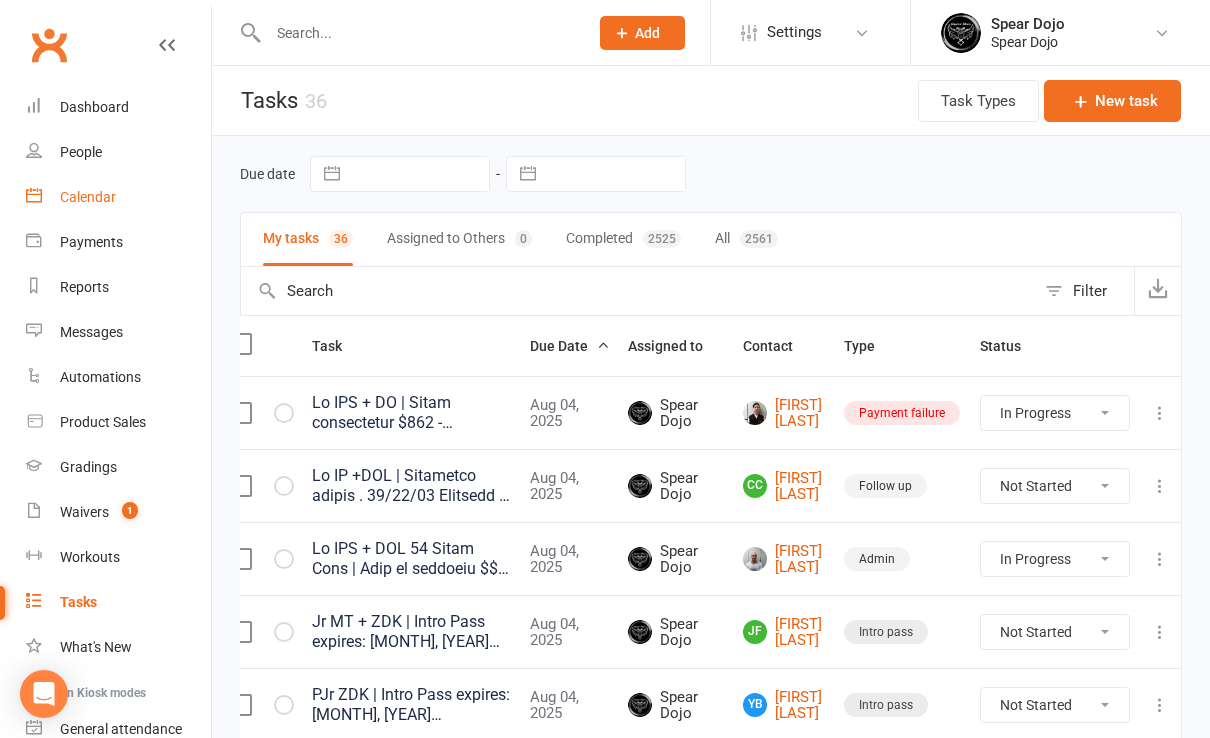 click on "Calendar" at bounding box center [88, 197] 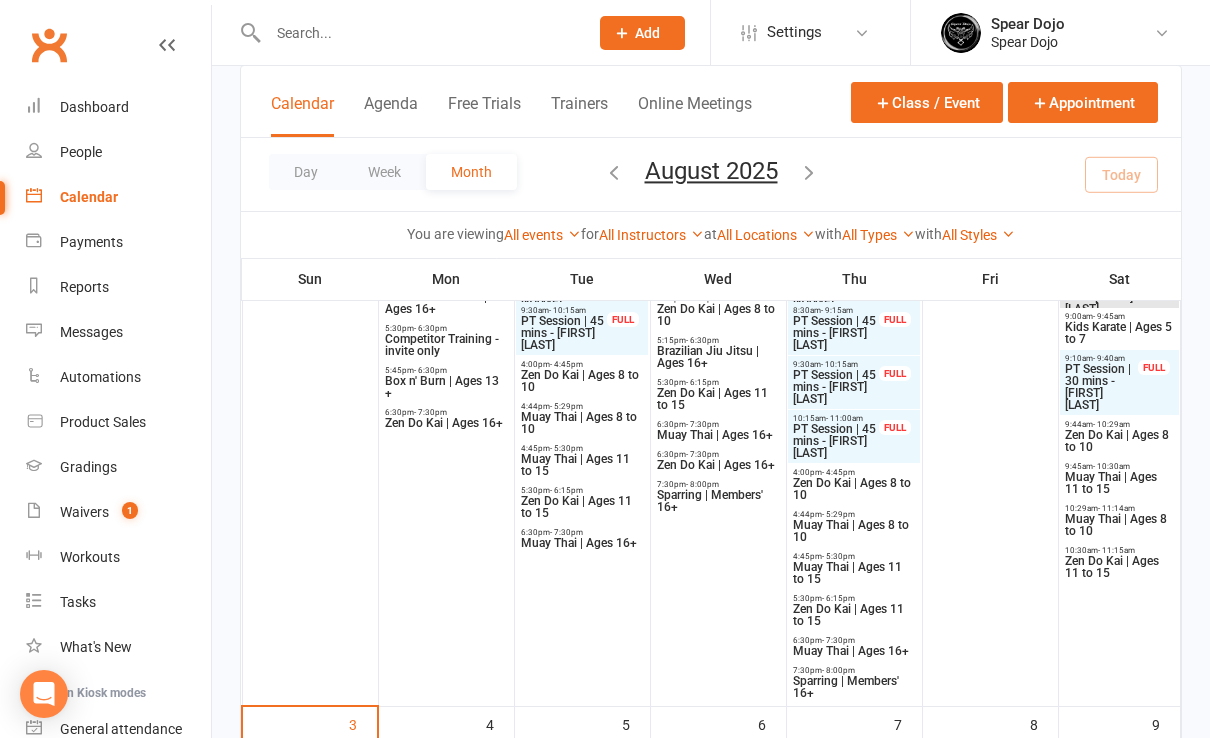 scroll, scrollTop: 133, scrollLeft: 0, axis: vertical 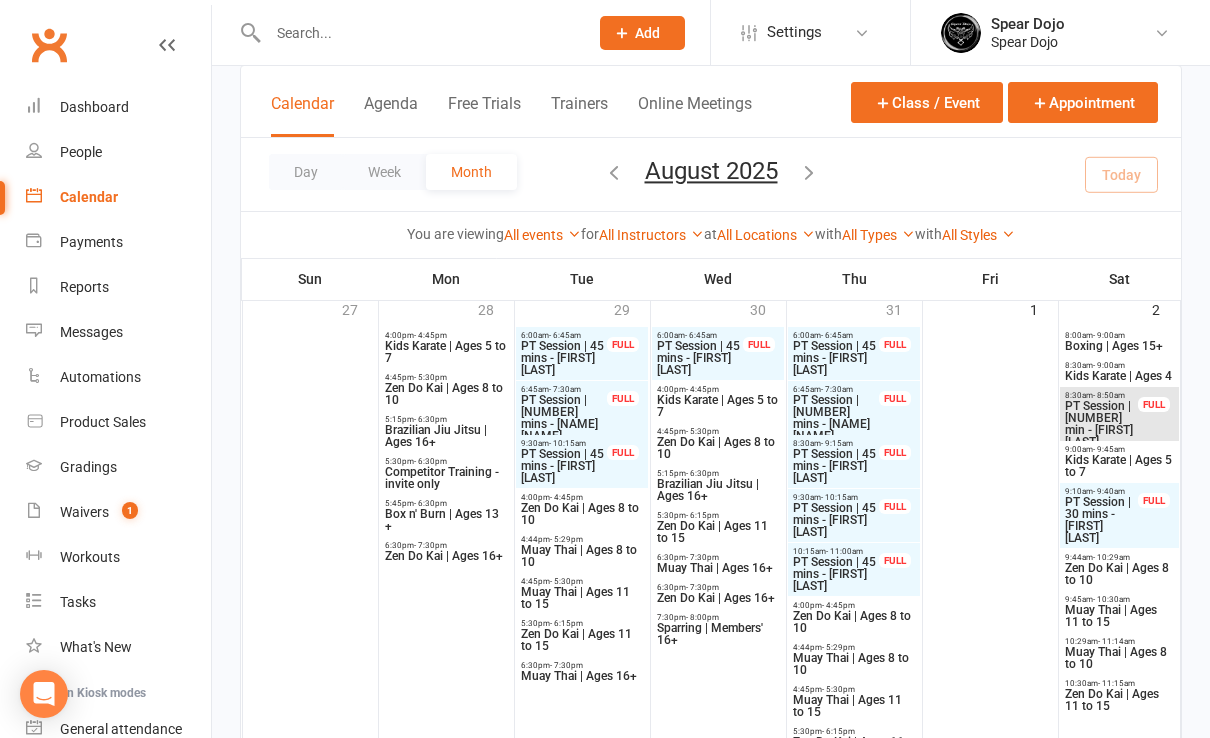 click on "PT Session | 30 mins - [FIRST] [LAST]" at bounding box center [1101, 520] 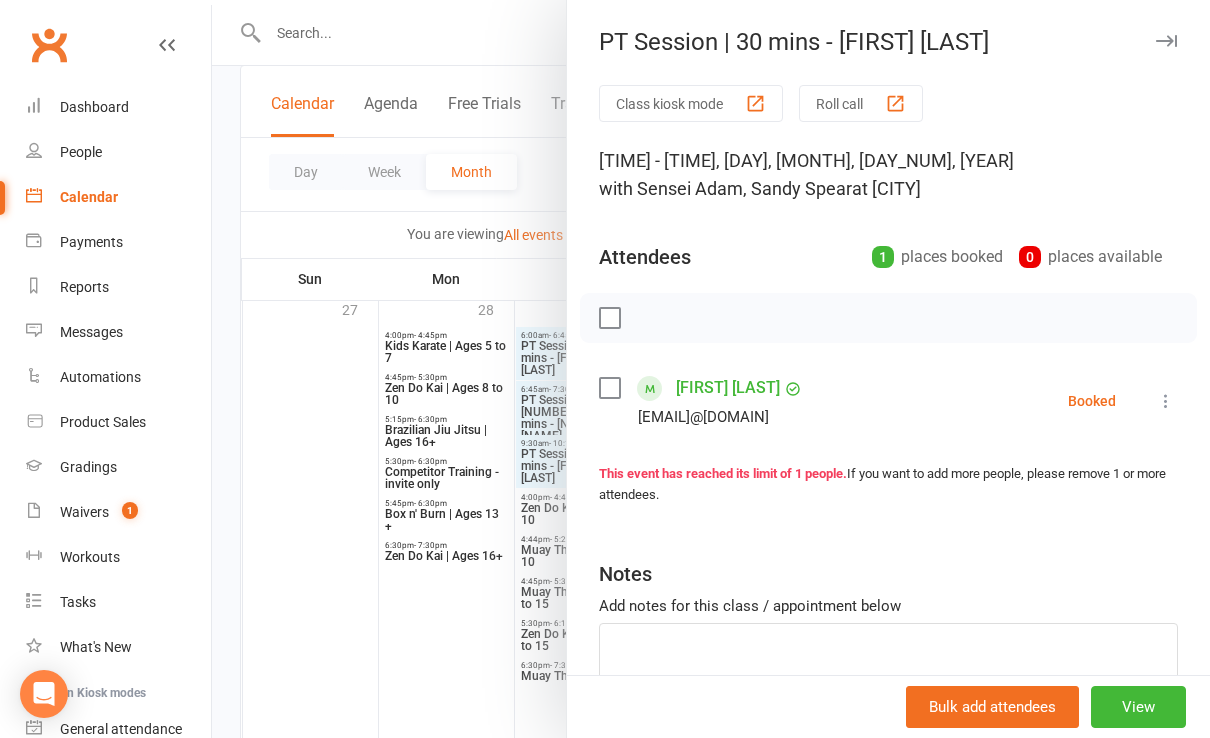 click at bounding box center (1166, 401) 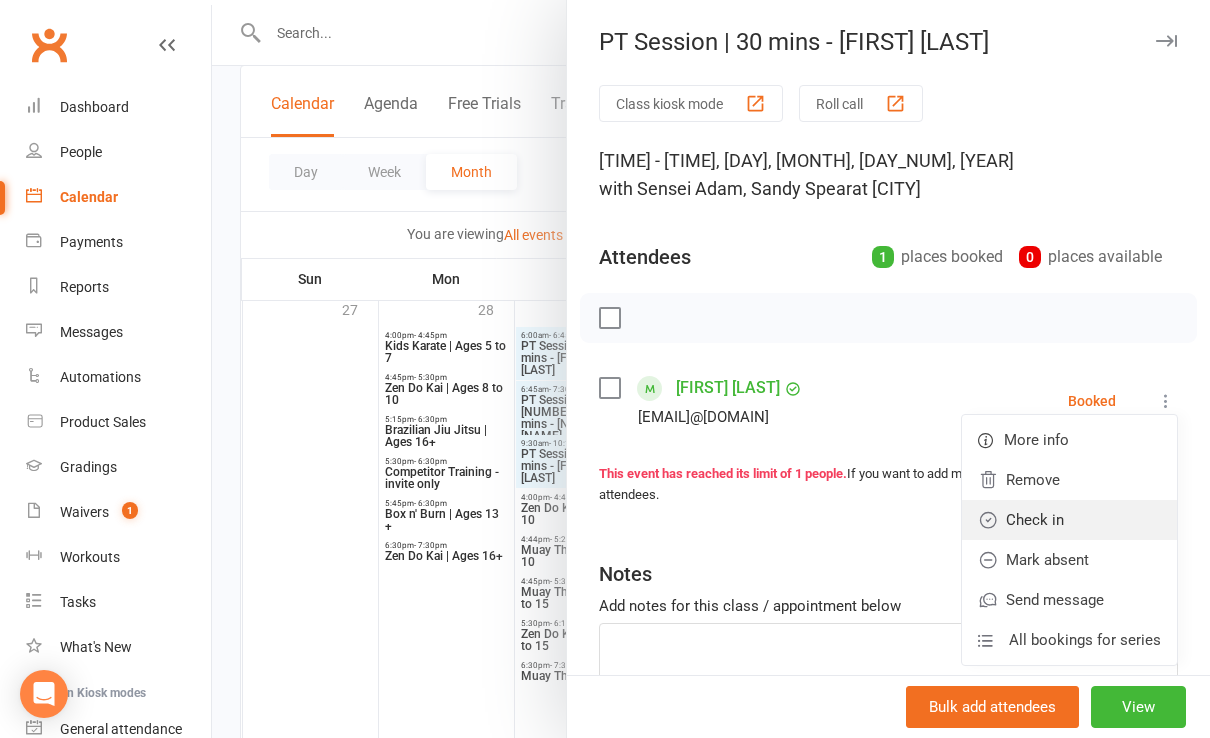 click on "Check in" at bounding box center [1069, 520] 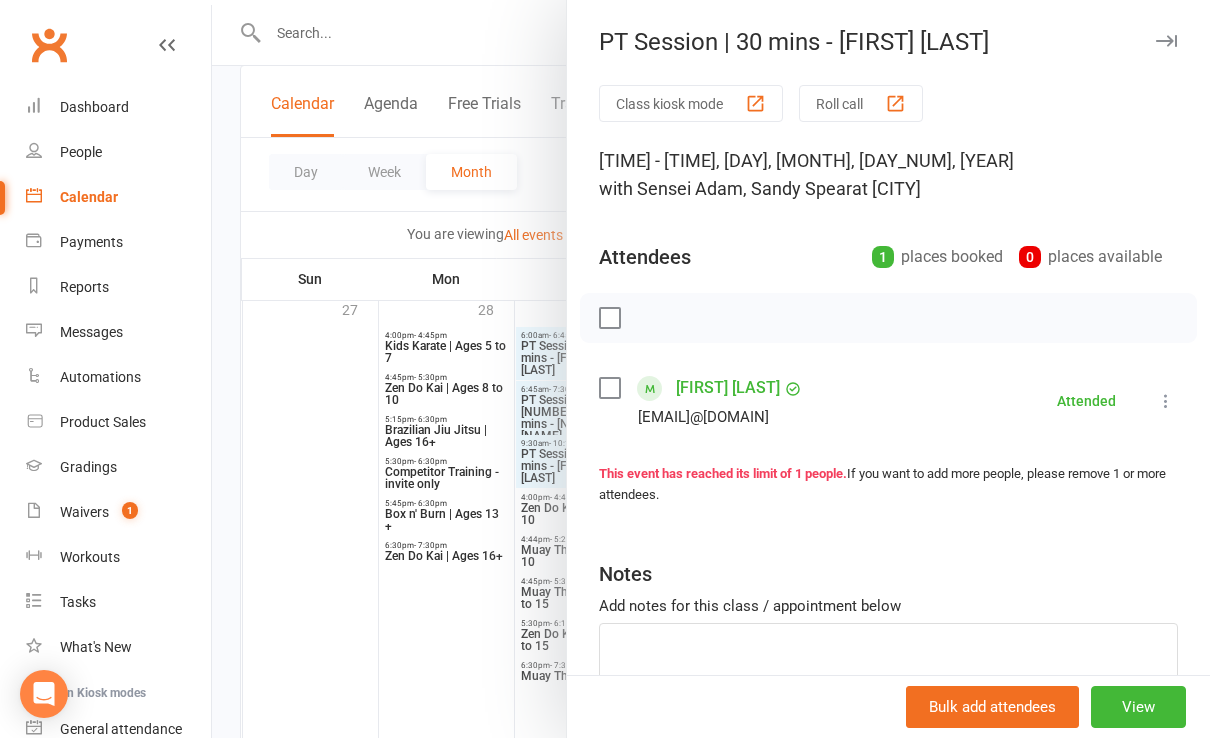 click at bounding box center [711, 369] 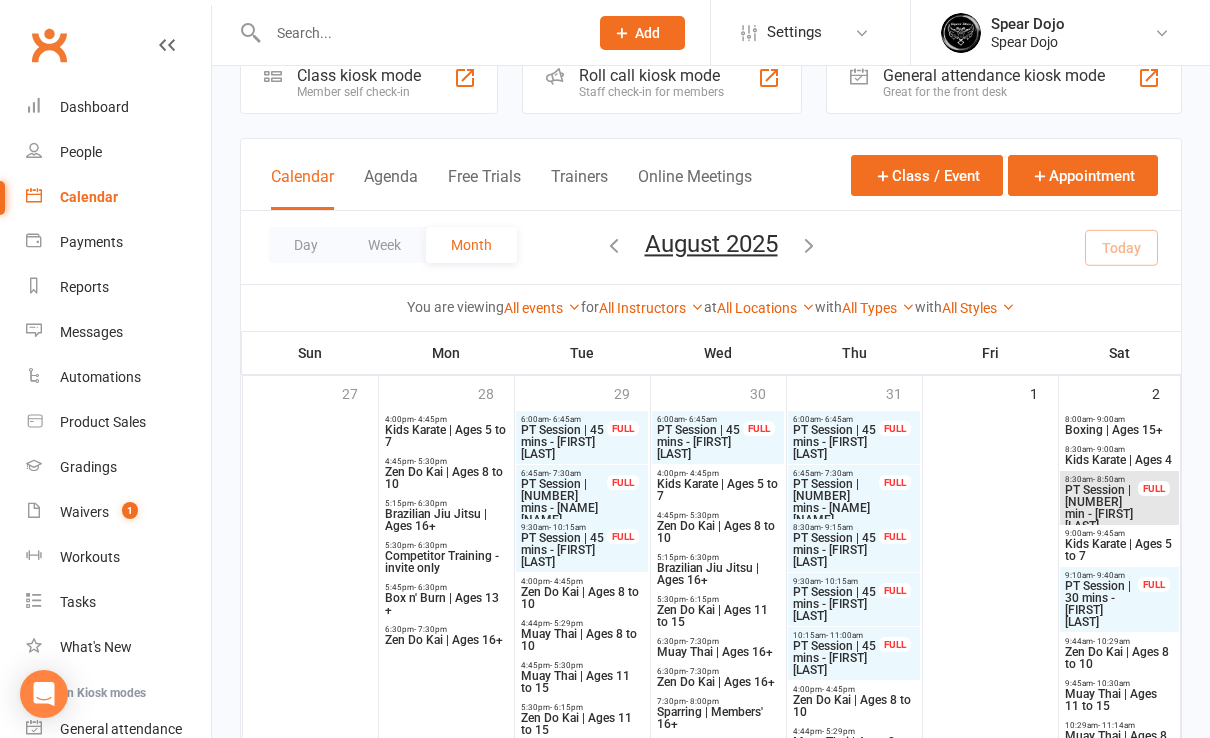 scroll, scrollTop: 0, scrollLeft: 0, axis: both 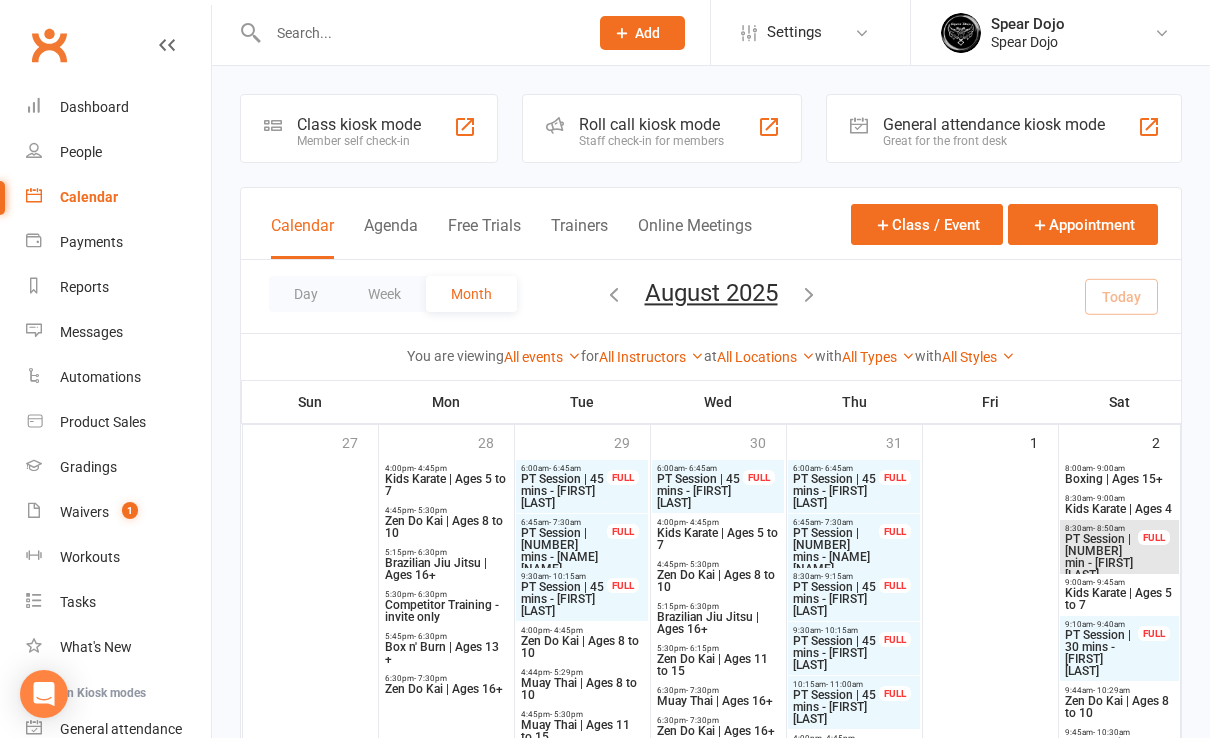 click on "Boxing | Ages 15+" at bounding box center [1119, 479] 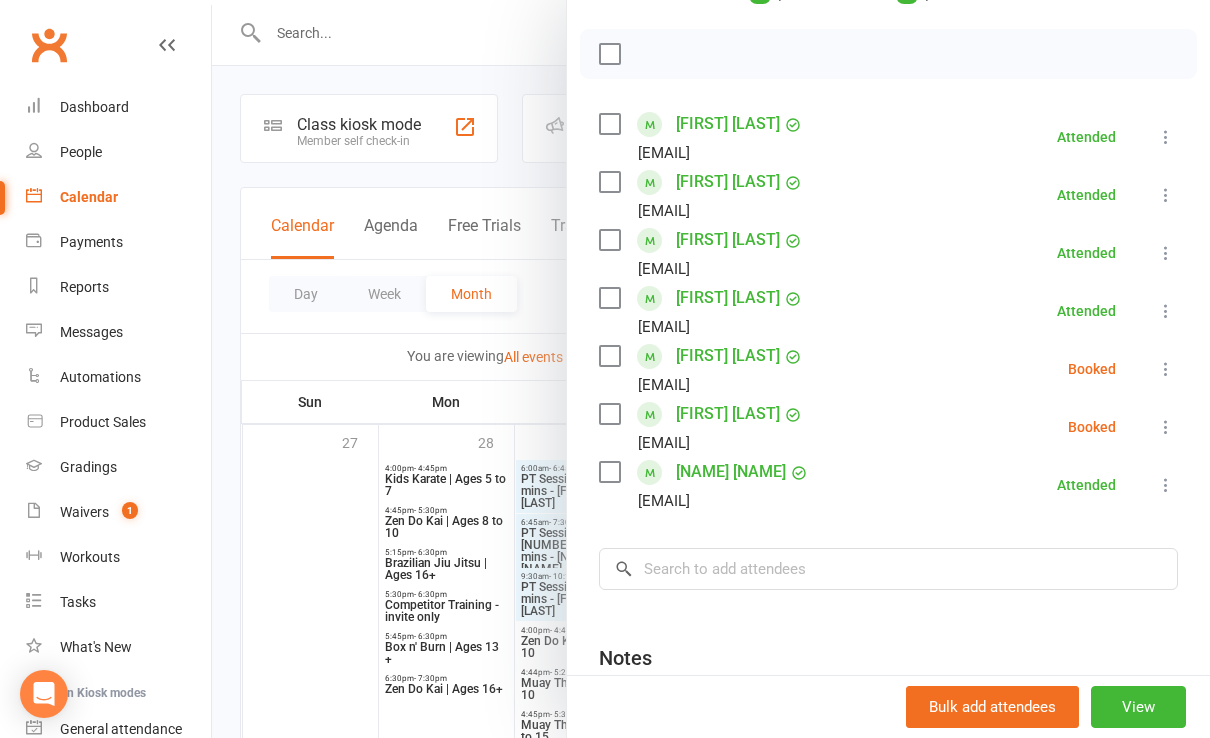 scroll, scrollTop: 266, scrollLeft: 0, axis: vertical 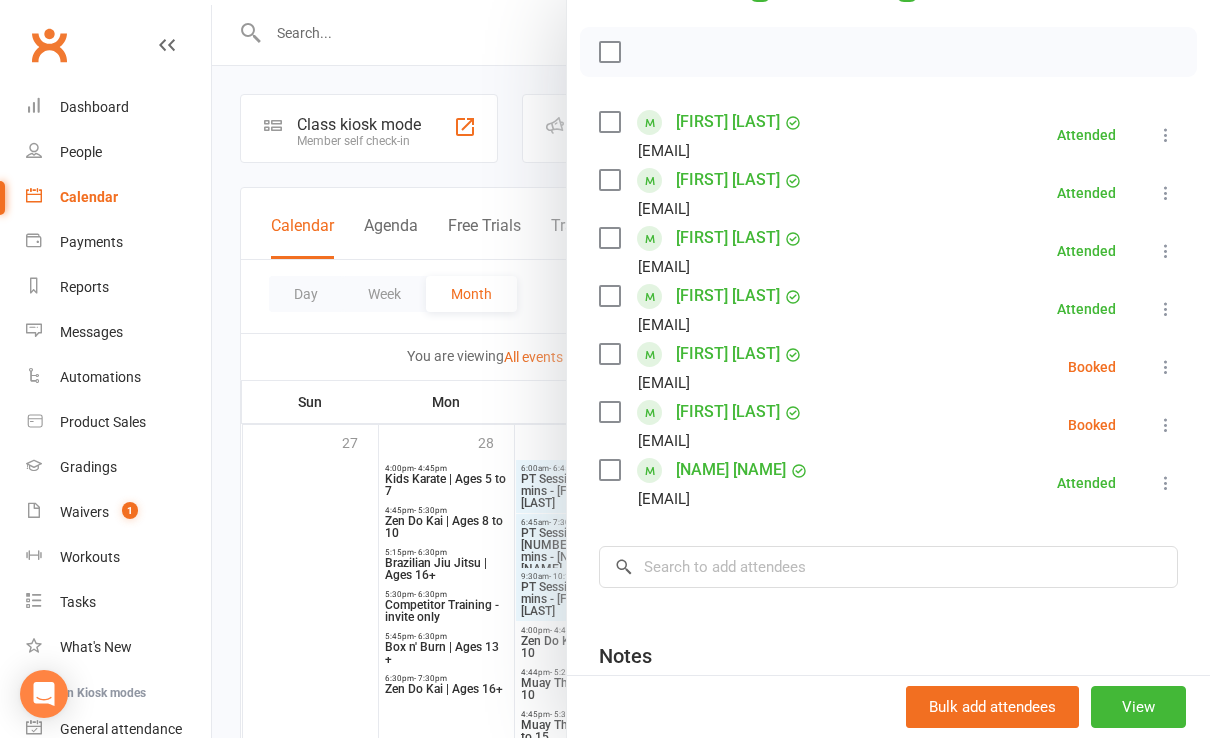 click at bounding box center (711, 369) 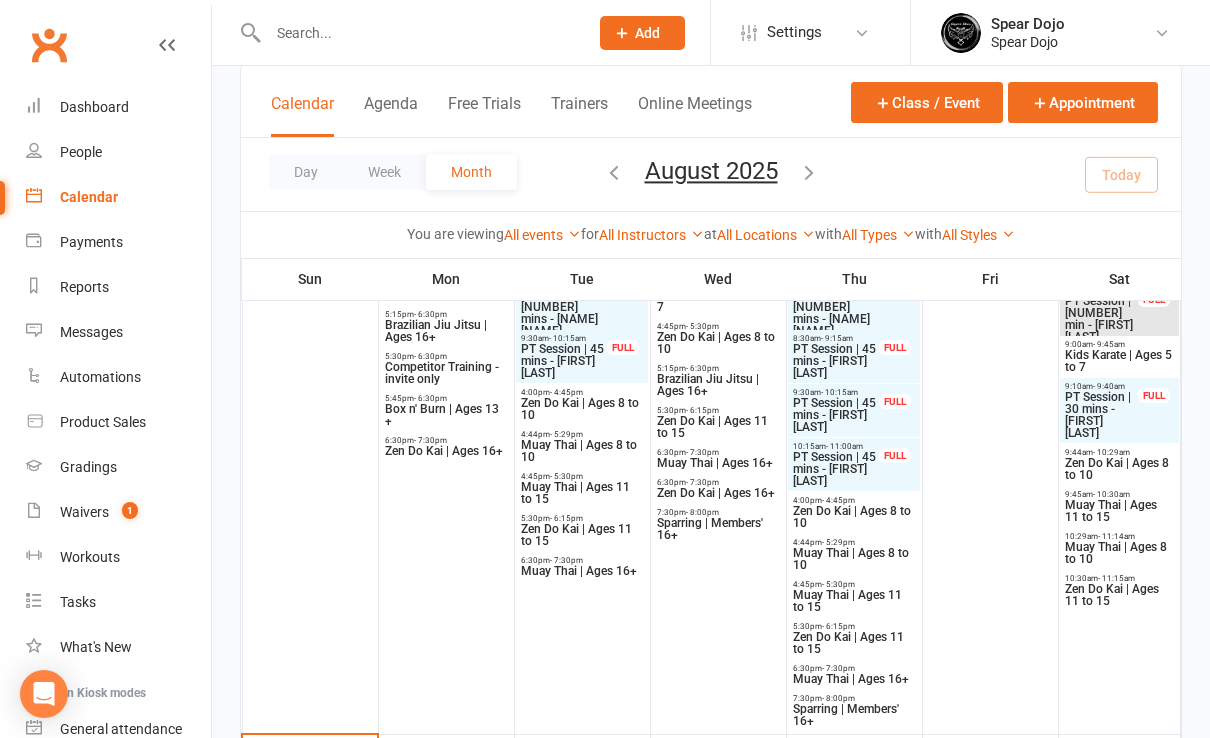 scroll, scrollTop: 266, scrollLeft: 0, axis: vertical 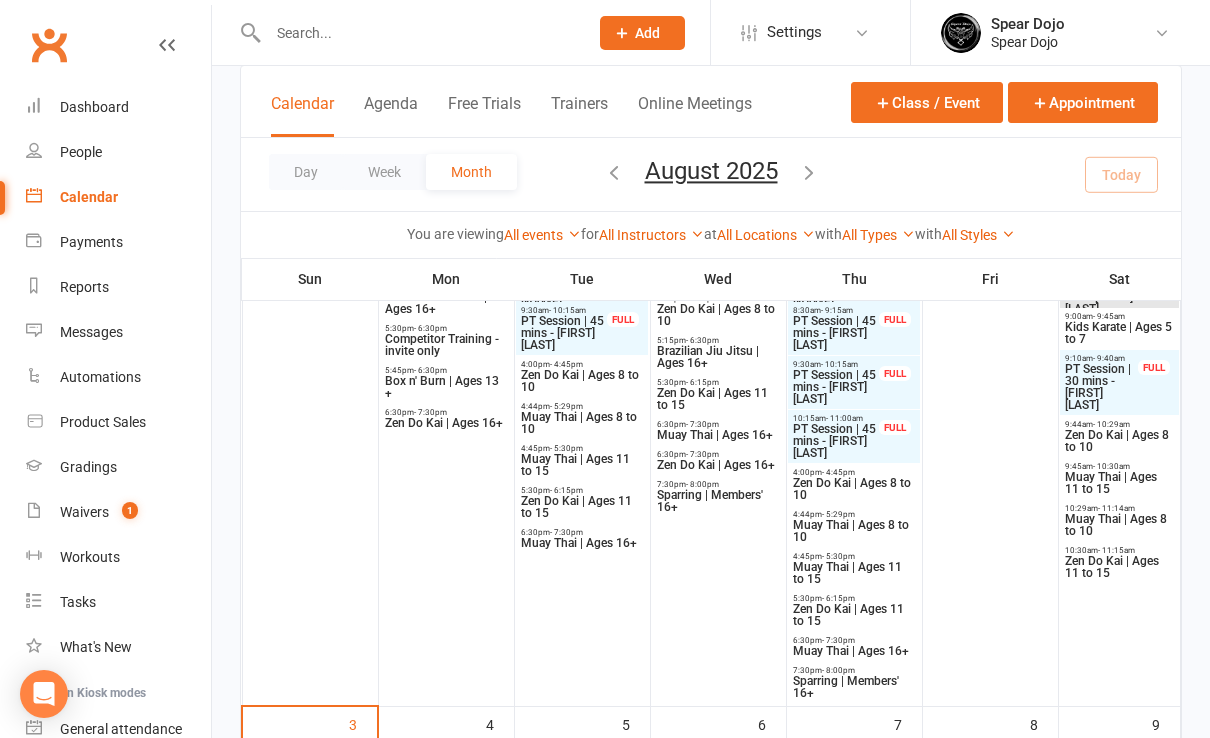 click on "Muay Thai | Ages 11 to 15" at bounding box center (1119, 483) 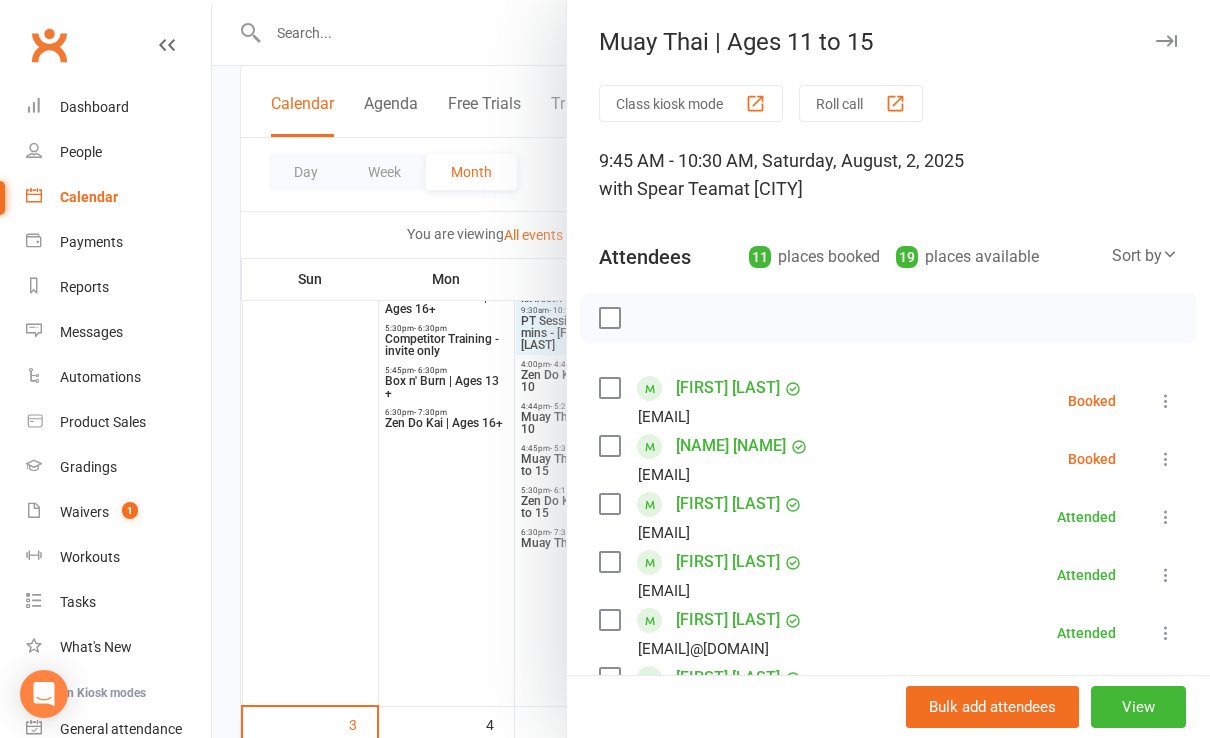 click at bounding box center [1166, 401] 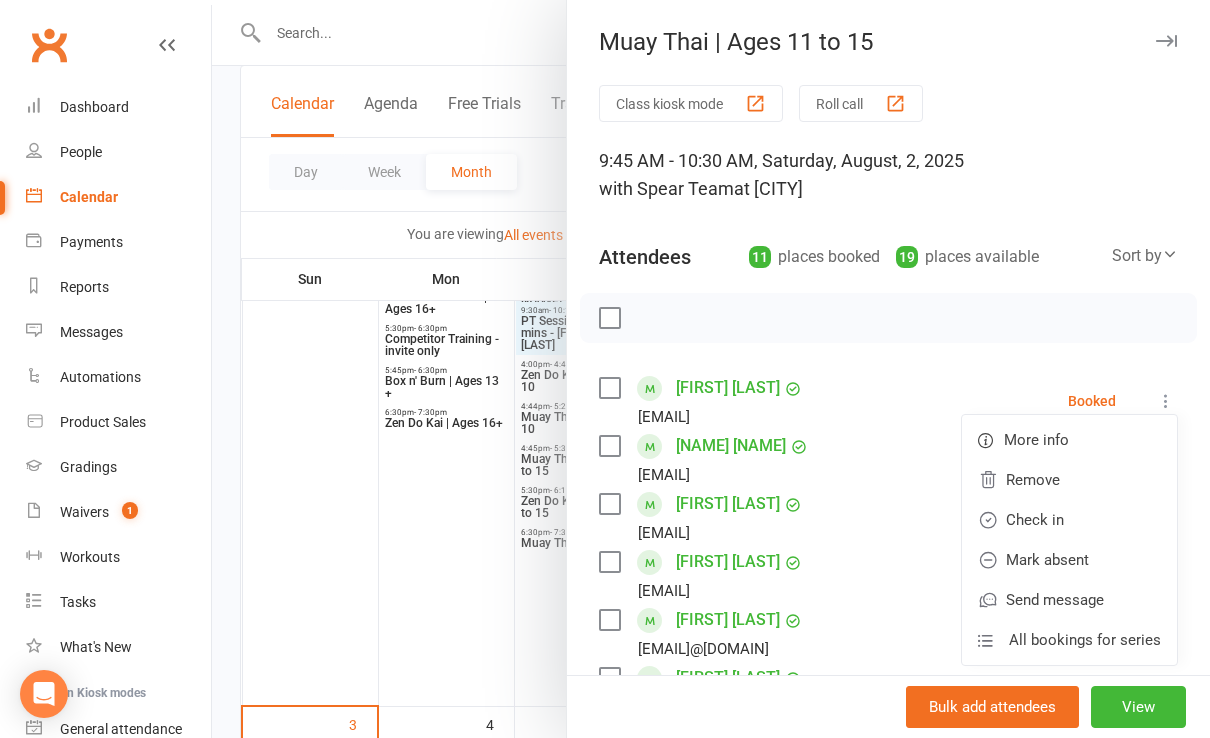 click at bounding box center (888, 318) 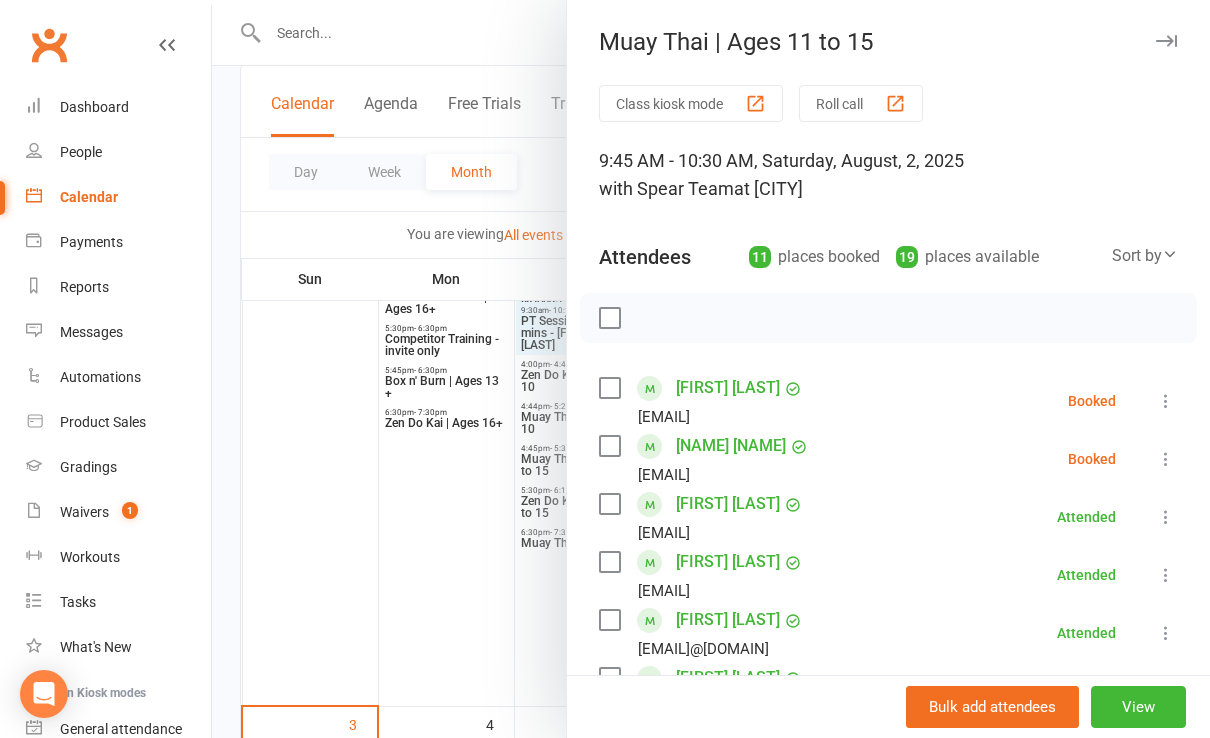 click at bounding box center [1166, 401] 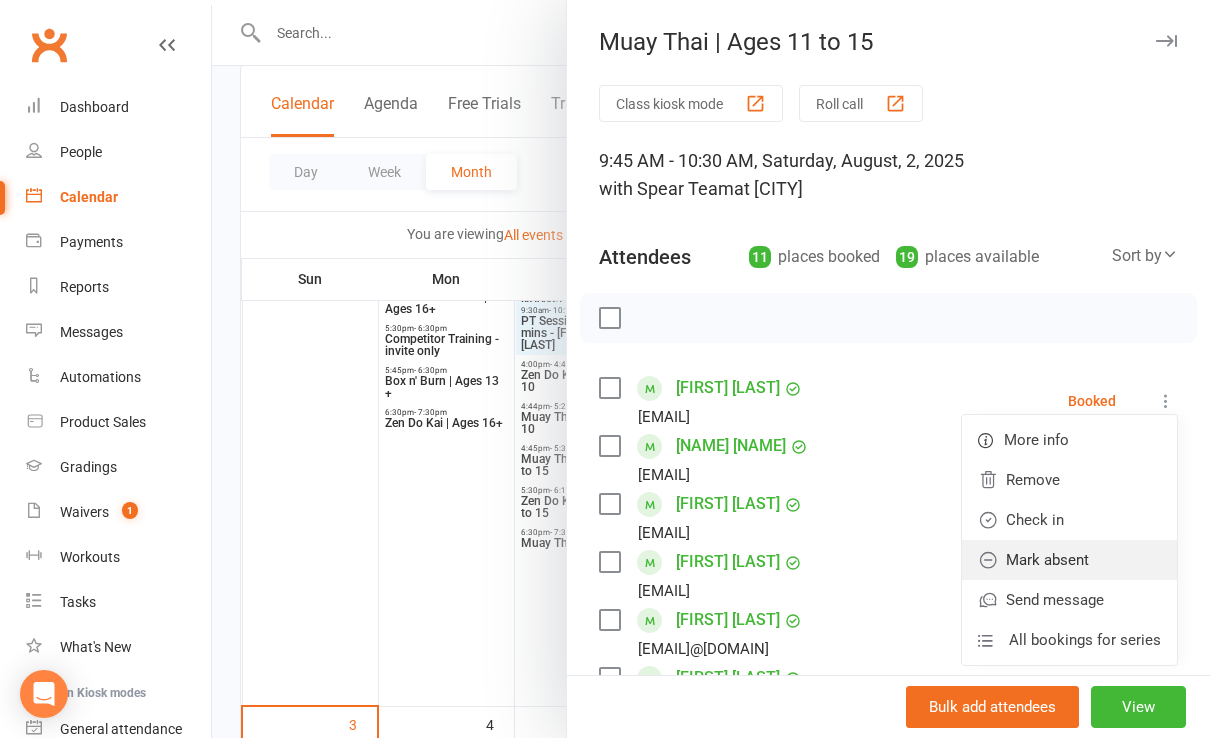 click on "Mark absent" at bounding box center (1069, 560) 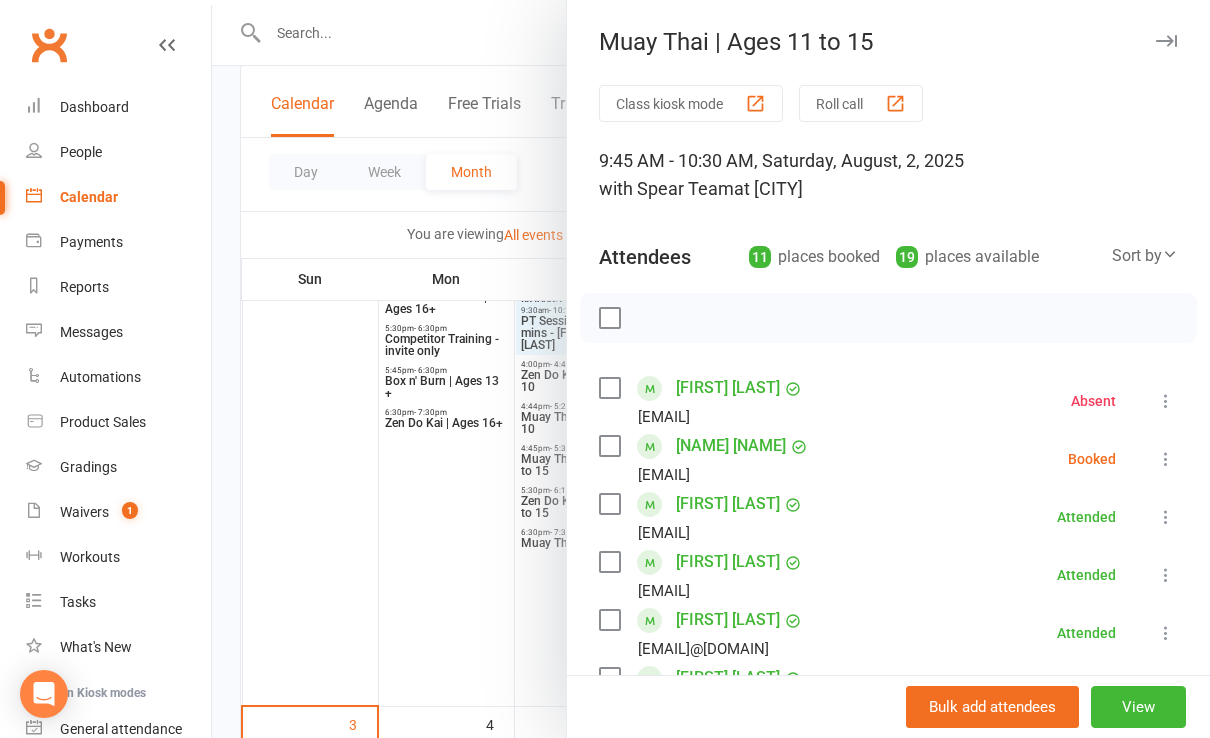 click at bounding box center [1166, 459] 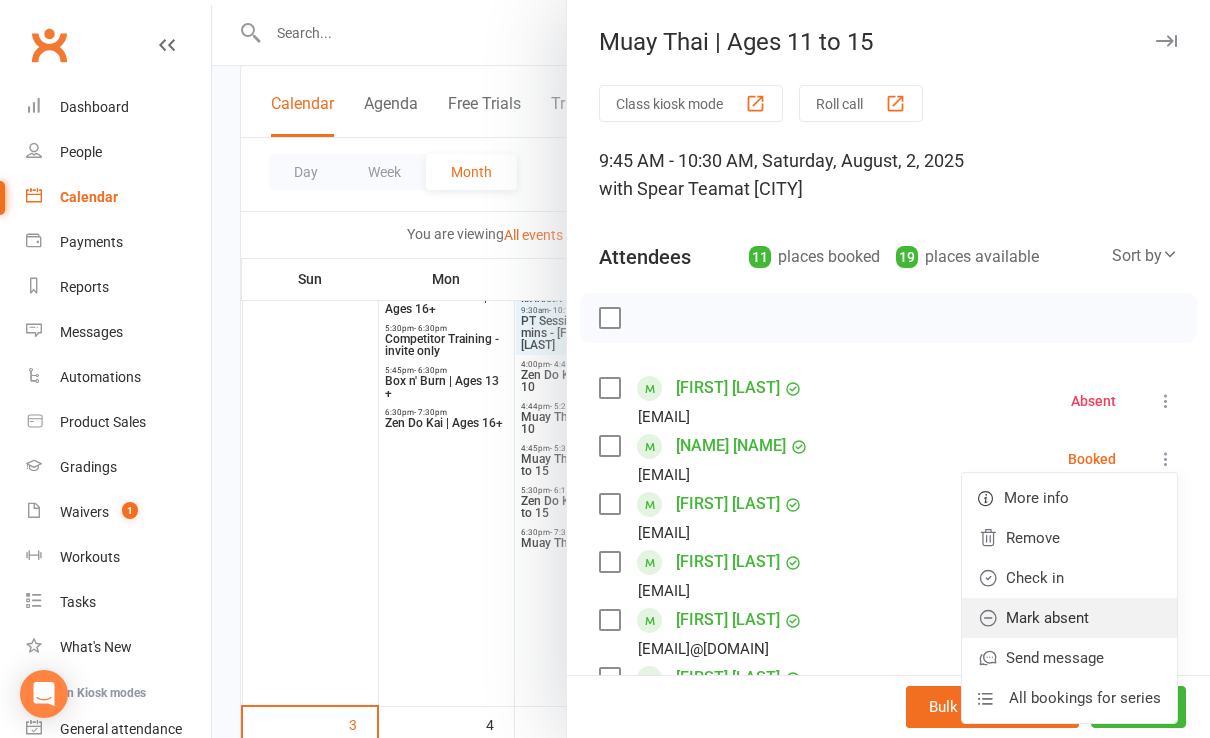 click on "Mark absent" at bounding box center [1069, 618] 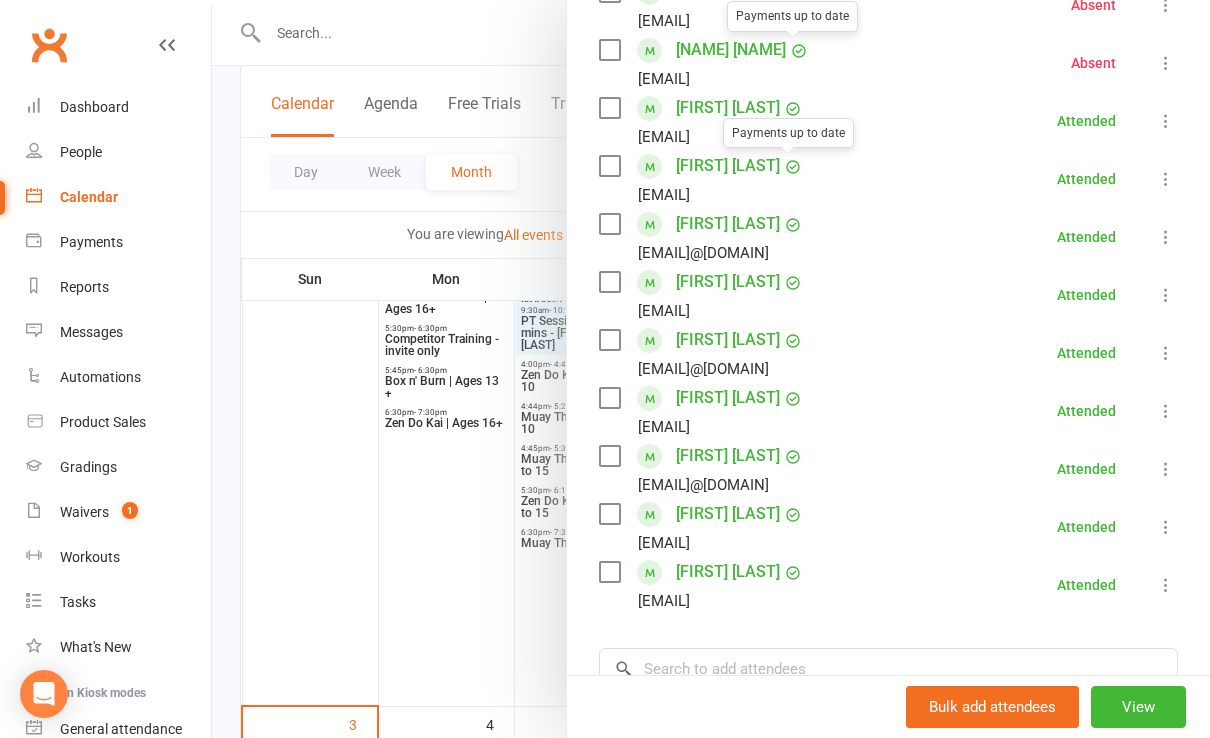 scroll, scrollTop: 400, scrollLeft: 0, axis: vertical 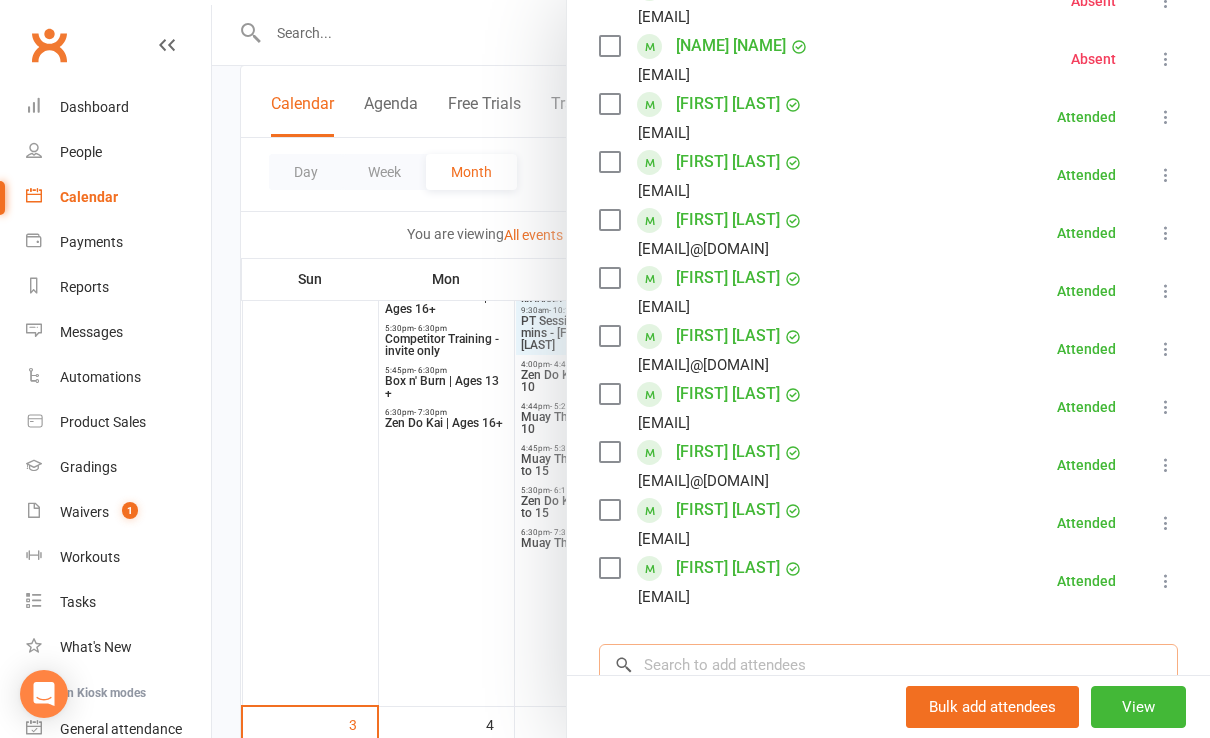 click at bounding box center [888, 665] 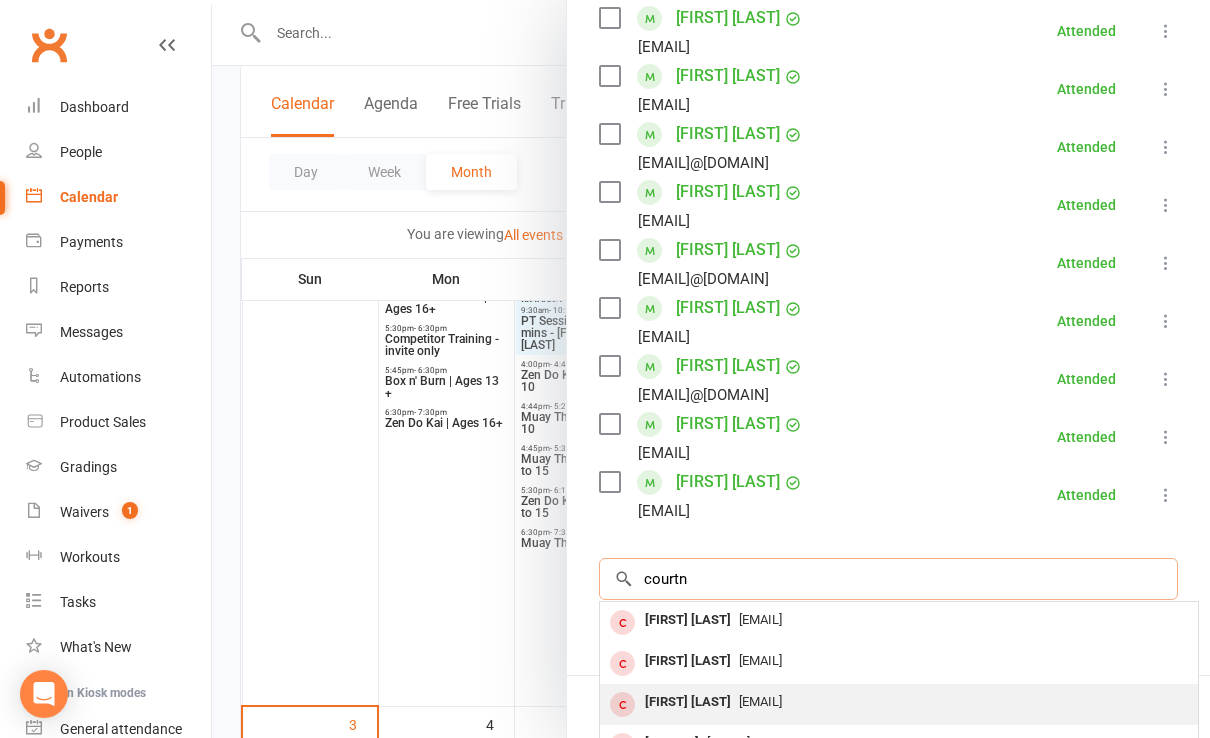 scroll, scrollTop: 533, scrollLeft: 0, axis: vertical 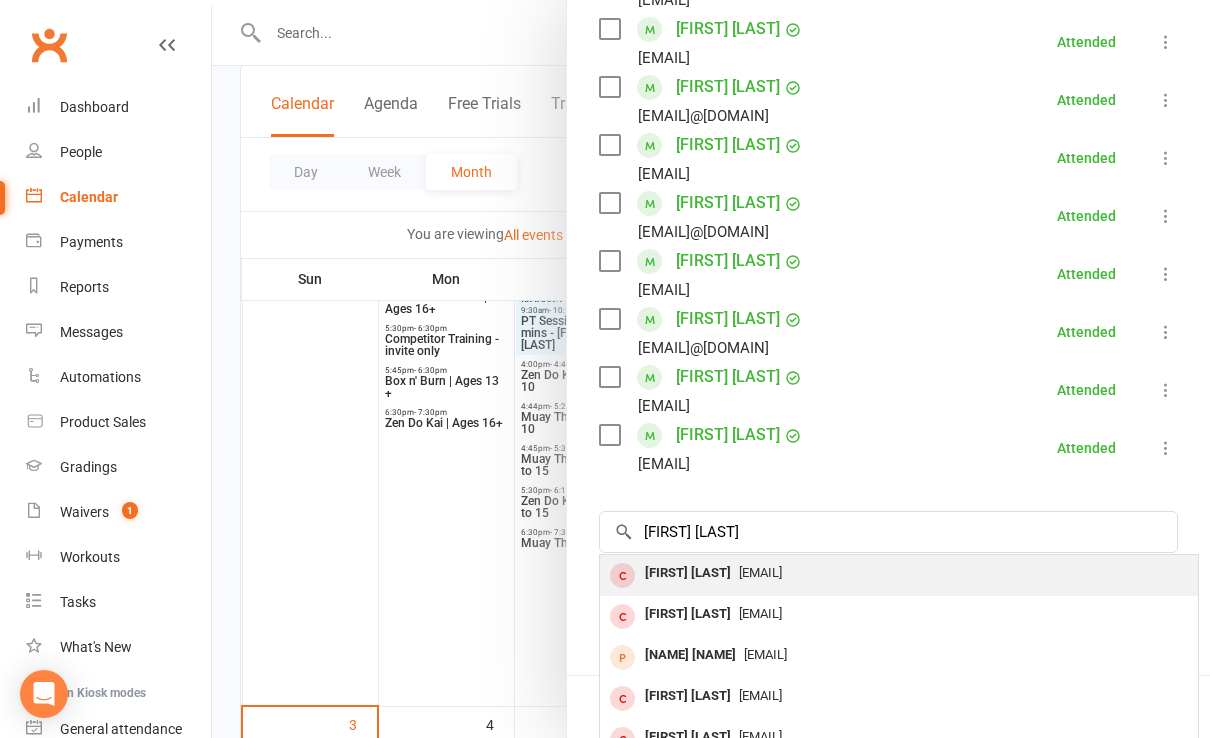 click on "[FIRST] [LAST]" at bounding box center (688, 573) 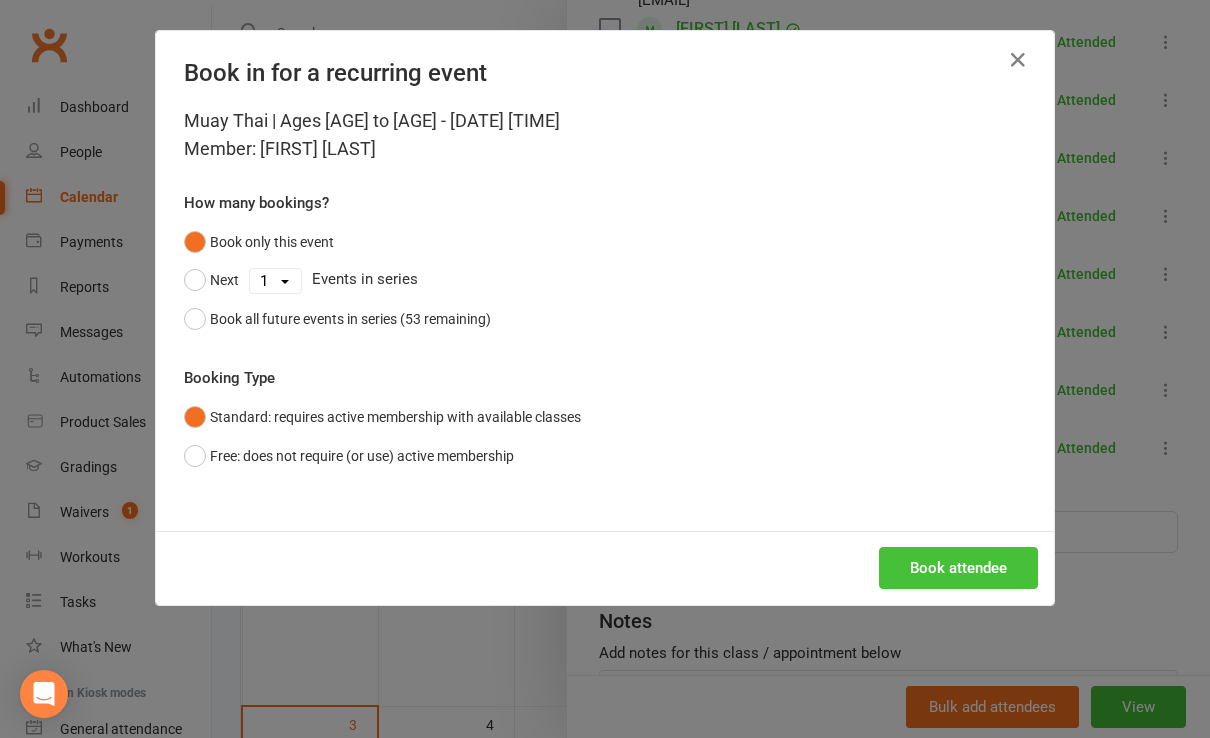 click on "Book attendee" at bounding box center (958, 568) 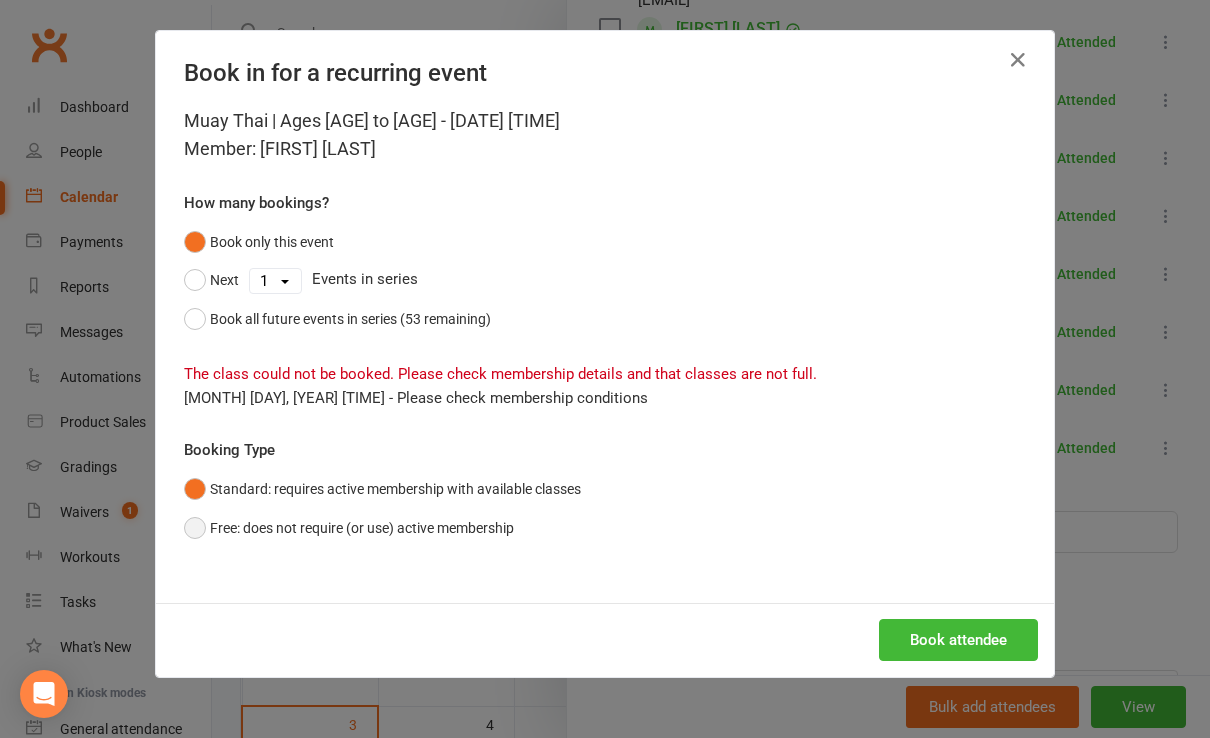 drag, startPoint x: 183, startPoint y: 524, endPoint x: 193, endPoint y: 522, distance: 10.198039 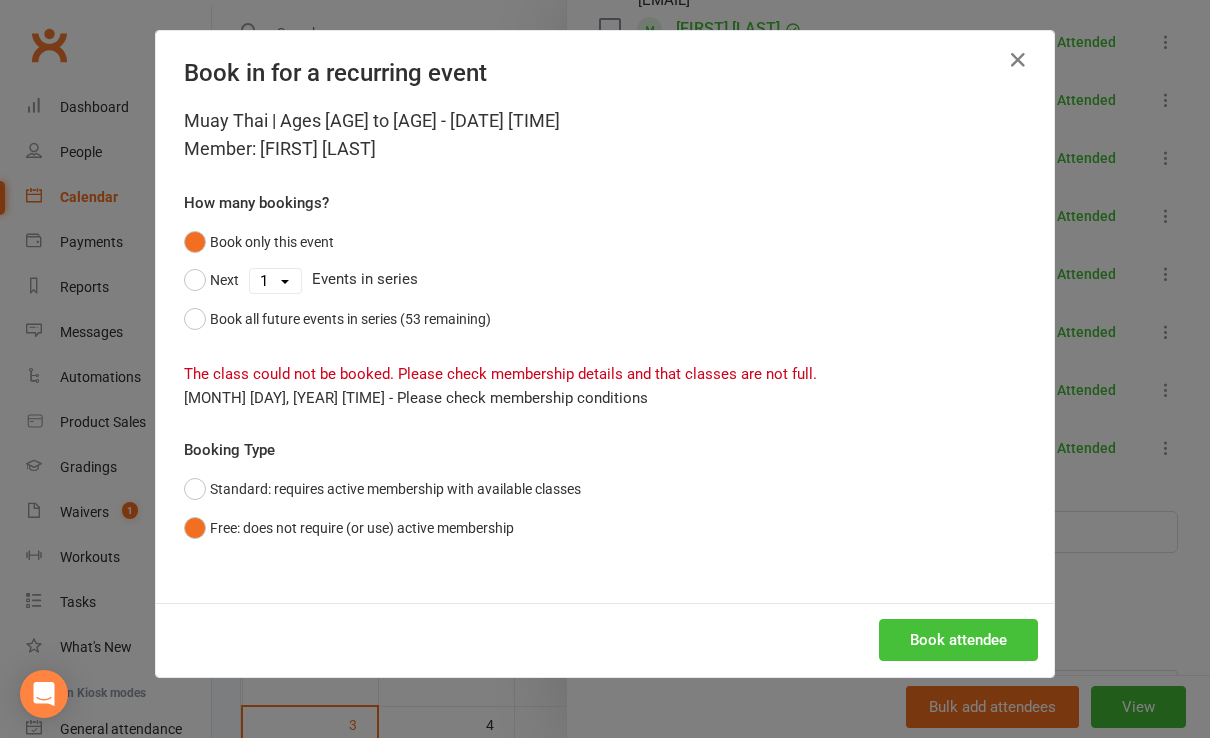 click on "Book attendee" at bounding box center [958, 640] 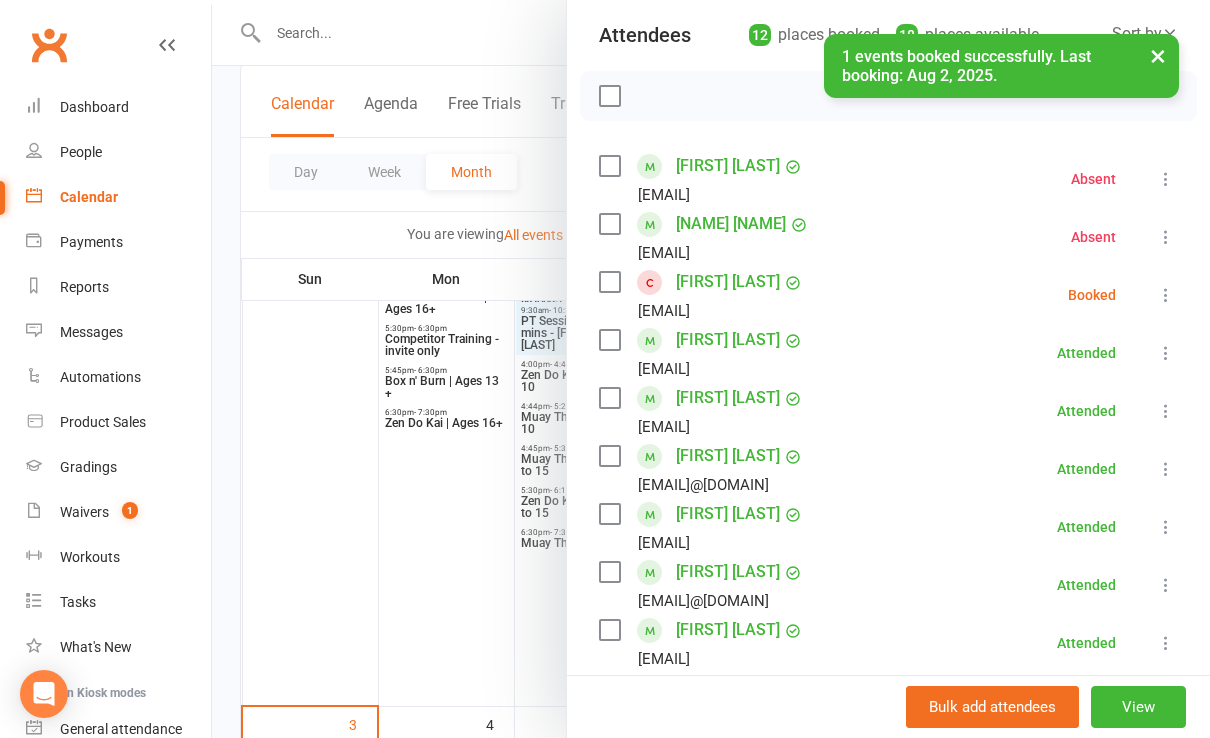 scroll, scrollTop: 191, scrollLeft: 0, axis: vertical 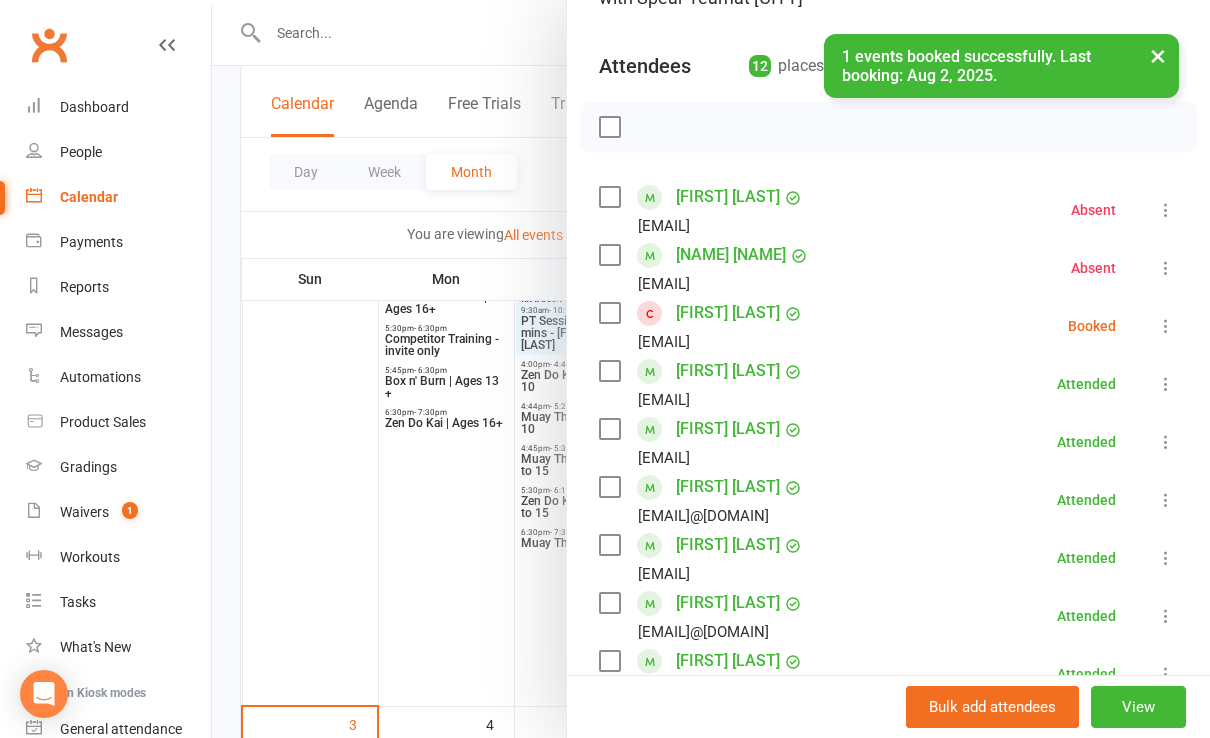 click at bounding box center (1166, 326) 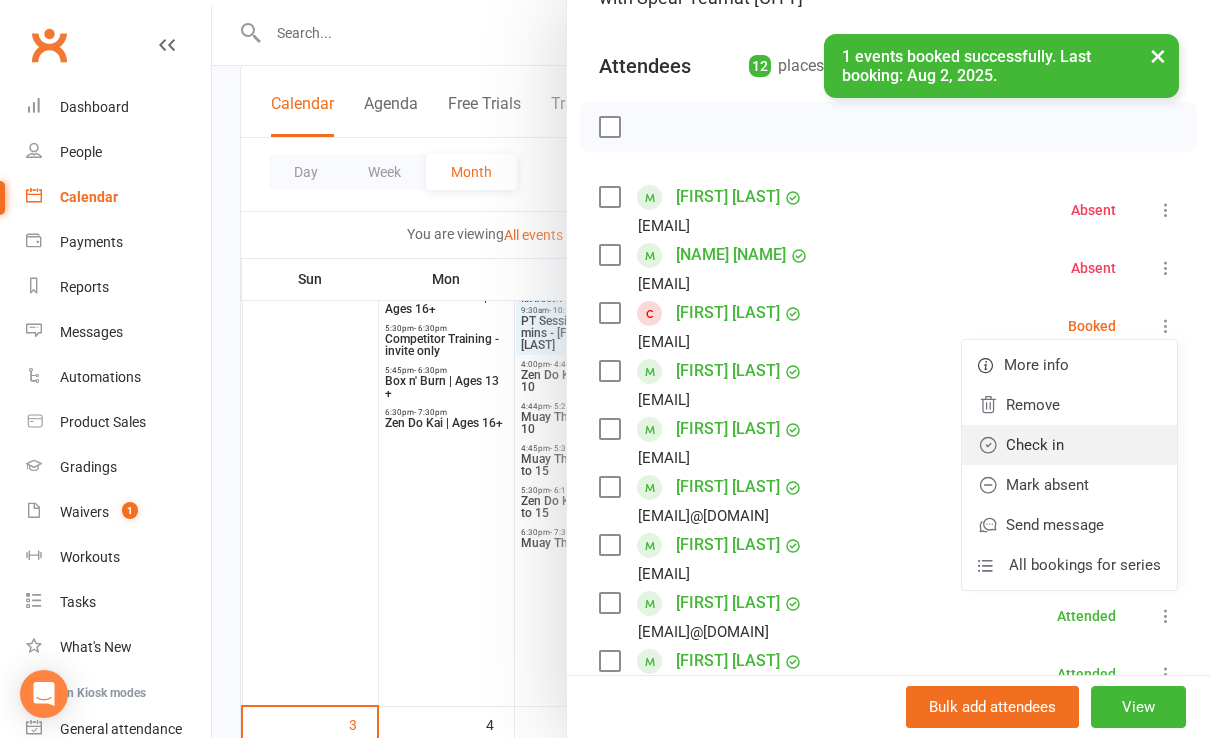 click on "Check in" at bounding box center [1069, 445] 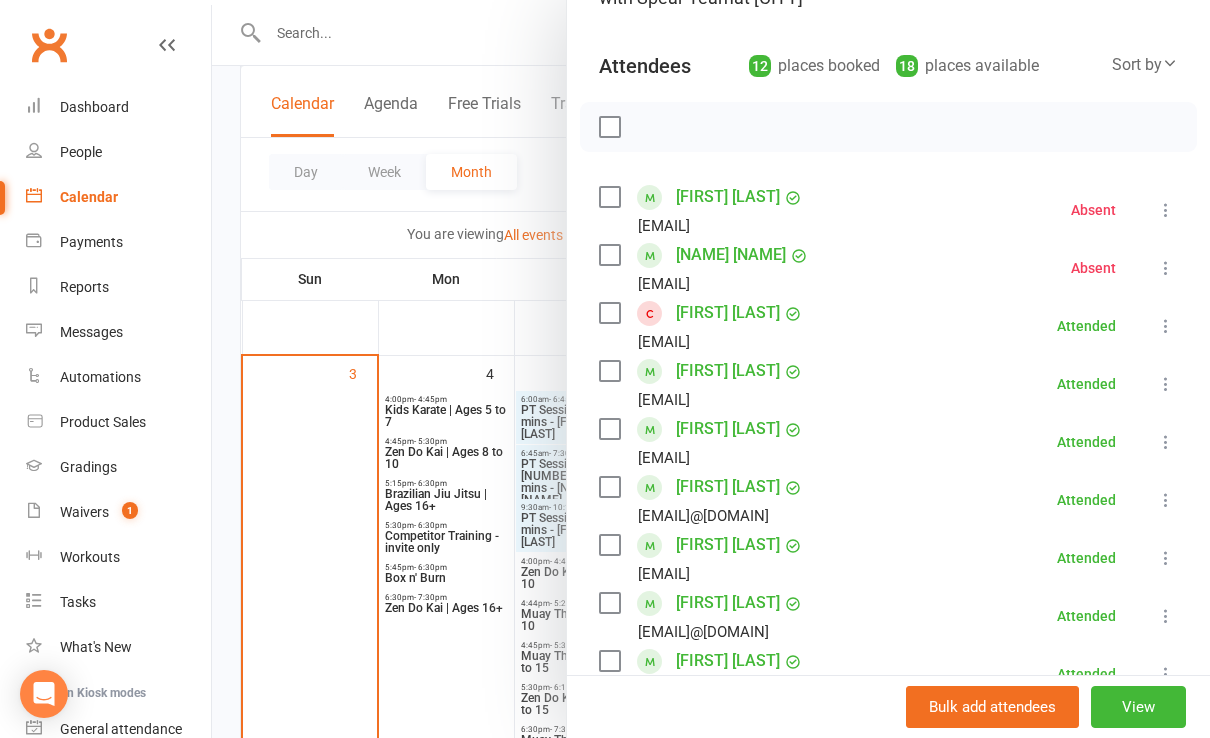 scroll, scrollTop: 666, scrollLeft: 0, axis: vertical 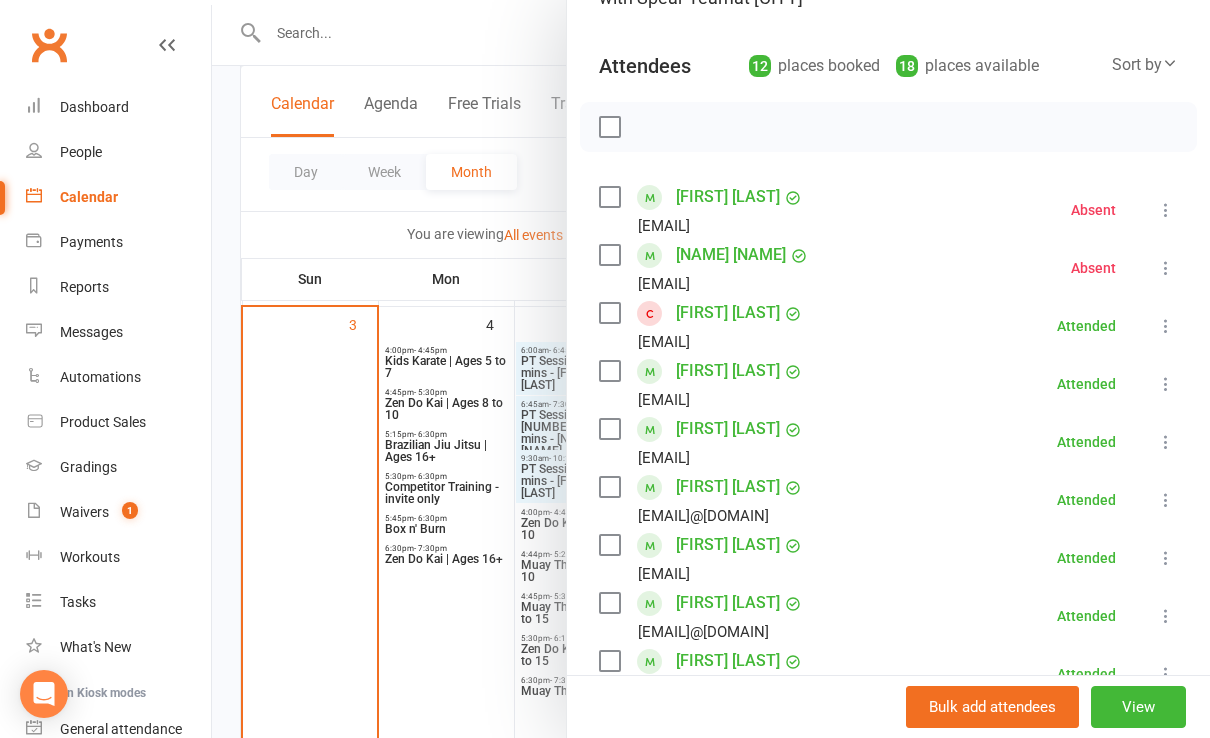 drag, startPoint x: 455, startPoint y: 660, endPoint x: 453, endPoint y: 650, distance: 10.198039 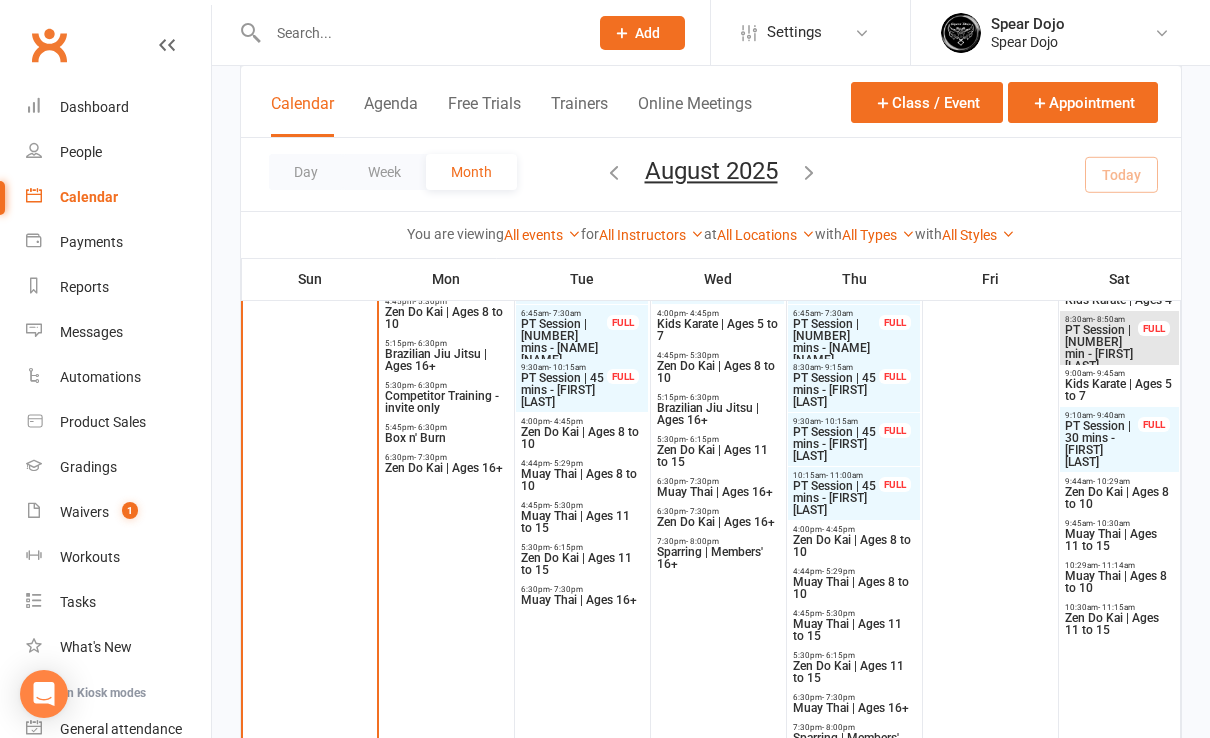 scroll, scrollTop: 800, scrollLeft: 0, axis: vertical 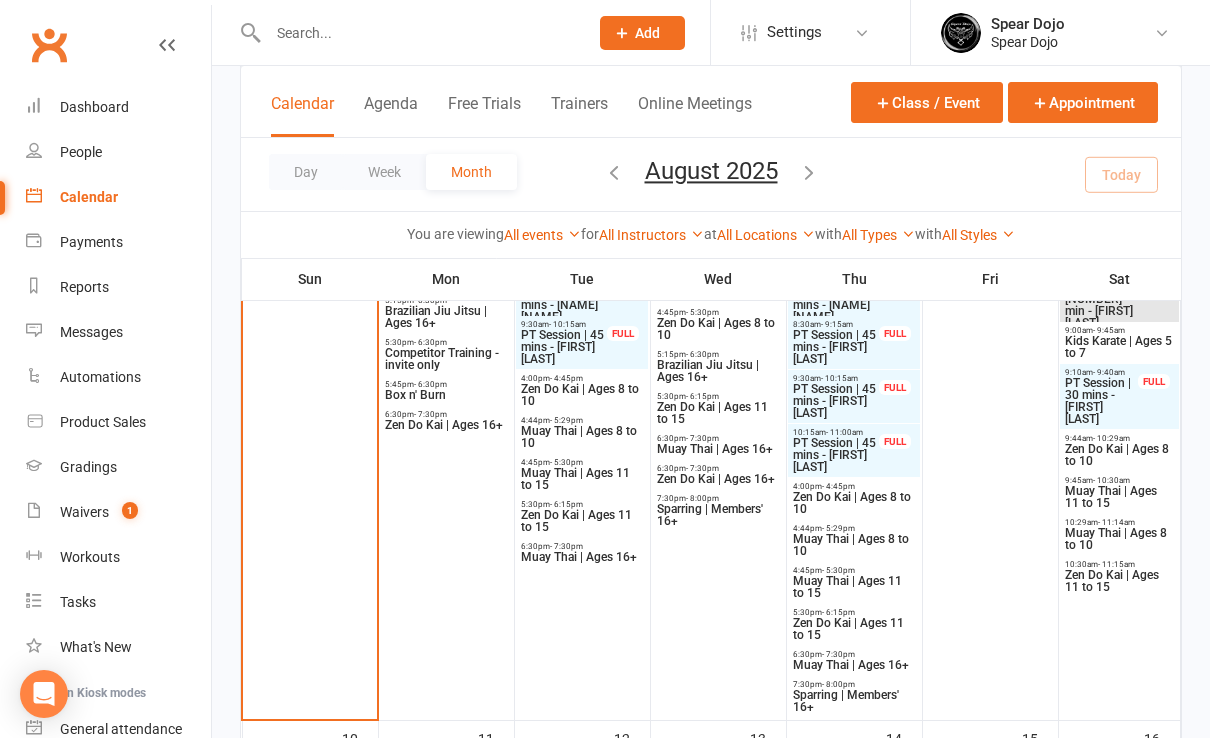 click on "Muay Thai | Ages 8 to 10" at bounding box center (1119, 539) 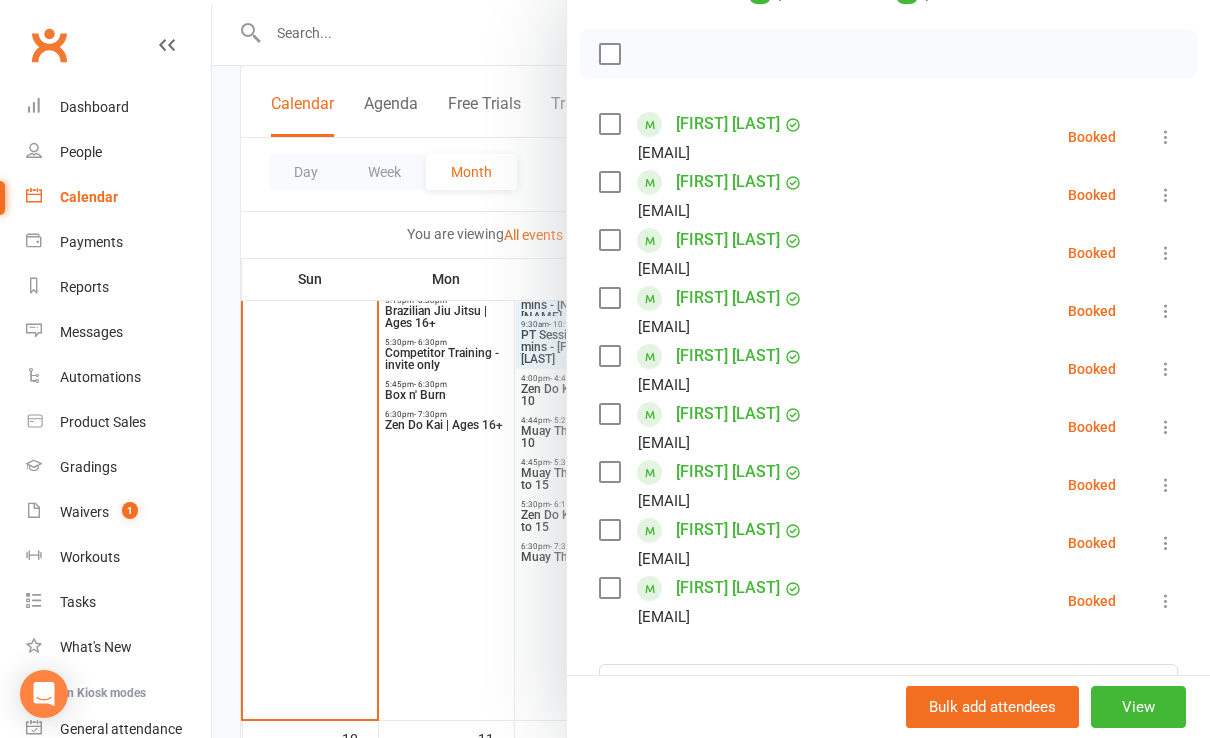scroll, scrollTop: 266, scrollLeft: 0, axis: vertical 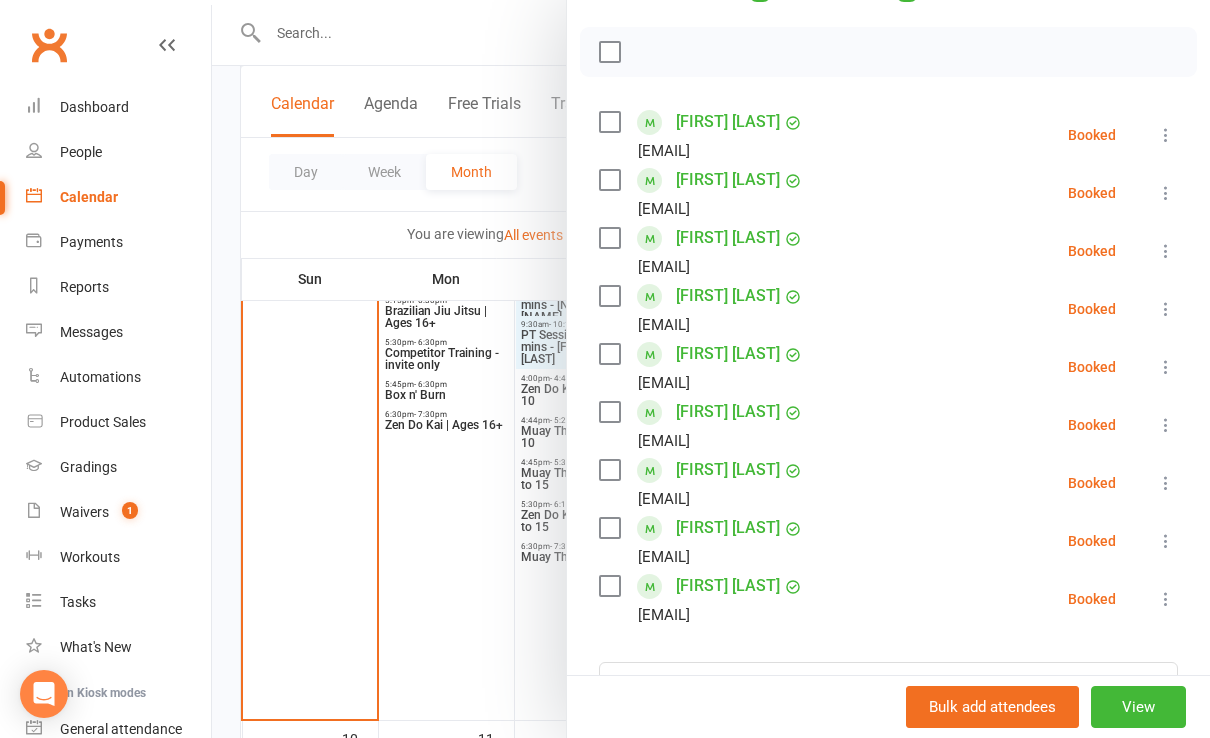 click at bounding box center [711, 369] 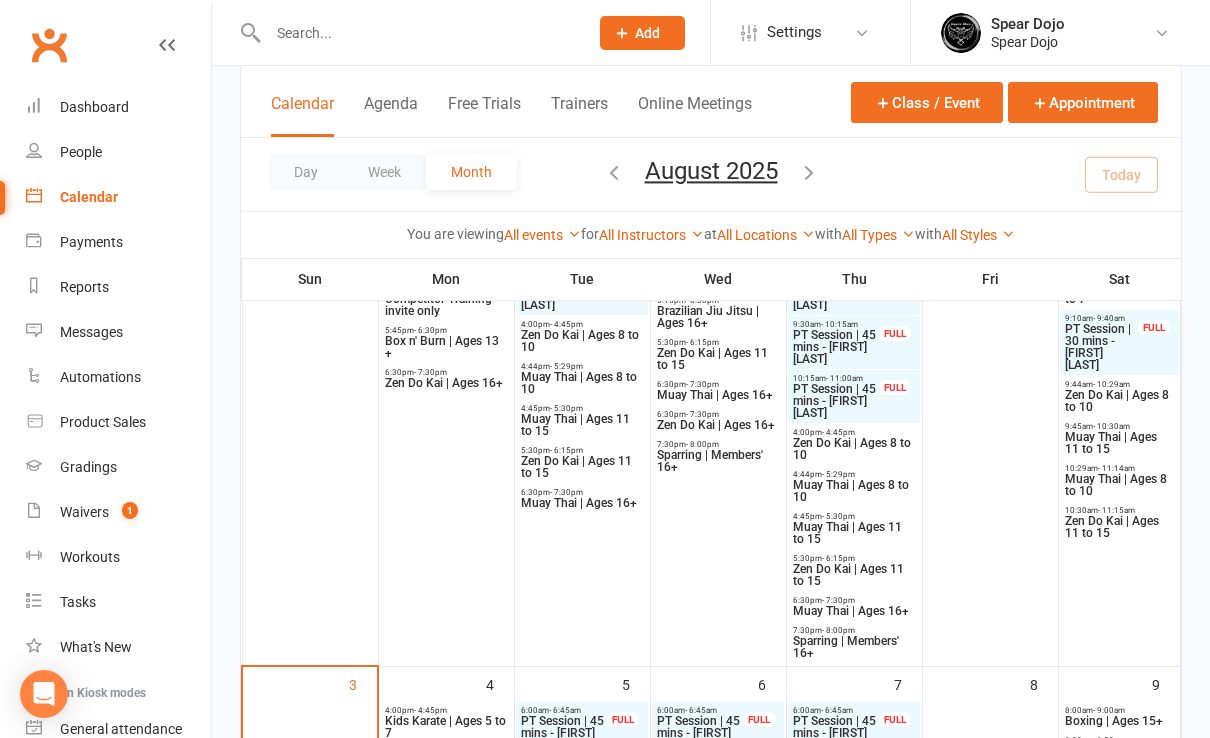 scroll, scrollTop: 266, scrollLeft: 0, axis: vertical 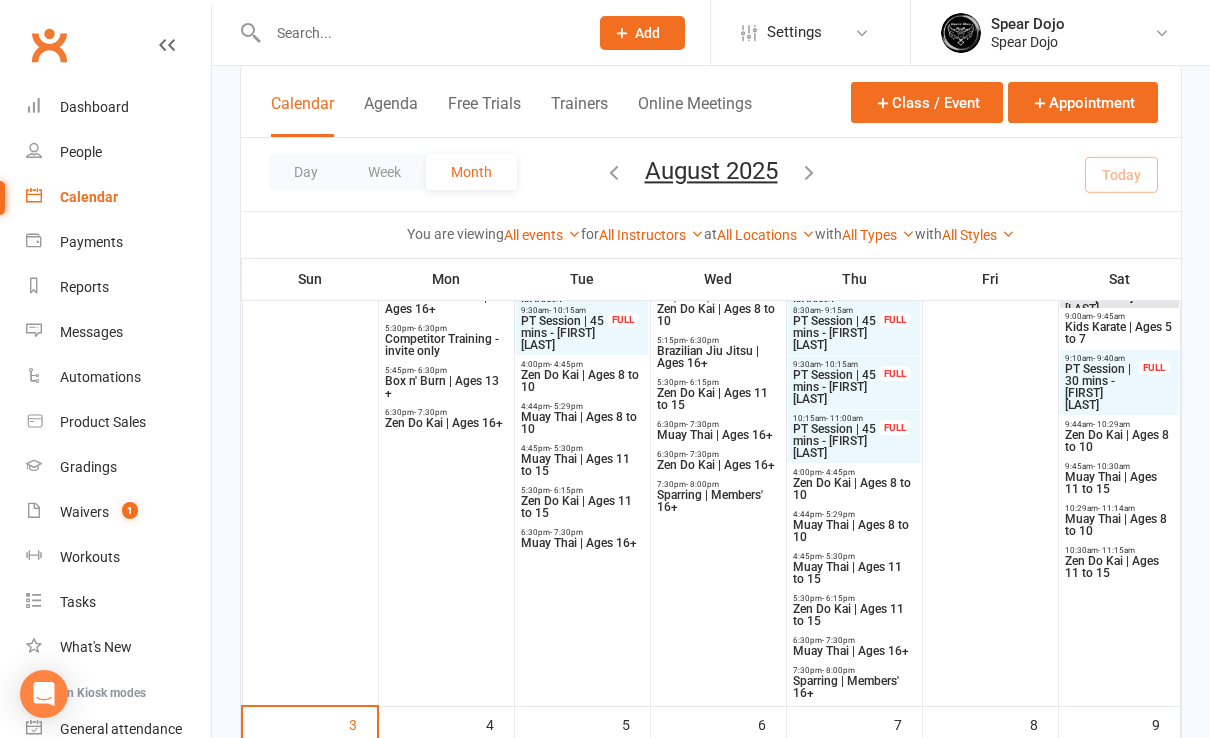 click on "Muay Thai | Ages 8 to 10" at bounding box center (1119, 525) 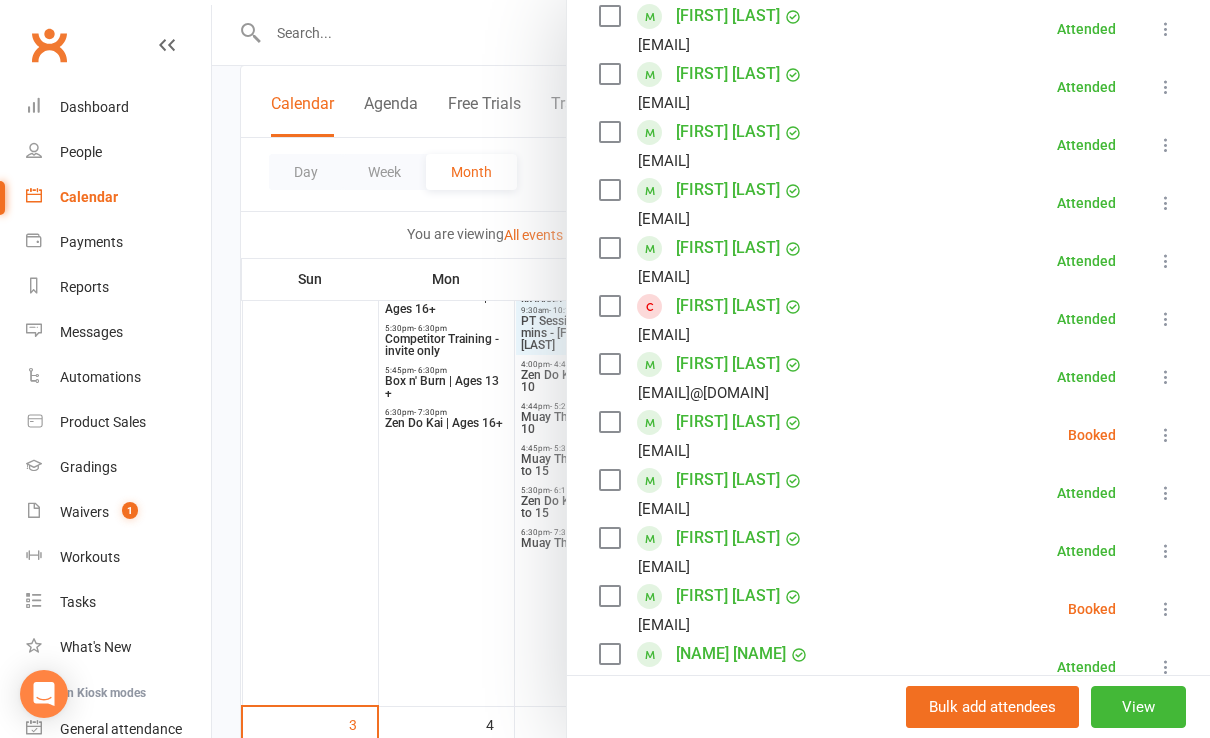 scroll, scrollTop: 400, scrollLeft: 0, axis: vertical 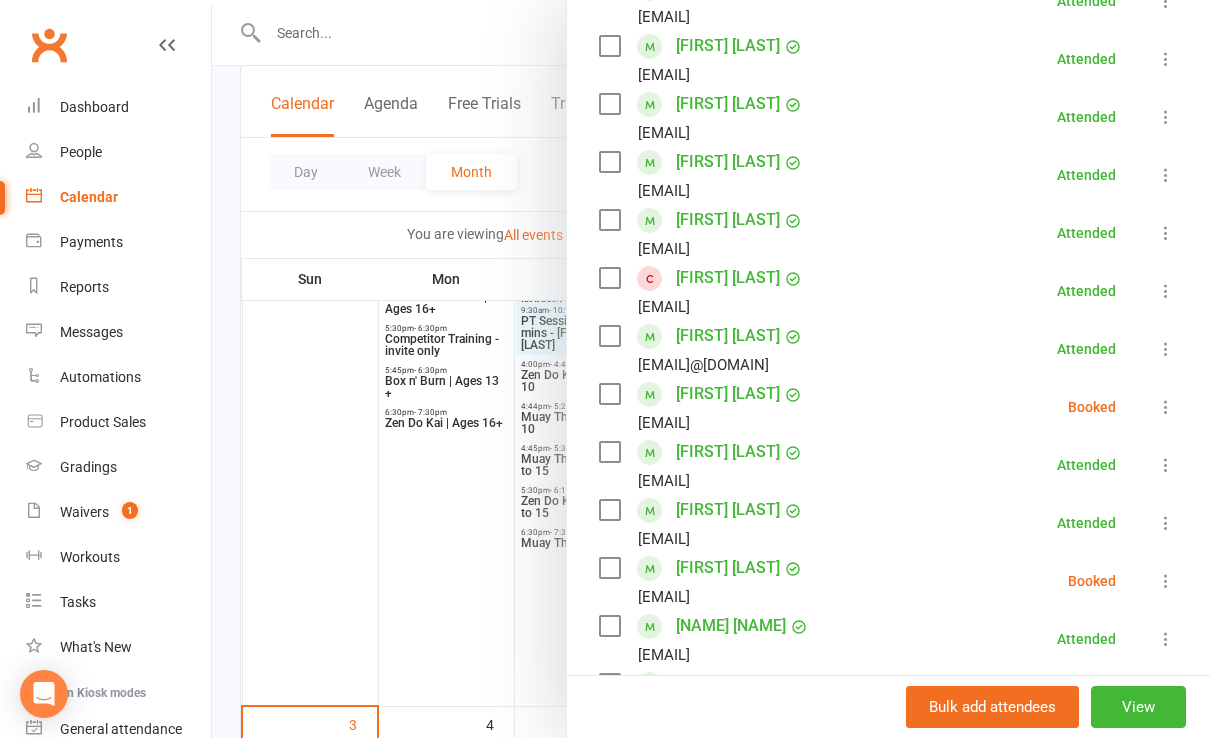 click at bounding box center (1166, 407) 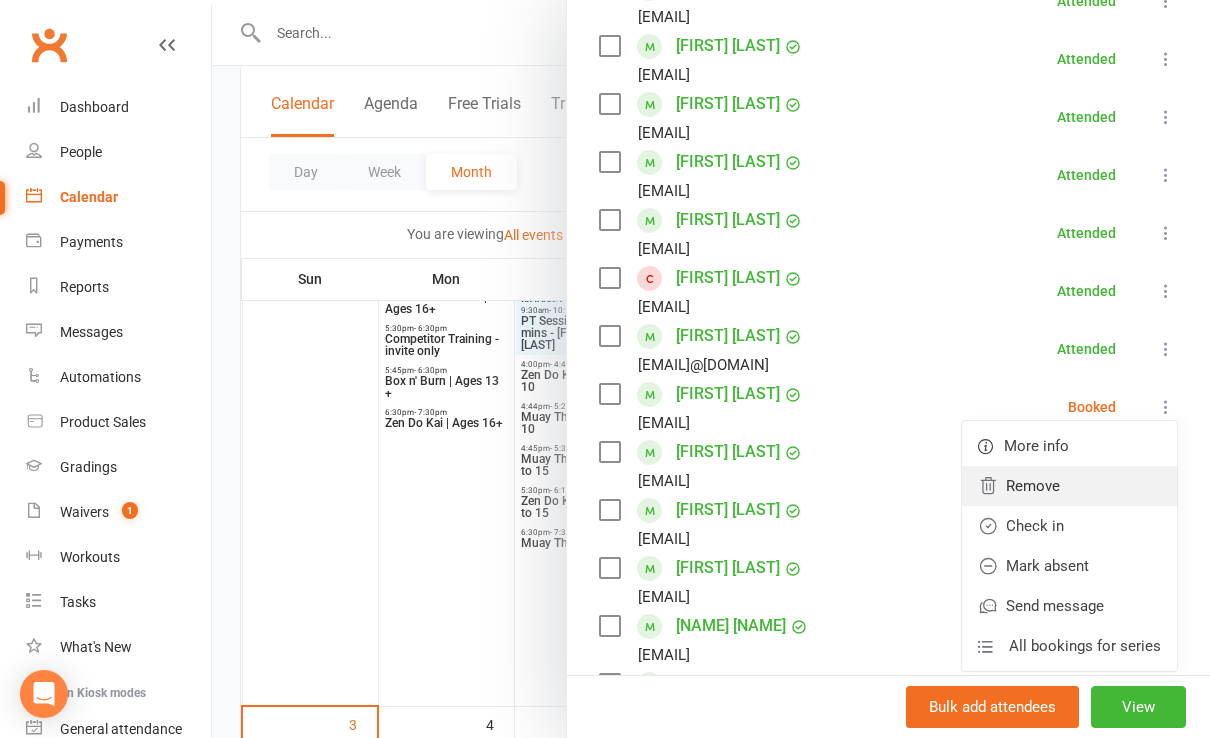 click on "Remove" at bounding box center (1069, 486) 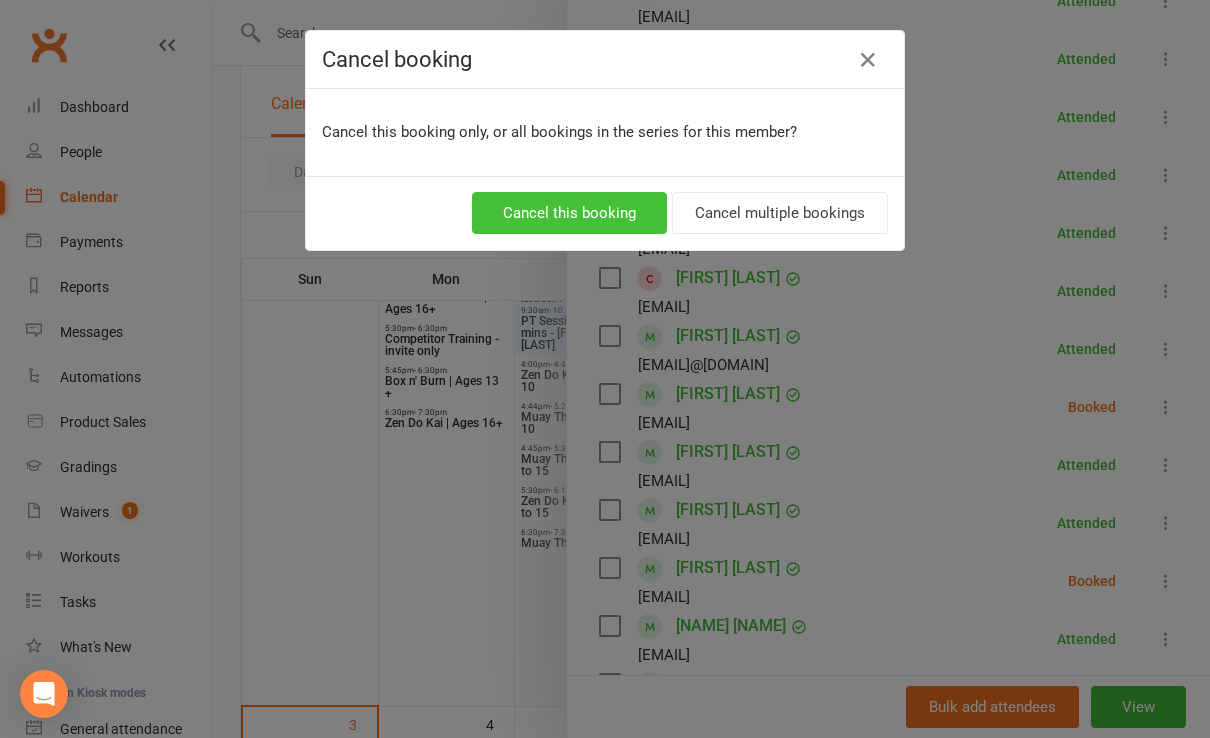 click on "Cancel this booking" at bounding box center (569, 213) 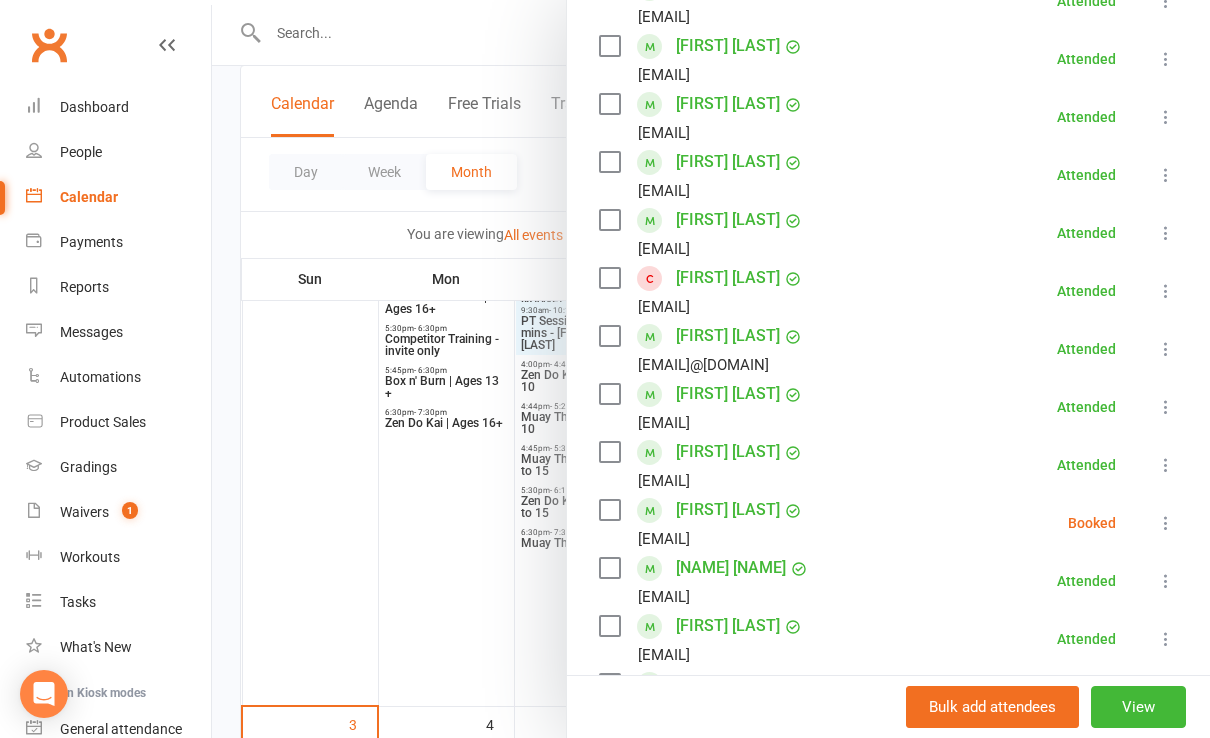 click at bounding box center (1166, 523) 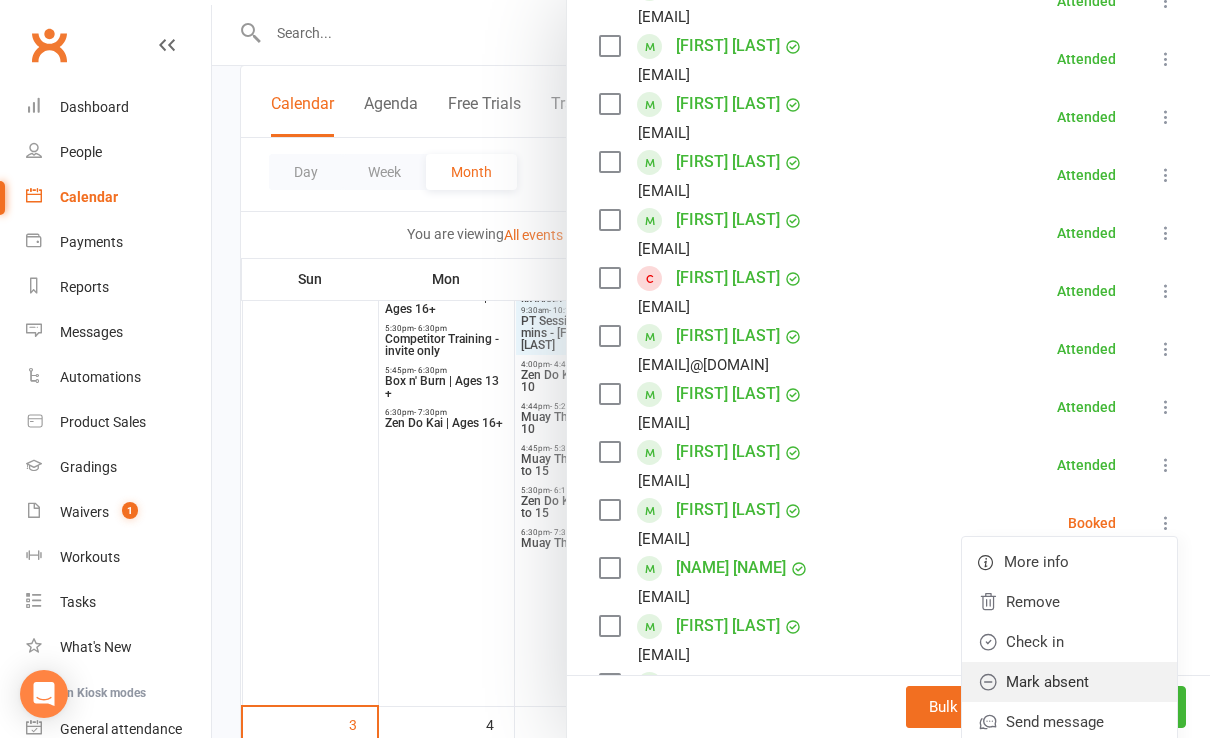 click on "Mark absent" at bounding box center (1069, 682) 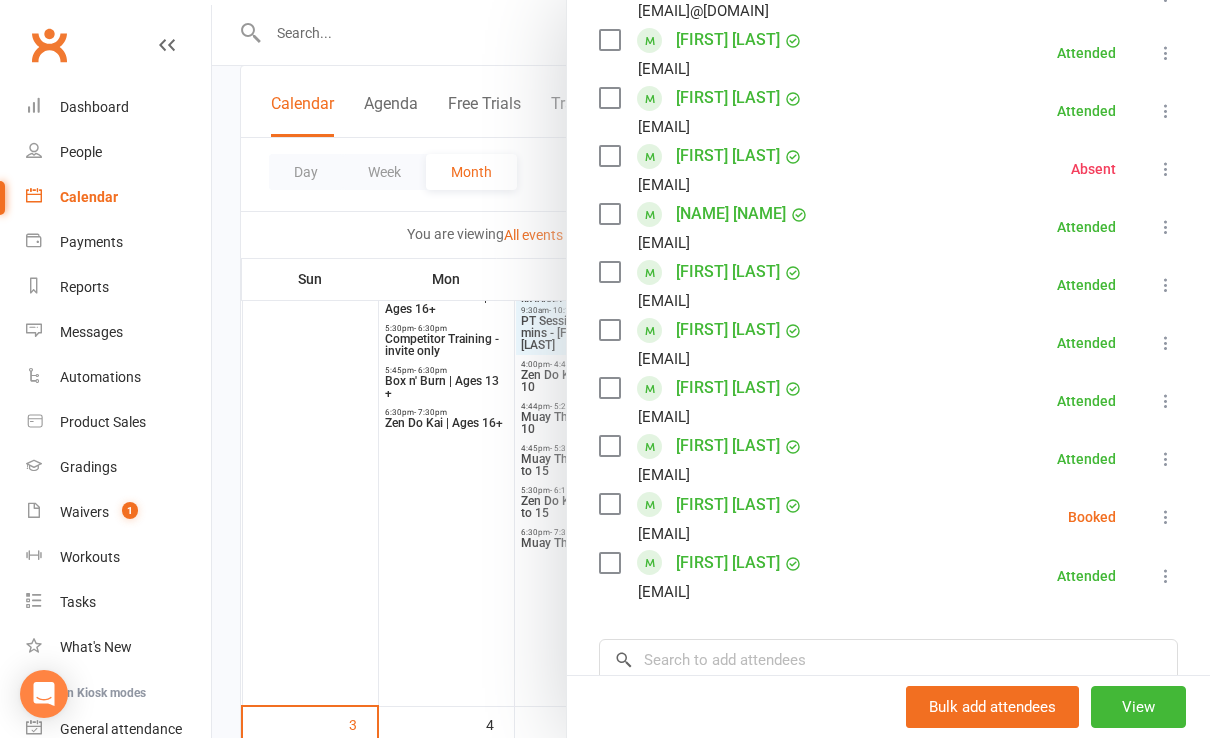 scroll, scrollTop: 933, scrollLeft: 0, axis: vertical 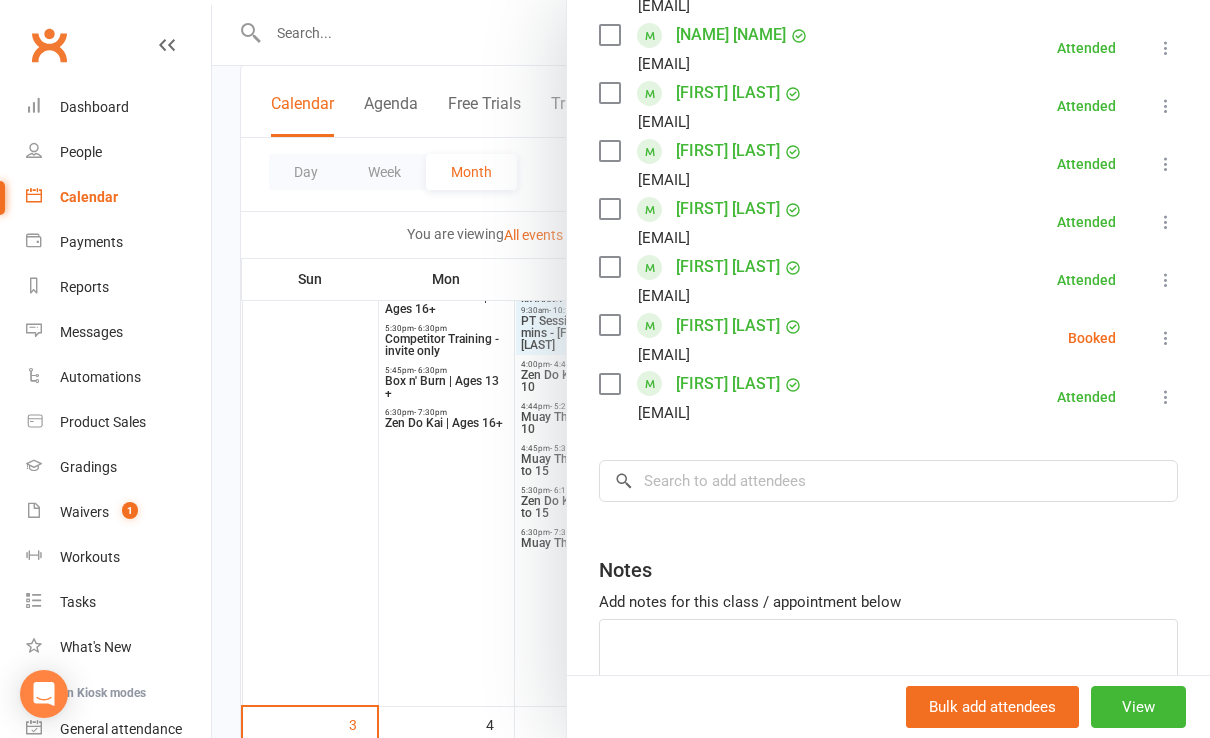 click at bounding box center [1166, 338] 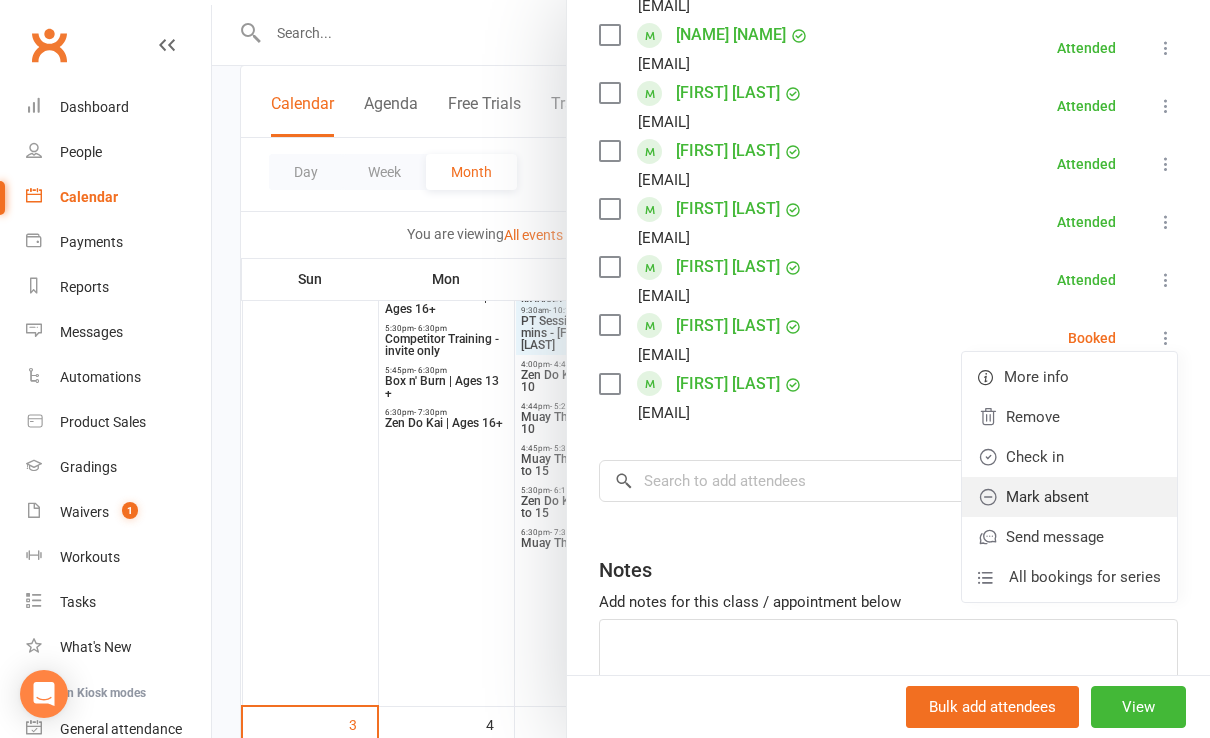 click on "Mark absent" at bounding box center [1069, 497] 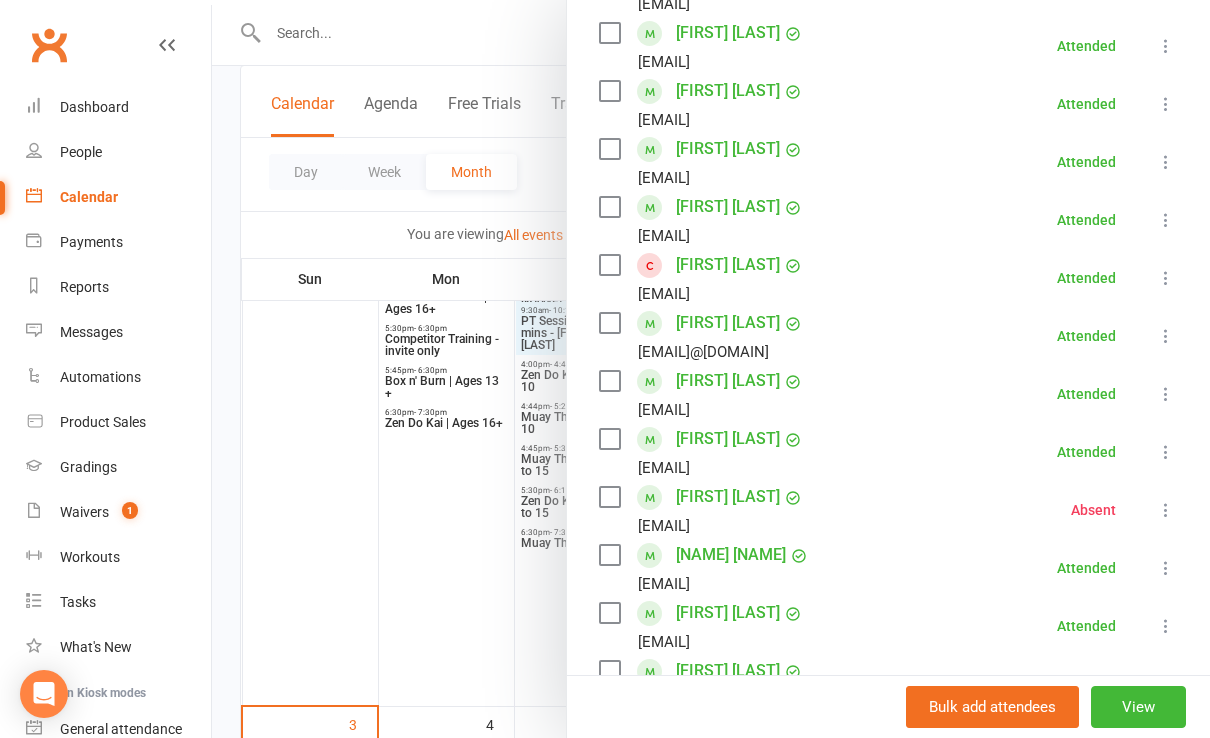 scroll, scrollTop: 400, scrollLeft: 0, axis: vertical 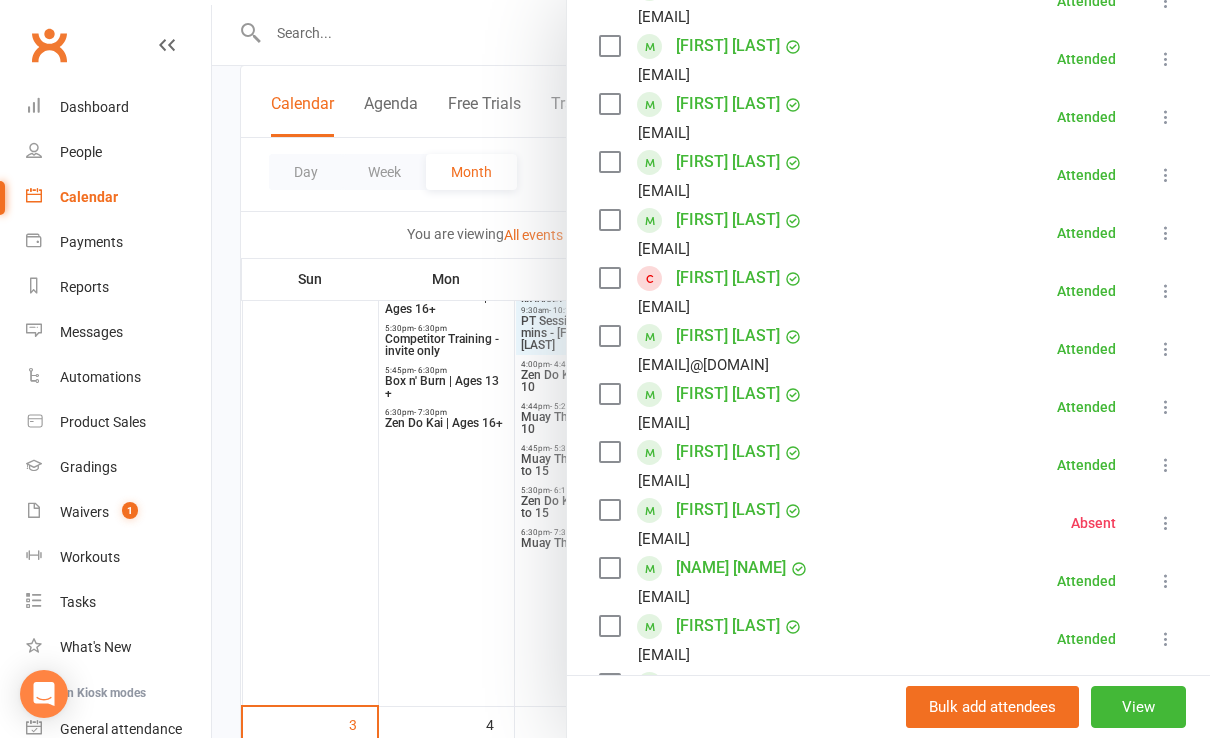 click at bounding box center (711, 369) 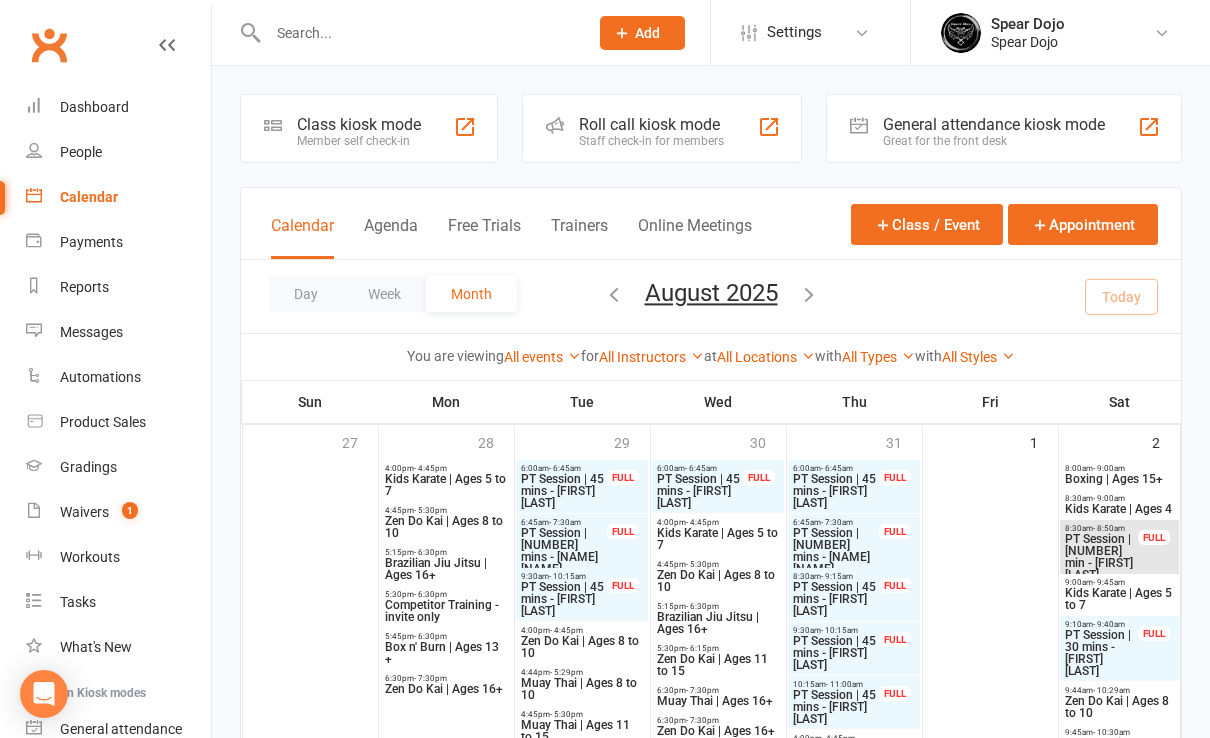 scroll, scrollTop: 133, scrollLeft: 0, axis: vertical 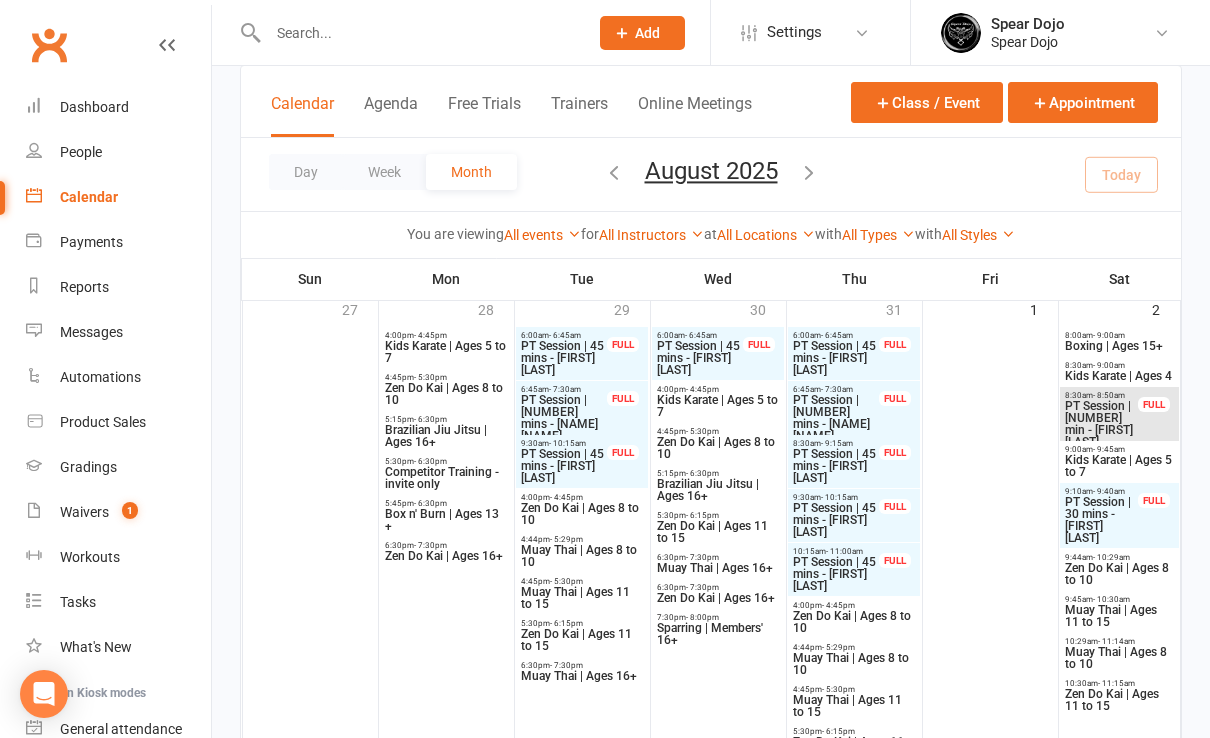 click on "Zen Do Kai | Ages  8 to 10" at bounding box center (1119, 574) 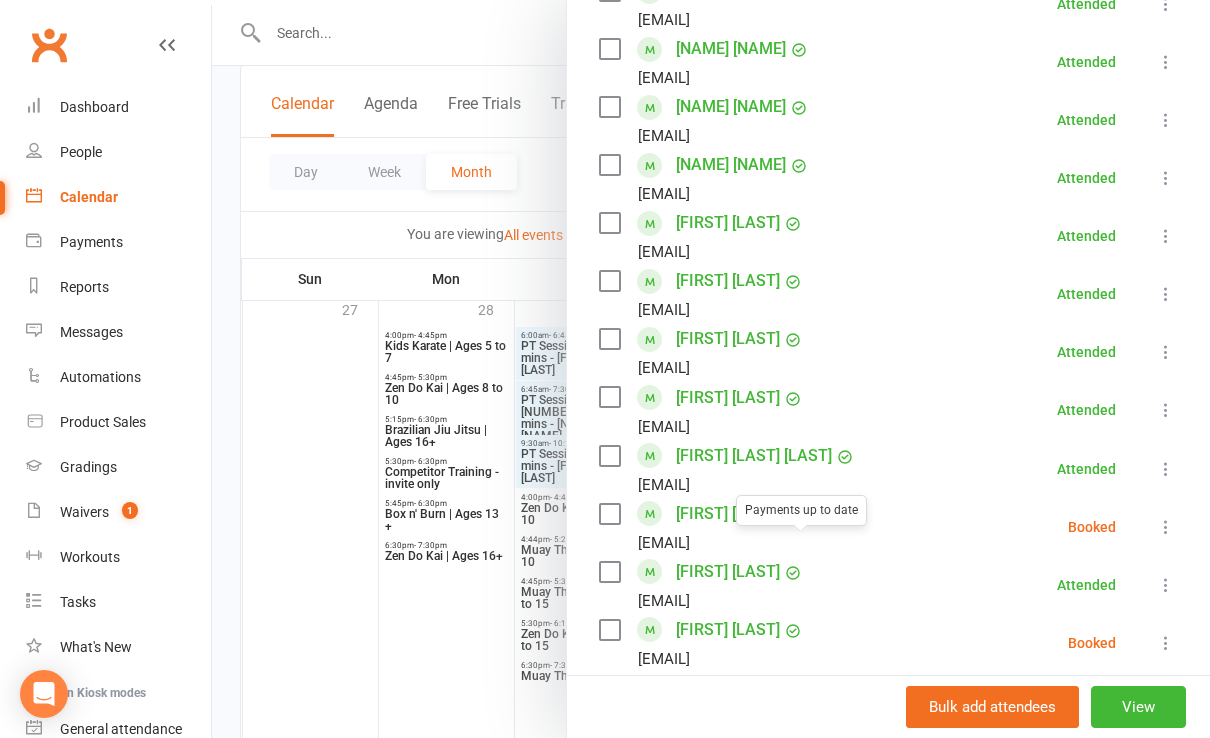 scroll, scrollTop: 933, scrollLeft: 0, axis: vertical 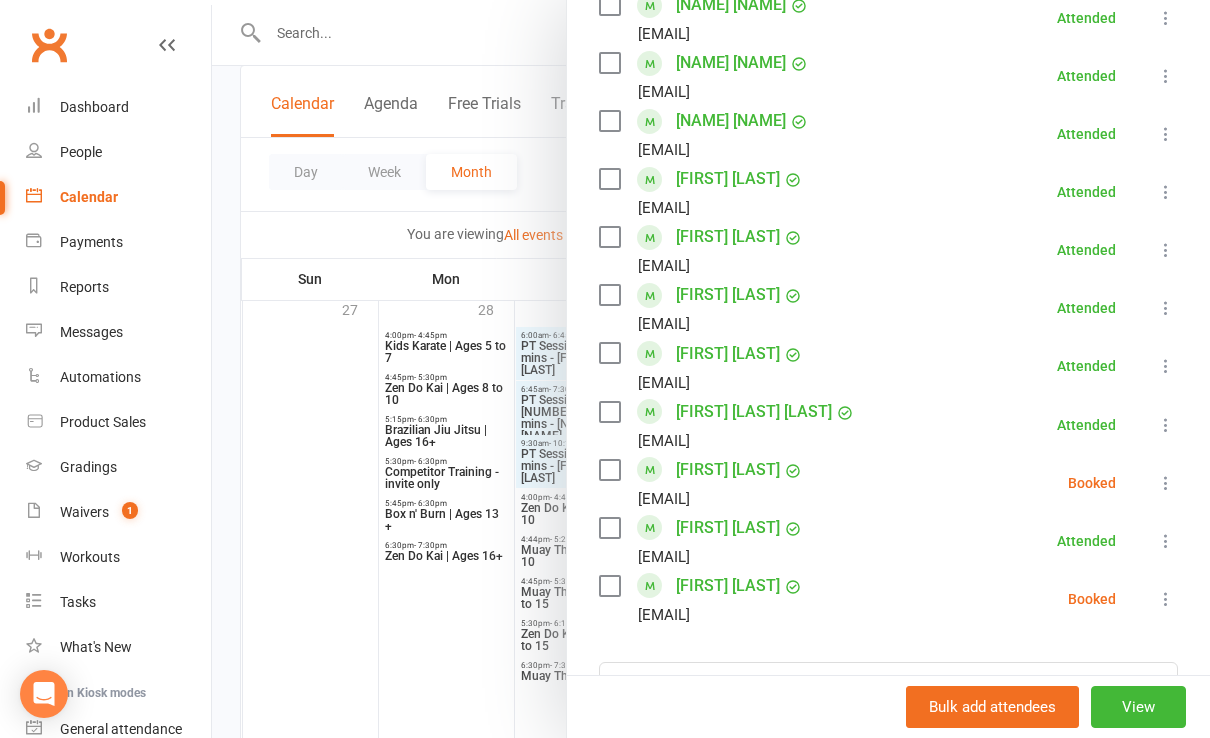 click on "[FIRST] [LAST] [LAST]" at bounding box center [754, 412] 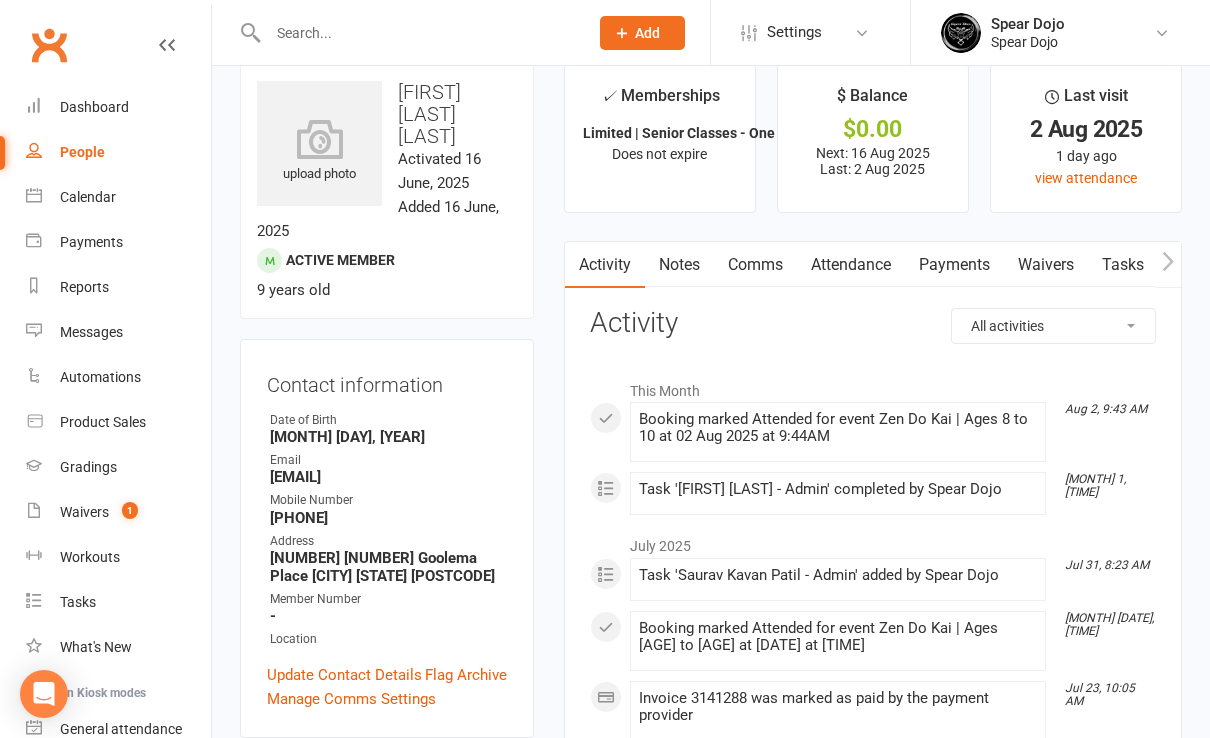 scroll, scrollTop: 0, scrollLeft: 0, axis: both 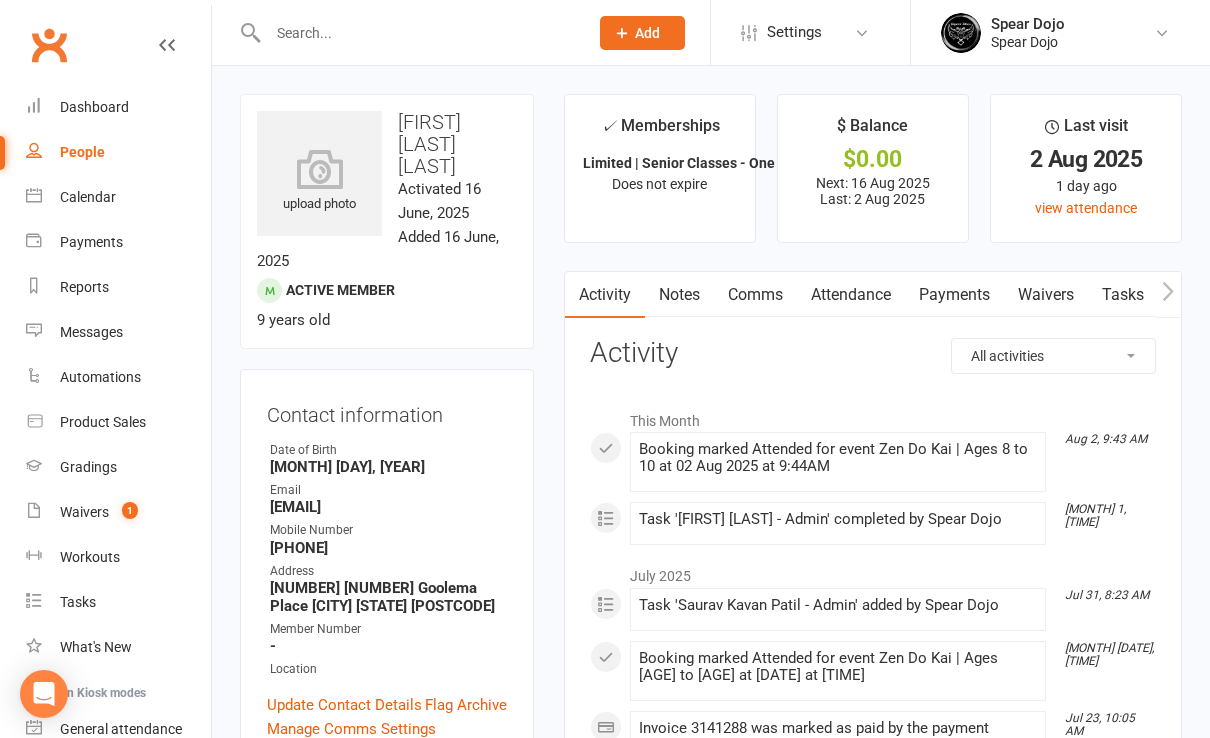 click on "Tasks" at bounding box center [1123, 295] 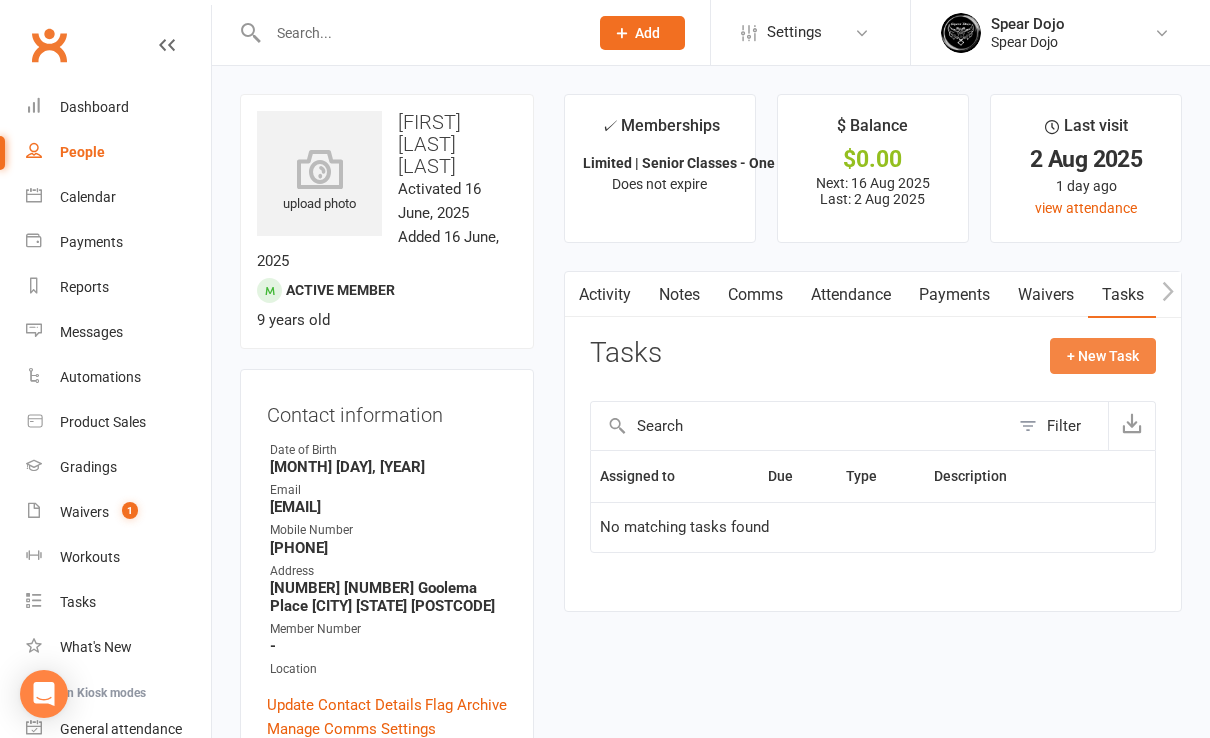 click on "+ New Task" at bounding box center [1103, 356] 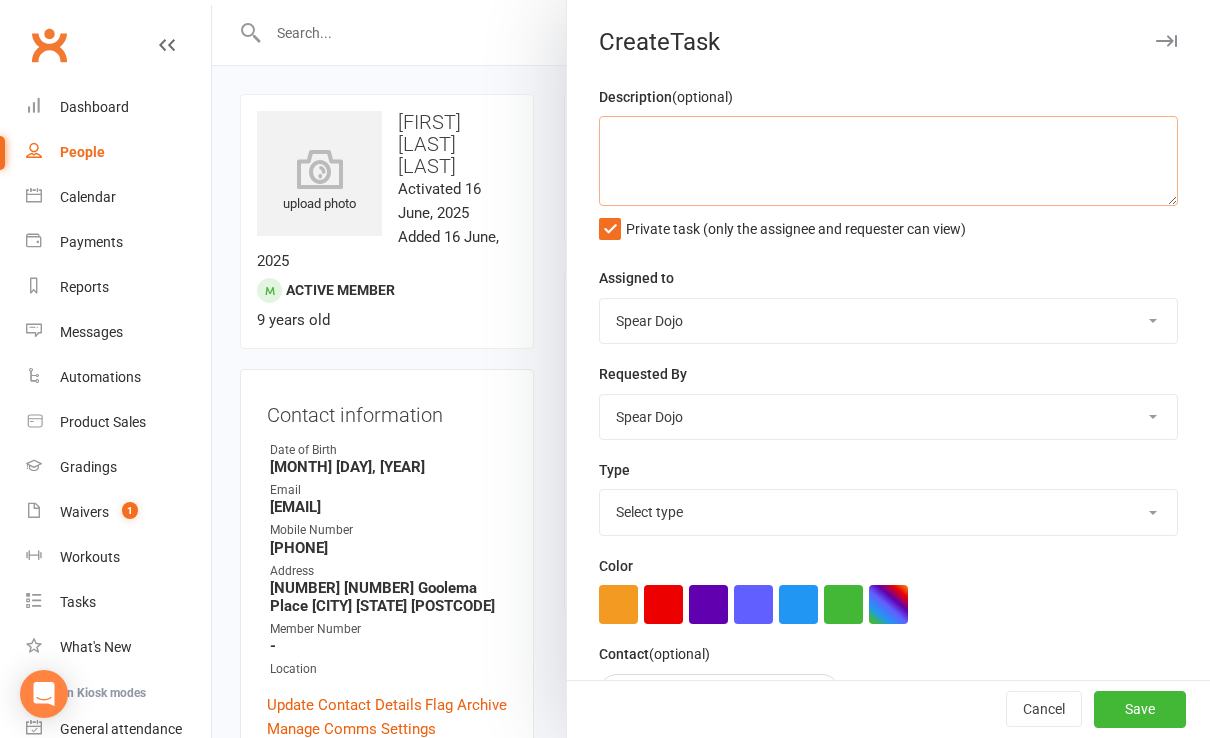 click at bounding box center [888, 161] 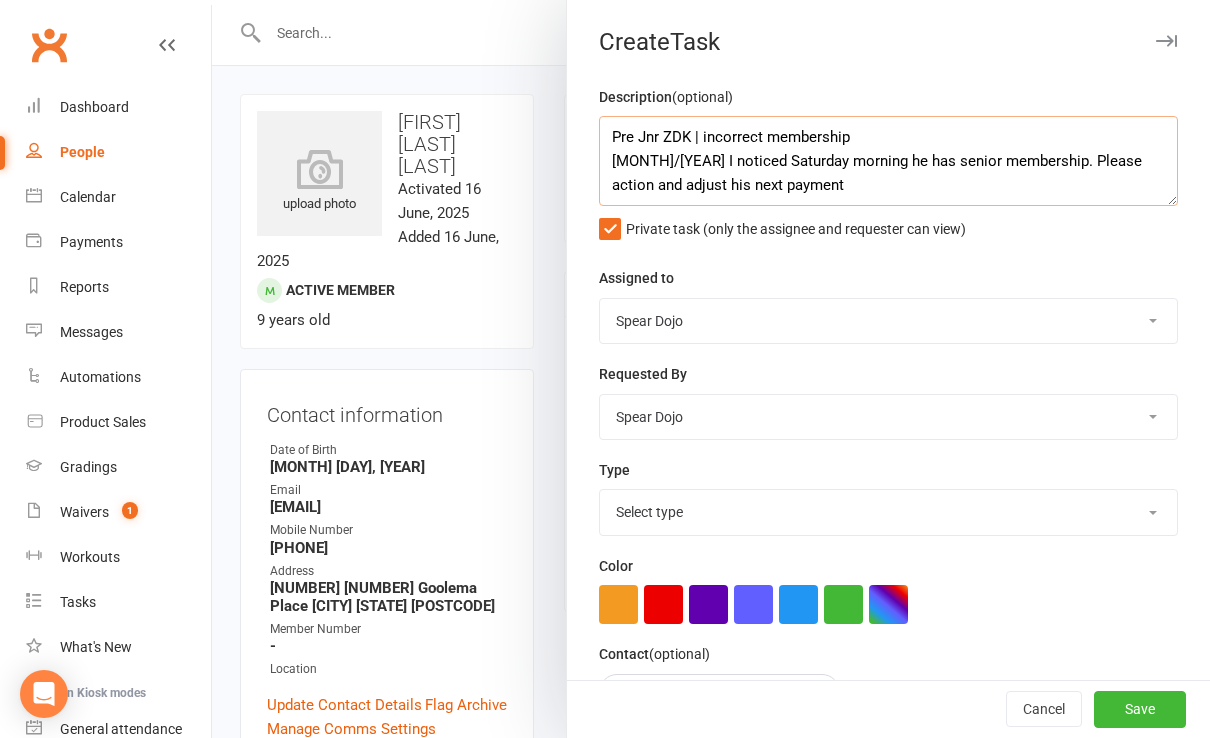 click on "Pre Jnr ZDK | incorrect membership
[MONTH]/[YEAR] I noticed Saturday morning he has senior membership. Please action and adjust his next payment" at bounding box center [888, 161] 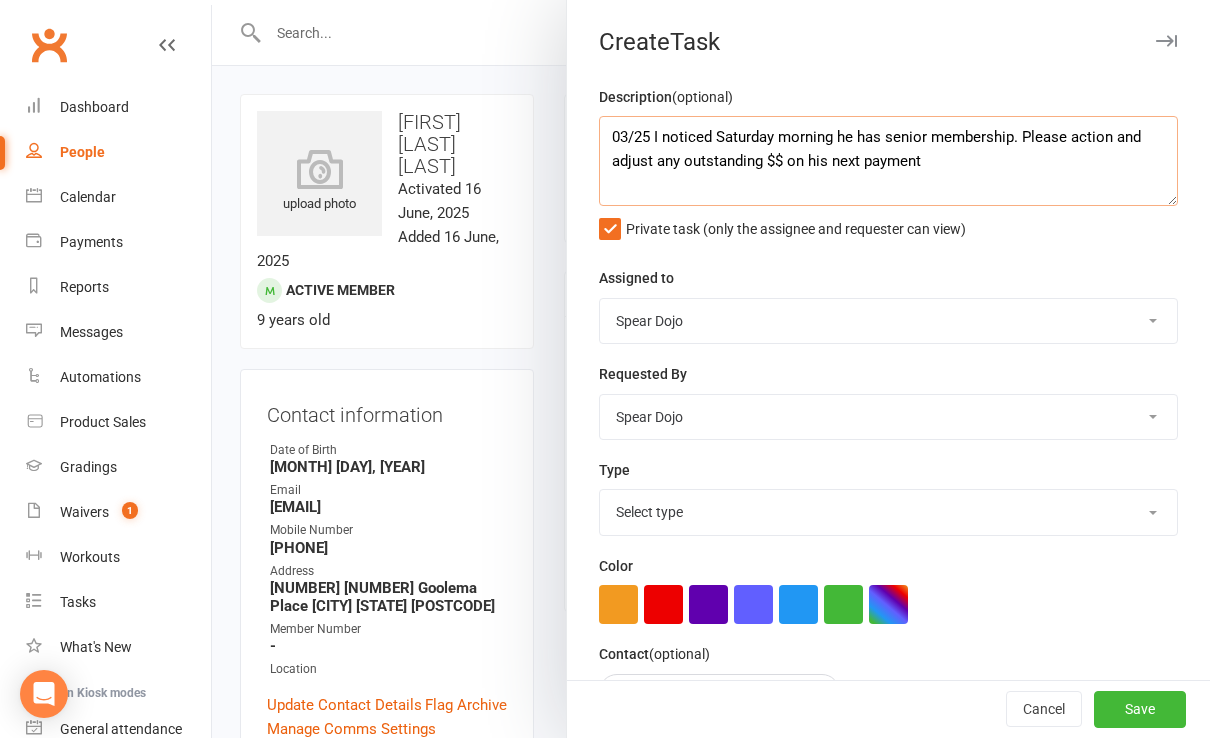 click on "03/25 I noticed Saturday morning he has senior membership. Please action and adjust any outstanding $$ on his next payment" at bounding box center [888, 161] 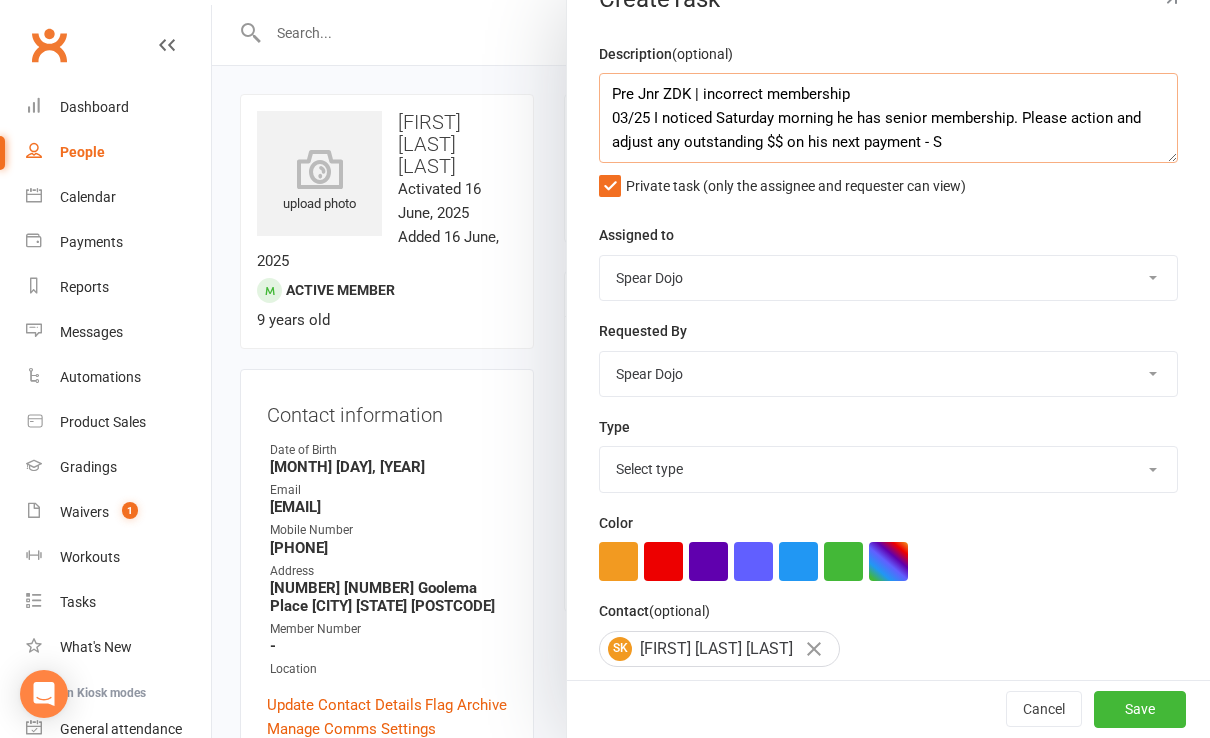 scroll, scrollTop: 133, scrollLeft: 0, axis: vertical 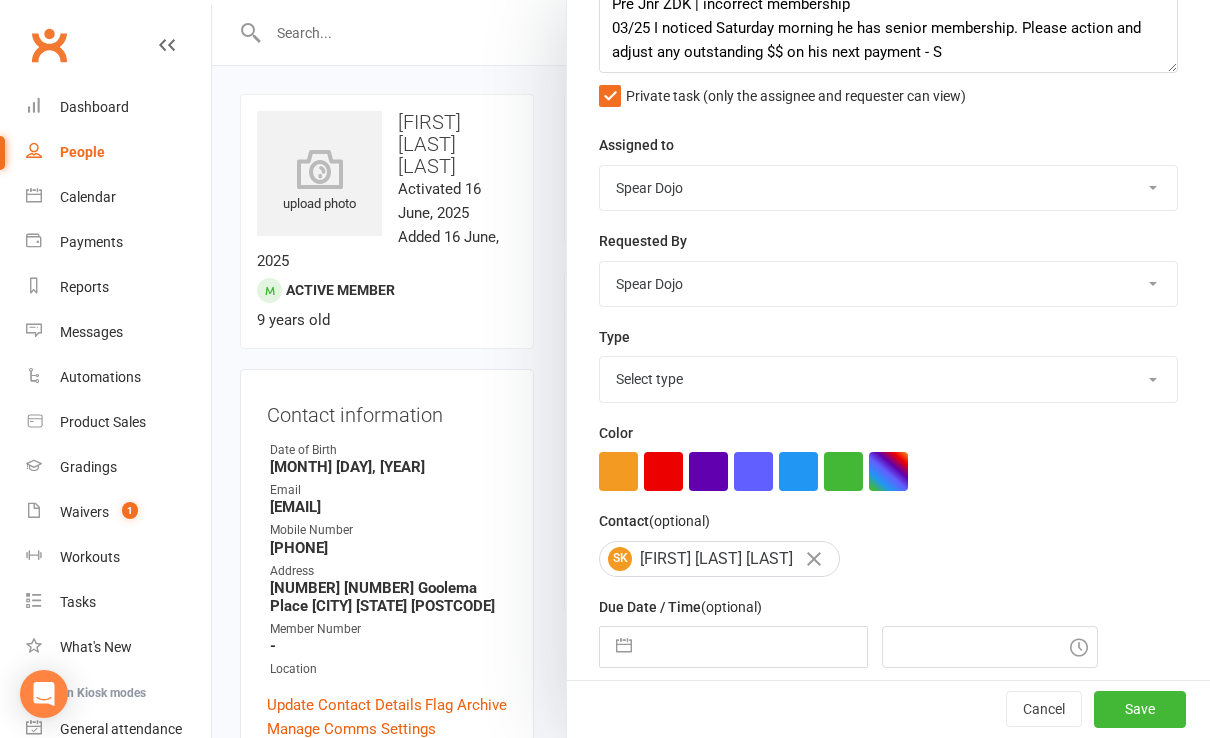 click on "Select type 1-month voucher 7-day vip pass Admin Admin - leah Admin - sandy Birthday party Buddy day Cancellation Class pass Contact member E-mail Enquiry Event booking Follow up General waiver Instructor notice Intro pass Marketing Milestone Payment Payment failure Registration Suspension System update Trial Visitor Waiver needed Workshop/courses Add new task type" at bounding box center [888, 379] 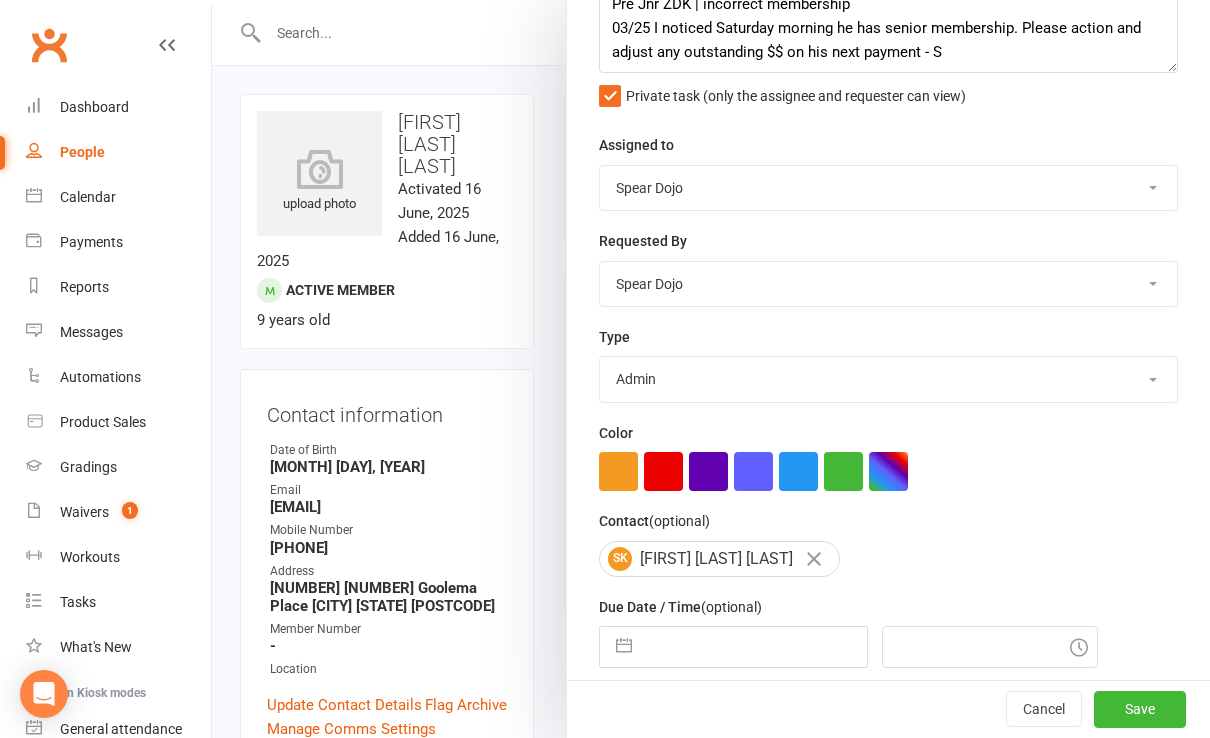 click on "Select type 1-month voucher 7-day vip pass Admin Admin - leah Admin - sandy Birthday party Buddy day Cancellation Class pass Contact member E-mail Enquiry Event booking Follow up General waiver Instructor notice Intro pass Marketing Milestone Payment Payment failure Registration Suspension System update Trial Visitor Waiver needed Workshop/courses Add new task type" at bounding box center (888, 379) 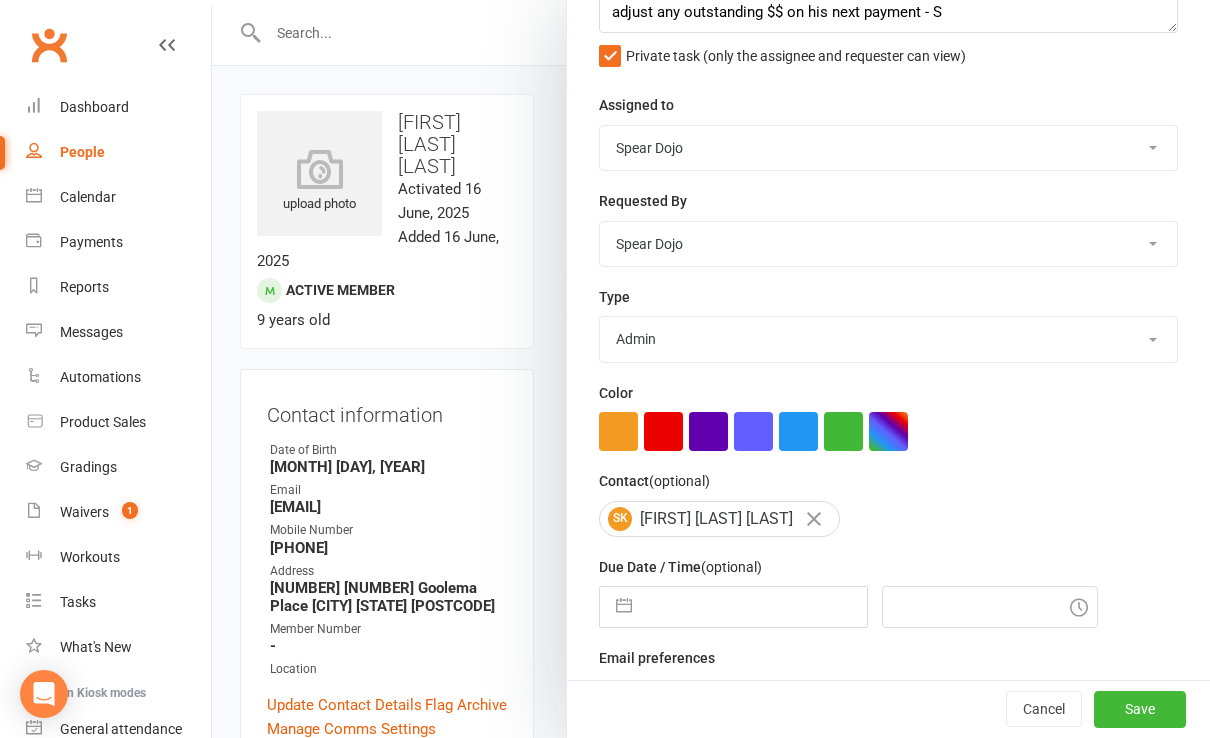 scroll, scrollTop: 205, scrollLeft: 0, axis: vertical 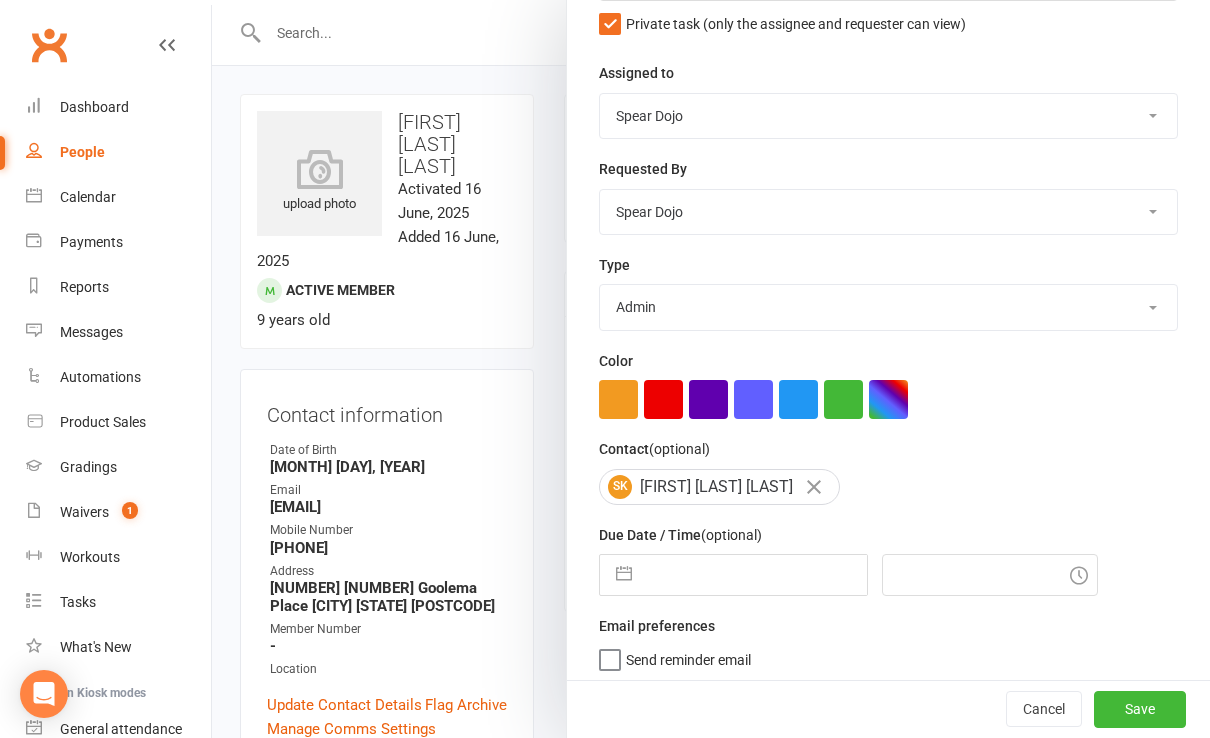 click at bounding box center [624, 575] 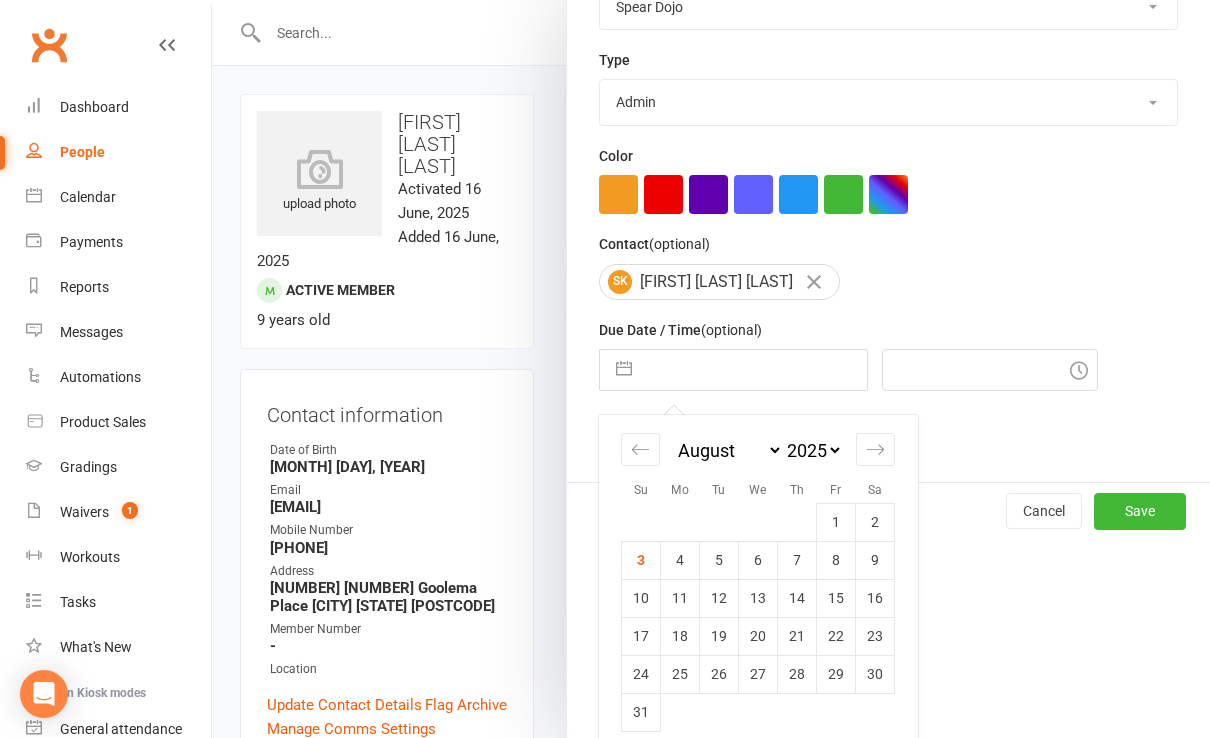 scroll, scrollTop: 422, scrollLeft: 0, axis: vertical 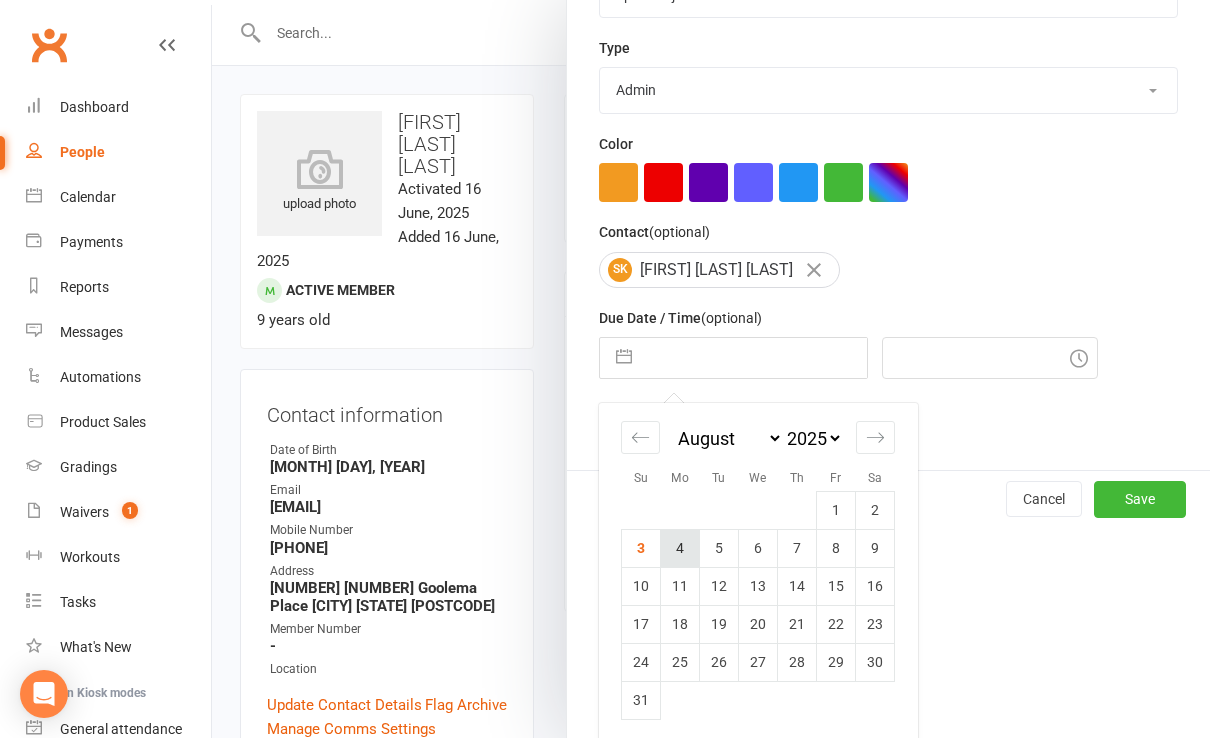 click on "4" at bounding box center (680, 548) 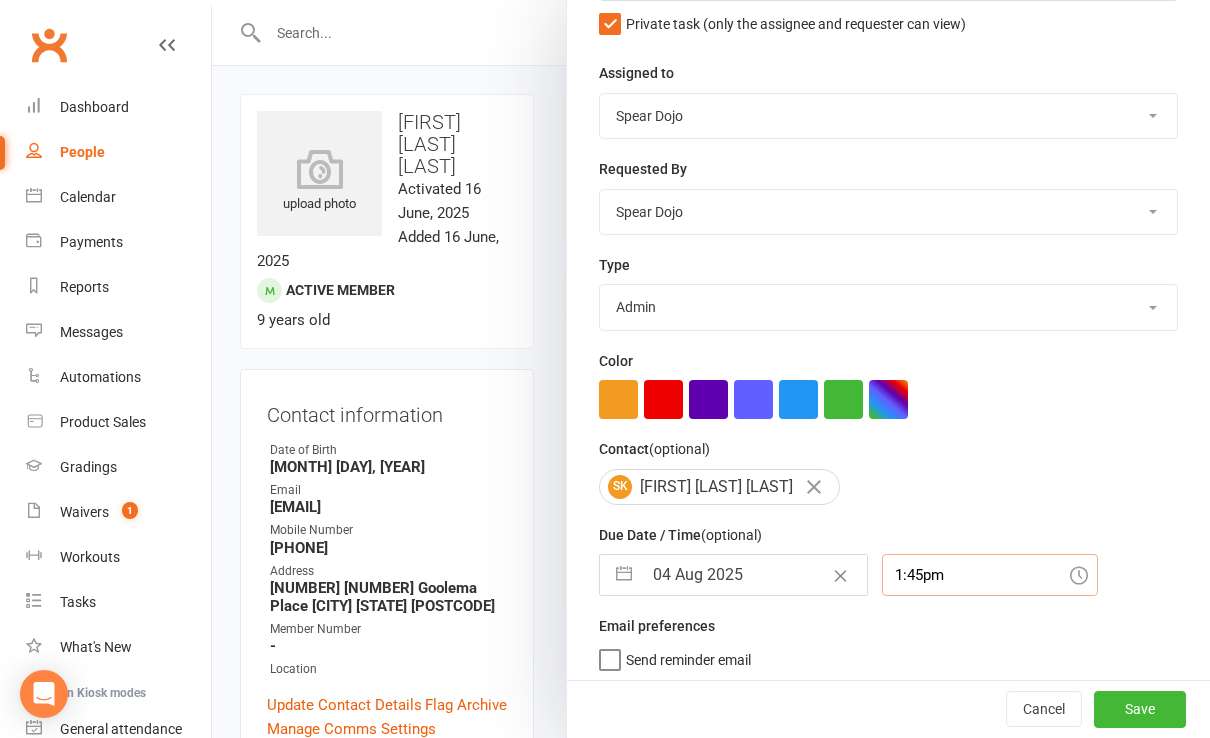 scroll, scrollTop: 258, scrollLeft: 0, axis: vertical 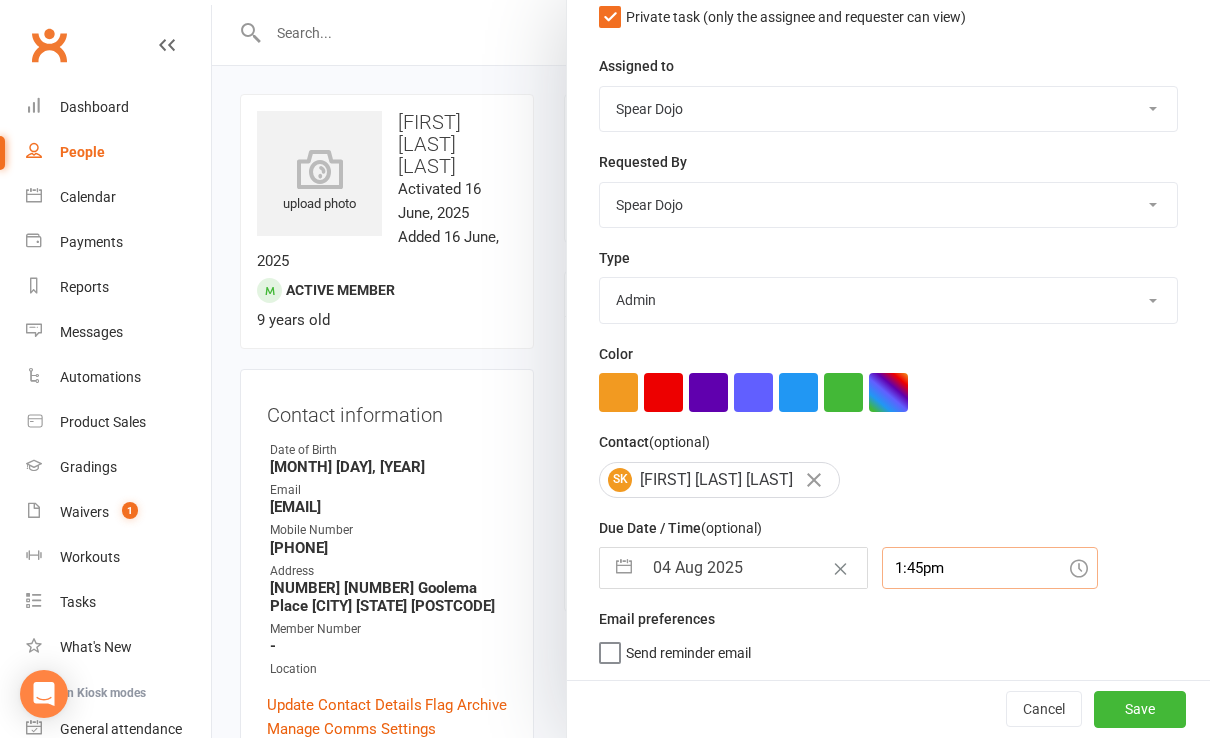 click on "1:45pm" at bounding box center [990, 568] 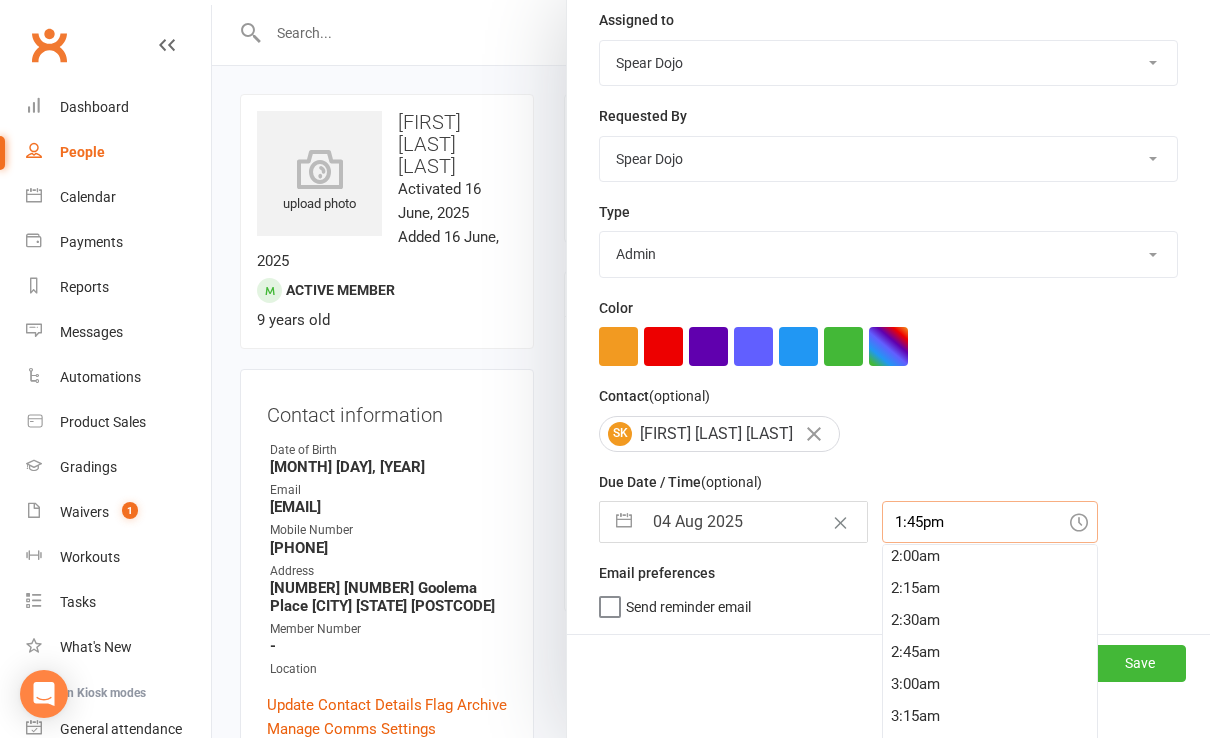 scroll, scrollTop: 0, scrollLeft: 0, axis: both 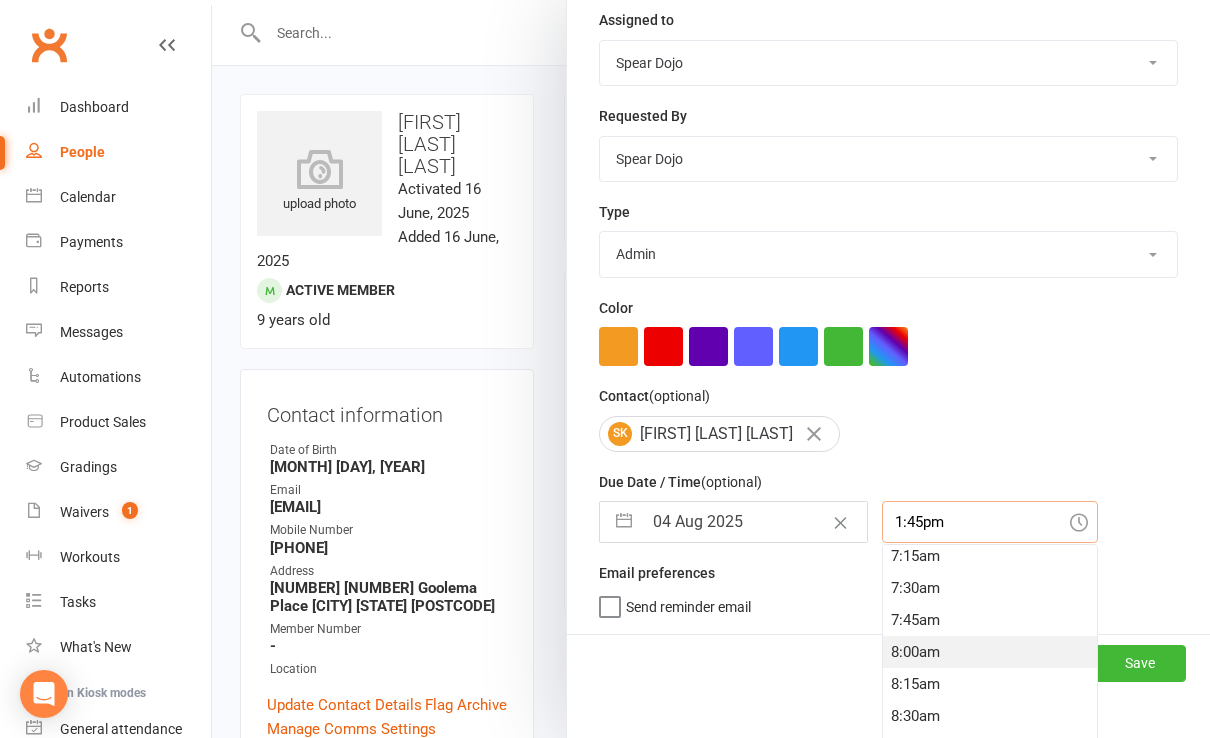 click on "8:00am" at bounding box center (990, 652) 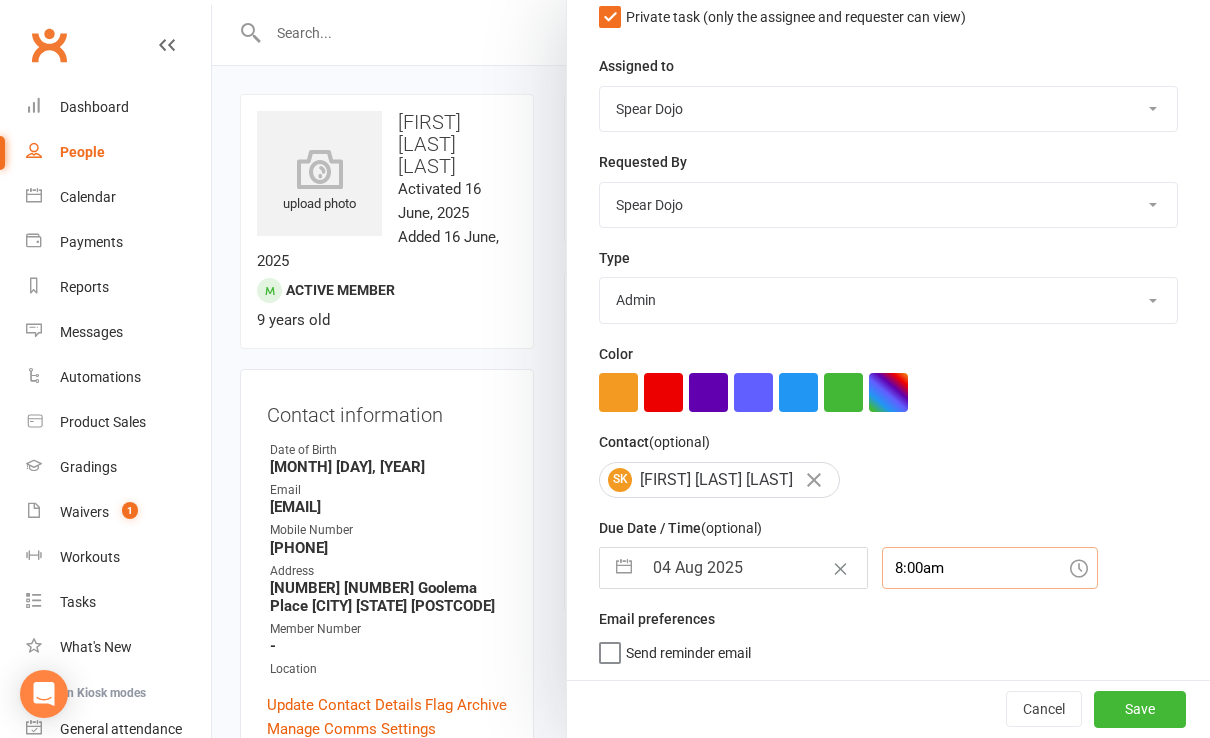 scroll, scrollTop: 205, scrollLeft: 0, axis: vertical 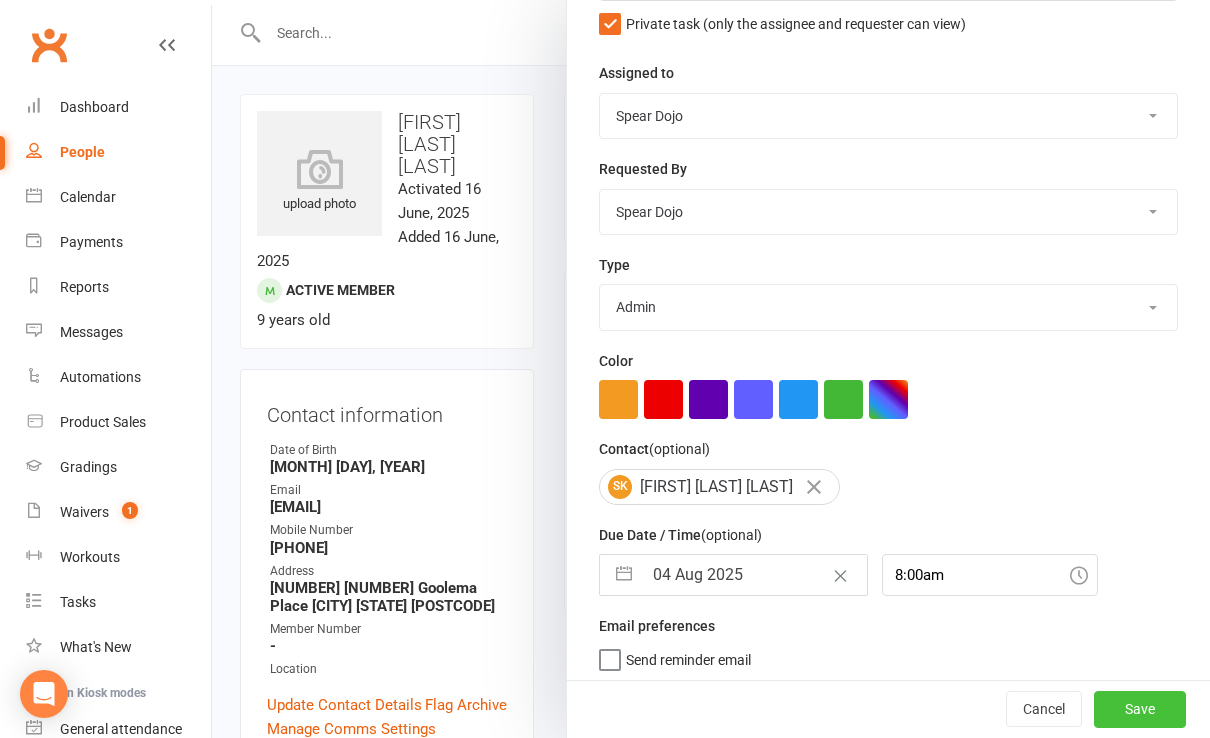 click on "Save" at bounding box center [1140, 710] 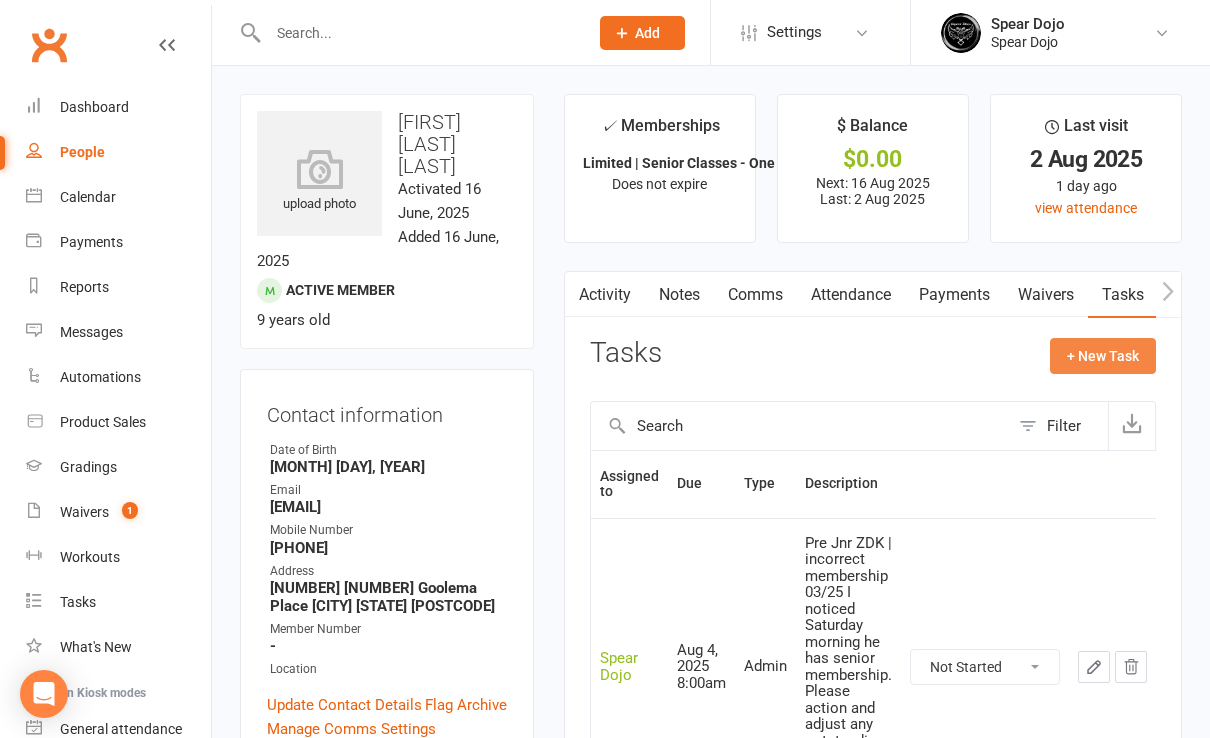 click on "+ New Task" at bounding box center [1103, 356] 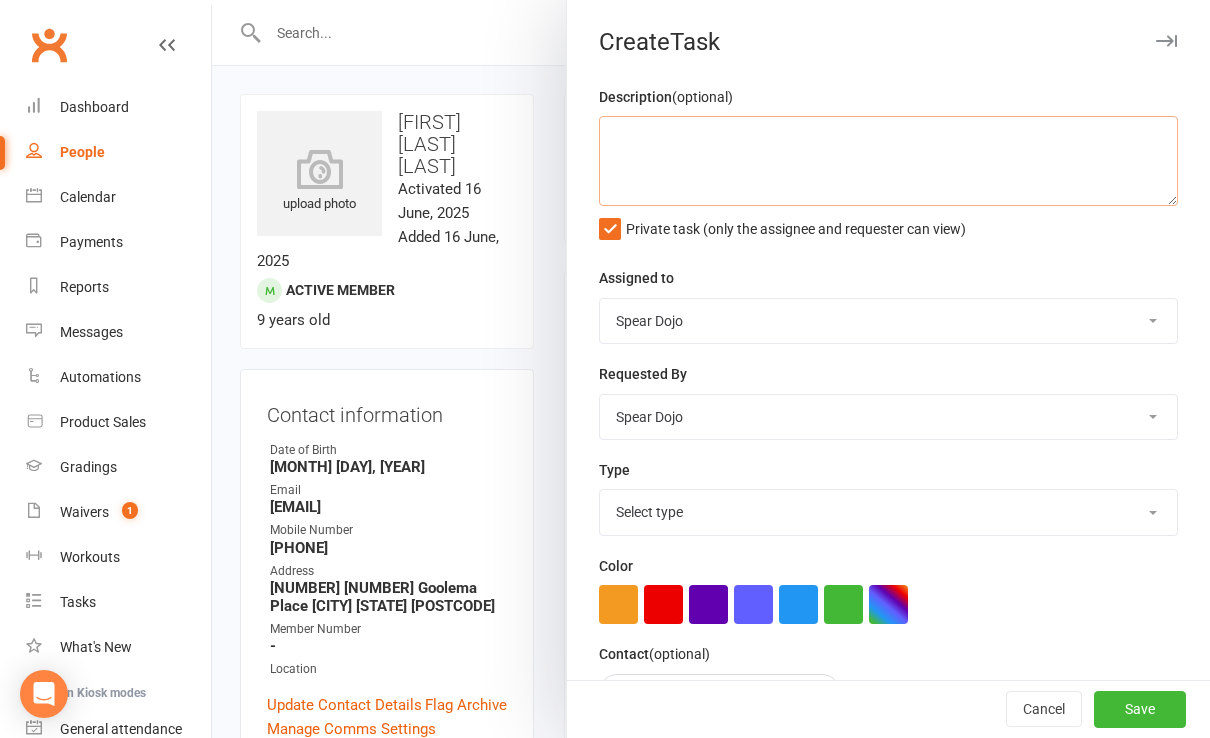 click at bounding box center [888, 161] 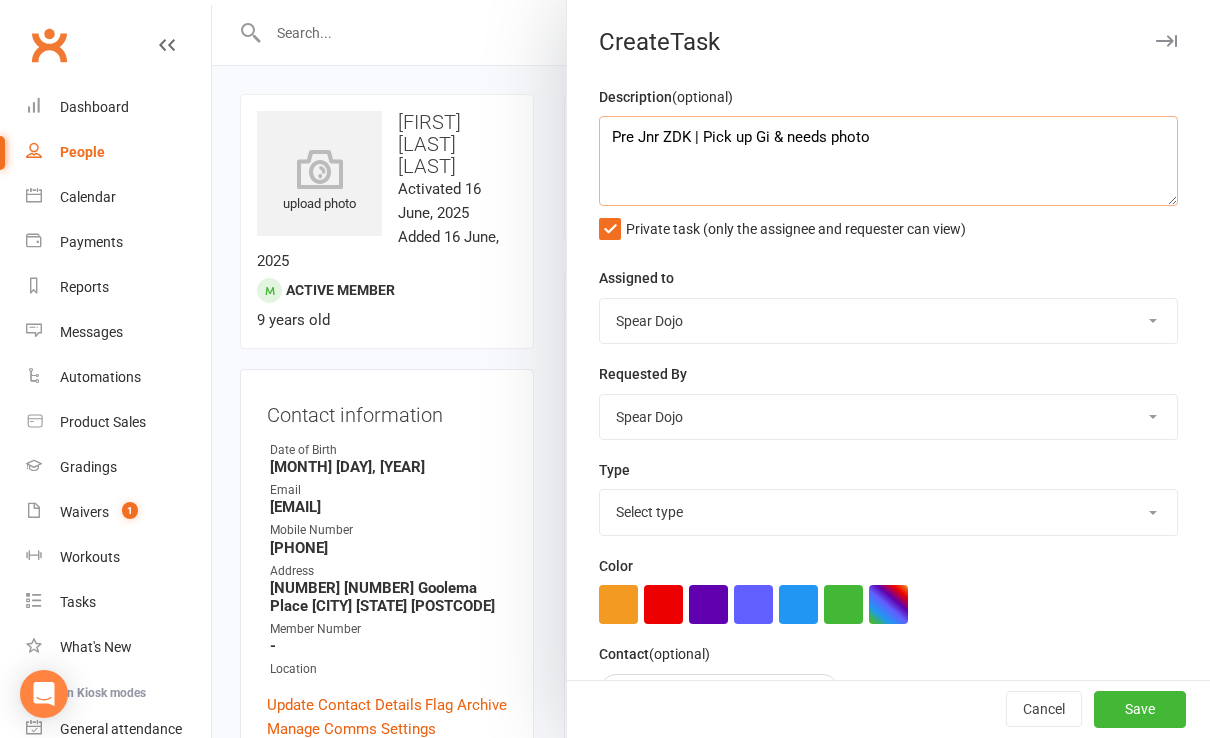 click on "Pre Jnr ZDK | Pick up Gi & needs photo" at bounding box center [888, 161] 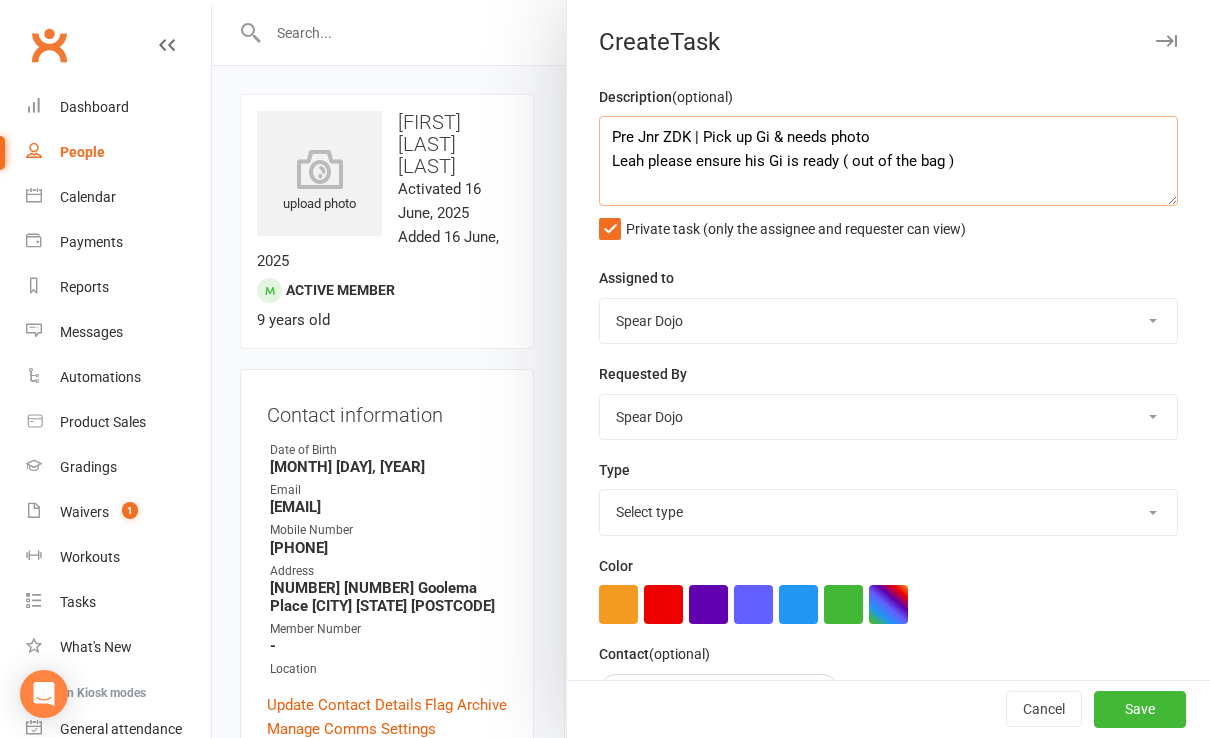 click on "Pre Jnr ZDK | Pick up Gi & needs photo
Leah please ensure his Gi is ready ( out of the bag )" at bounding box center (888, 161) 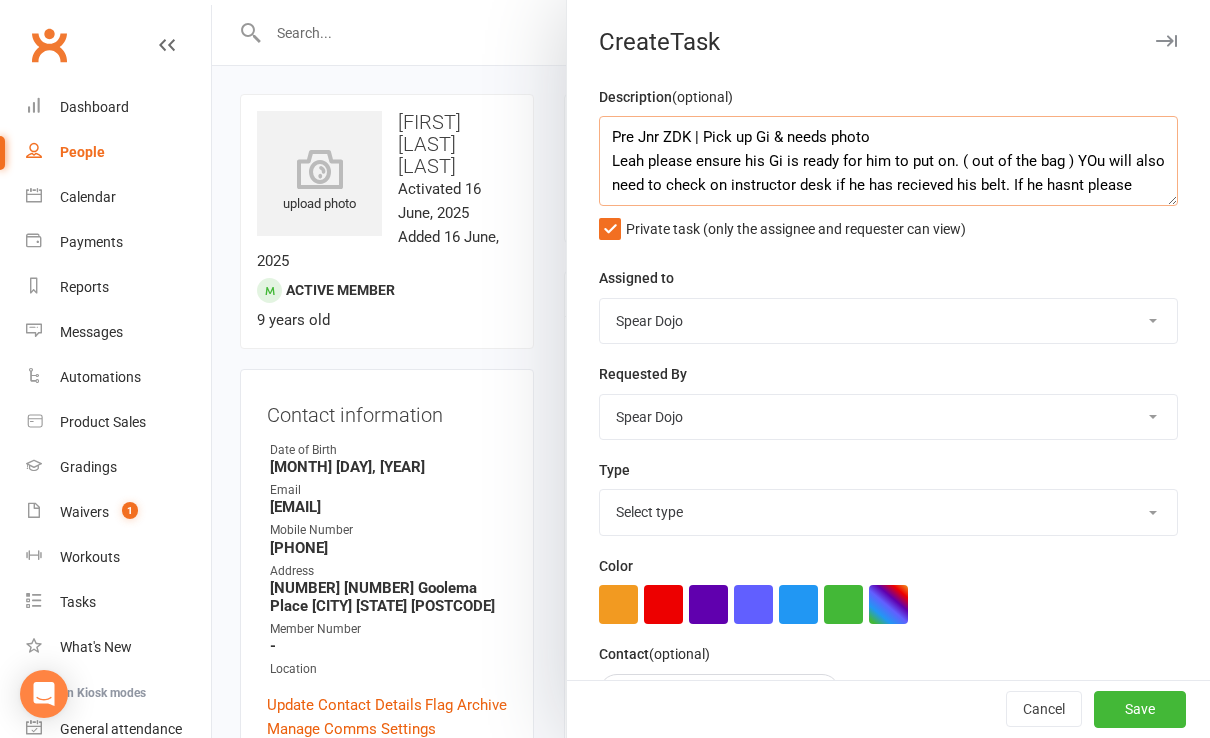 scroll, scrollTop: 13, scrollLeft: 0, axis: vertical 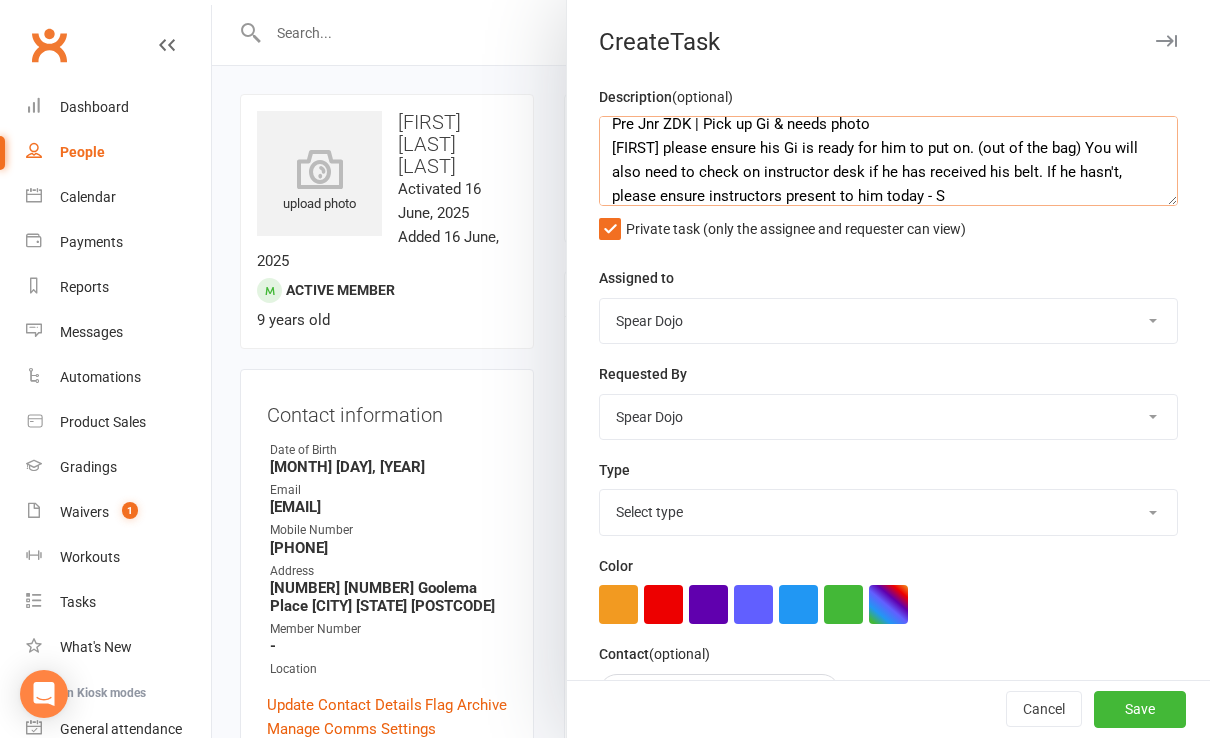 click on "Pre Jnr ZDK | Pick up Gi & needs photo
[FIRST] please ensure his Gi is ready for him to put on. (out of the bag) You will also need to check on instructor desk if he has received his belt. If he hasn't, please ensure instructors present to him today - S" at bounding box center (888, 161) 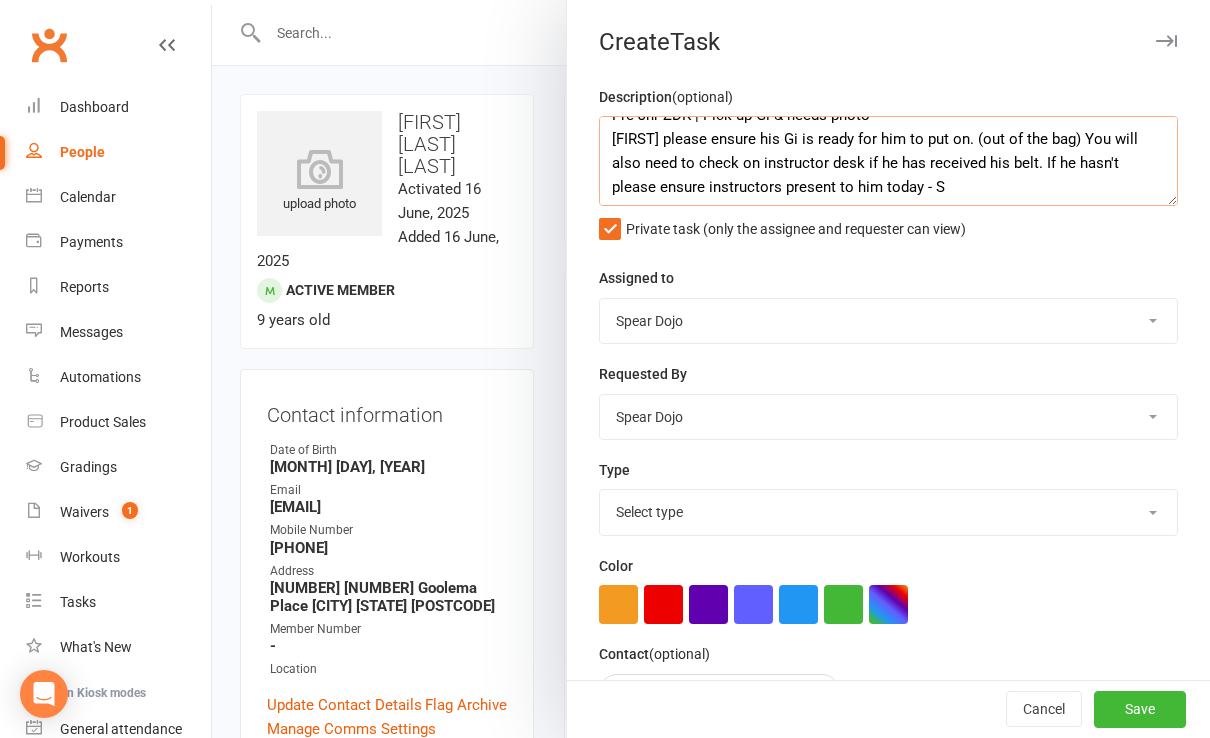 scroll, scrollTop: 24, scrollLeft: 0, axis: vertical 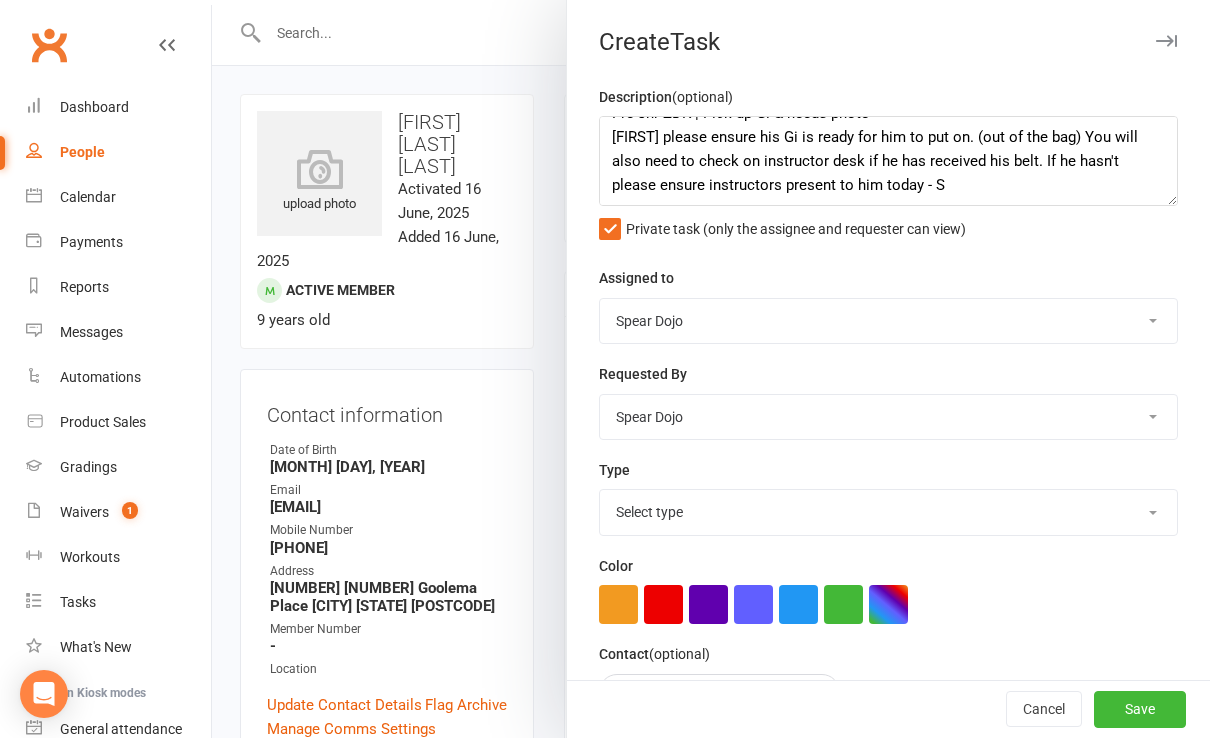 click on "Select type 1-month voucher 7-day vip pass Admin Admin - leah Admin - sandy Birthday party Buddy day Cancellation Class pass Contact member E-mail Enquiry Event booking Follow up General waiver Instructor notice Intro pass Marketing Milestone Payment Payment failure Registration Suspension System update Trial Visitor Waiver needed Workshop/courses Add new task type" at bounding box center (888, 512) 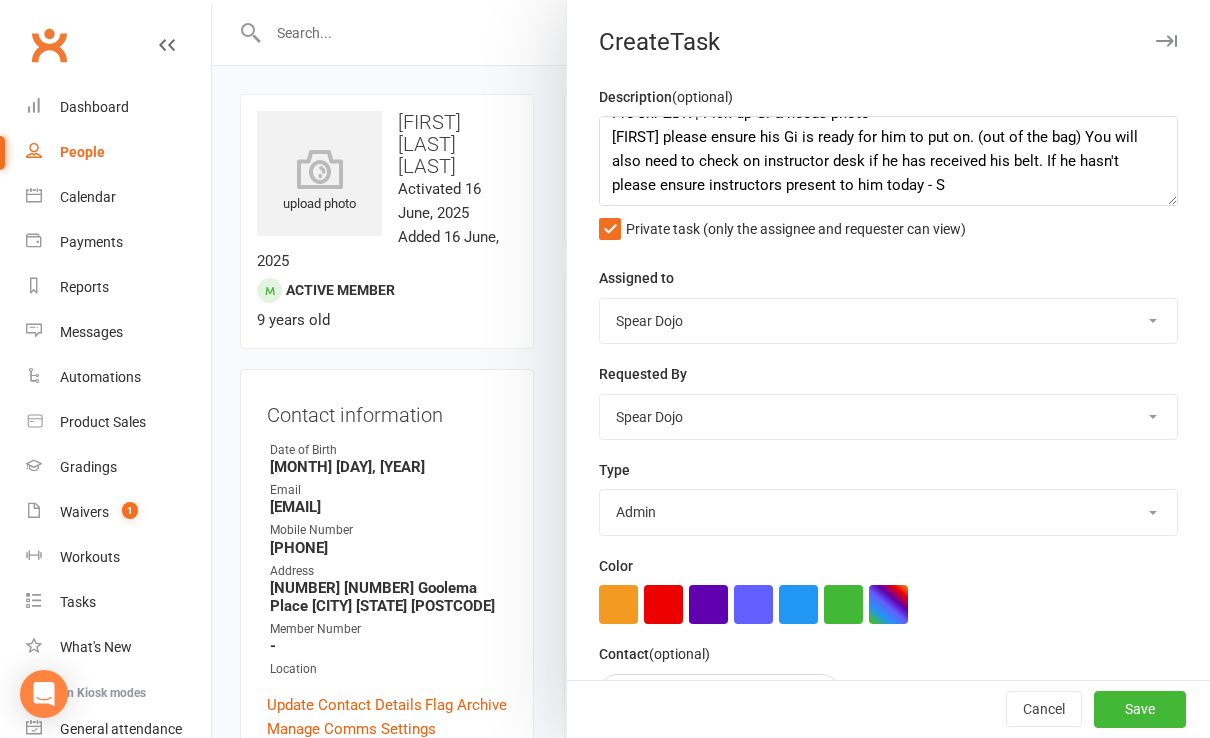click on "Select type 1-month voucher 7-day vip pass Admin Admin - leah Admin - sandy Birthday party Buddy day Cancellation Class pass Contact member E-mail Enquiry Event booking Follow up General waiver Instructor notice Intro pass Marketing Milestone Payment Payment failure Registration Suspension System update Trial Visitor Waiver needed Workshop/courses Add new task type" at bounding box center (888, 512) 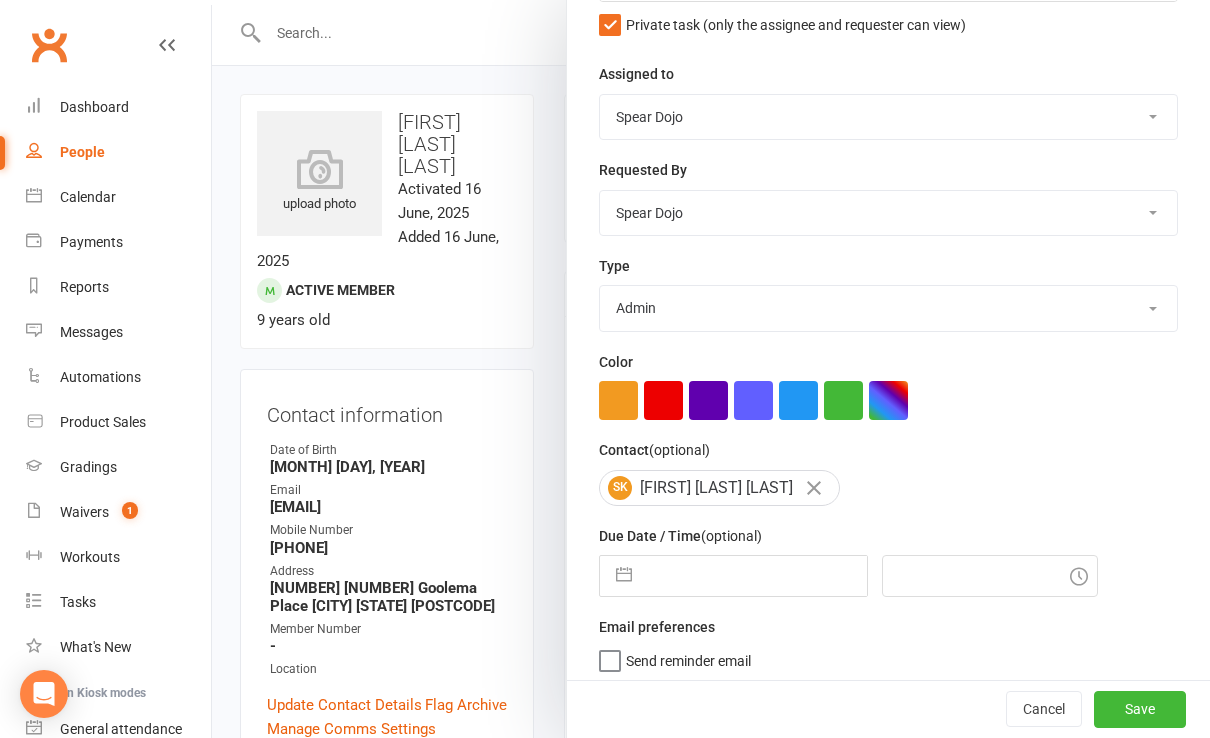 scroll, scrollTop: 205, scrollLeft: 0, axis: vertical 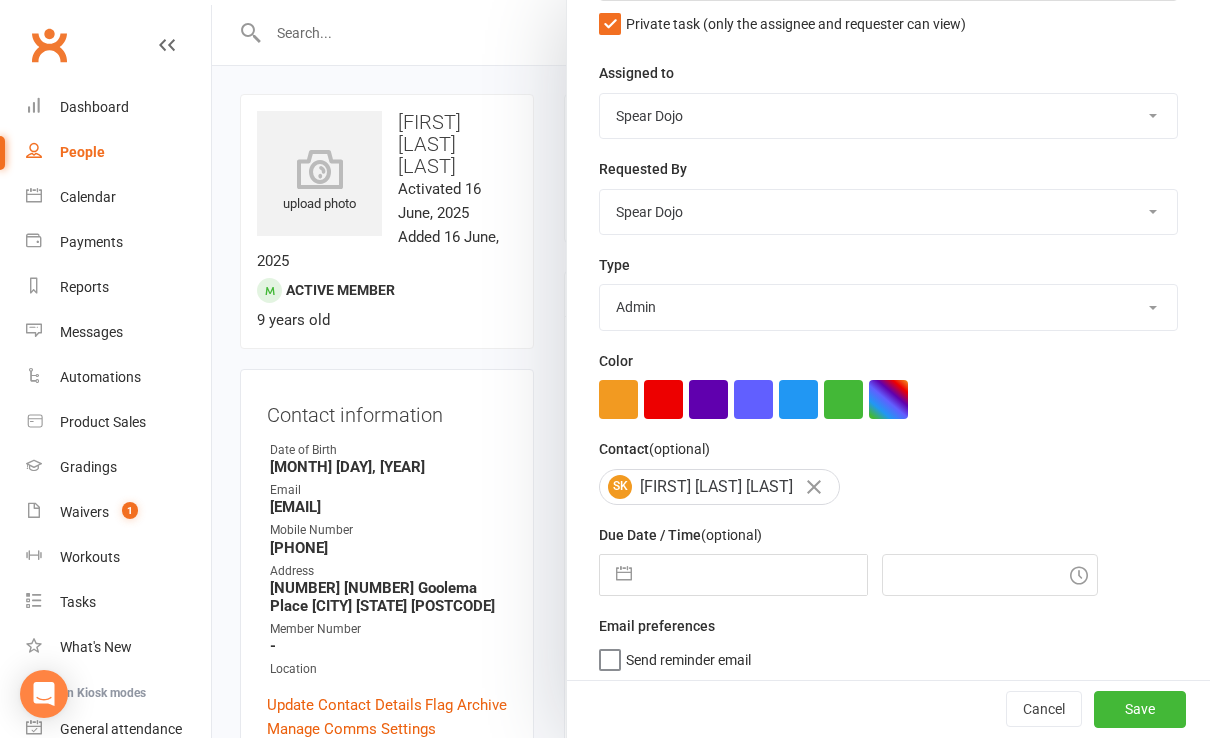 click at bounding box center (624, 575) 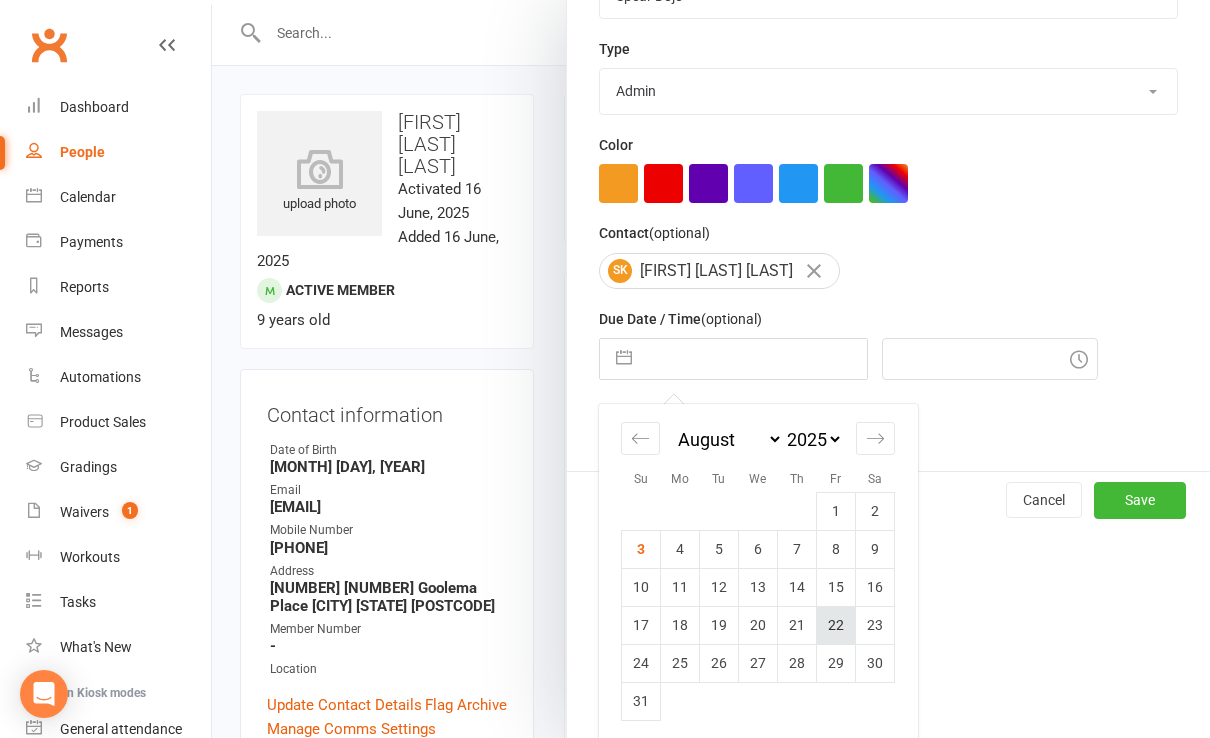 scroll, scrollTop: 422, scrollLeft: 0, axis: vertical 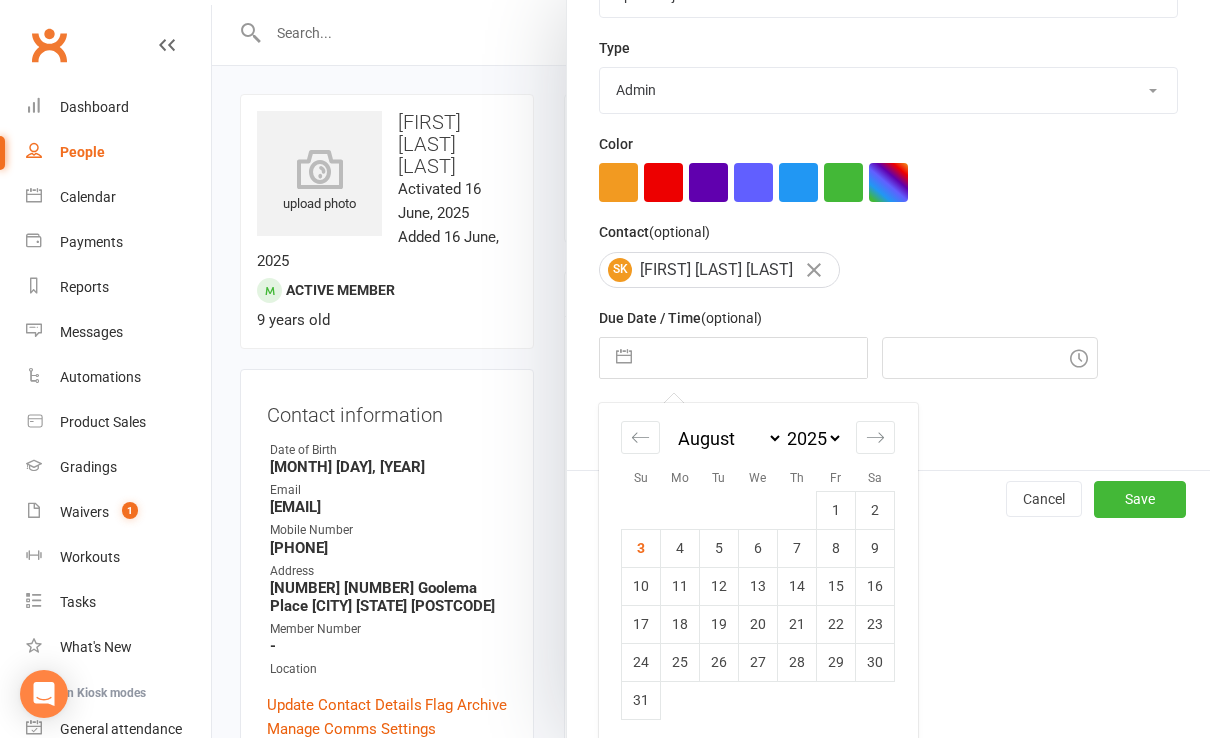 click on "9" at bounding box center [875, 548] 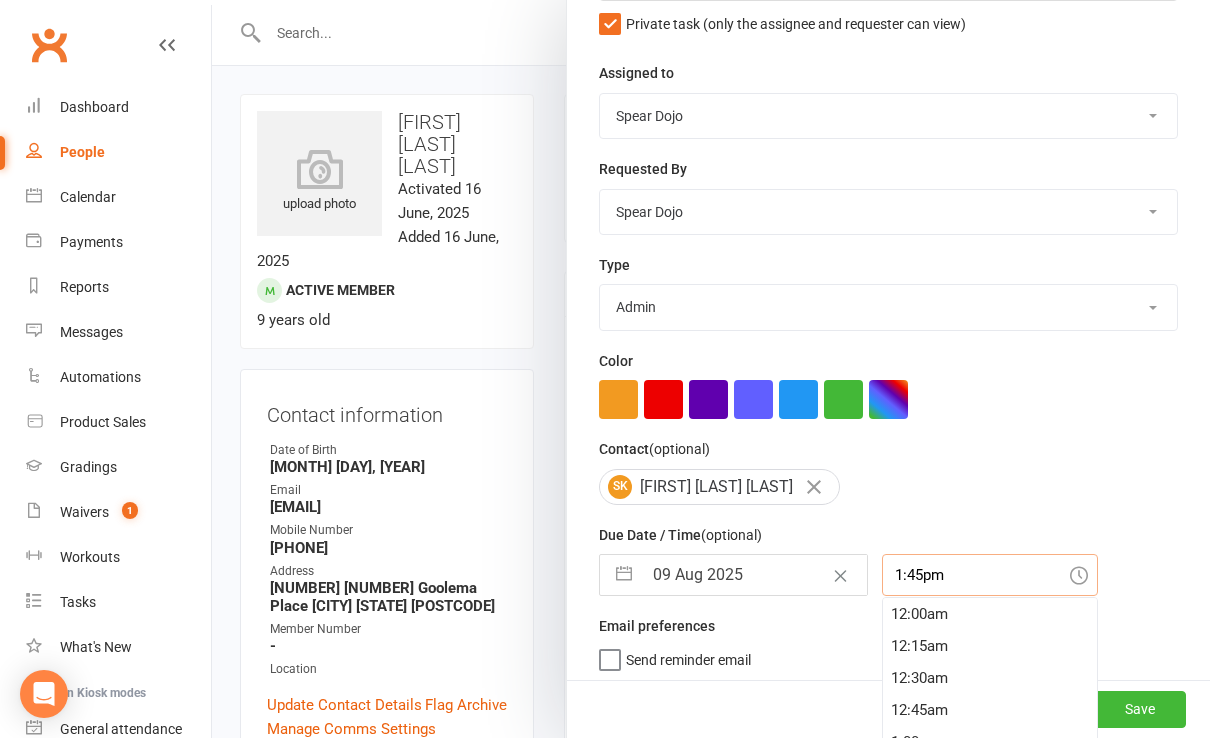scroll, scrollTop: 258, scrollLeft: 0, axis: vertical 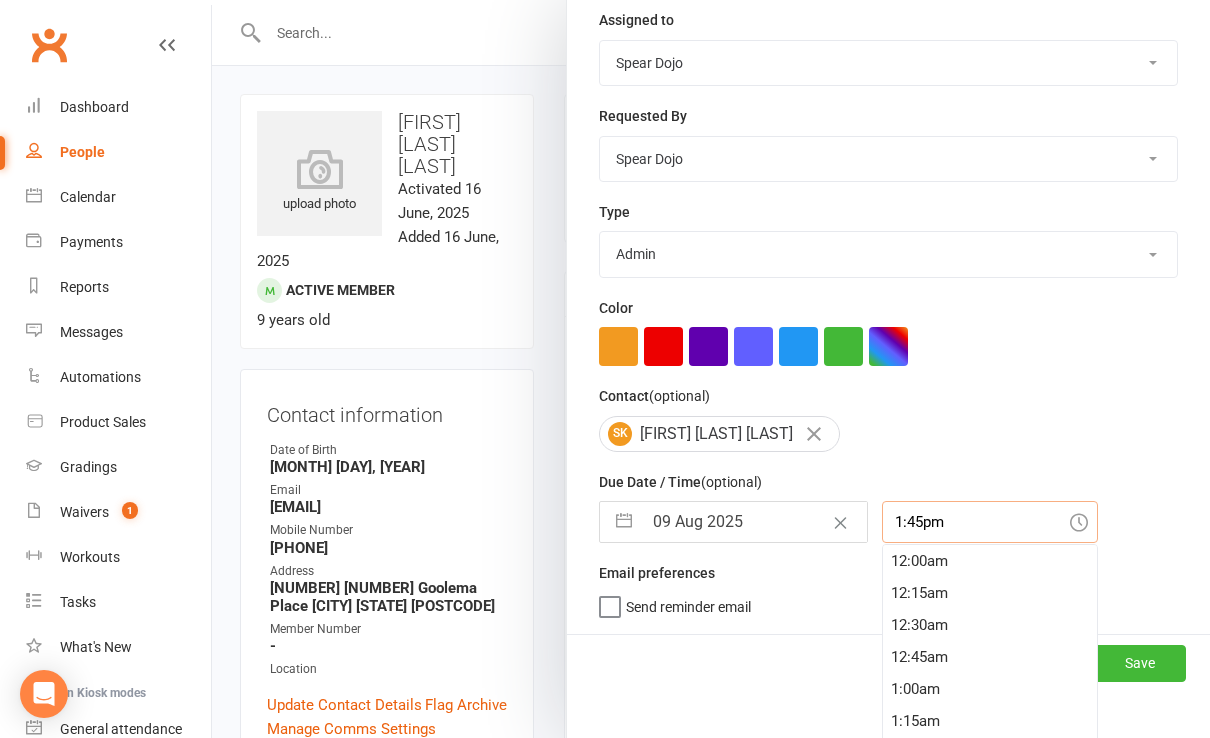 click on "1:45pm 12:00am 12:15am 12:30am 12:45am 1:00am 1:15am 1:30am 1:45am 2:00am 2:15am 2:30am 2:45am 3:00am 3:15am 3:30am 3:45am 4:00am 4:15am 4:30am 4:45am 5:00am 5:15am 5:30am 5:45am 6:00am 6:15am 6:30am 6:45am 7:00am 7:15am 7:30am 7:45am 8:00am 8:15am 8:30am 8:45am 9:00am 9:15am 9:30am 9:45am 10:00am 10:15am 10:30am 10:45am 11:00am 11:15am 11:30am 11:45am 12:00pm 12:15pm 12:30pm 12:45pm 1:00pm 1:15pm 1:30pm 1:45pm 2:00pm 2:15pm 2:30pm 2:45pm 3:00pm 3:15pm 3:30pm 3:45pm 4:00pm 4:15pm 4:30pm 4:45pm 5:00pm 5:15pm 5:30pm 5:45pm 6:00pm 6:15pm 6:30pm 6:45pm 7:00pm 7:15pm 7:30pm 7:45pm 8:00pm 8:15pm 8:30pm 8:45pm 9:00pm 9:15pm 9:30pm 9:45pm 10:00pm 10:15pm 10:30pm 10:45pm 11:00pm 11:15pm 11:30pm 11:45pm" at bounding box center [990, 522] 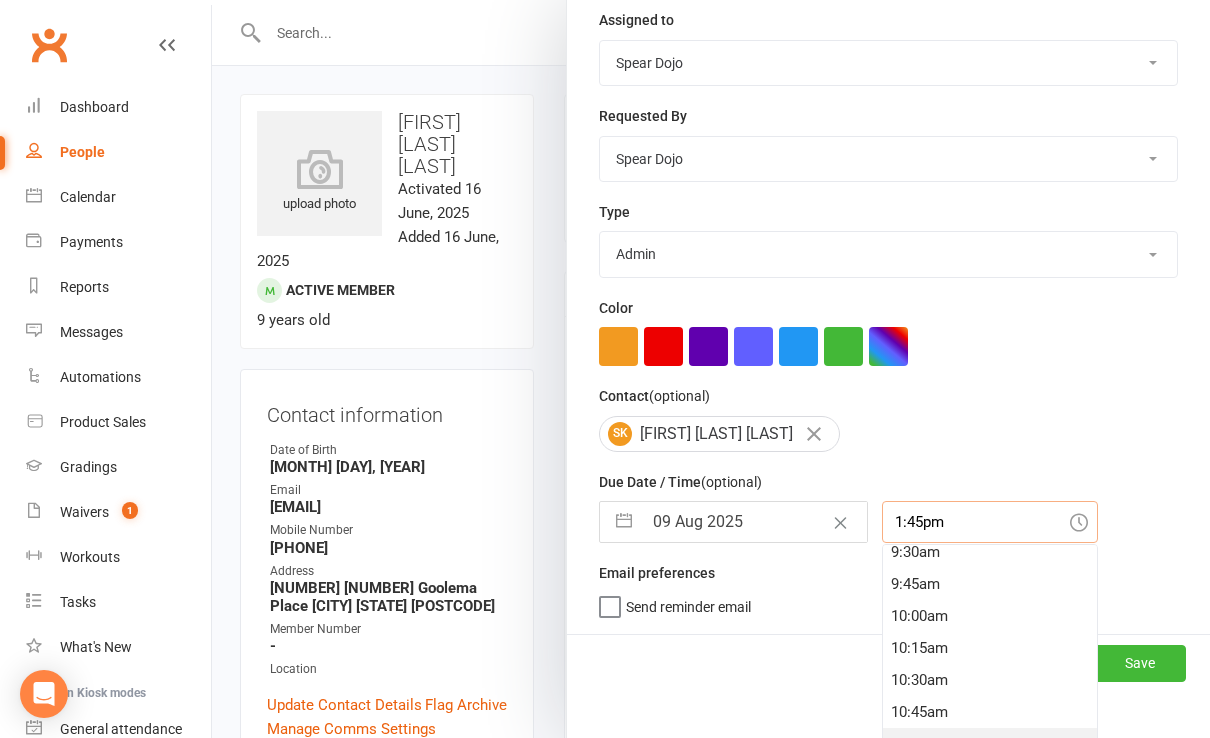 scroll, scrollTop: 1194, scrollLeft: 0, axis: vertical 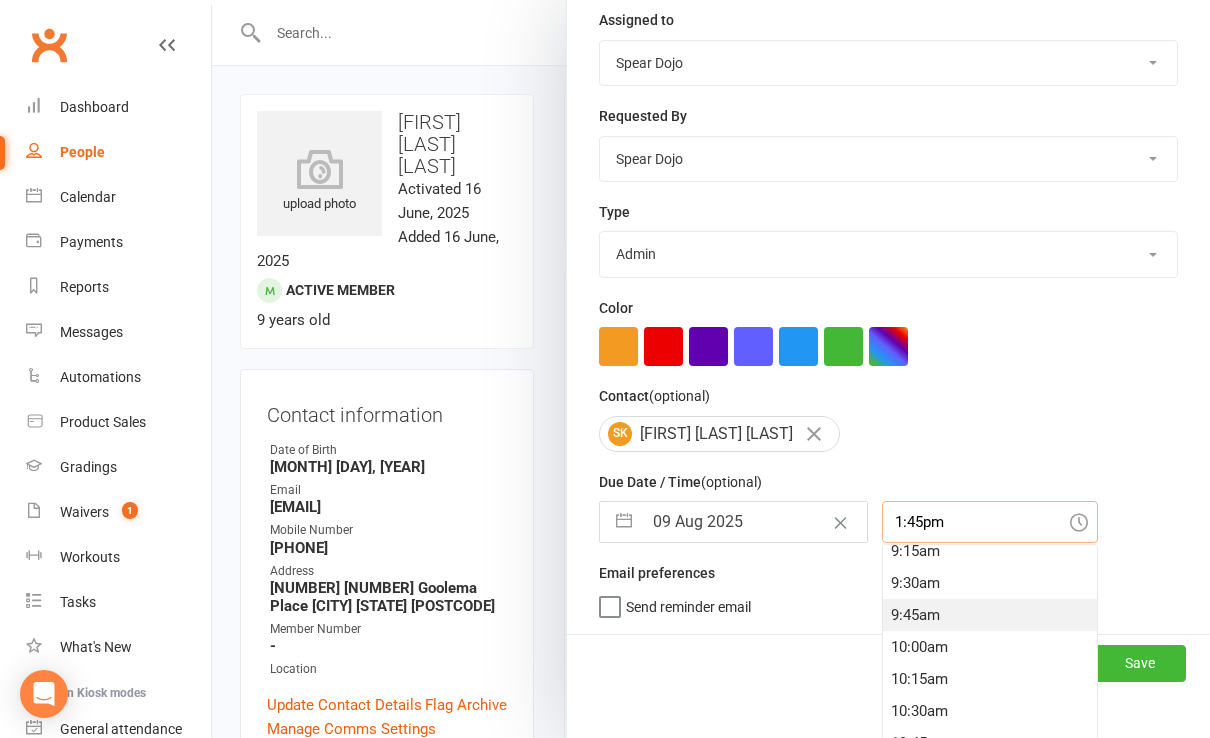 click on "9:45am" at bounding box center (990, 615) 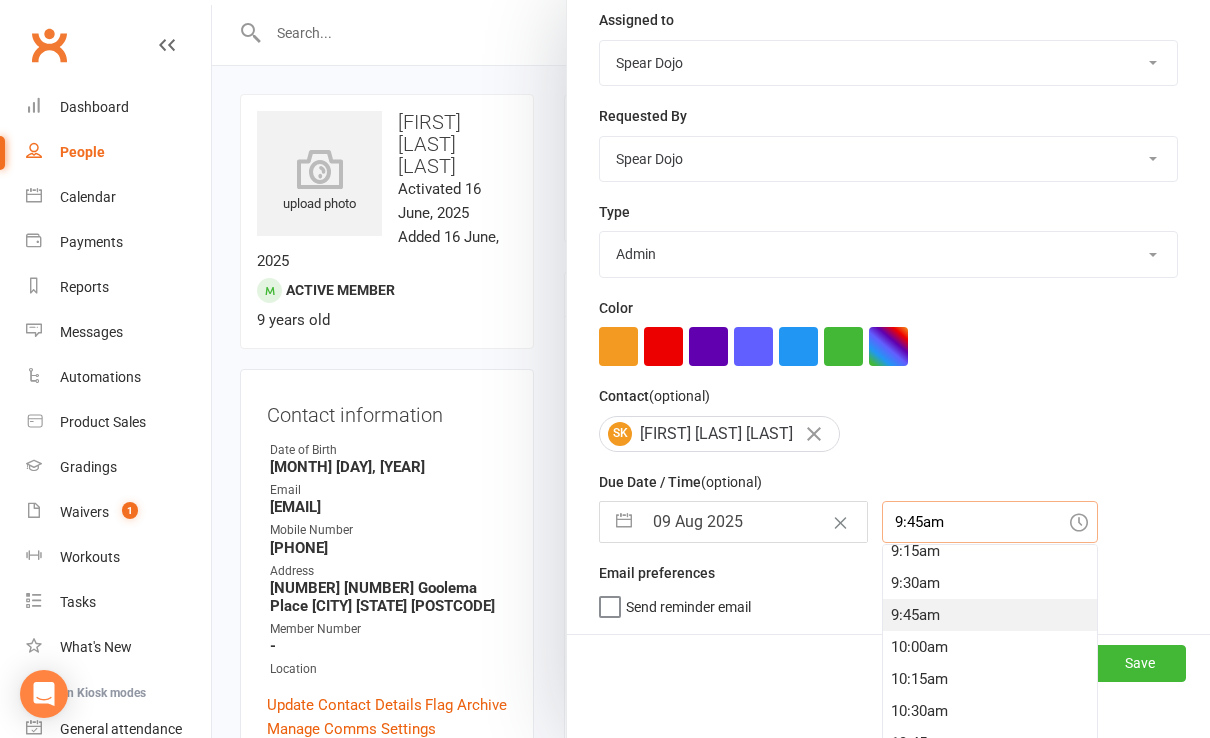 scroll, scrollTop: 205, scrollLeft: 0, axis: vertical 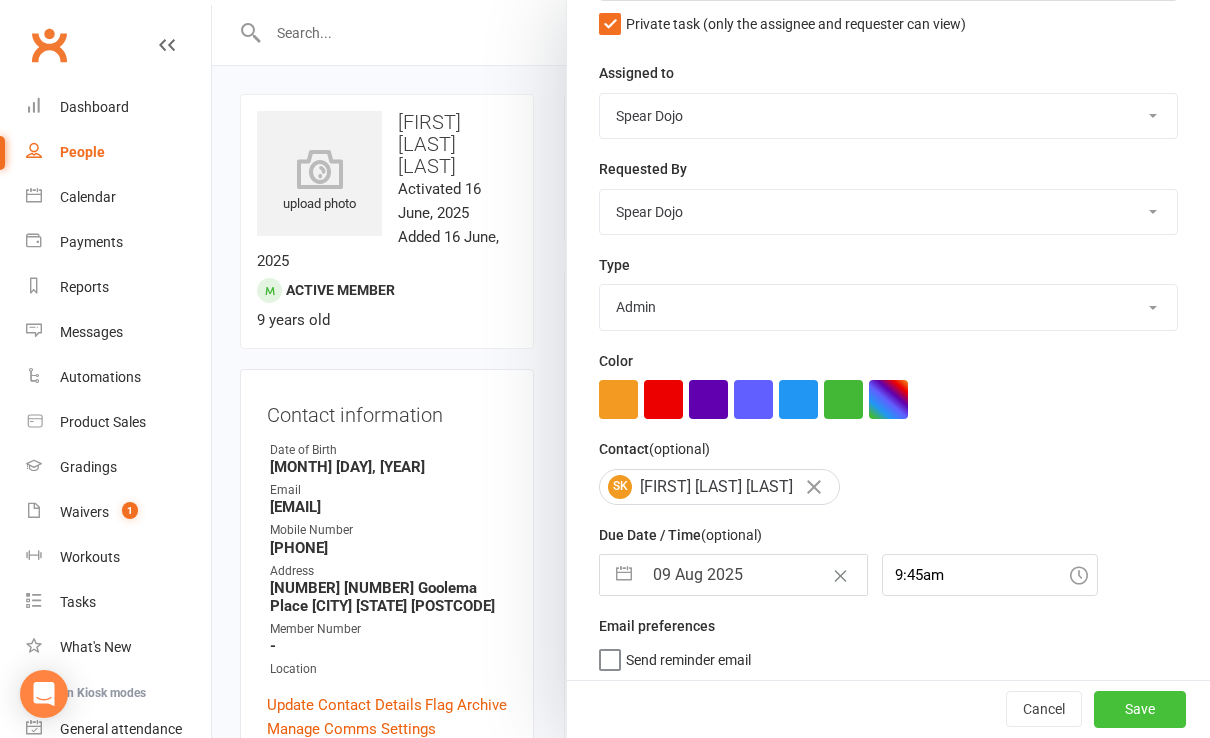 click on "Save" at bounding box center [1140, 710] 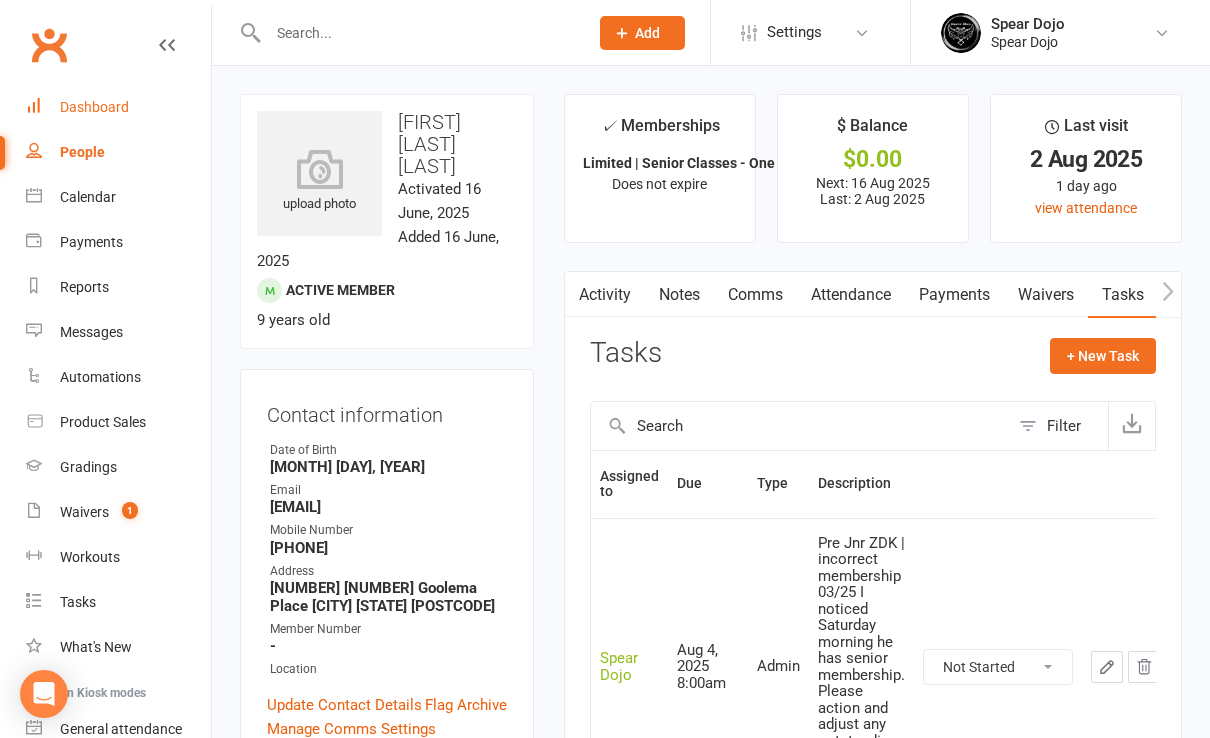 click on "Dashboard" at bounding box center (94, 107) 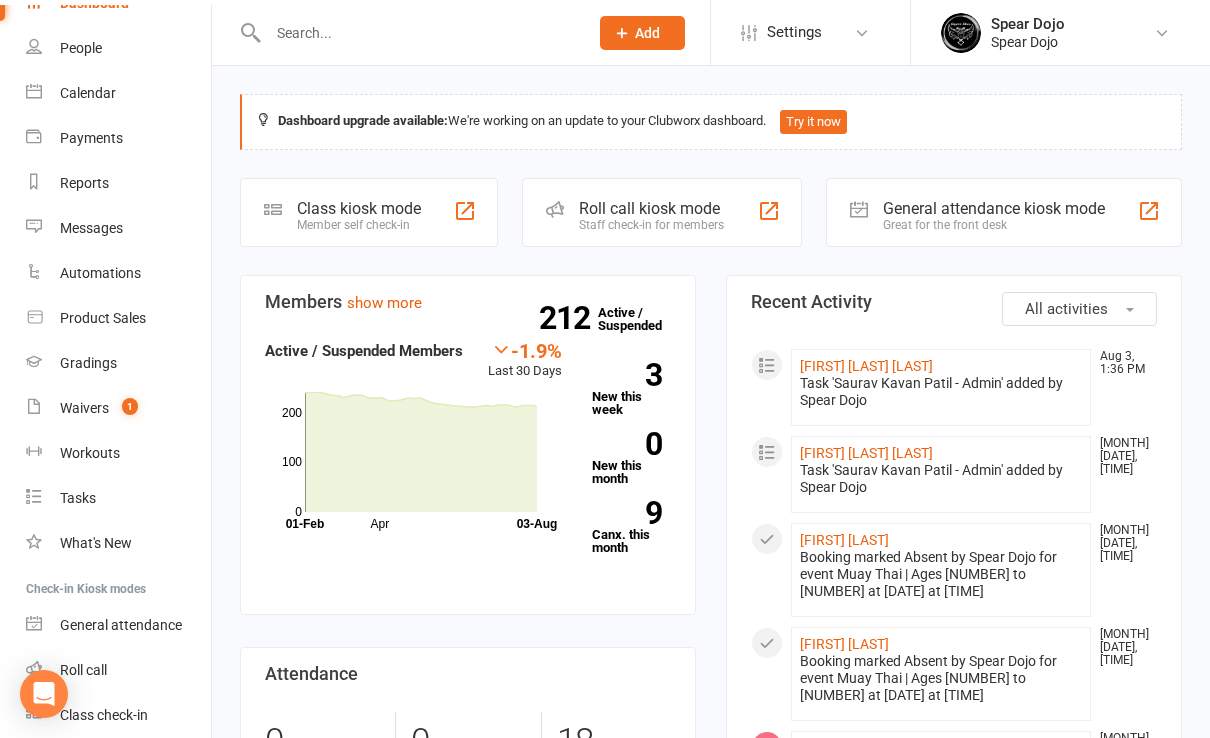 scroll, scrollTop: 178, scrollLeft: 0, axis: vertical 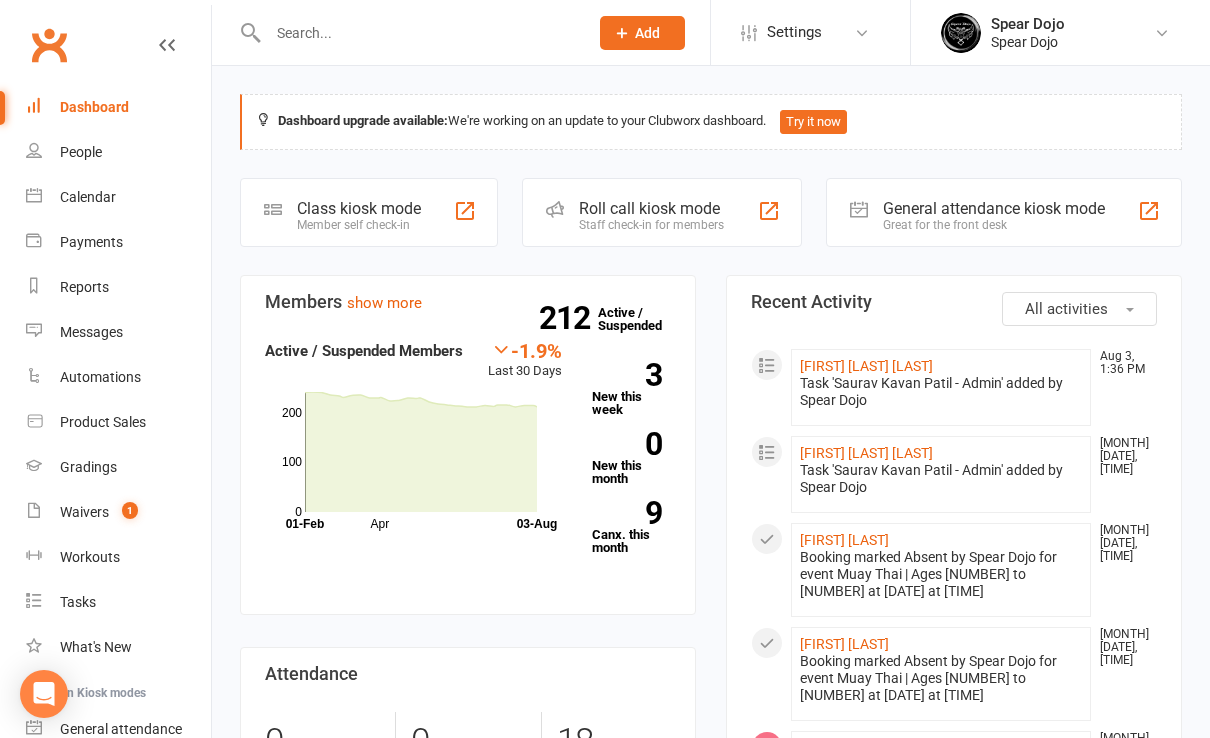 click on "Dashboard" at bounding box center (94, 107) 